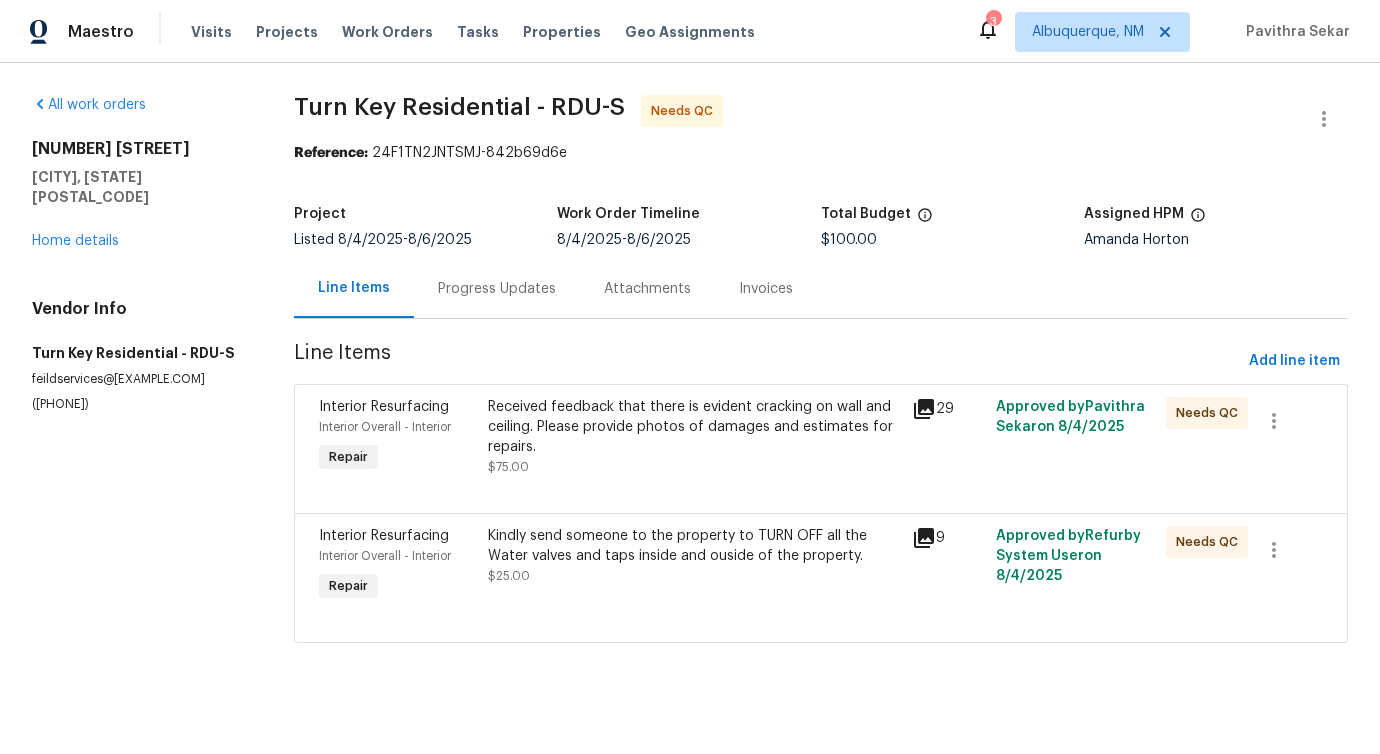 scroll, scrollTop: 0, scrollLeft: 0, axis: both 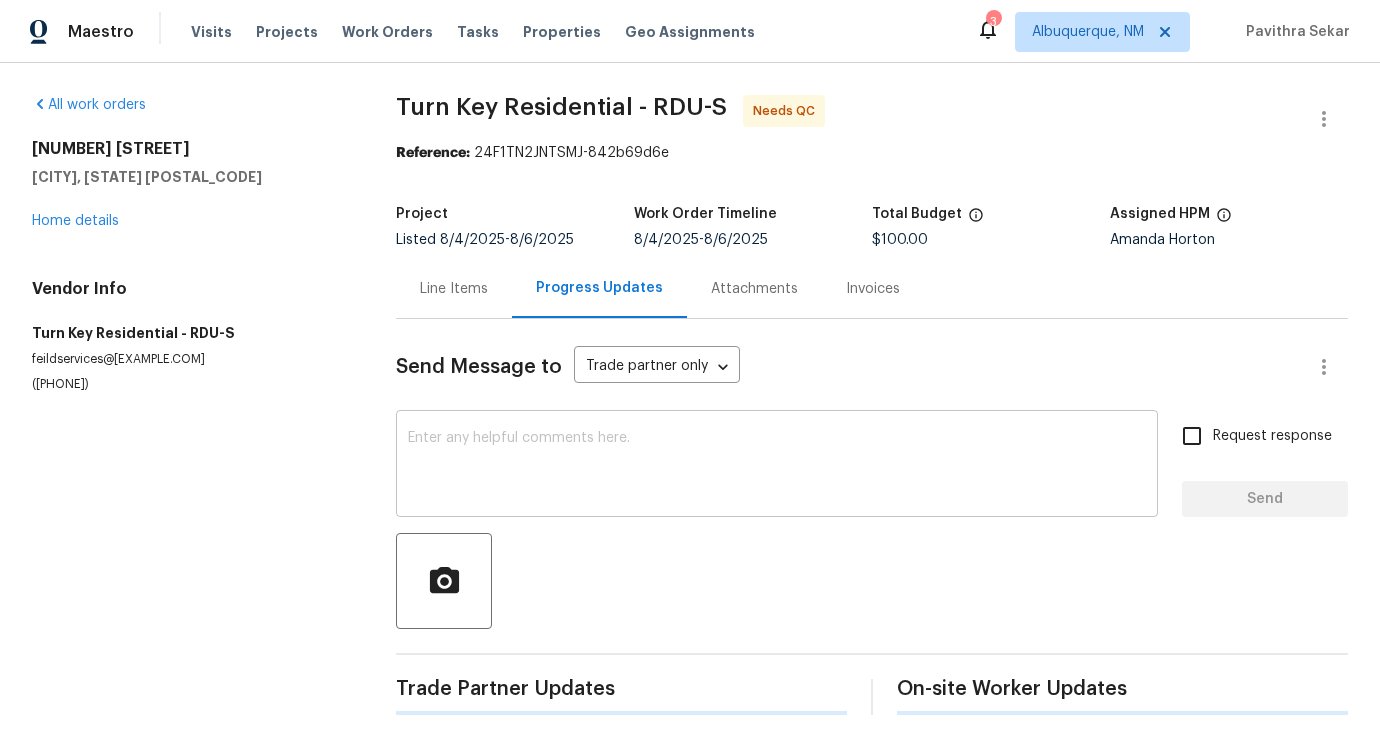 click at bounding box center [777, 466] 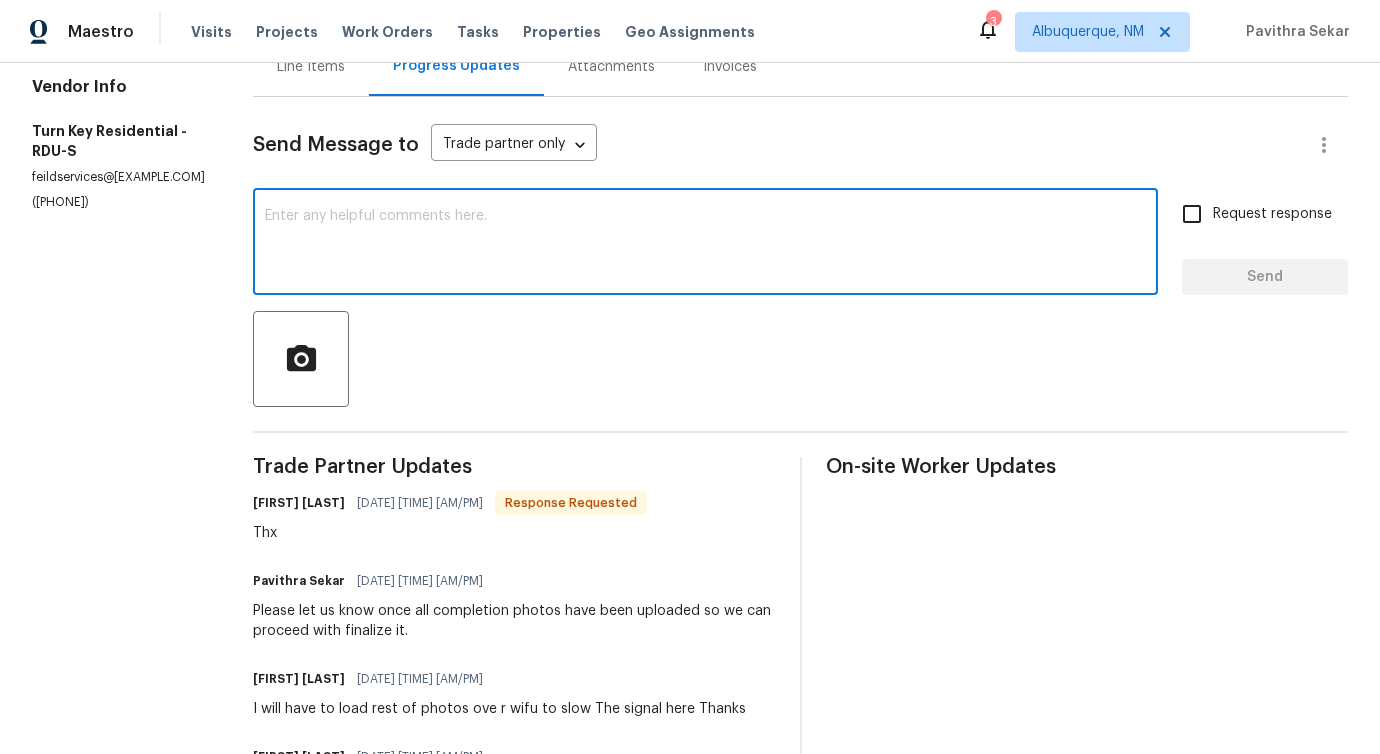 scroll, scrollTop: 0, scrollLeft: 0, axis: both 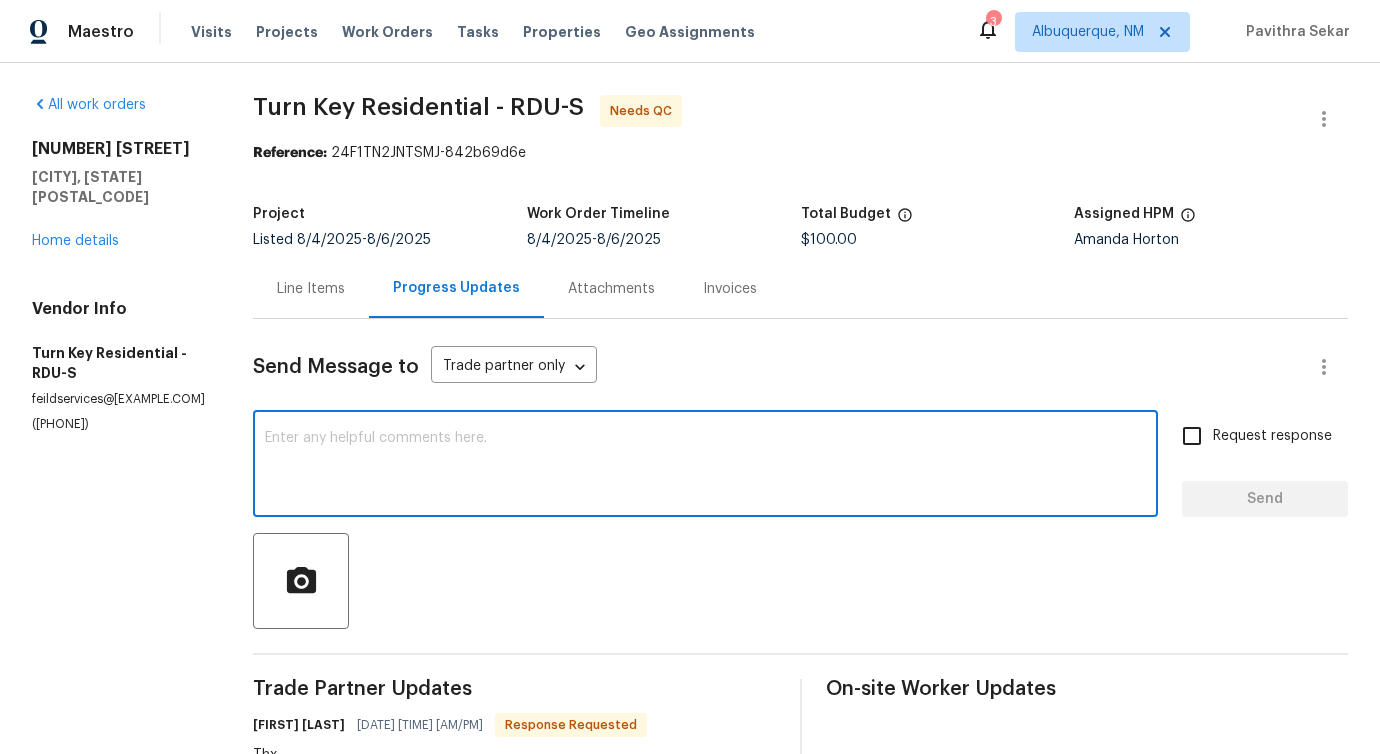 click at bounding box center (705, 466) 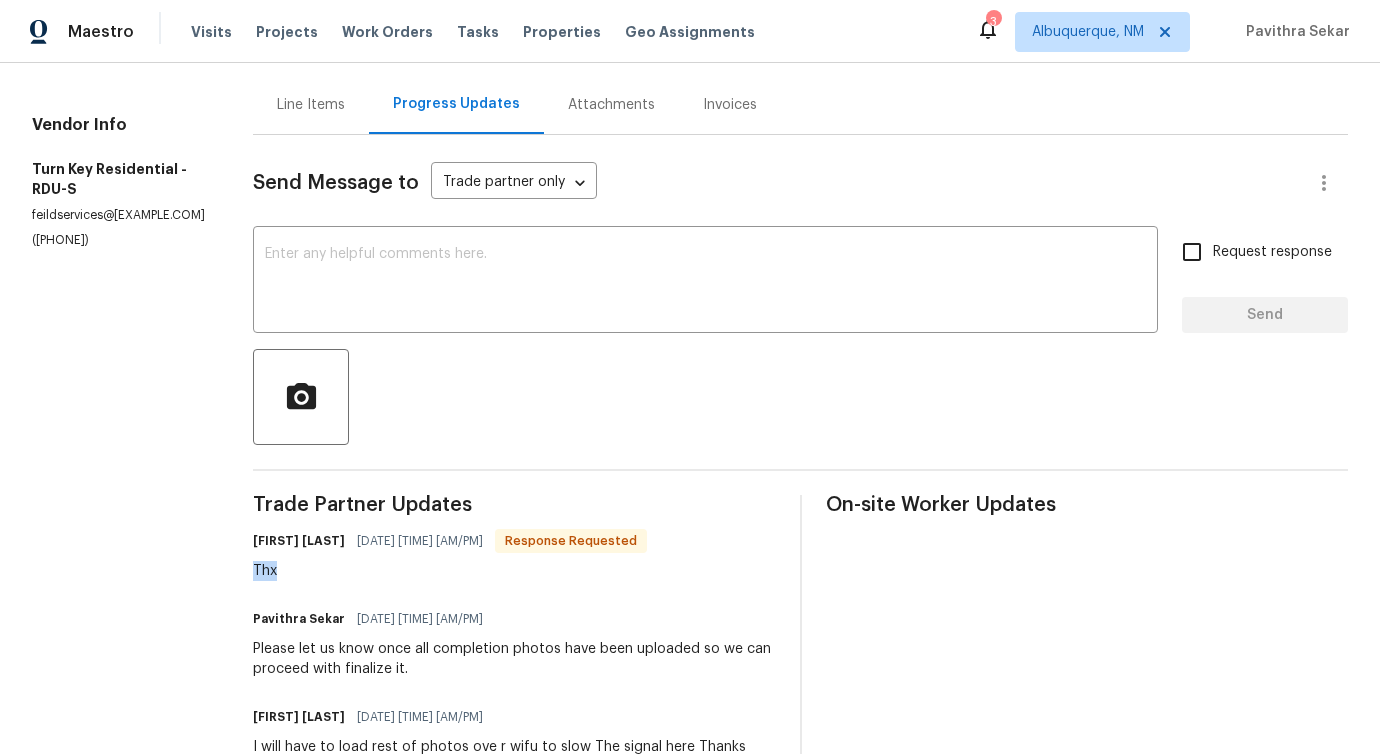 drag, startPoint x: 271, startPoint y: 567, endPoint x: 332, endPoint y: 565, distance: 61.03278 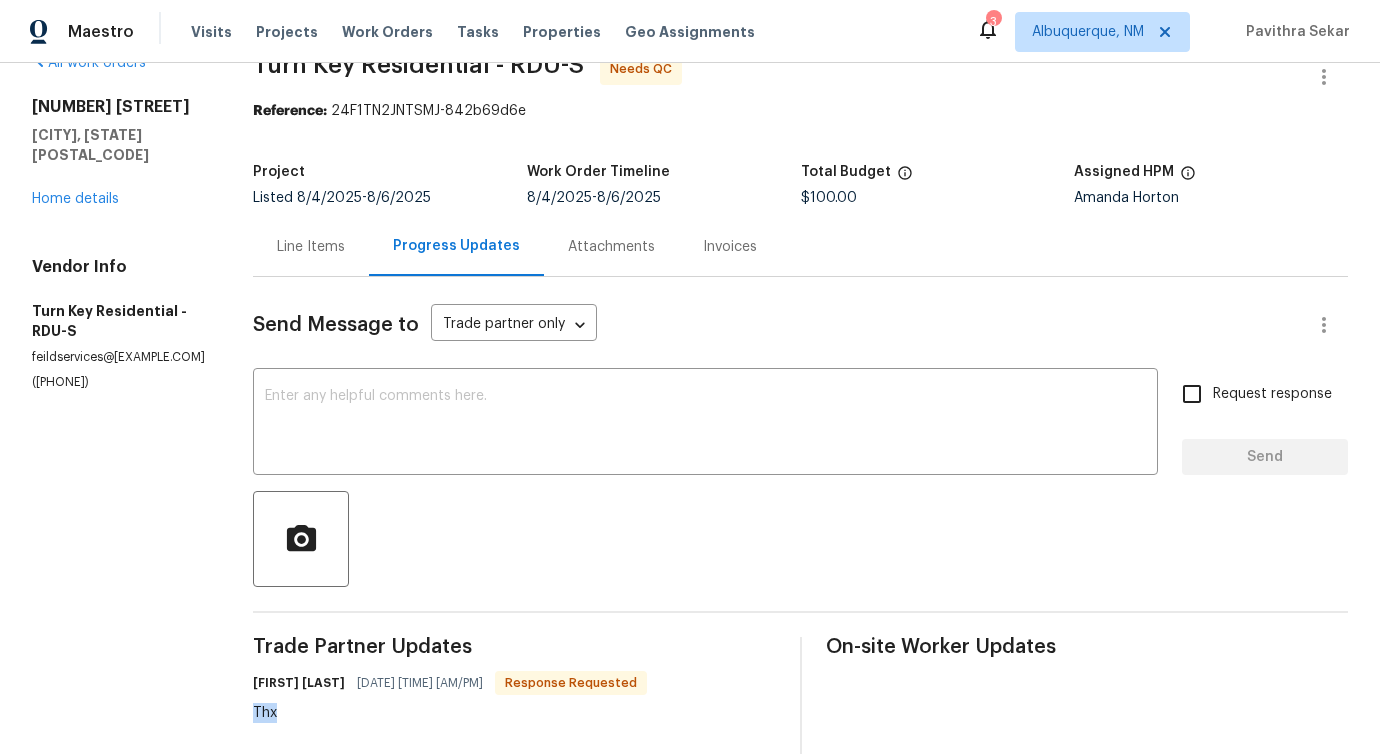 scroll, scrollTop: 0, scrollLeft: 0, axis: both 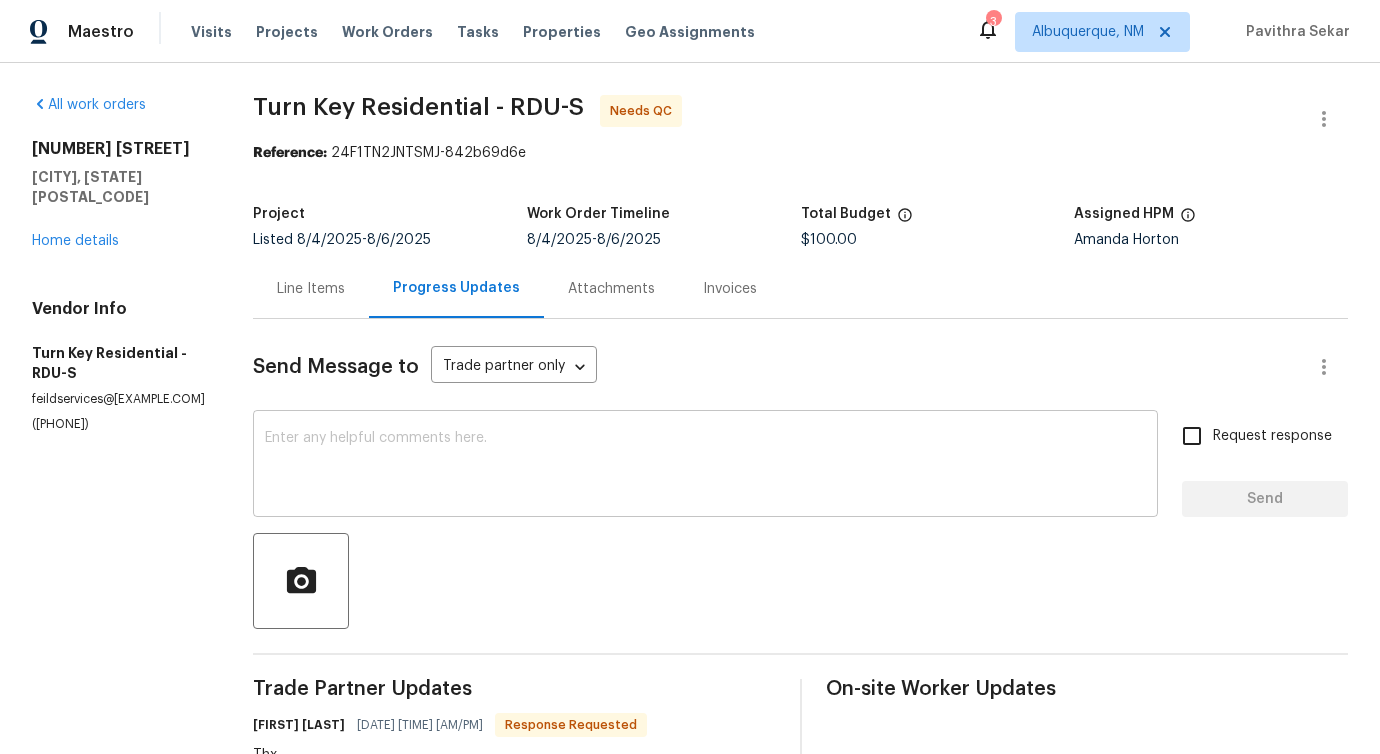 click on "x ​" at bounding box center (705, 466) 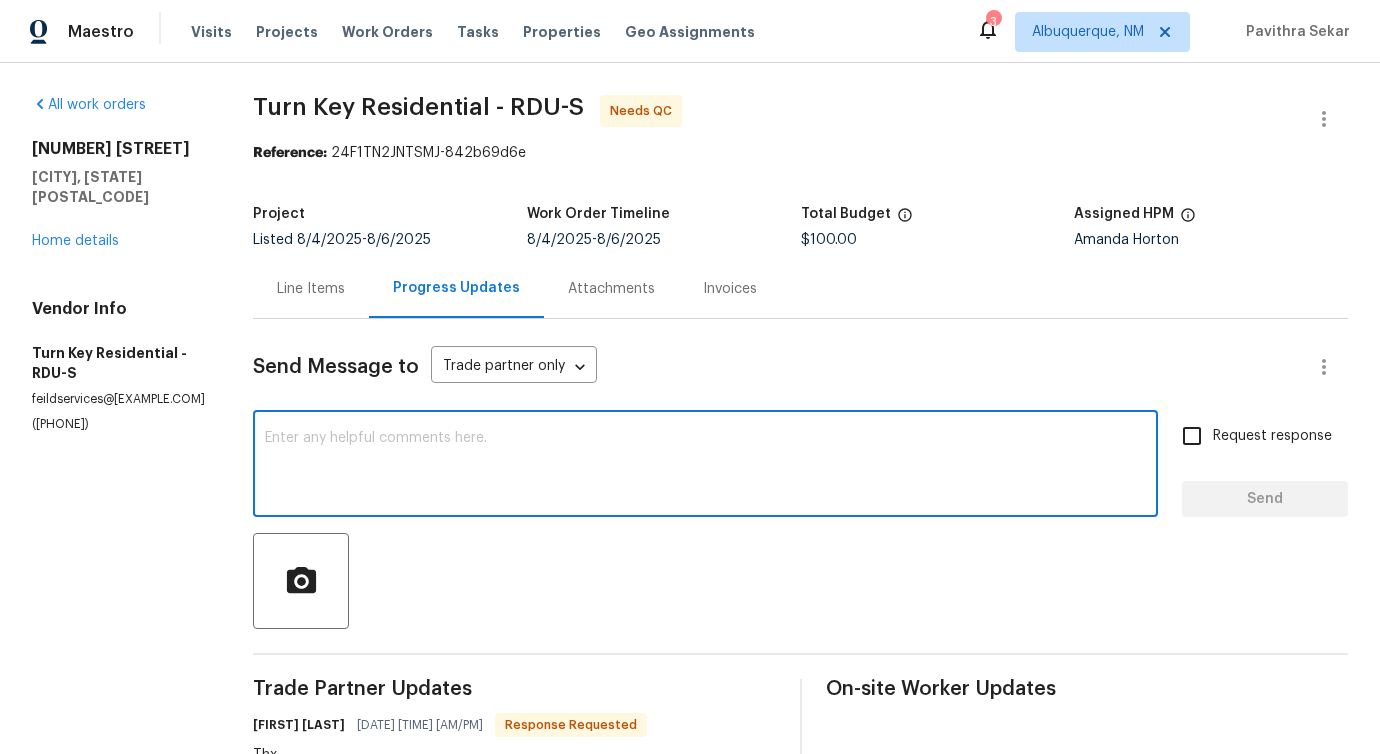 scroll, scrollTop: 391, scrollLeft: 0, axis: vertical 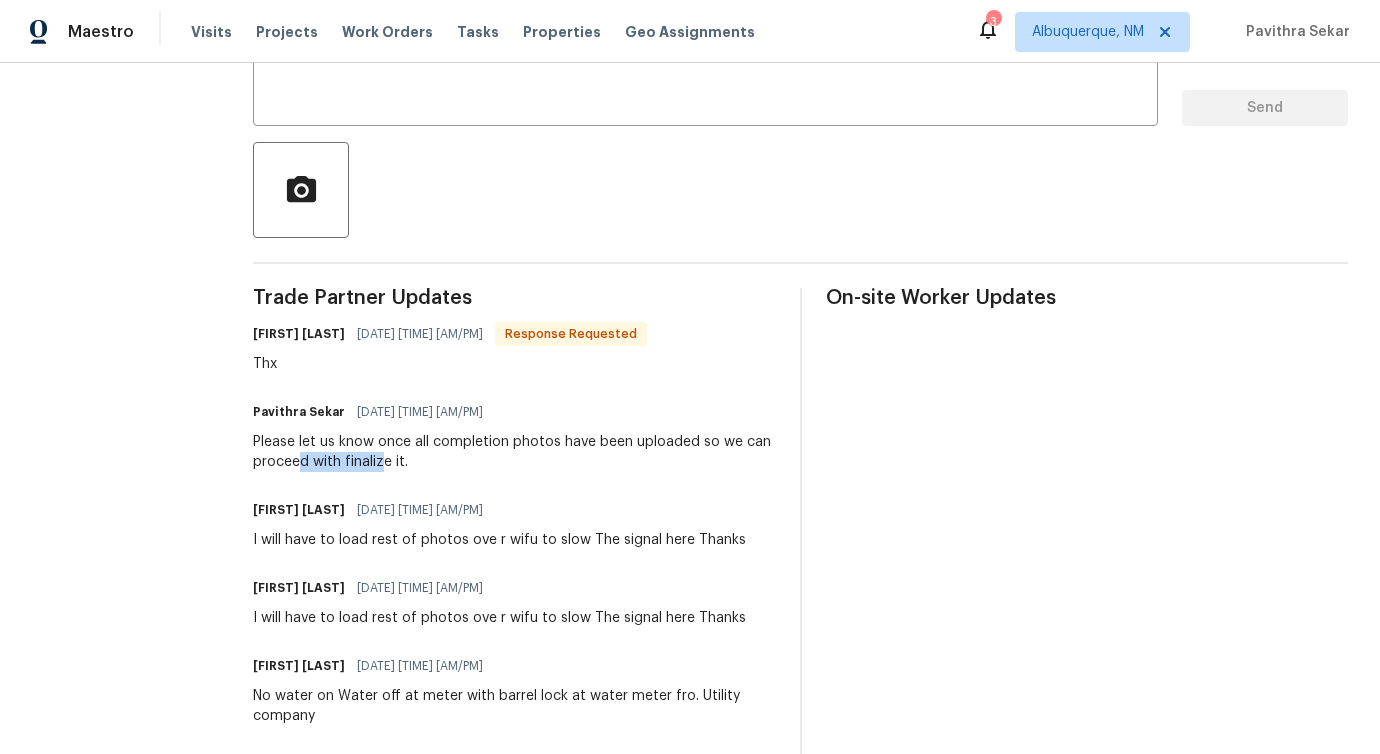 drag, startPoint x: 358, startPoint y: 469, endPoint x: 483, endPoint y: 471, distance: 125.016 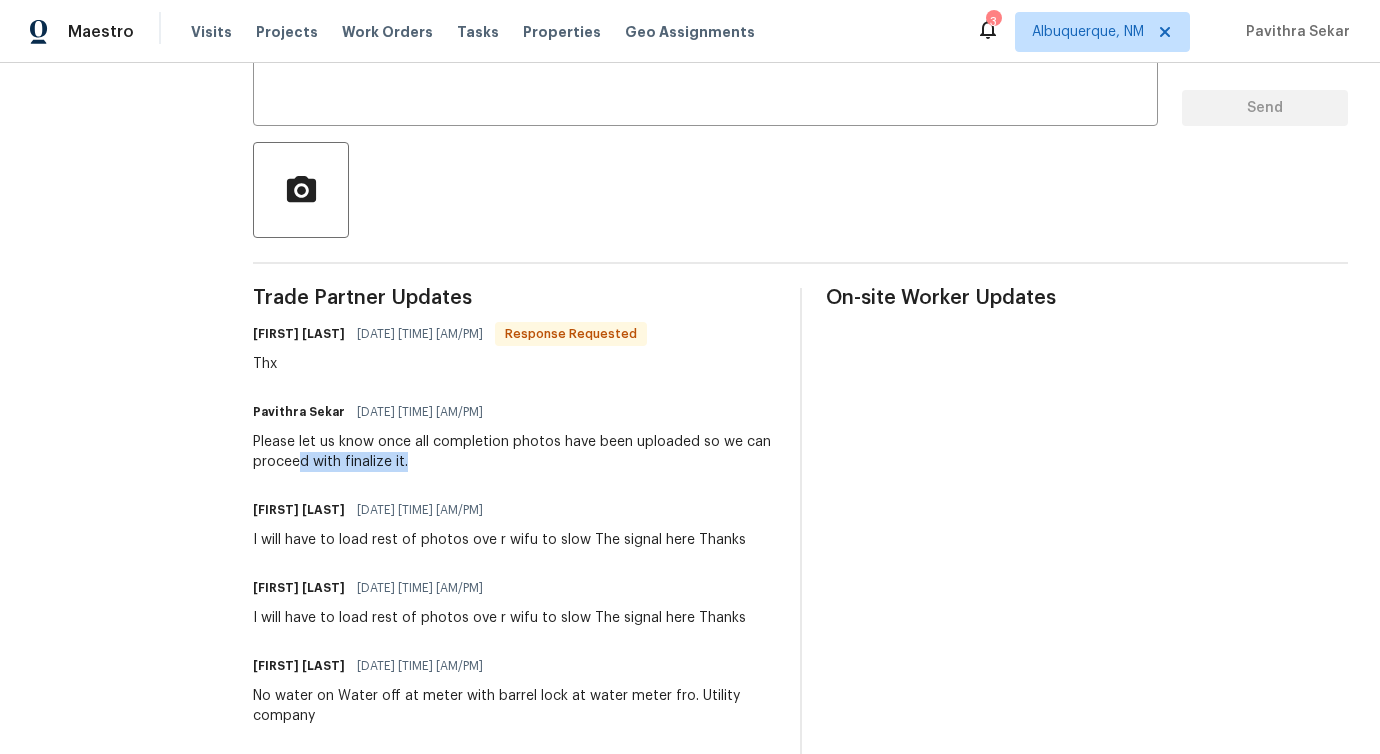 scroll, scrollTop: 0, scrollLeft: 0, axis: both 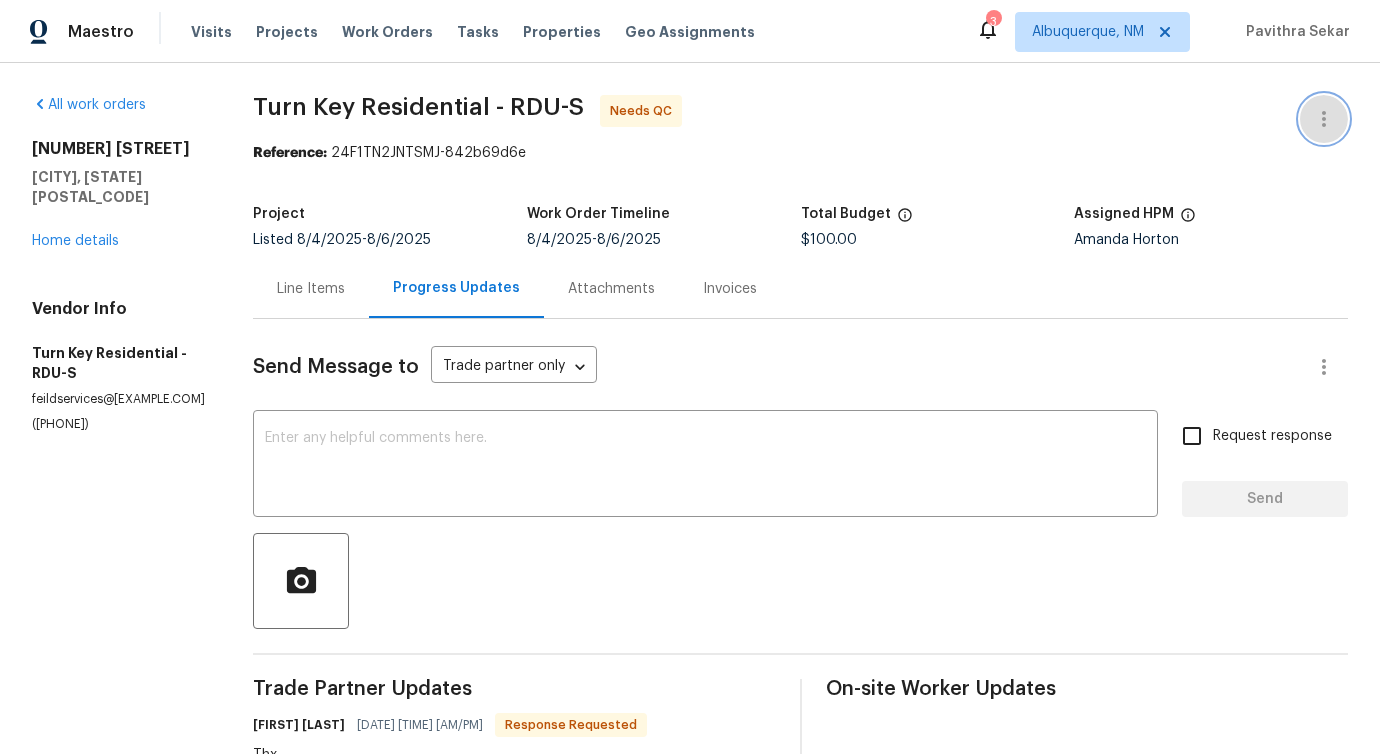 click 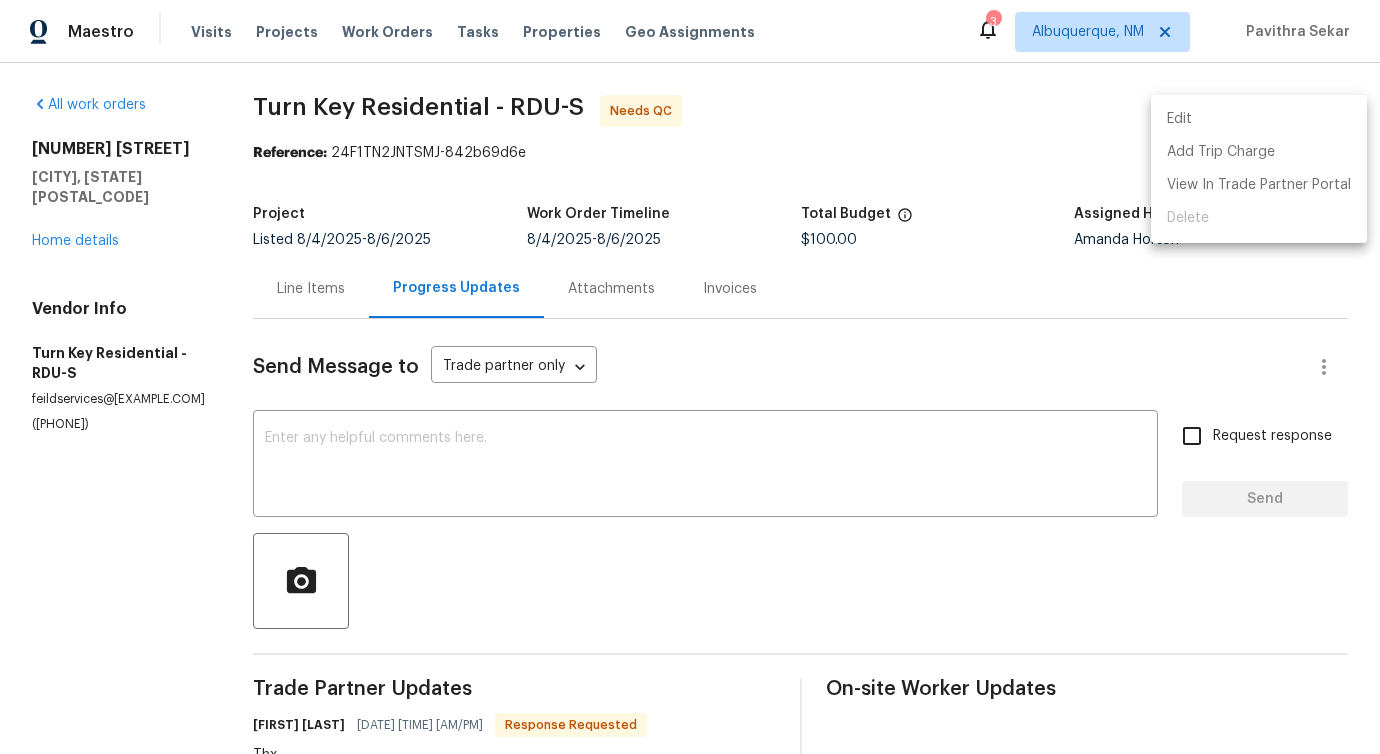 click on "Edit" at bounding box center (1259, 119) 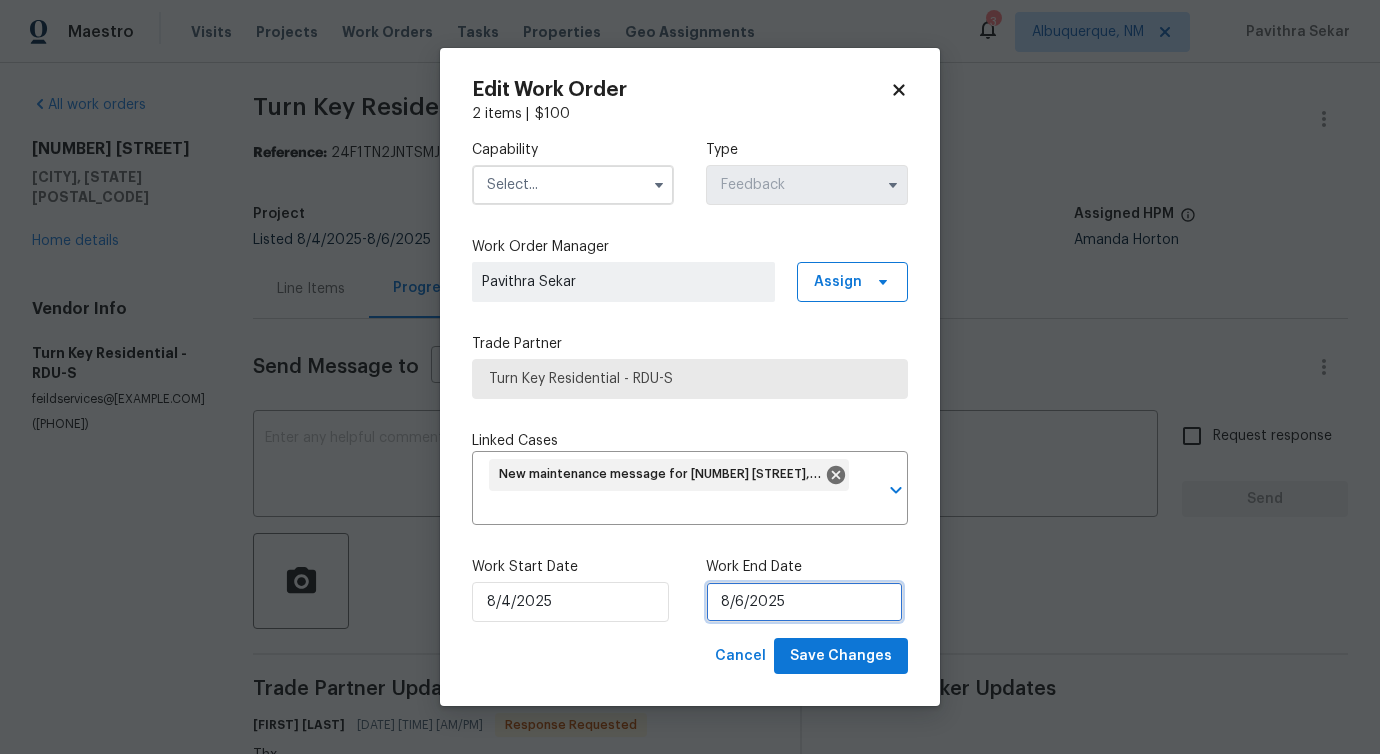 click on "8/6/2025" at bounding box center [804, 602] 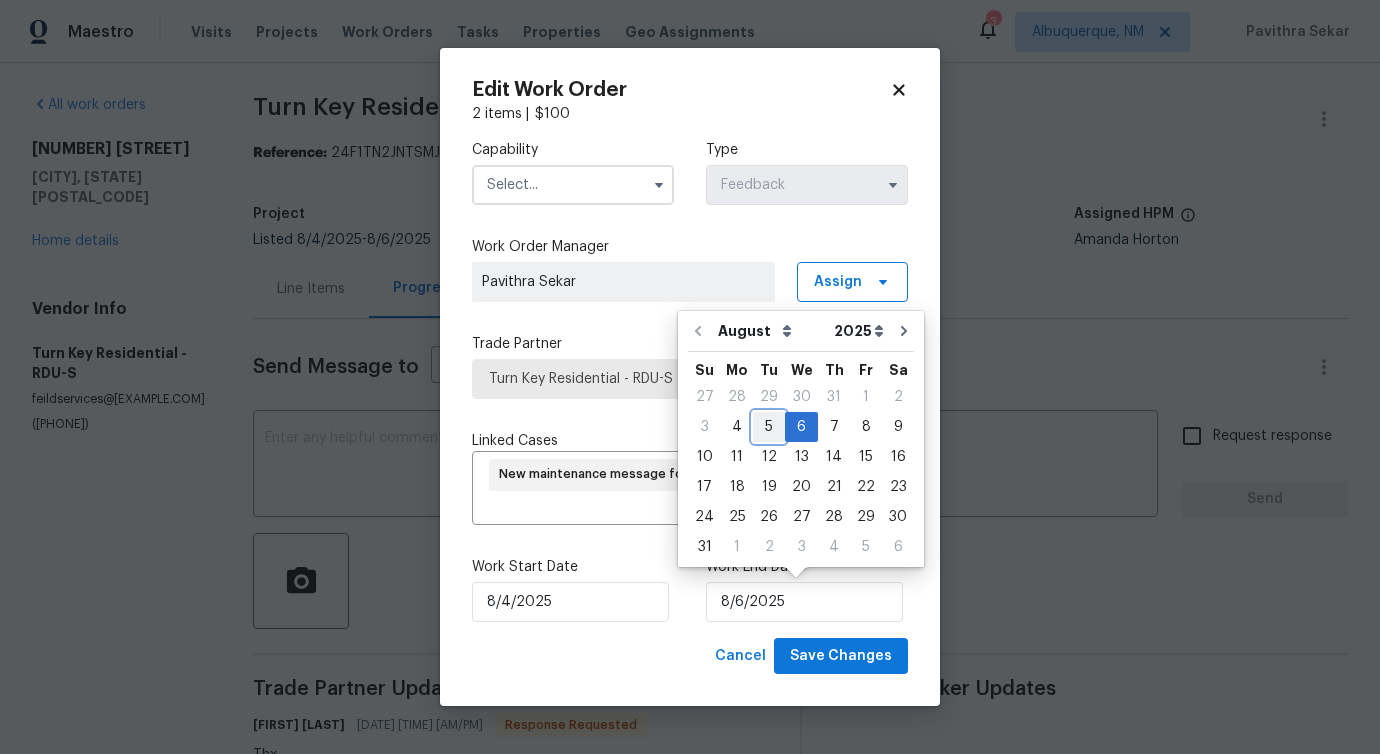 click on "5" at bounding box center (769, 427) 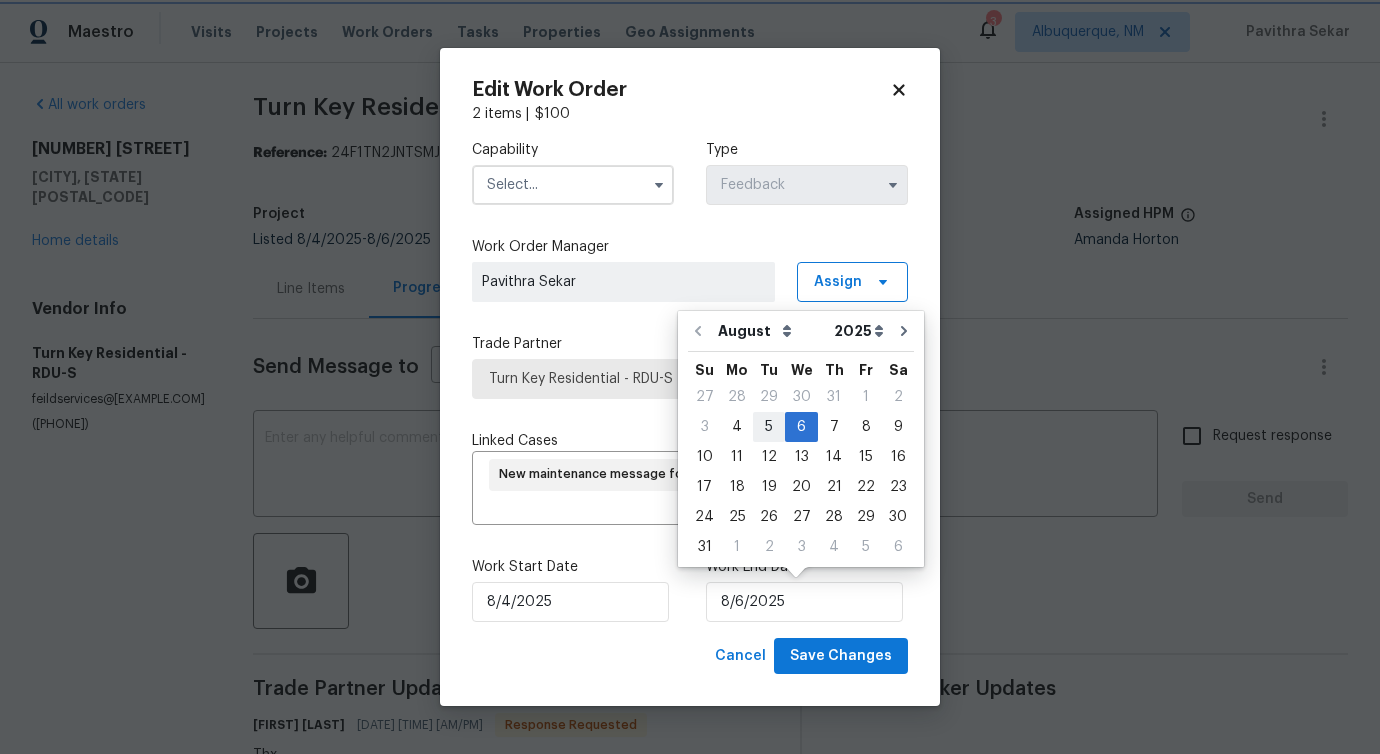 type on "8/5/2025" 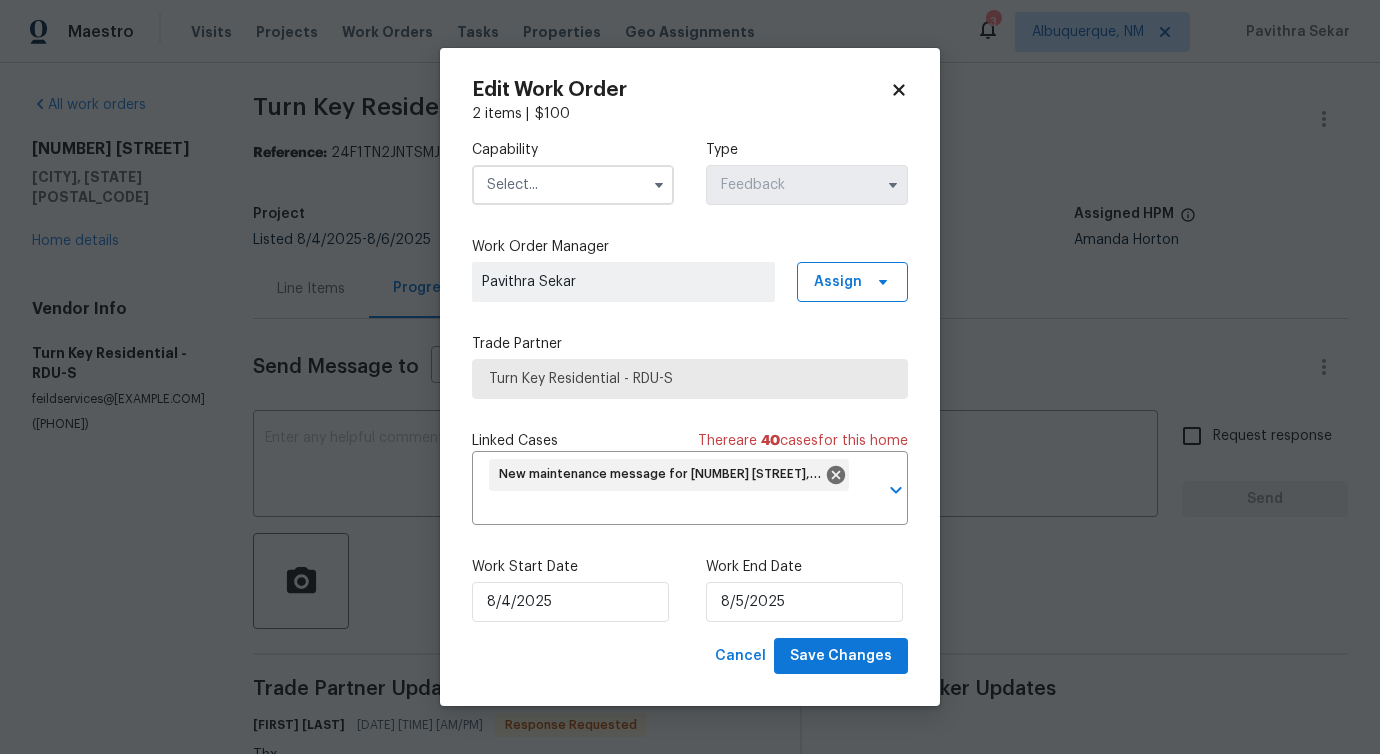 click at bounding box center (573, 185) 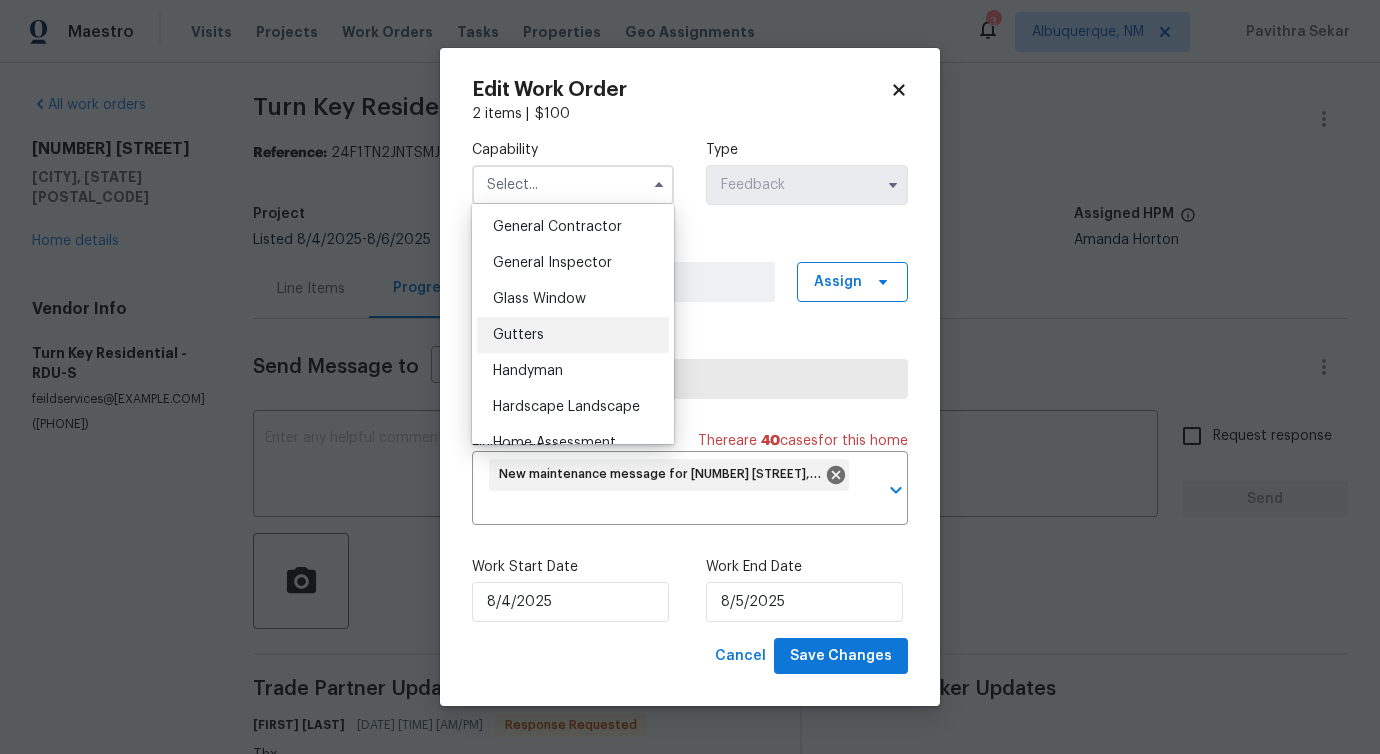 scroll, scrollTop: 960, scrollLeft: 0, axis: vertical 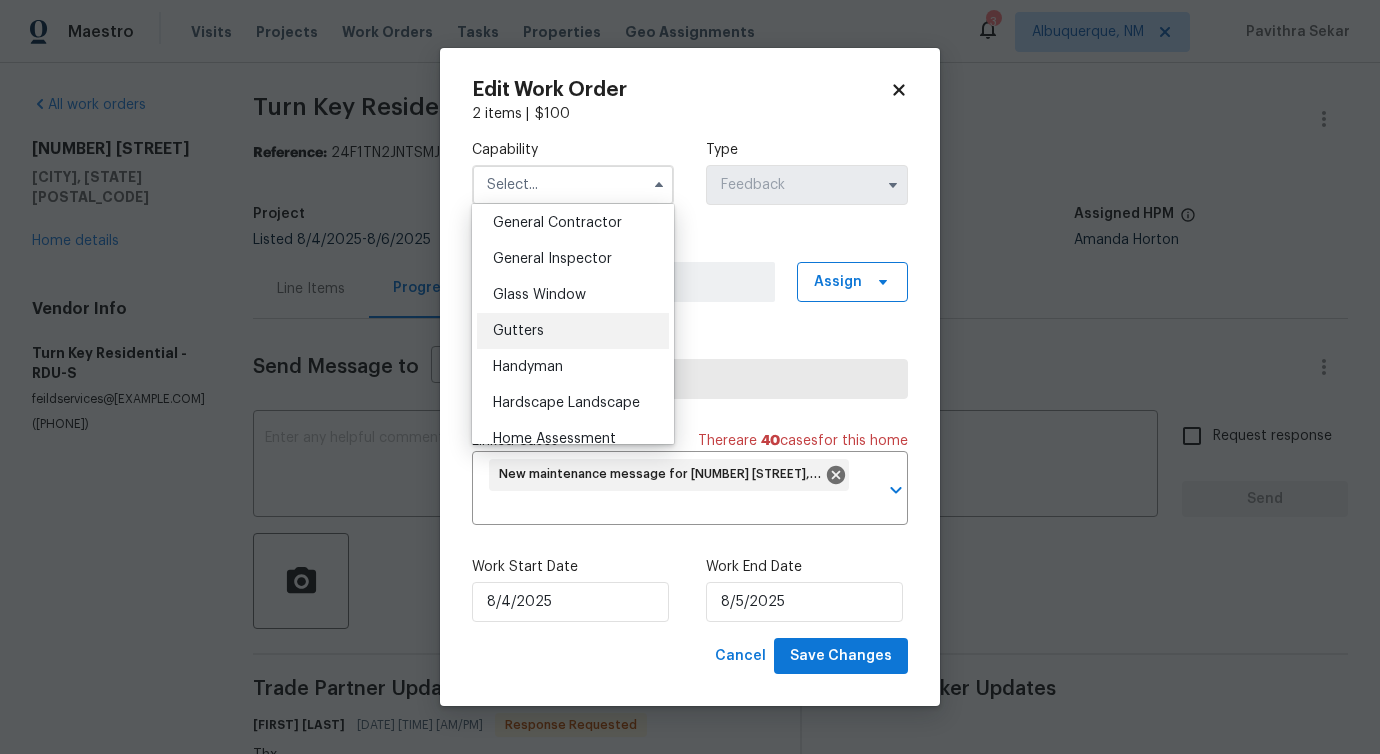click on "Handyman" at bounding box center (528, 367) 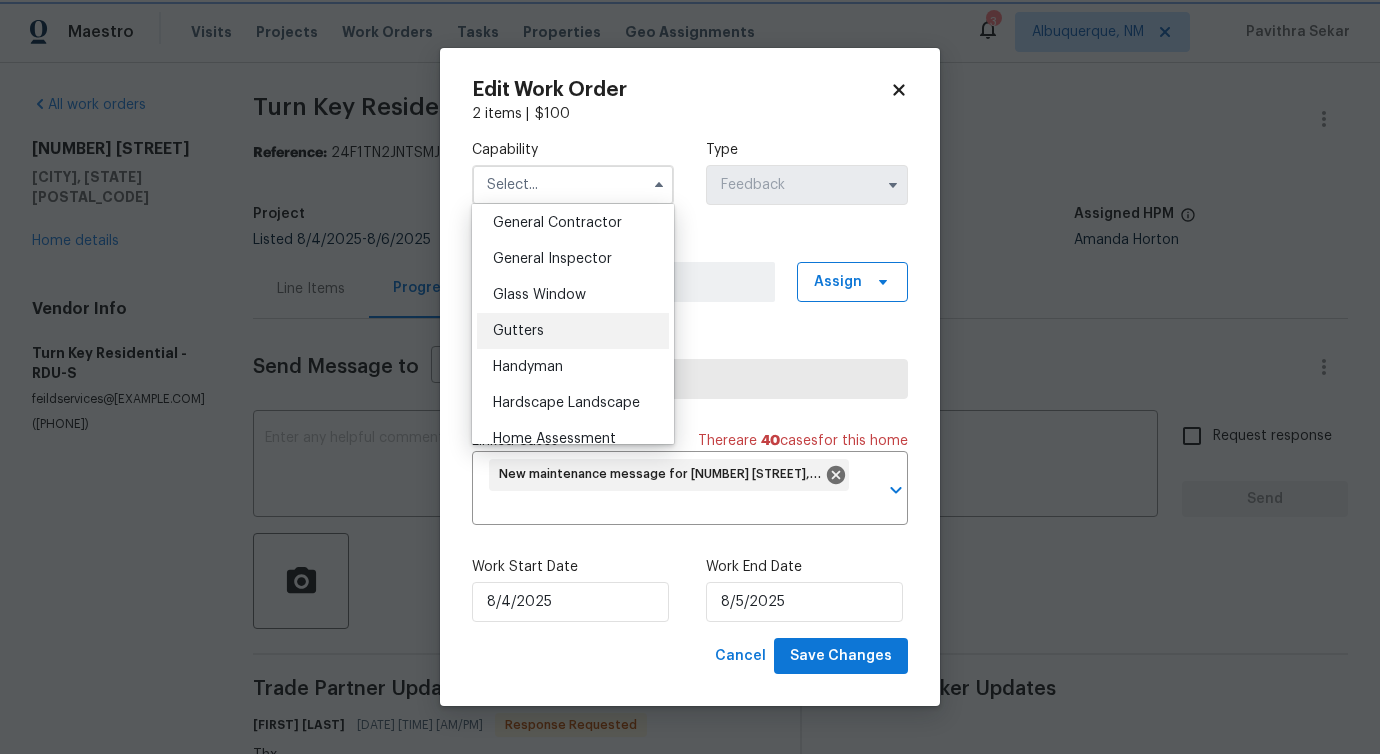 type on "Handyman" 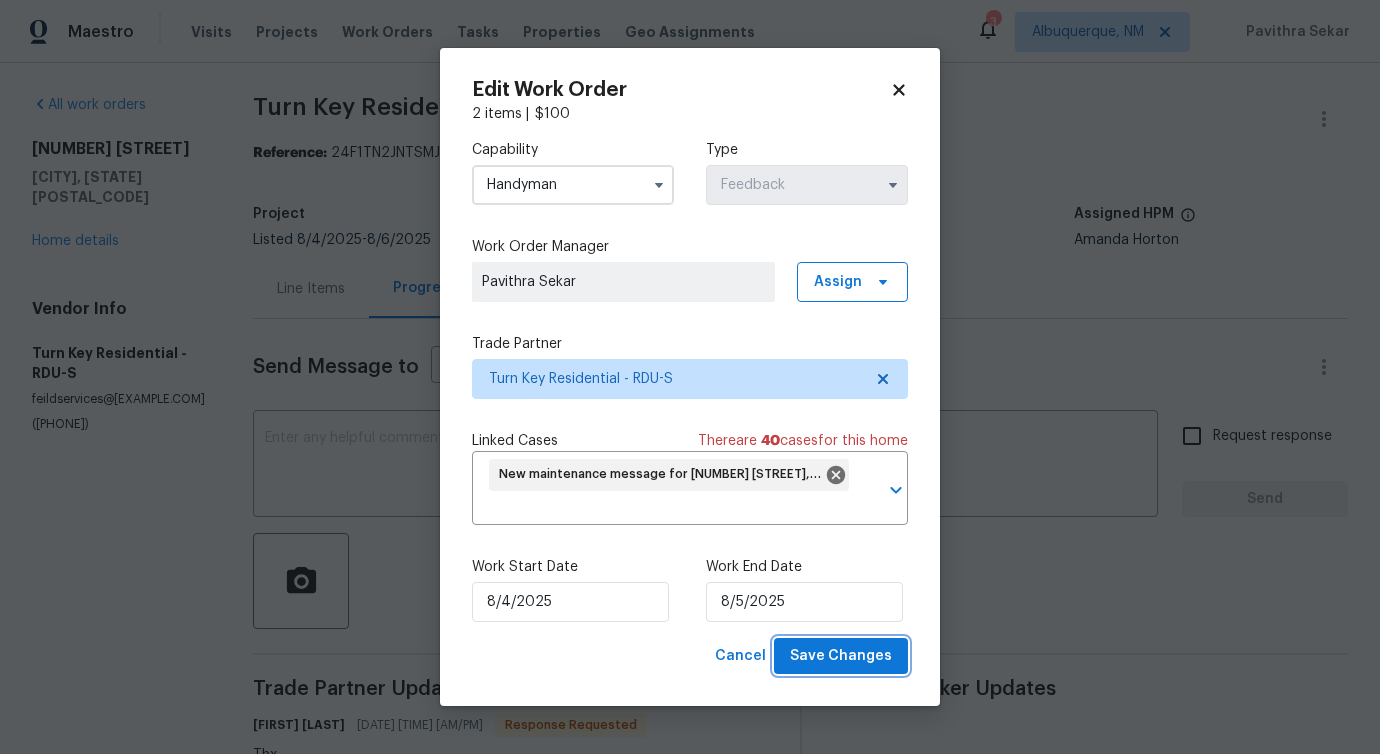 click on "Save Changes" at bounding box center [841, 656] 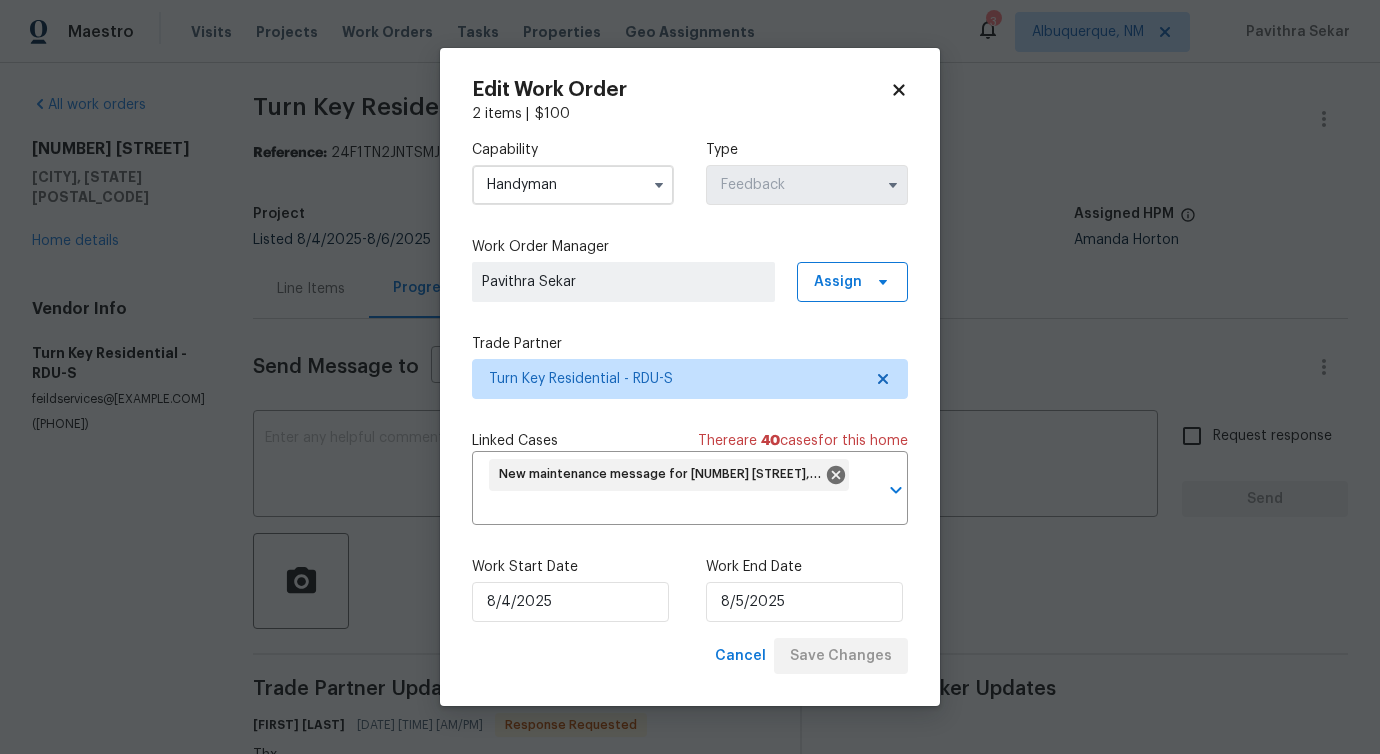 click on "Maestro Visits Projects Work Orders Tasks Properties Geo Assignments 3 Albuquerque, NM Pavithra Sekar All work orders 13 Herndon Ct Clayton, NC 27520 Home details Vendor Info Turn Key Residential - RDU-S feildservices@turnkeyresidential.org (919) 805-2596 Turn Key Residential - RDU-S Needs QC Reference:   24F1TN2JNTSMJ-842b69d6e Project Listed   8/4/2025  -  8/6/2025 Work Order Timeline 8/4/2025  -  8/6/2025 Total Budget $100.00 Assigned HPM Amanda Horton Line Items Progress Updates Attachments Invoices Send Message to Trade partner only Trade partner only ​ x ​ Request response Send Trade Partner Updates Maria Johnson 08/05/2025 1:41 PM Response Requested Thx Pavithra Sekar 08/05/2025 12:17 PM Please let us know once all completion photos have been uploaded so we can proceed with finalize it. Maria Johnson 08/05/2025 11:53 AM I will have to load rest of photos ove r wifu to slow
The signal here
Thanks Maria Johnson 08/05/2025 11:53 AM Maria Johnson 08/05/2025 11:49 AM Maria Johnson 08/05/2025 11:43 AM" at bounding box center (690, 377) 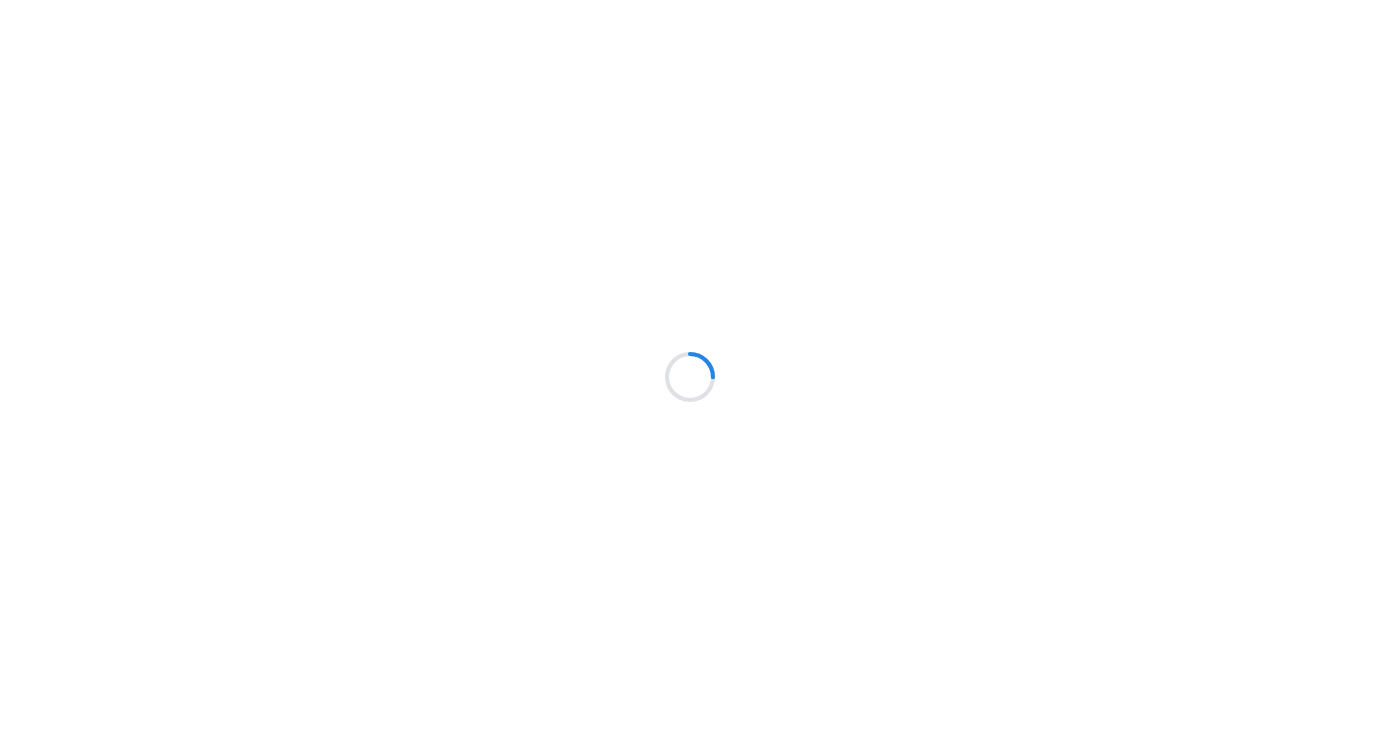 scroll, scrollTop: 0, scrollLeft: 0, axis: both 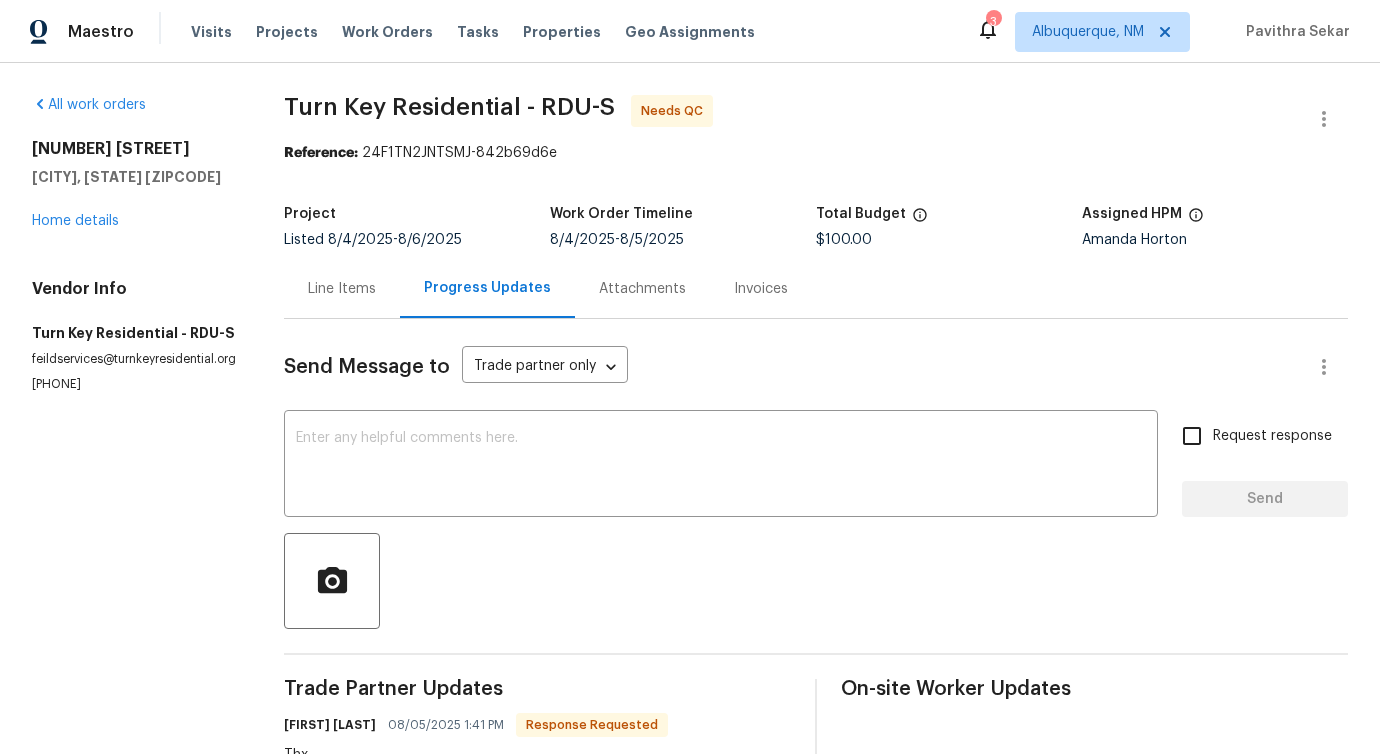 click on "Turn Key Residential - RDU-S Needs QC Reference:   [REFERENCE] Project Listed   [DATE]  -  [DATE] Work Order Timeline [DATE]  -  [DATE] Total Budget $100.00 Assigned HPM [FIRST] [LAST] Line Items Progress Updates Attachments Invoices Send Message to Trade partner only Trade partner only ​ x ​ Request response Send Trade Partner Updates [FIRST] [LAST] [DATE] [TIME] Response Requested Thx [FIRST] [LAST] [DATE] [TIME] Please let us know once all completion photos have been uploaded so we can proceed with finalize it. [FIRST] [LAST] [DATE] [TIME] I will have to load rest of photos ove r wifu to slow
The signal here
Thanks [FIRST] [LAST] [DATE] [TIME] I will have to load rest of photos ove r wifu to slow
The signal here
Thanks [FIRST] [LAST] [DATE] [TIME] No water on
Water off at meter with barrel lock at  water meter fro. Utility company [FIRST] [LAST] [DATE] [TIME] Pavithra Sekar [DATE] [TIME] Thanks! [FIRST] [LAST]" at bounding box center (816, 952) 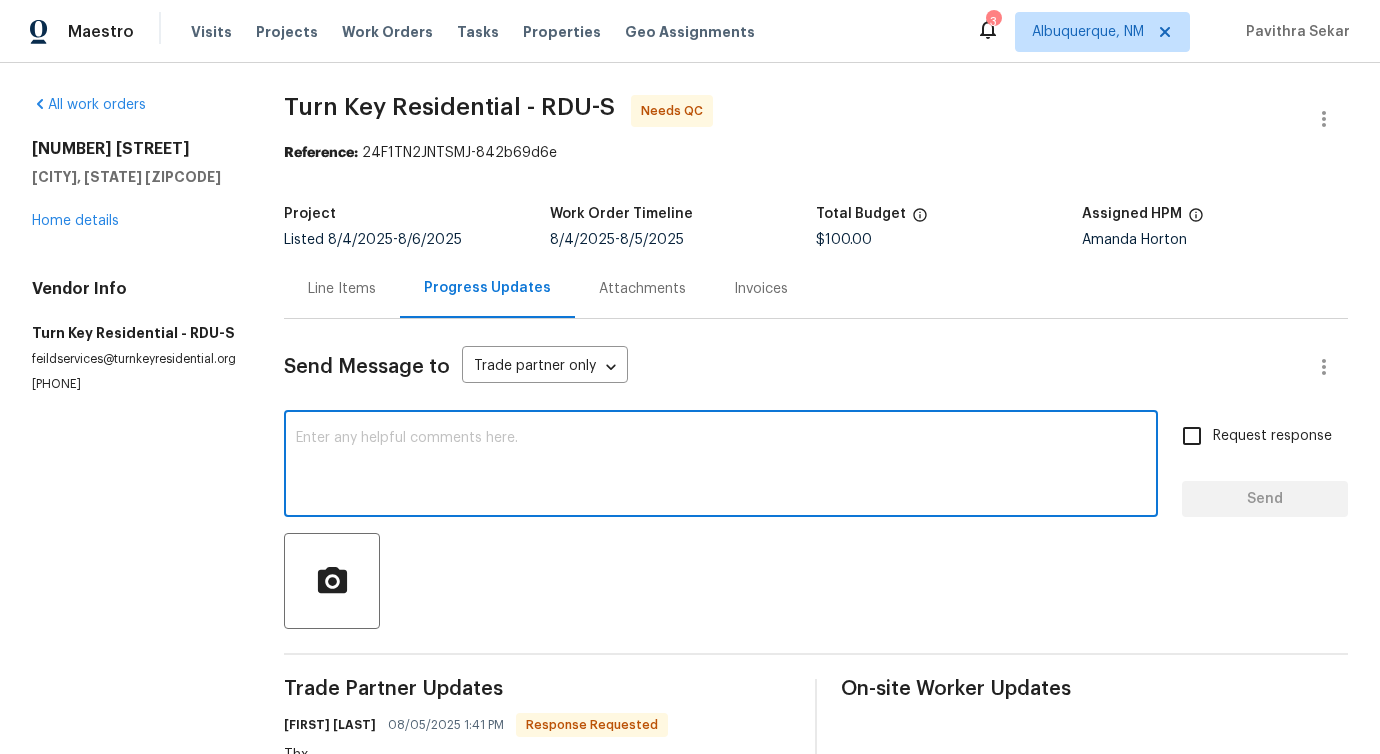 click at bounding box center (721, 466) 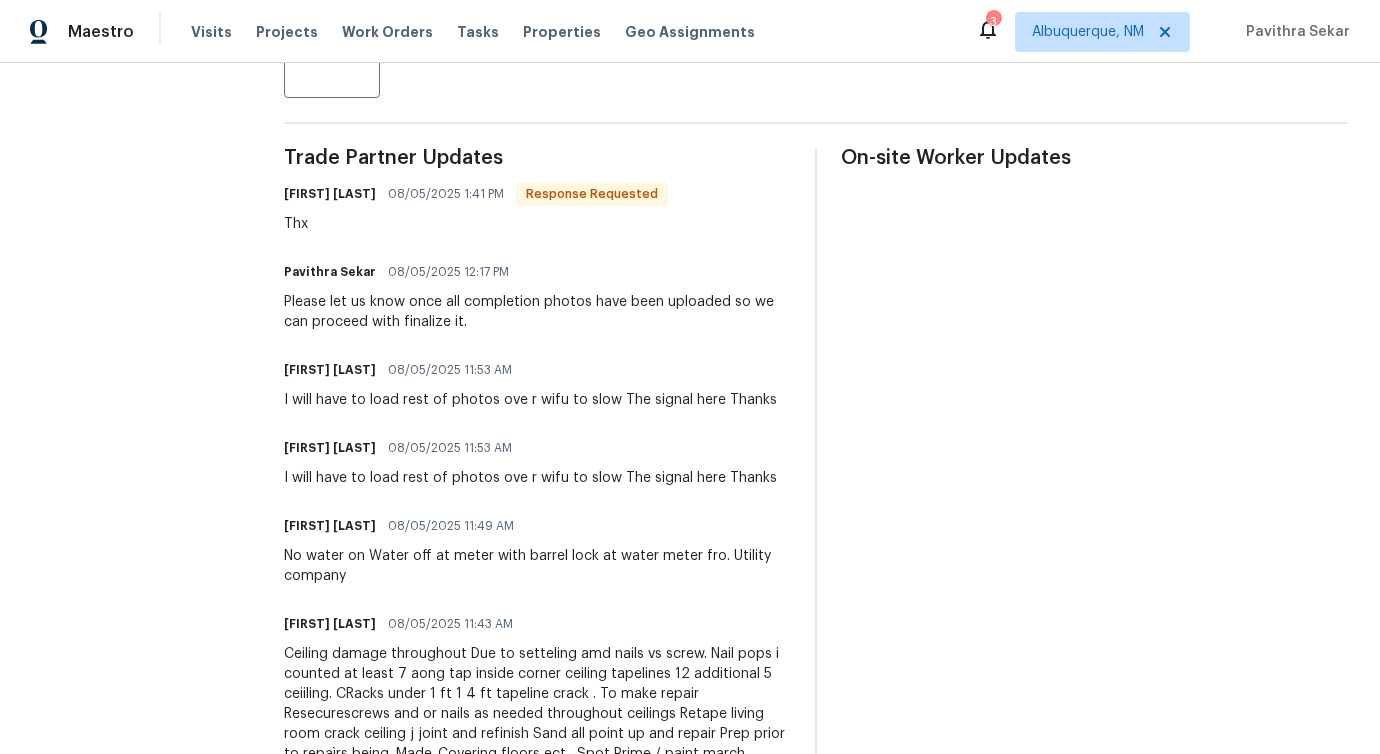 scroll, scrollTop: 0, scrollLeft: 0, axis: both 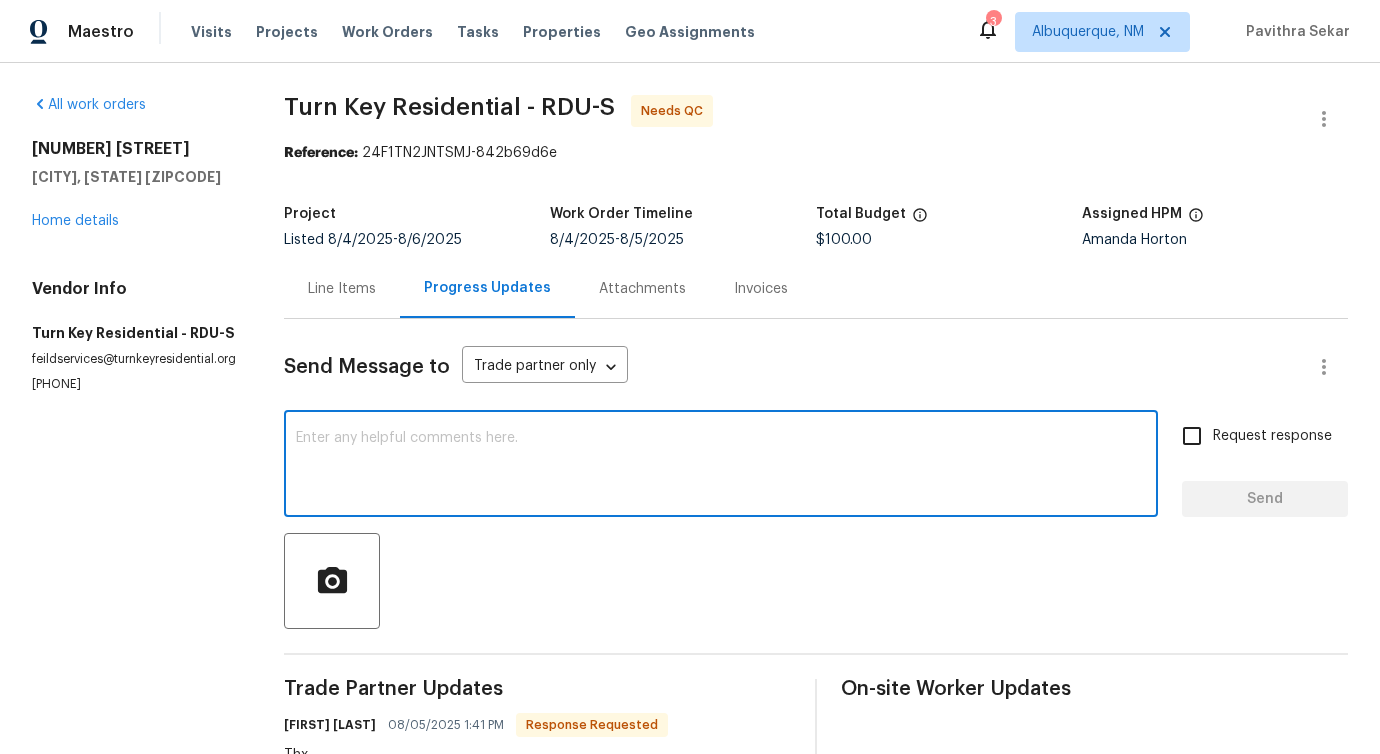 click on "Line Items" at bounding box center (342, 288) 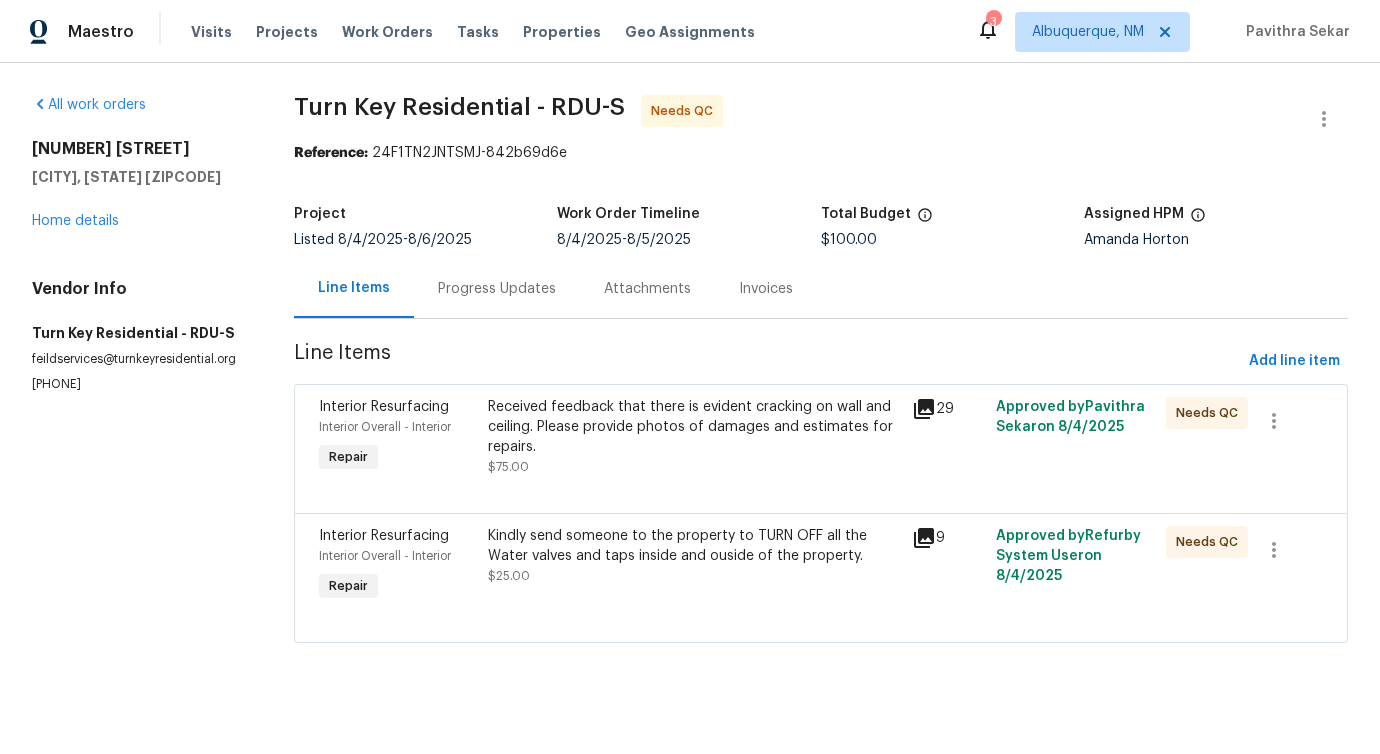 click on "Received feedback that there is evident cracking on wall and ceiling. Please provide photos of damages and estimates for repairs. $75.00" at bounding box center [693, 437] 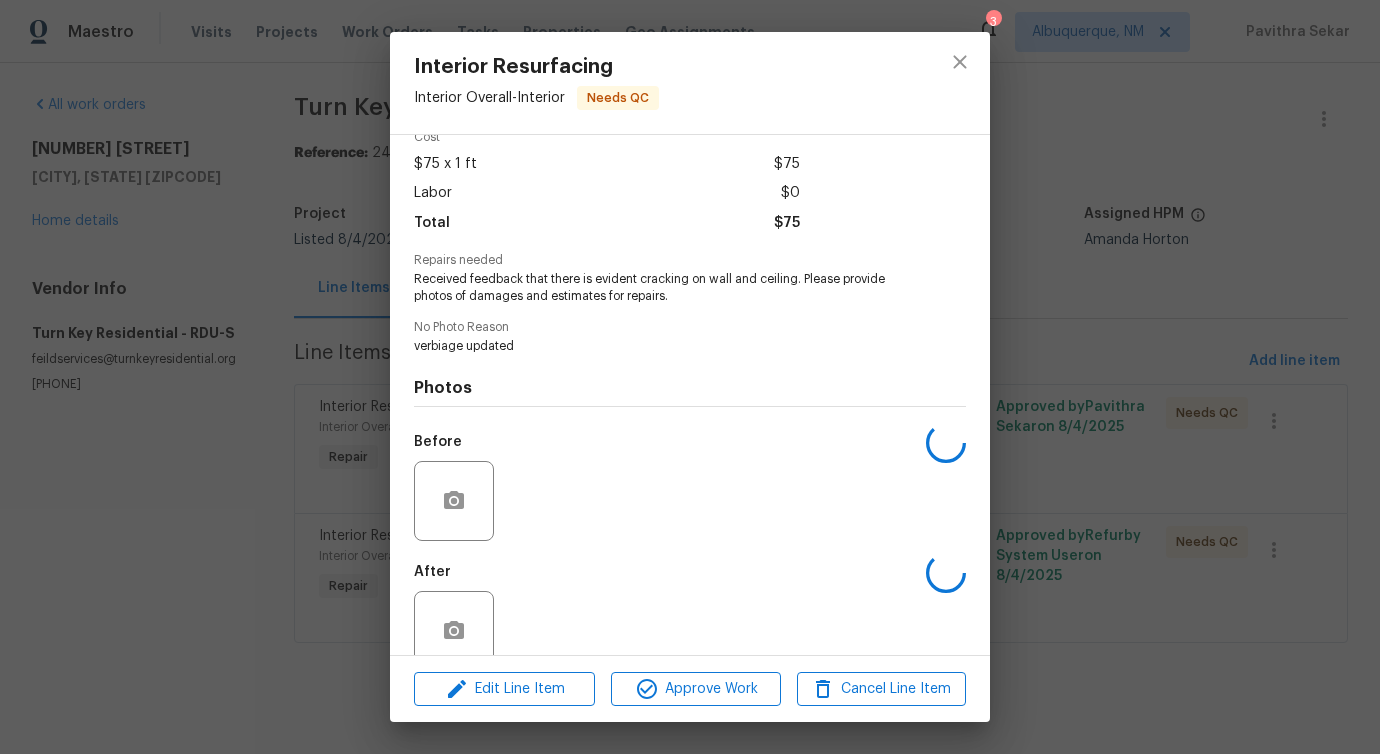 scroll, scrollTop: 133, scrollLeft: 0, axis: vertical 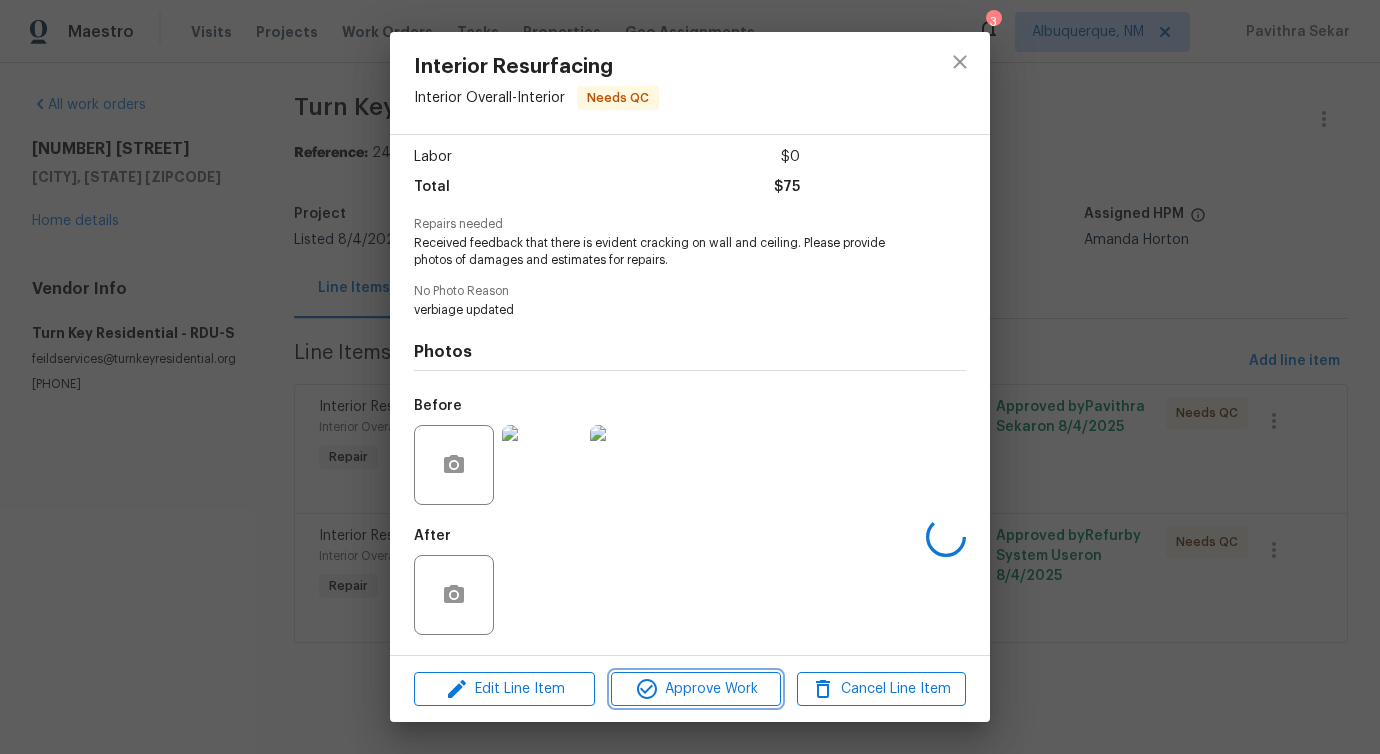 click on "Approve Work" at bounding box center (695, 689) 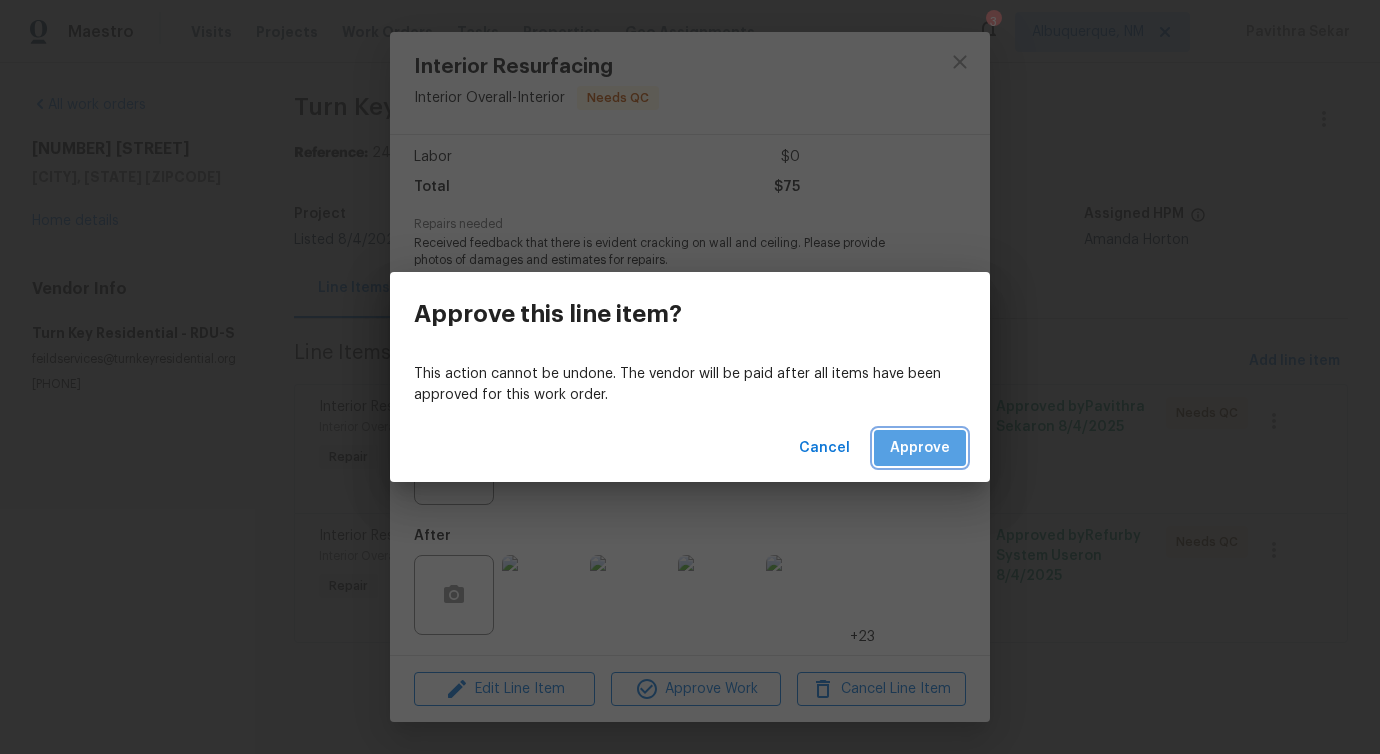 click on "Approve" at bounding box center [920, 448] 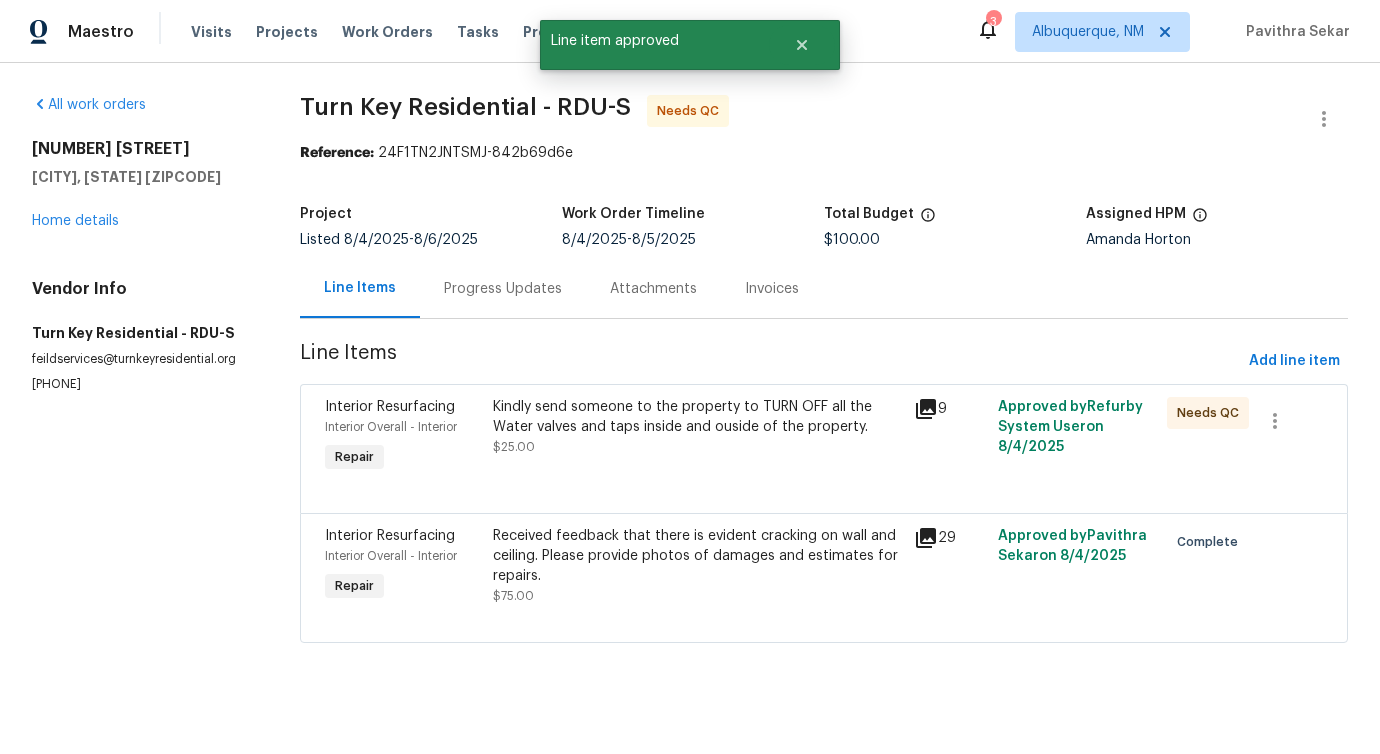 click on "Kindly send someone to the property to TURN OFF all the Water valves and taps inside and ouside of the property. $25.00" at bounding box center [697, 437] 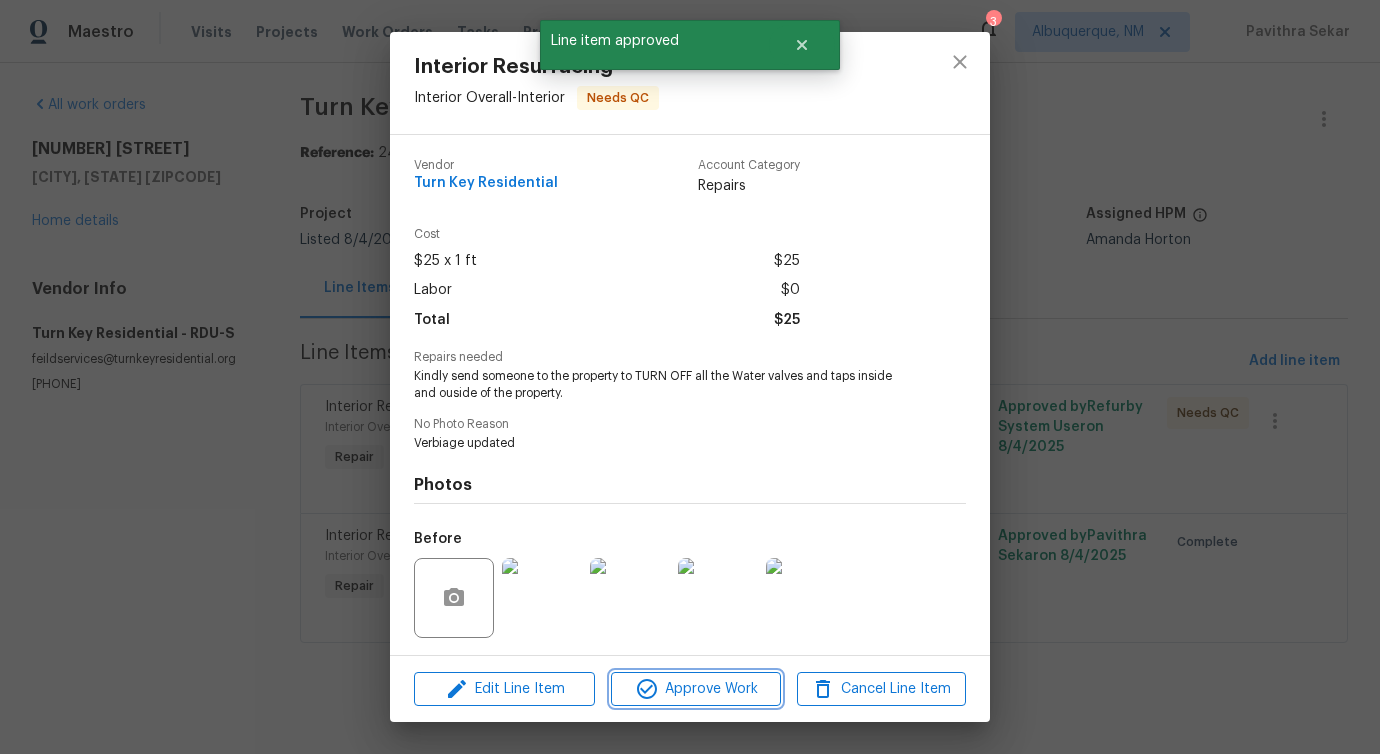 click on "Approve Work" at bounding box center [695, 689] 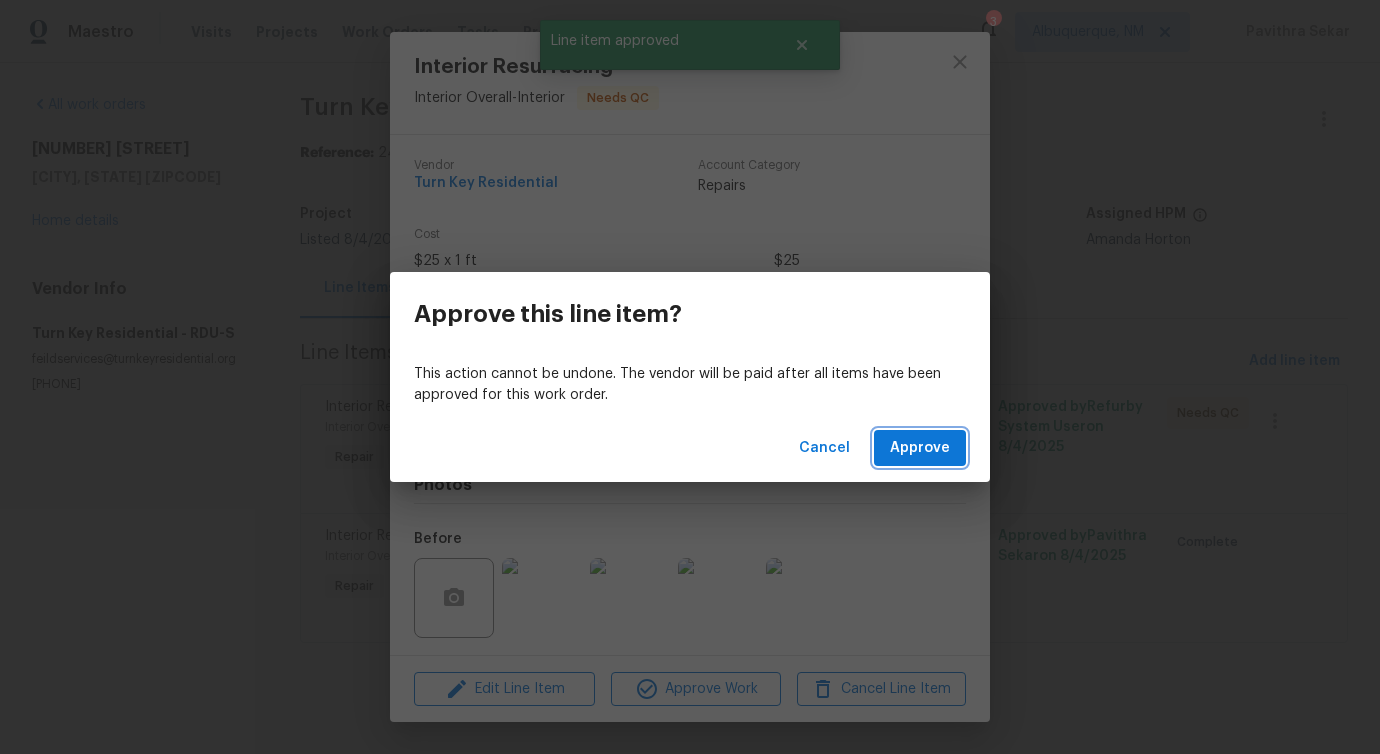 click on "Approve" at bounding box center (920, 448) 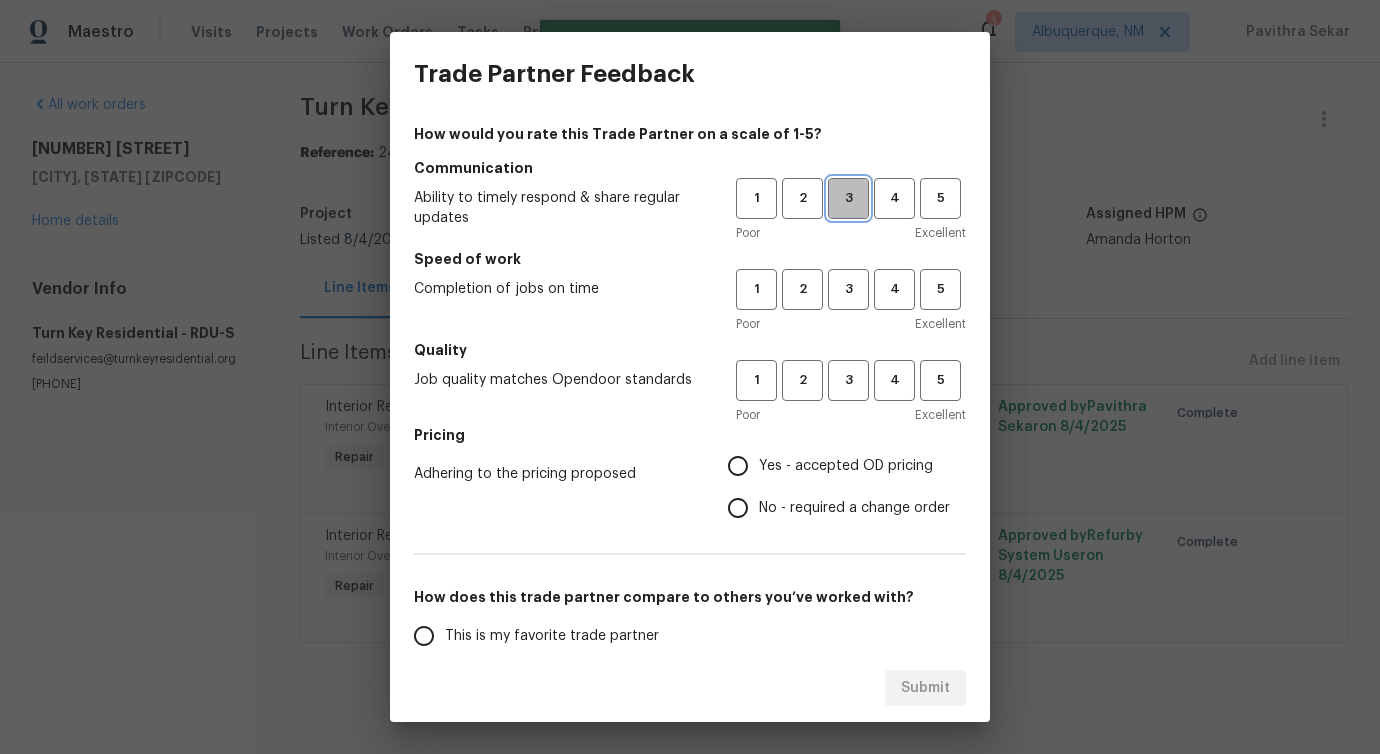 click on "3" at bounding box center [848, 198] 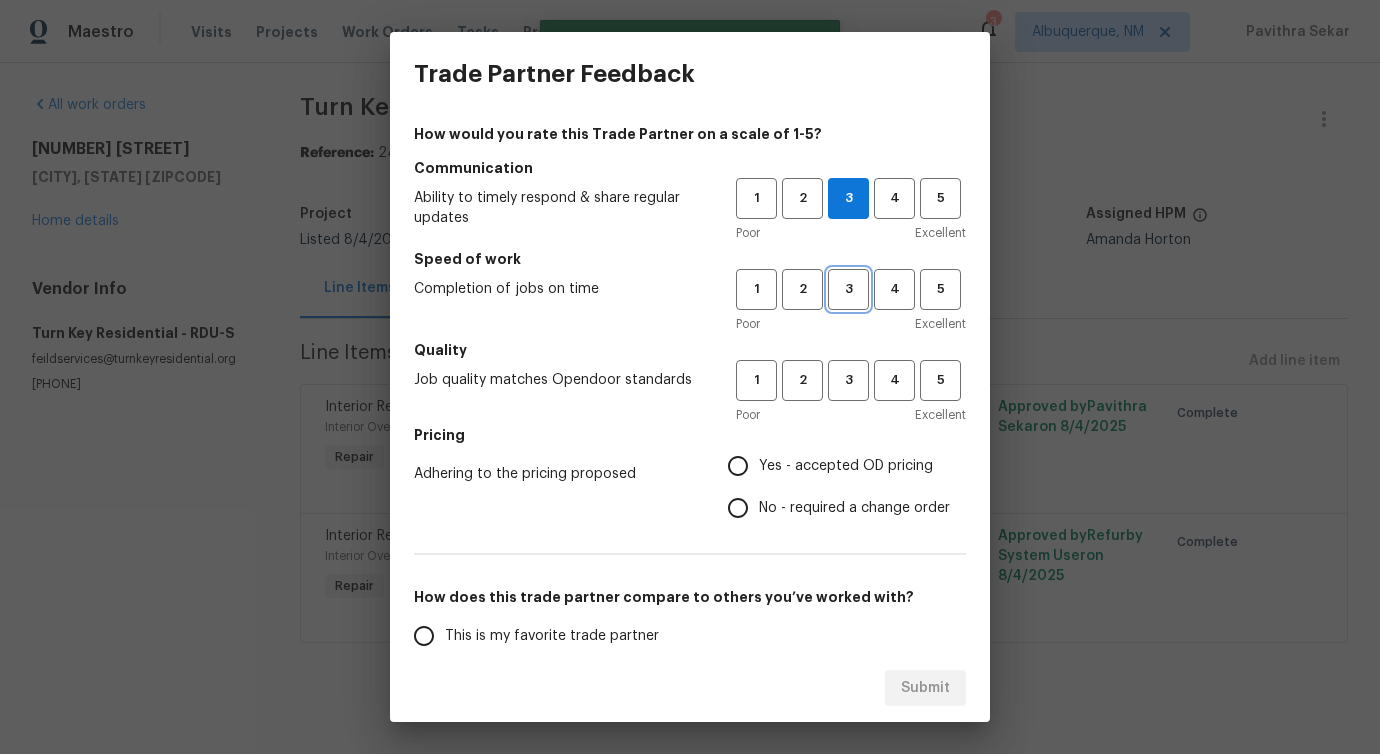 click on "3" at bounding box center [848, 289] 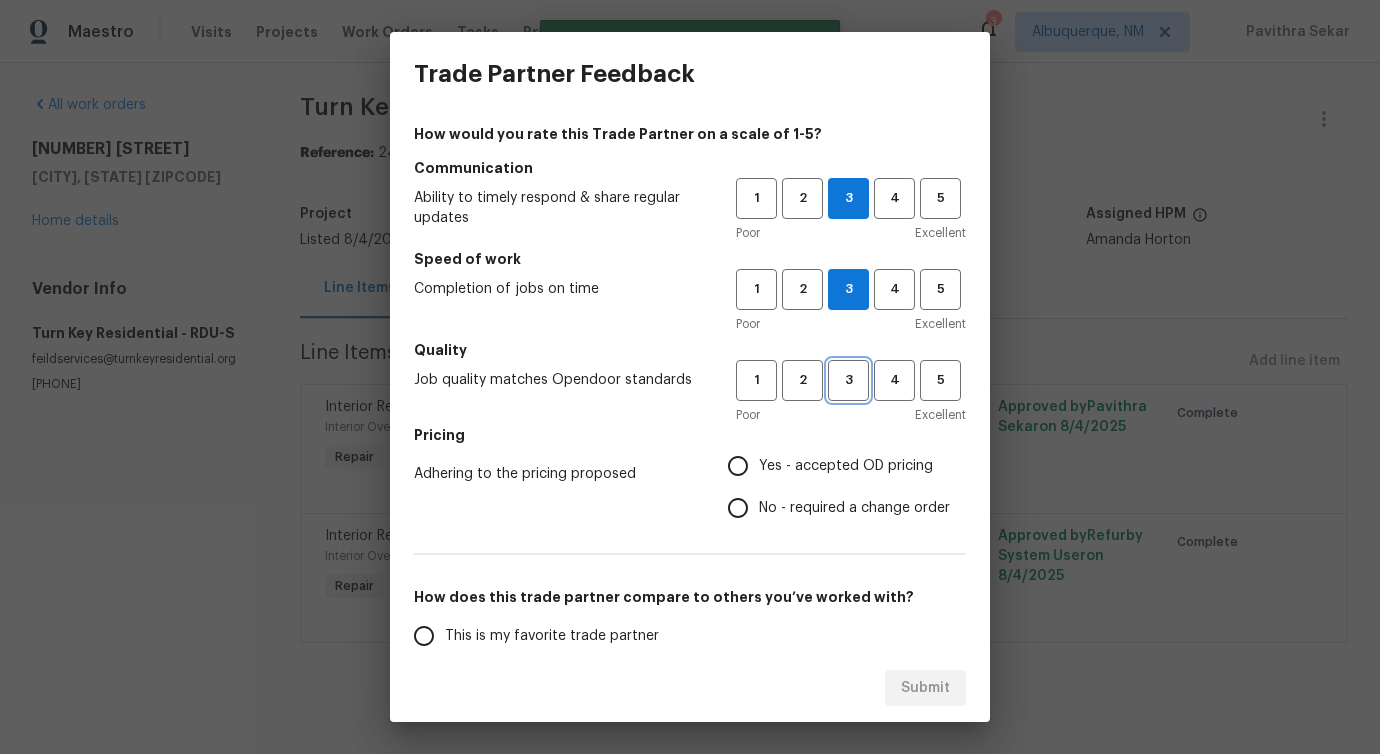 drag, startPoint x: 832, startPoint y: 377, endPoint x: 831, endPoint y: 388, distance: 11.045361 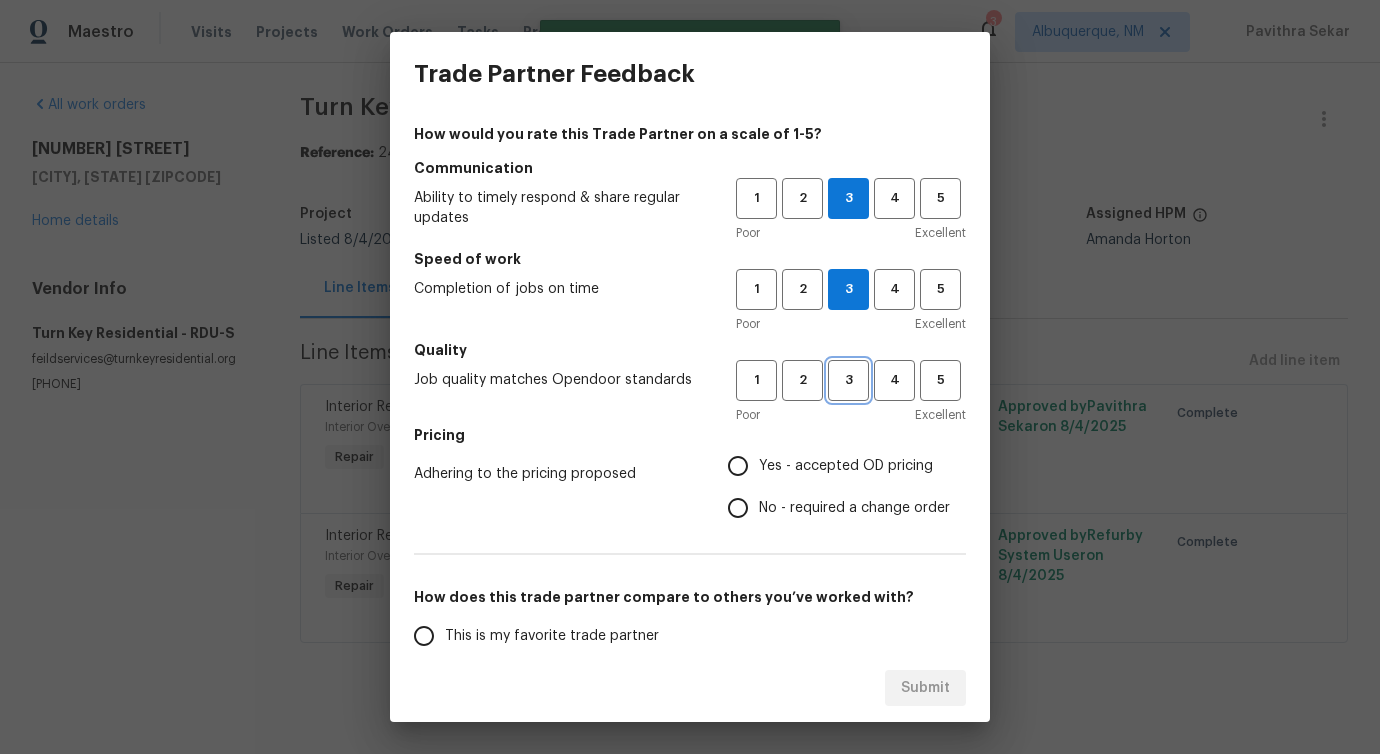 click on "3" at bounding box center (848, 380) 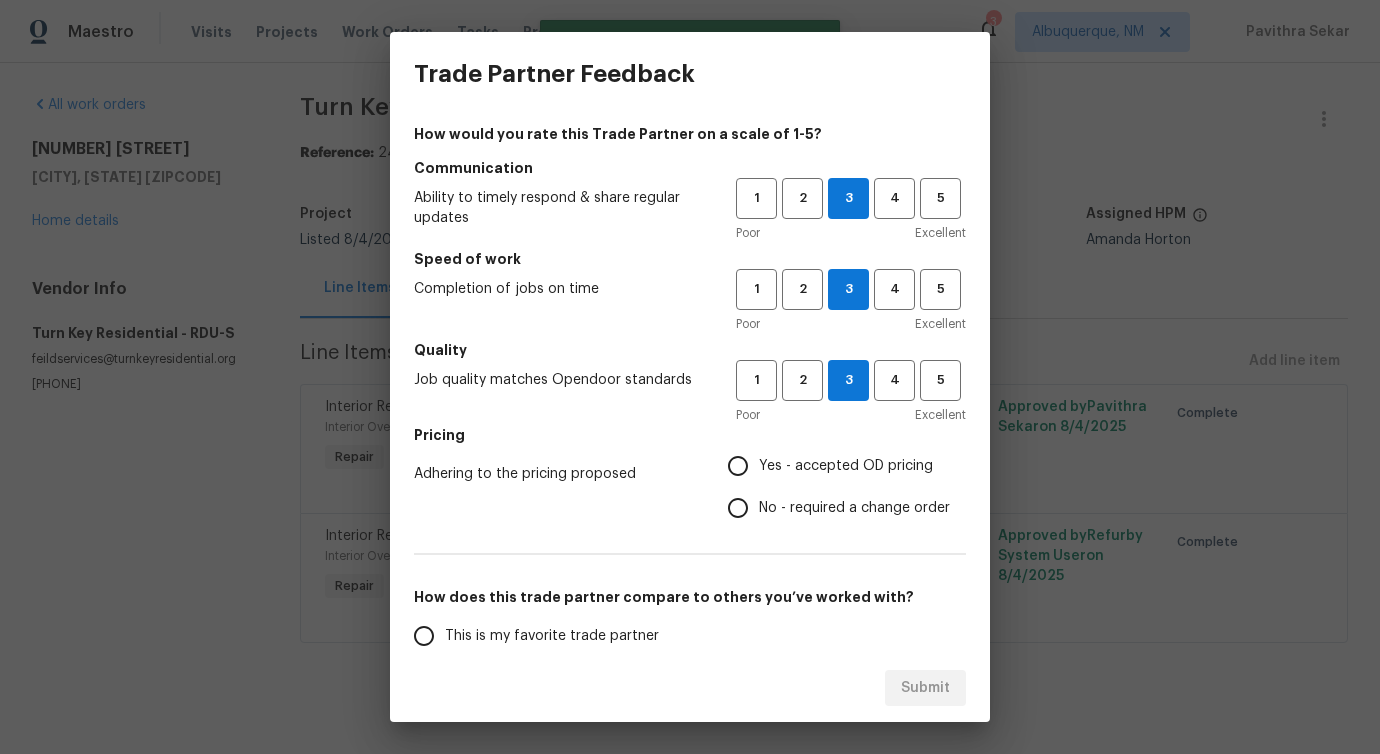 click on "Yes - accepted OD pricing" at bounding box center (846, 466) 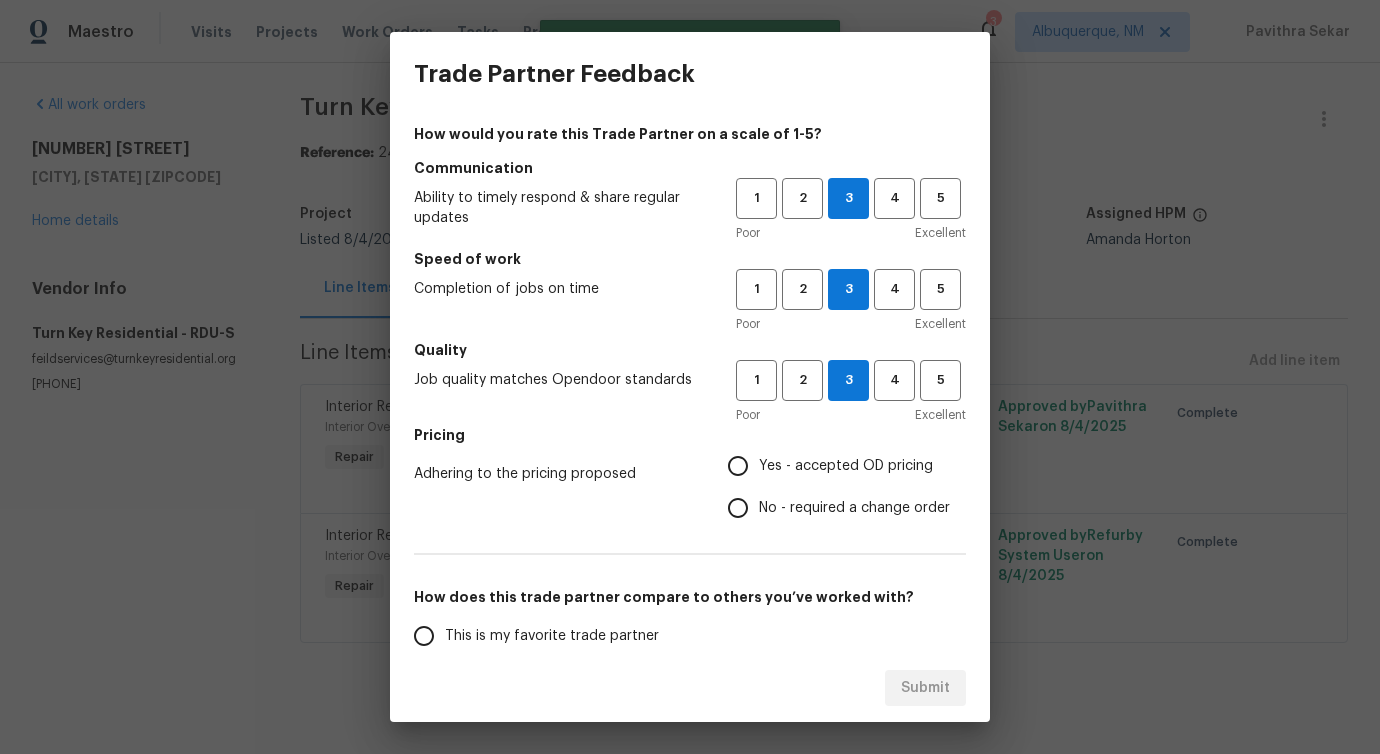 click on "Yes - accepted OD pricing" at bounding box center (738, 466) 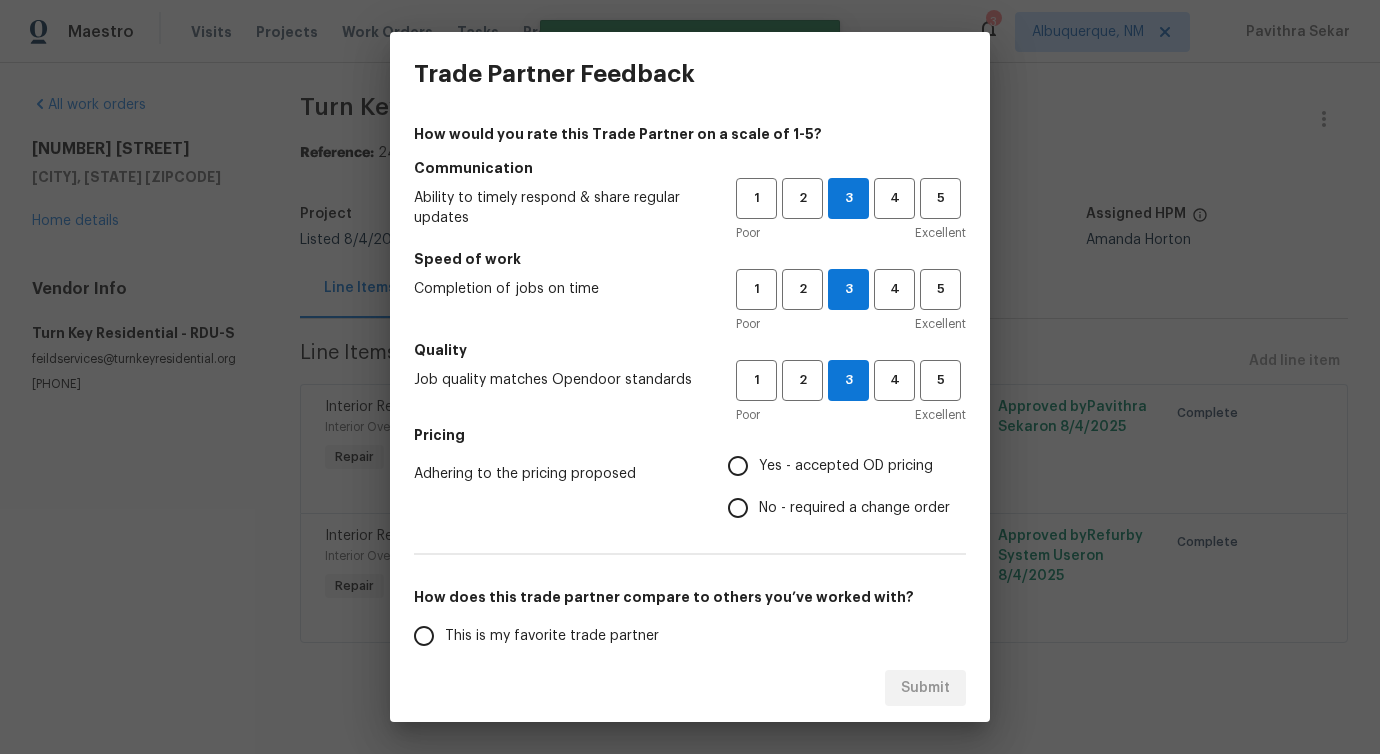 radio on "true" 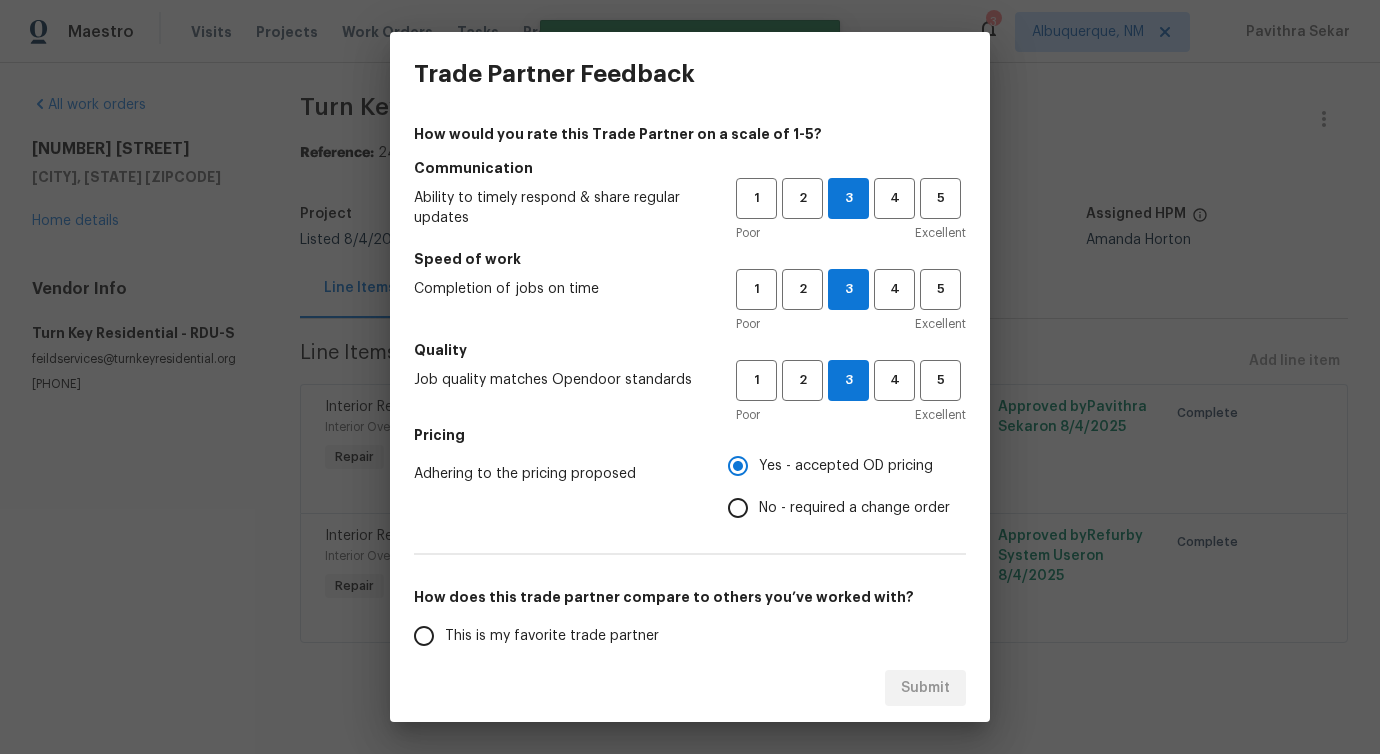 scroll, scrollTop: 261, scrollLeft: 0, axis: vertical 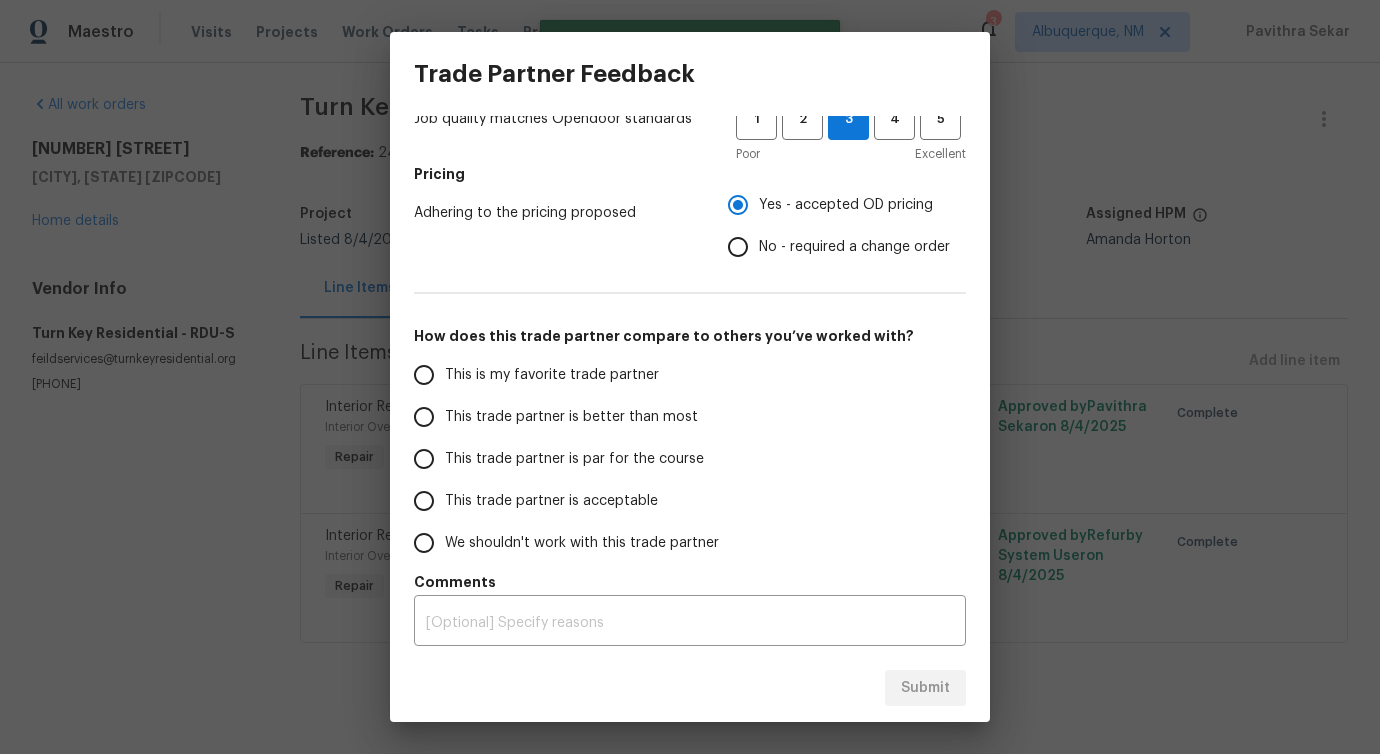click on "This trade partner is better than most" at bounding box center [561, 417] 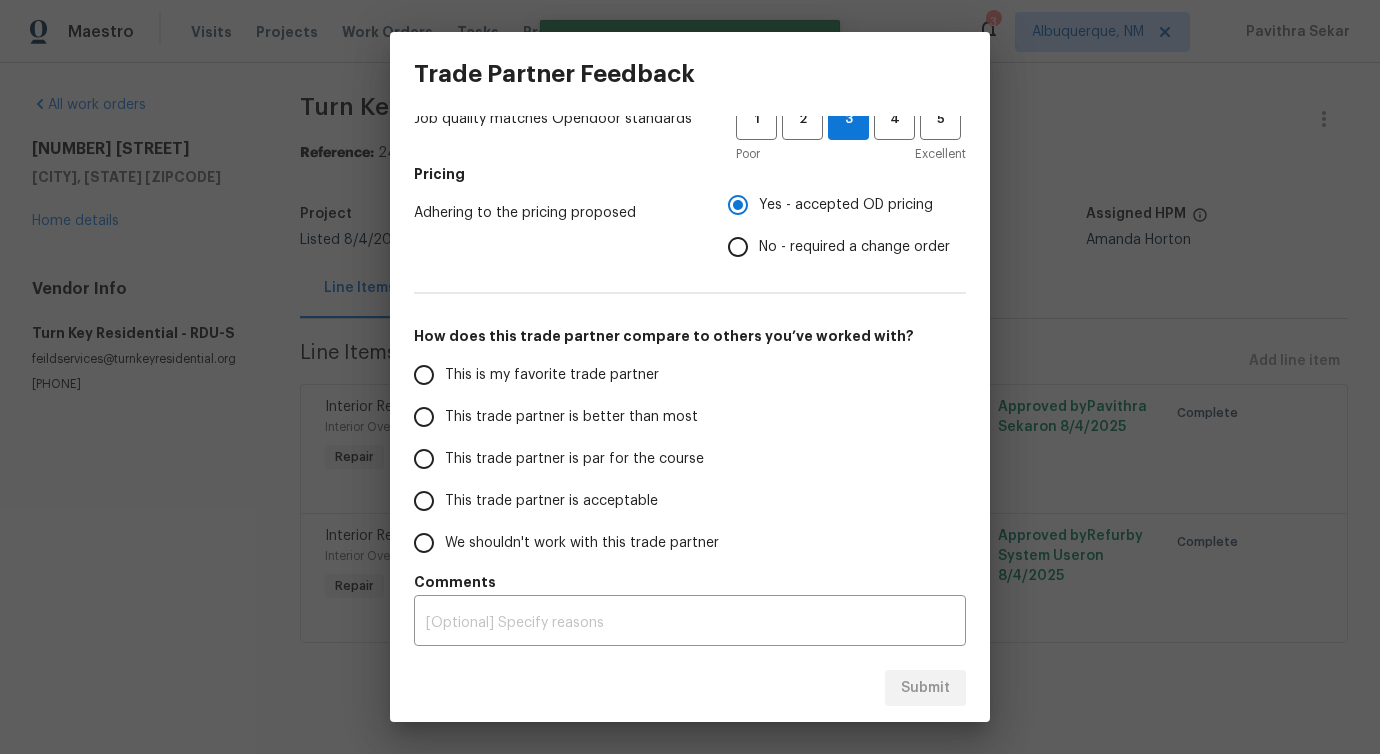 click on "This trade partner is better than most" at bounding box center [424, 417] 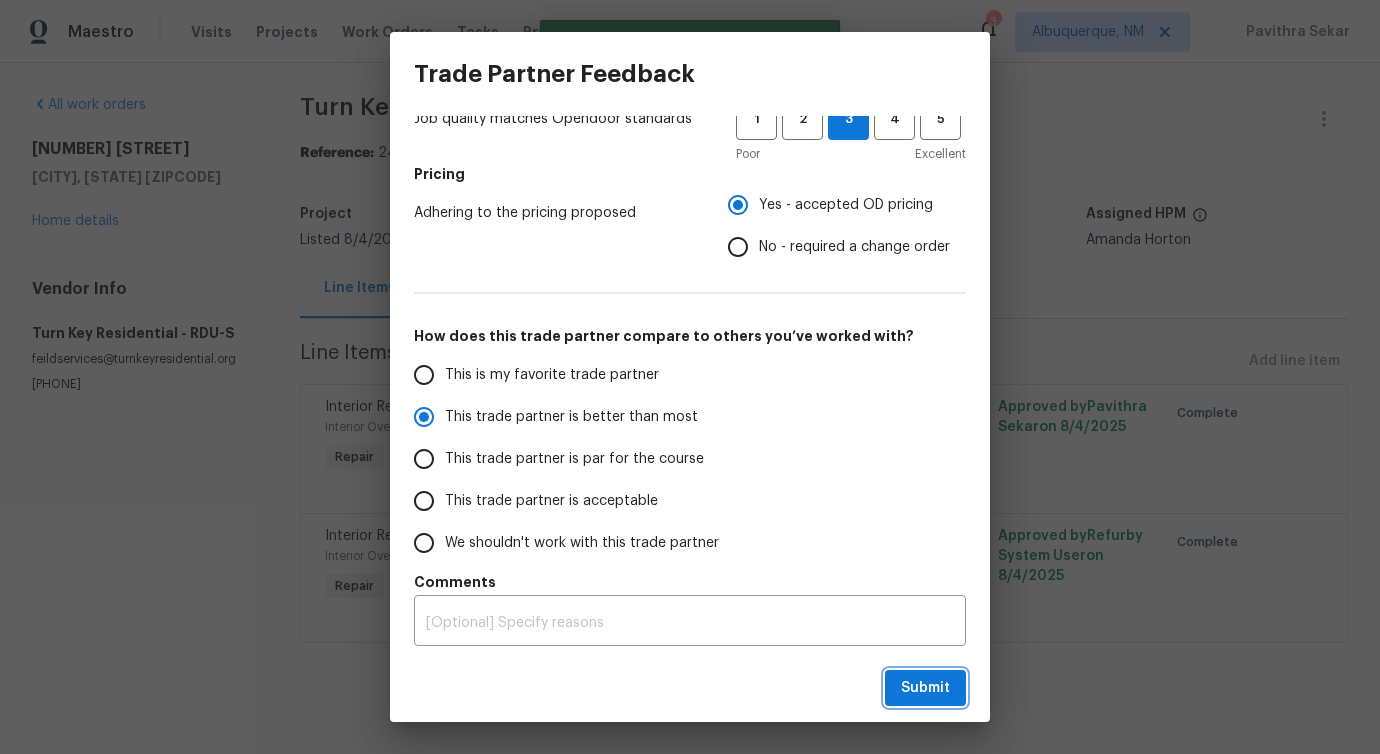 drag, startPoint x: 935, startPoint y: 687, endPoint x: 919, endPoint y: 665, distance: 27.202942 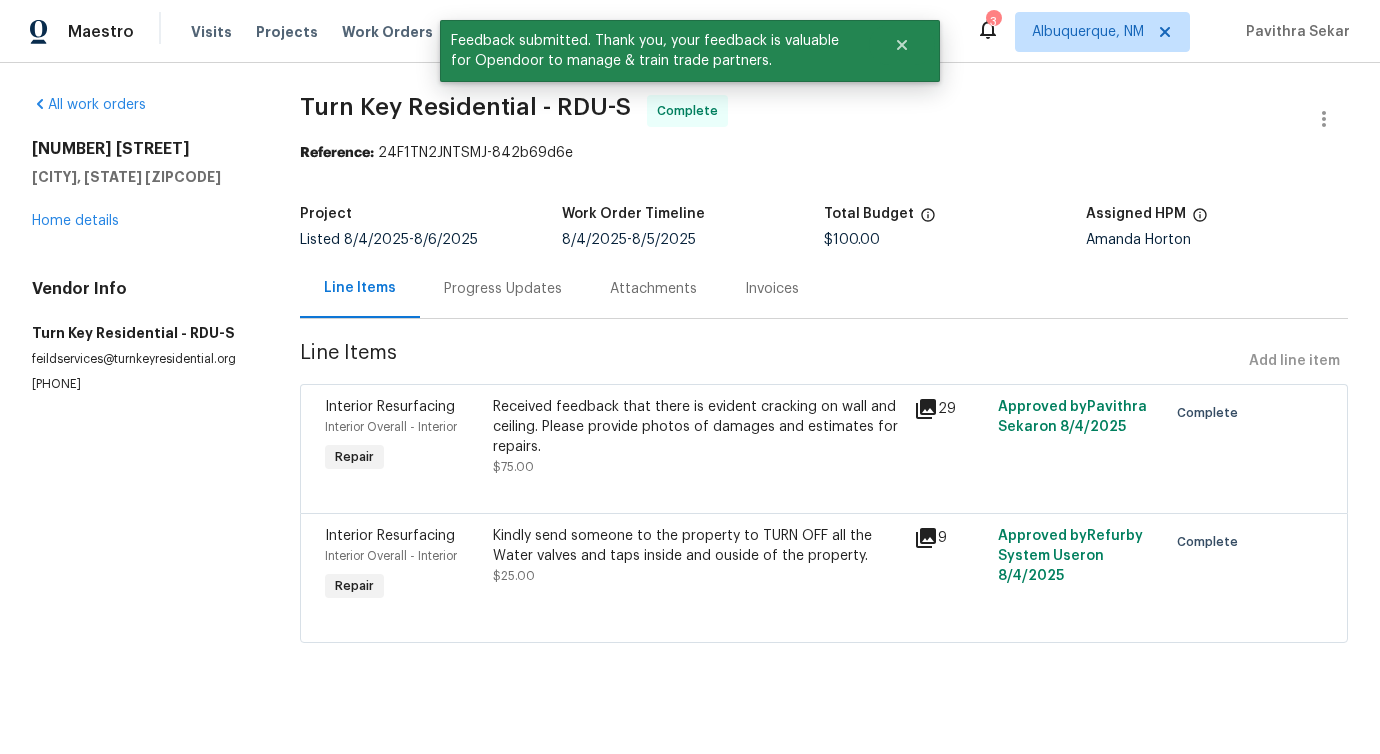 click on "Progress Updates" at bounding box center [503, 289] 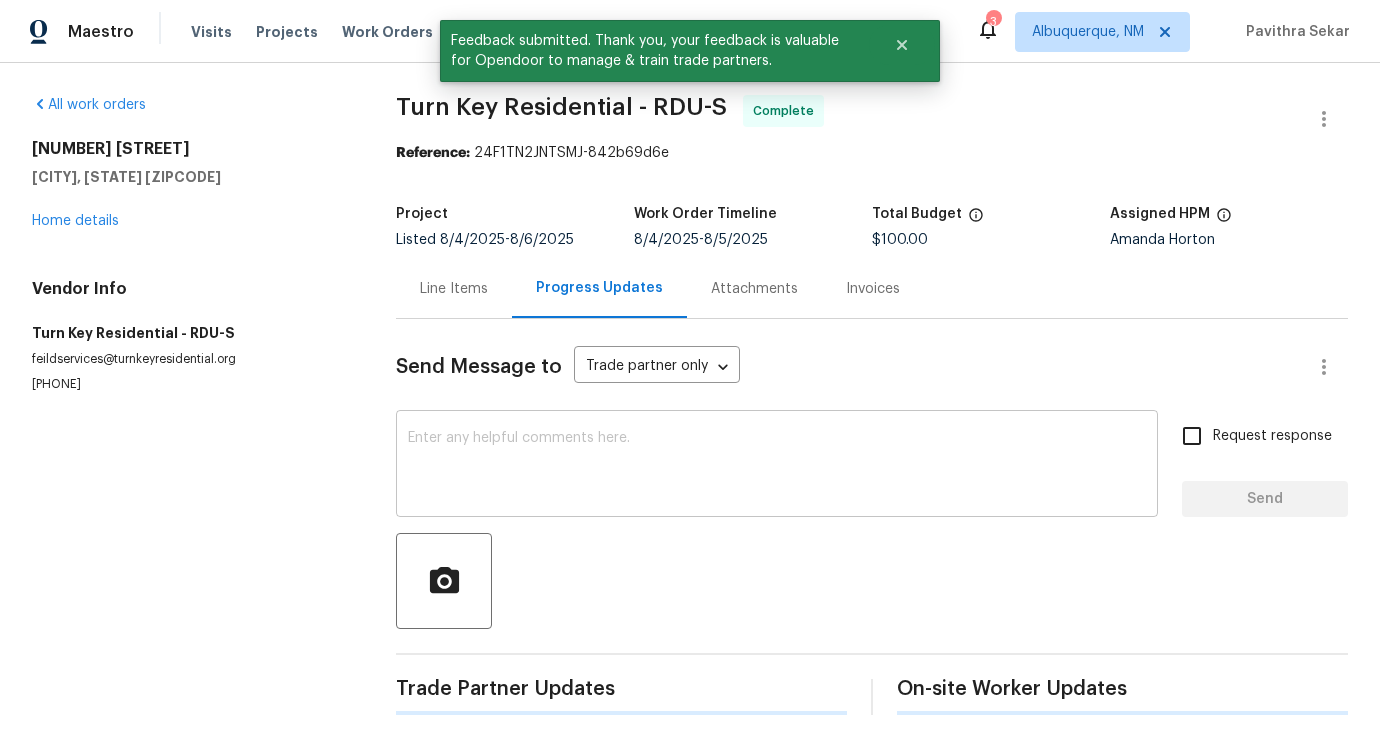 click at bounding box center [777, 466] 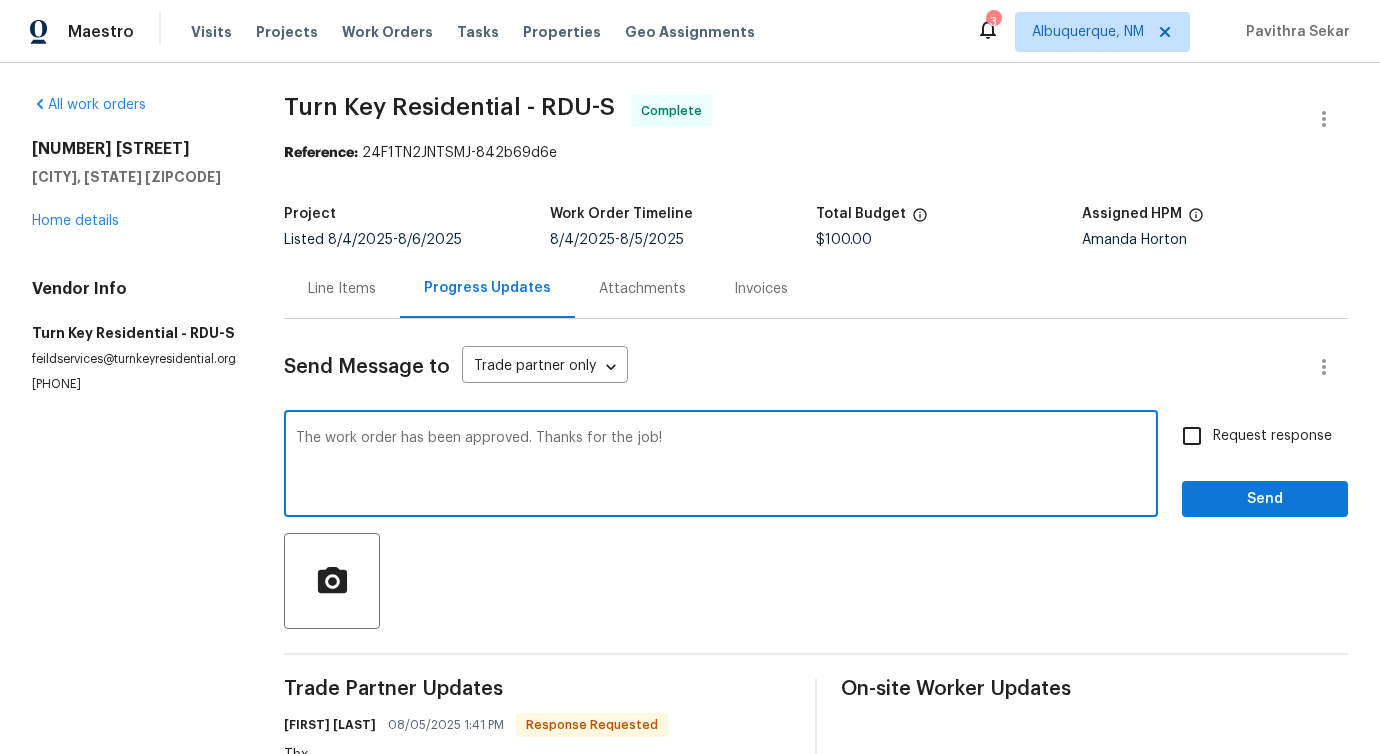 click on "The work order has been approved. Thanks for the job!" at bounding box center [721, 466] 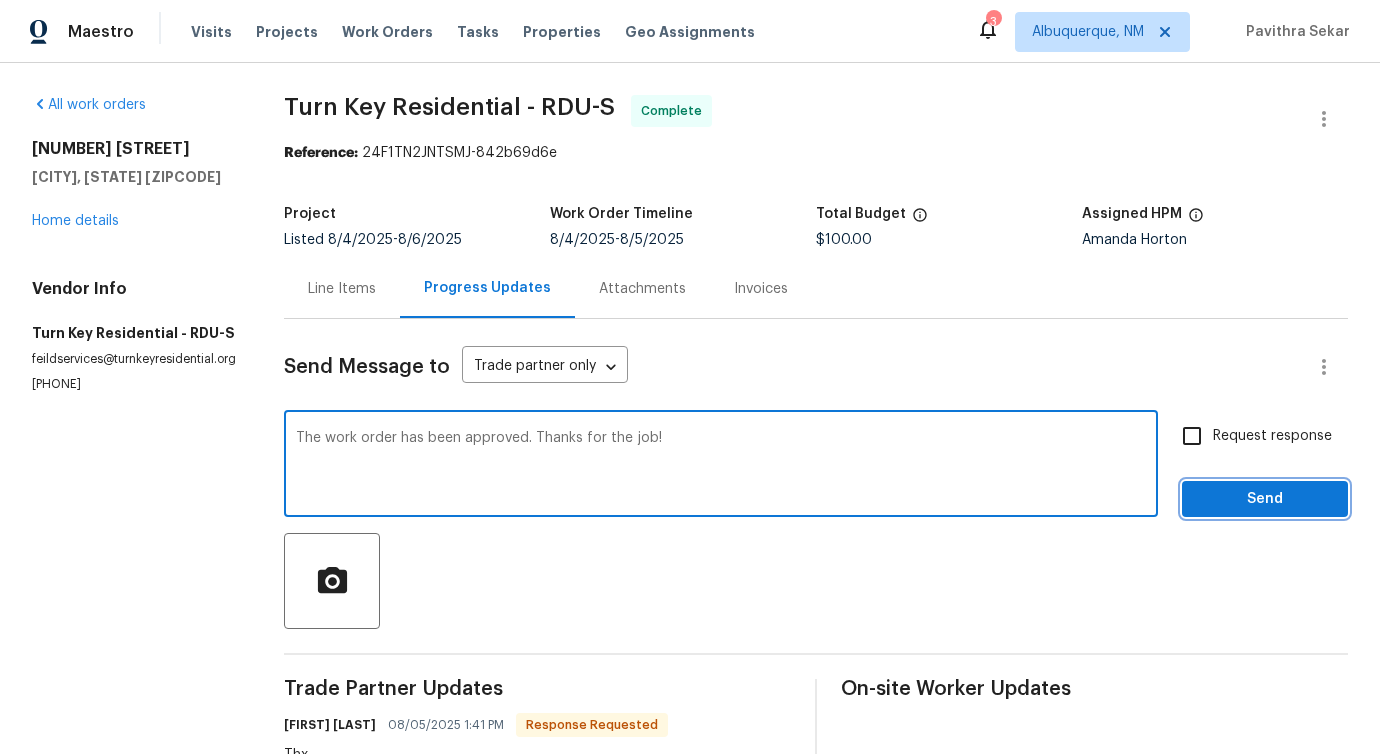 click on "Send" at bounding box center [1265, 499] 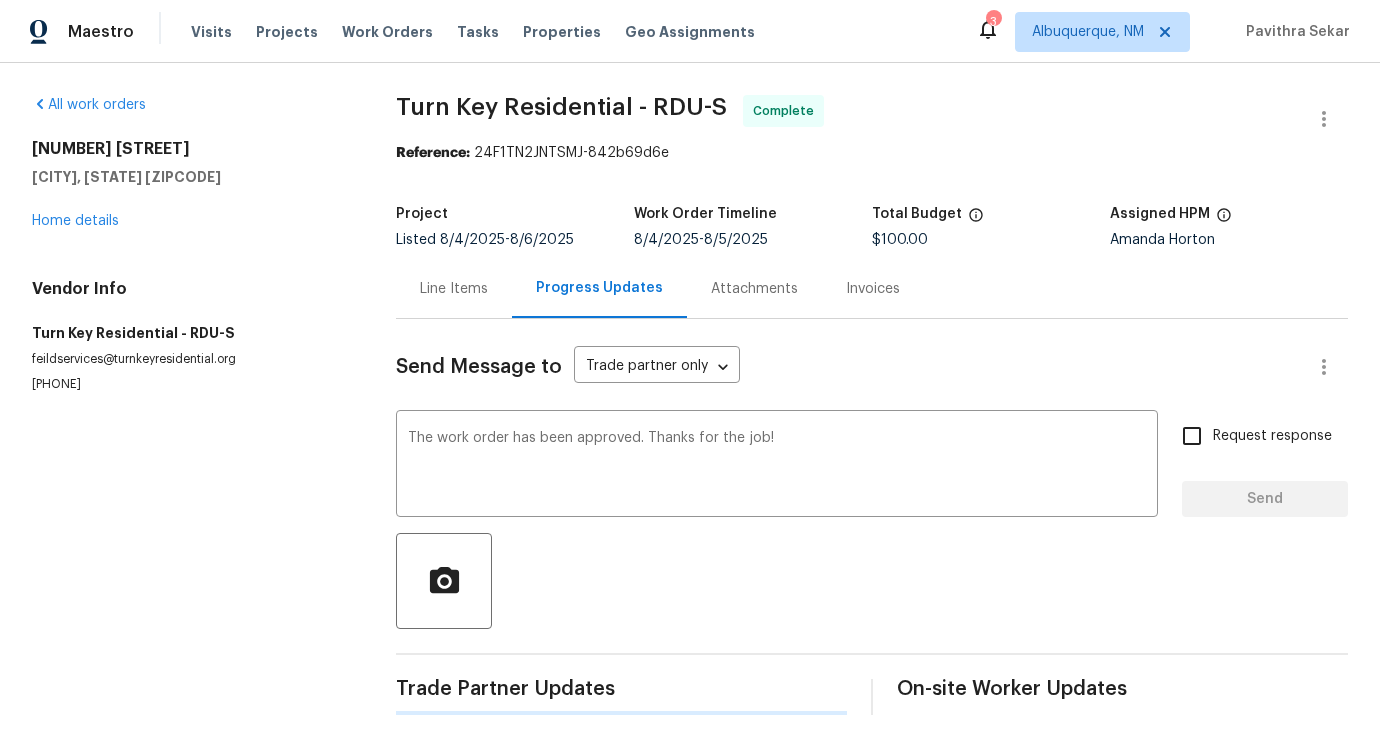 type 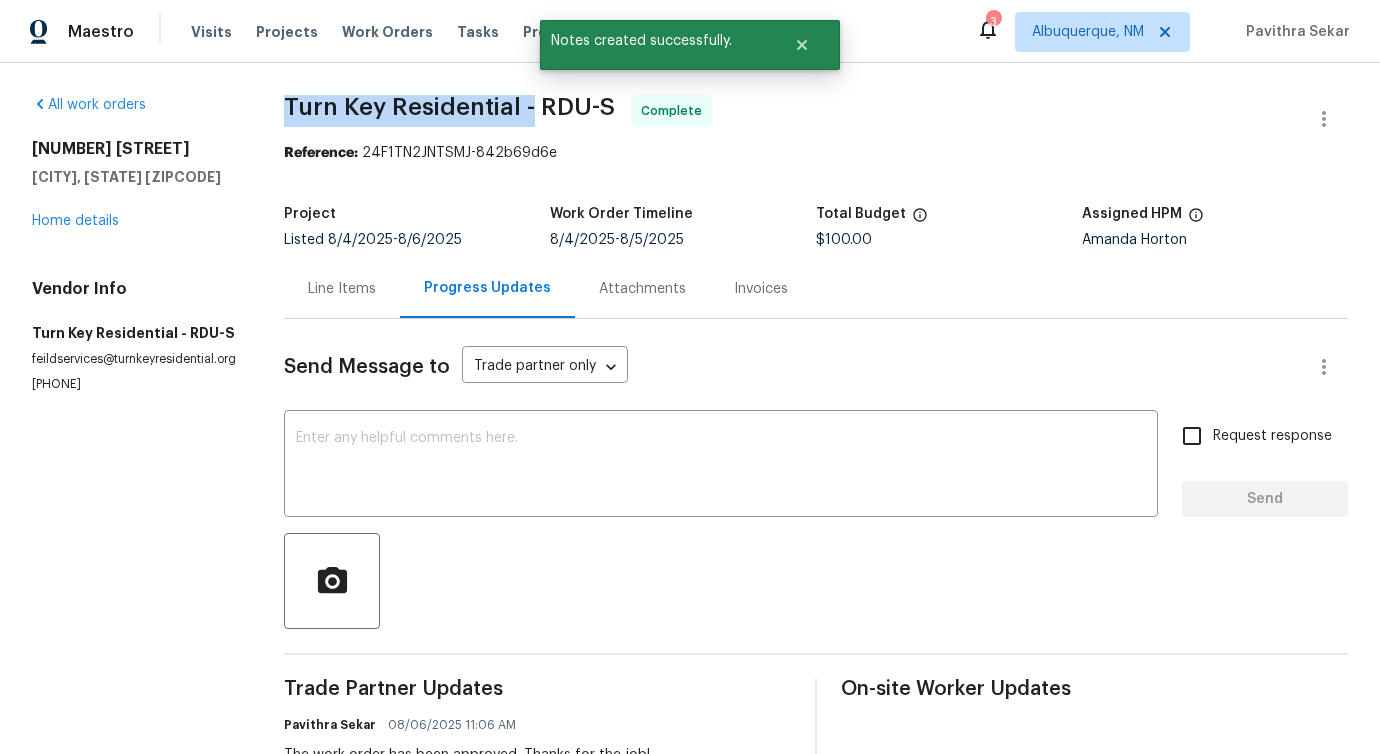 drag, startPoint x: 278, startPoint y: 101, endPoint x: 530, endPoint y: 108, distance: 252.0972 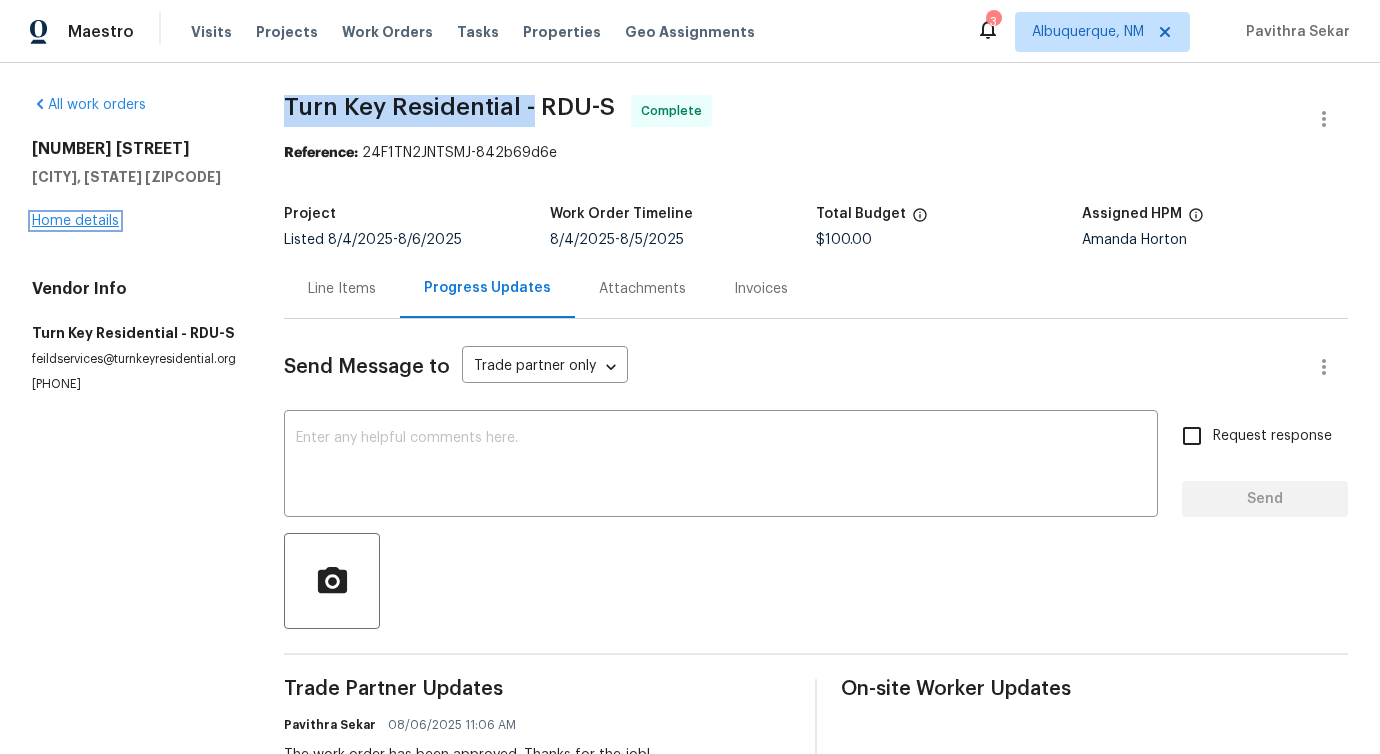 click on "Home details" at bounding box center [75, 221] 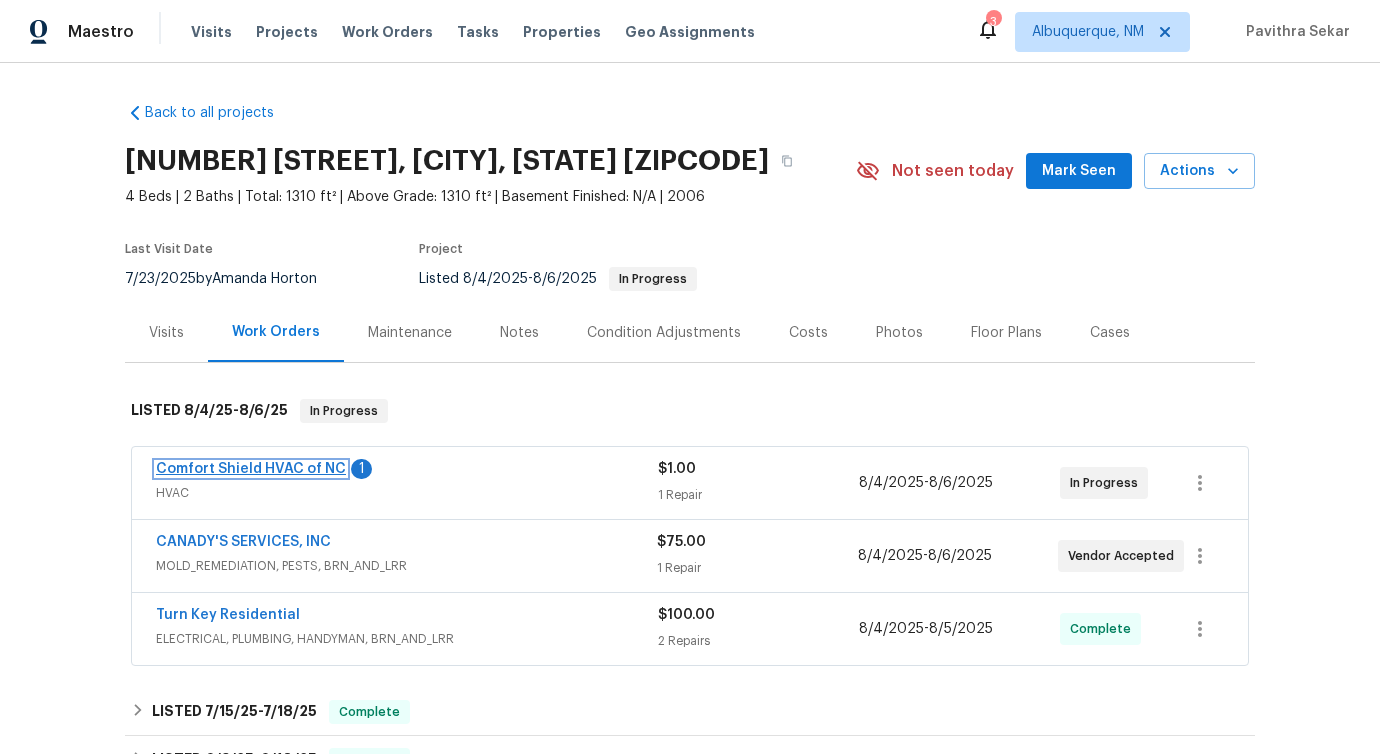 click on "Comfort Shield HVAC of NC" at bounding box center (251, 469) 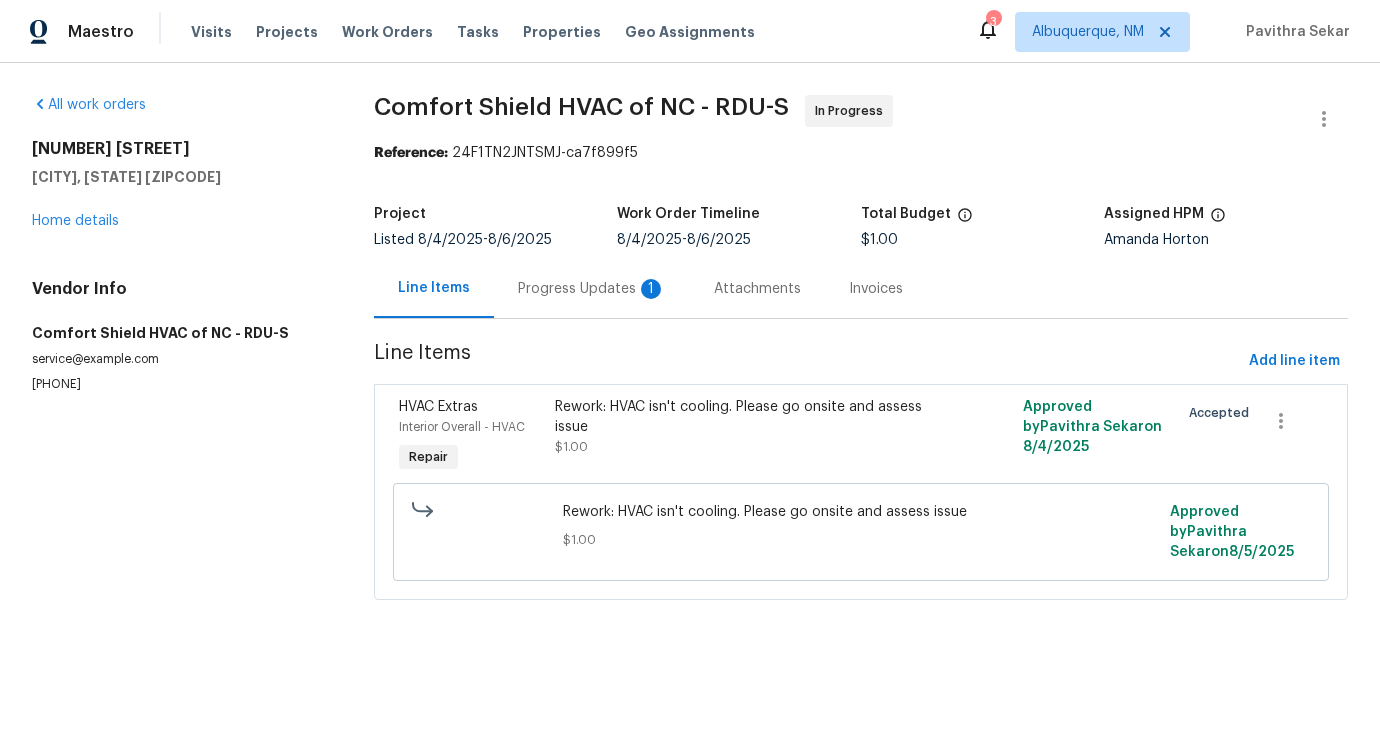 click on "Progress Updates 1" at bounding box center (592, 289) 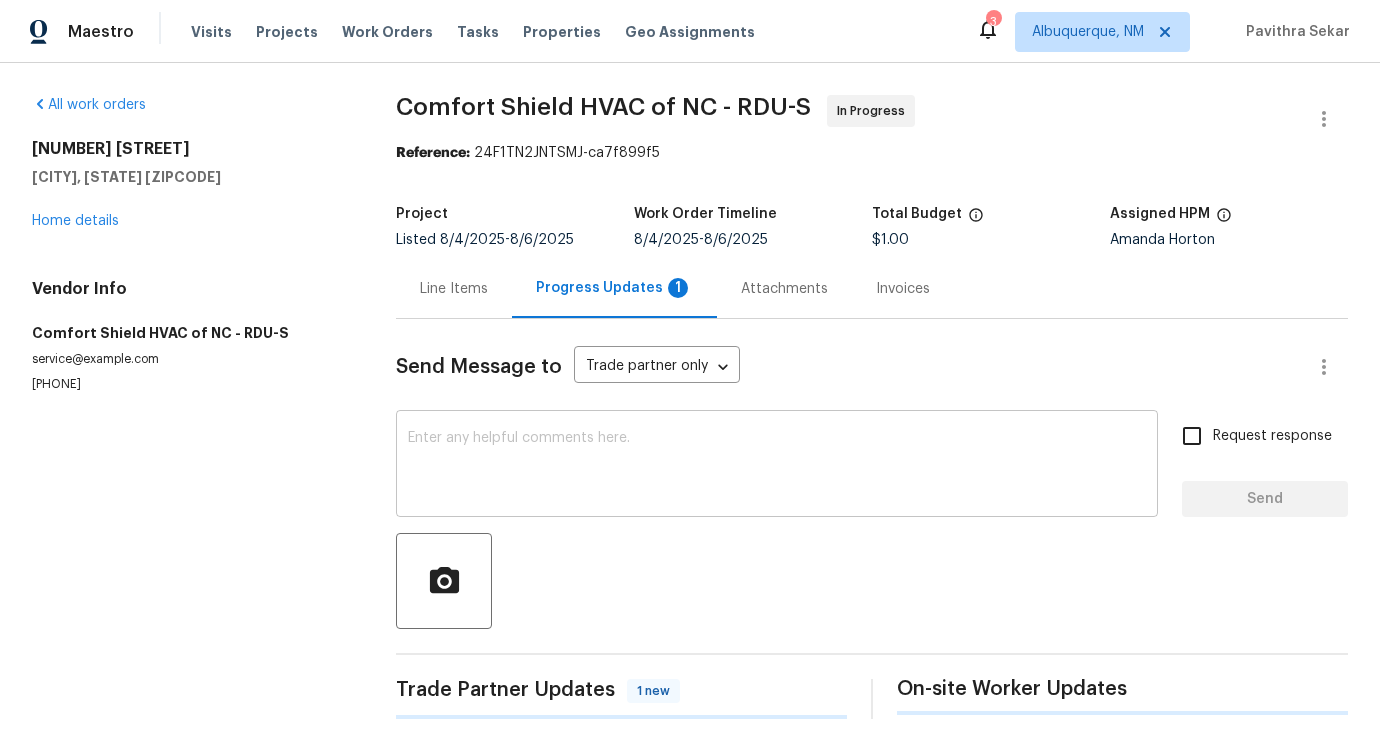 click on "x ​" at bounding box center [777, 466] 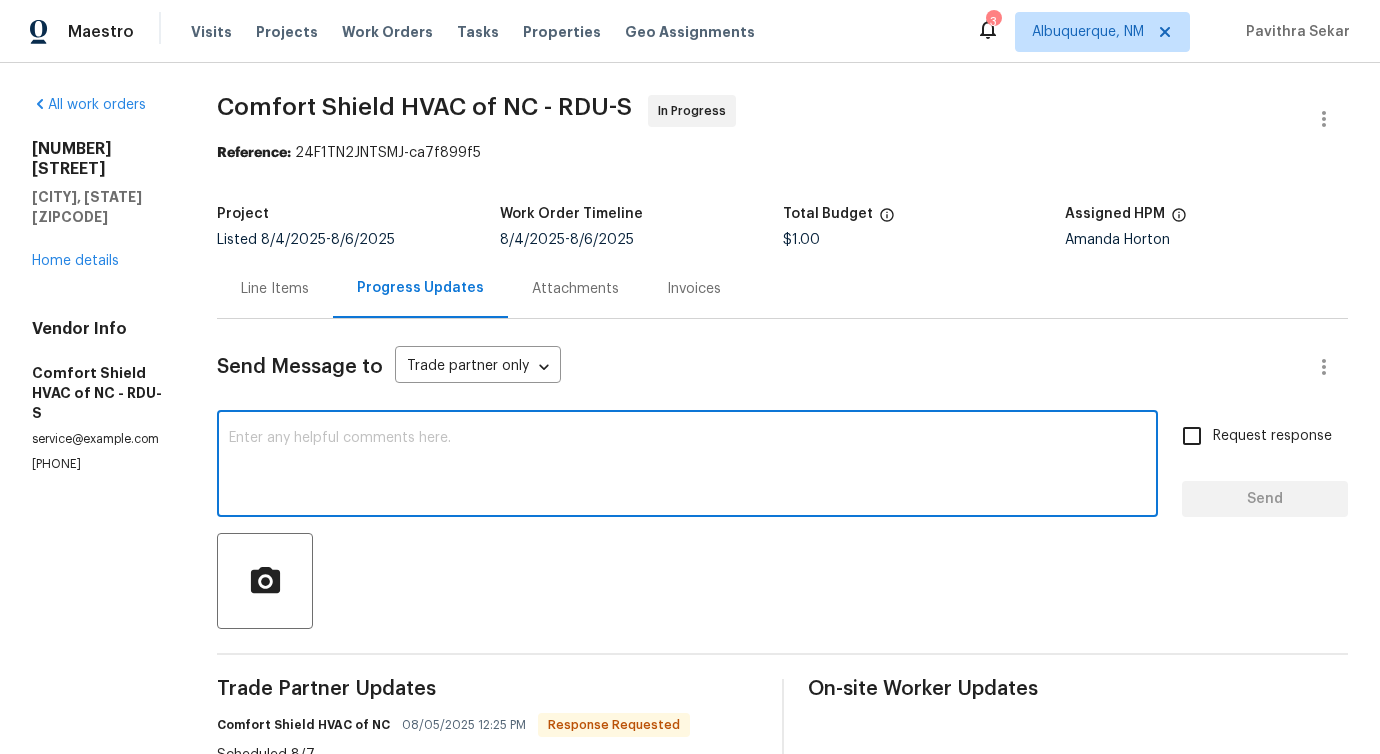 scroll, scrollTop: 338, scrollLeft: 0, axis: vertical 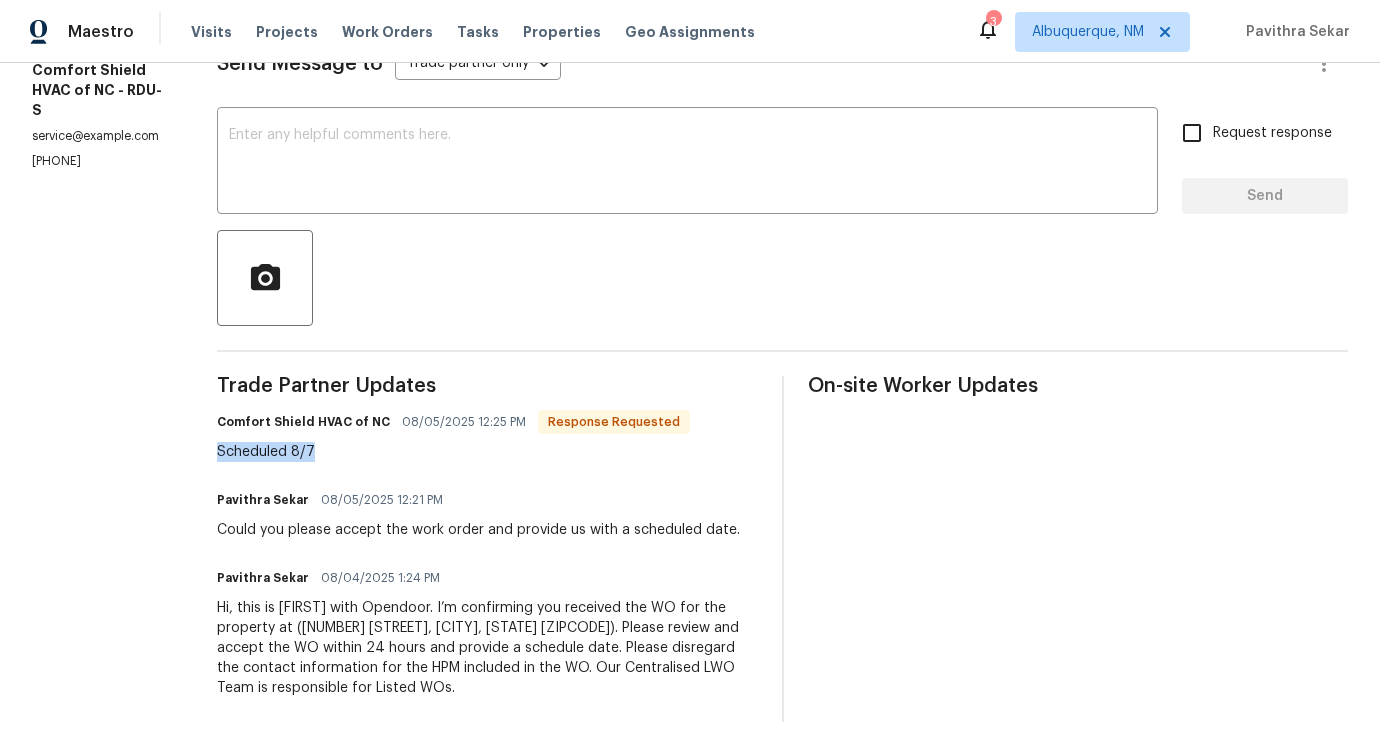 drag, startPoint x: 282, startPoint y: 423, endPoint x: 449, endPoint y: 421, distance: 167.01198 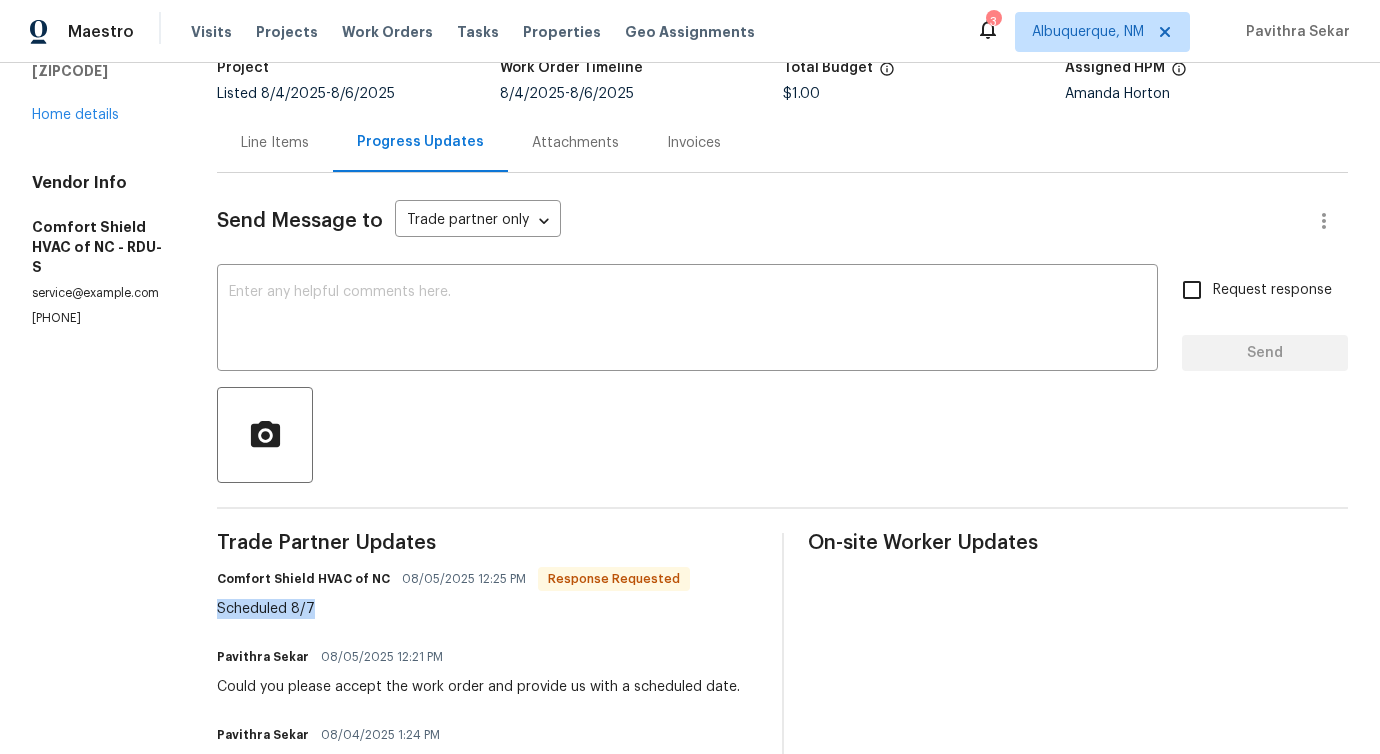 scroll, scrollTop: 0, scrollLeft: 0, axis: both 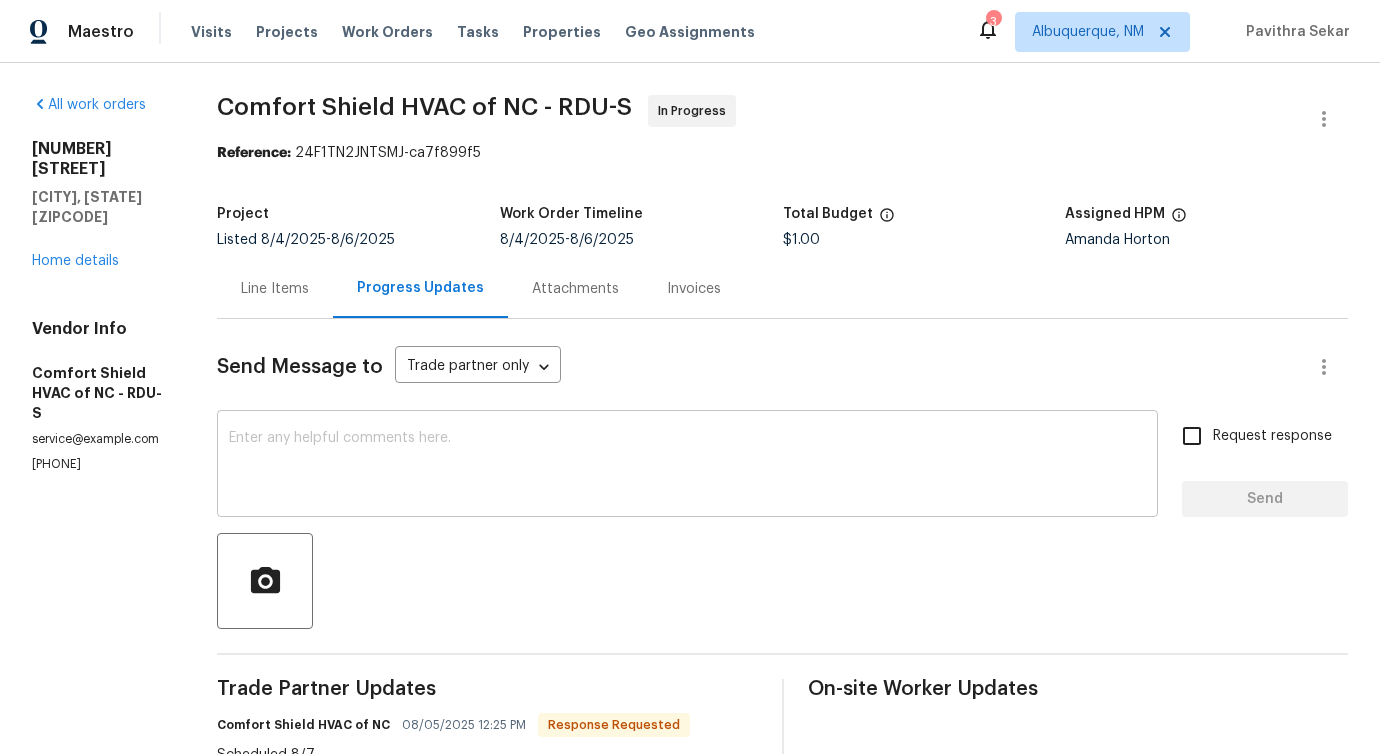 click at bounding box center [687, 466] 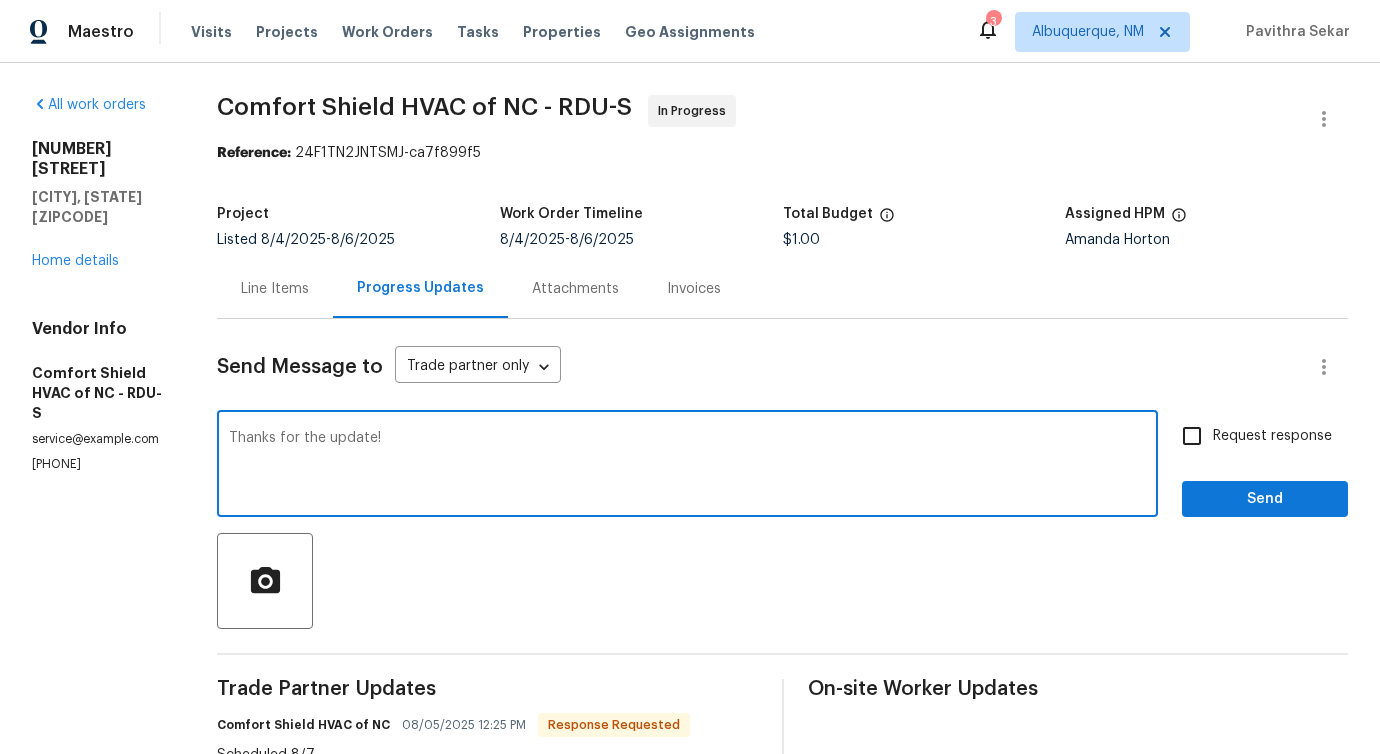 type on "Thanks for the update!" 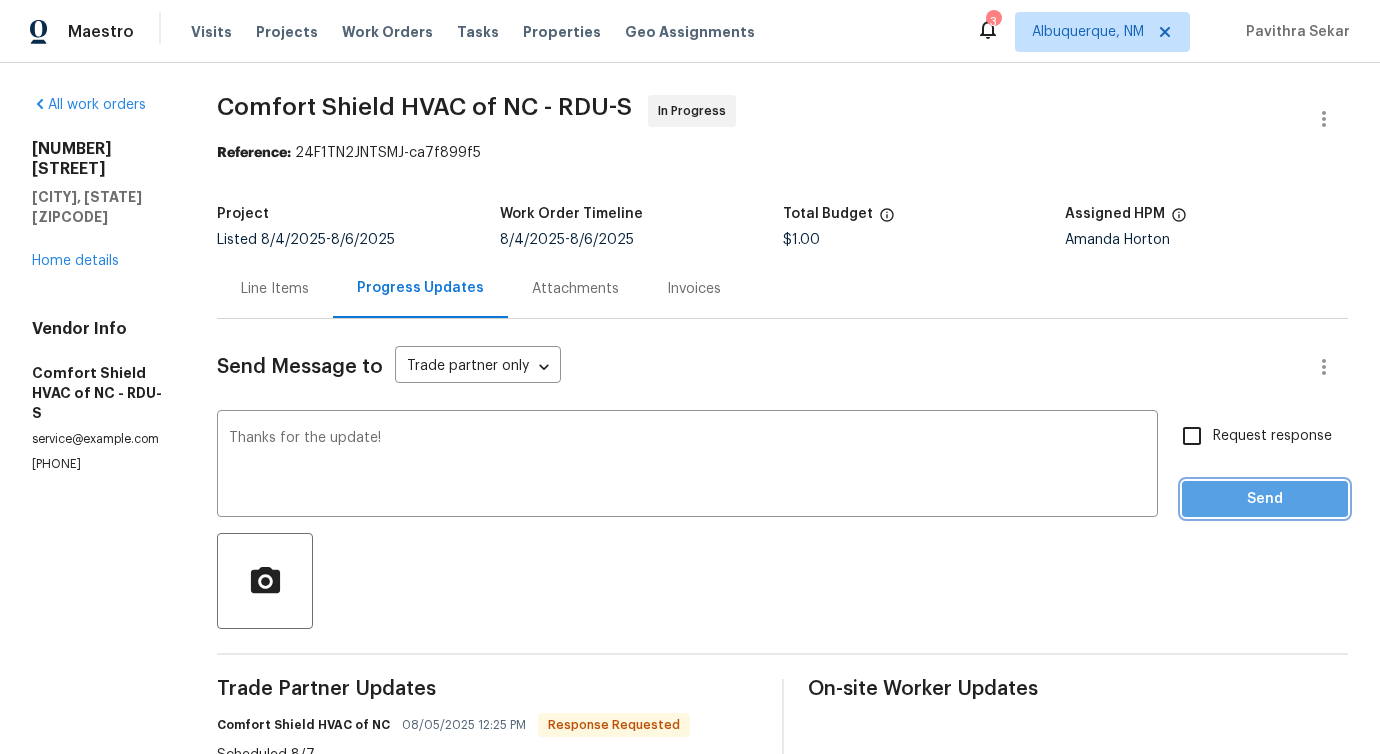 click on "Send" at bounding box center [1265, 499] 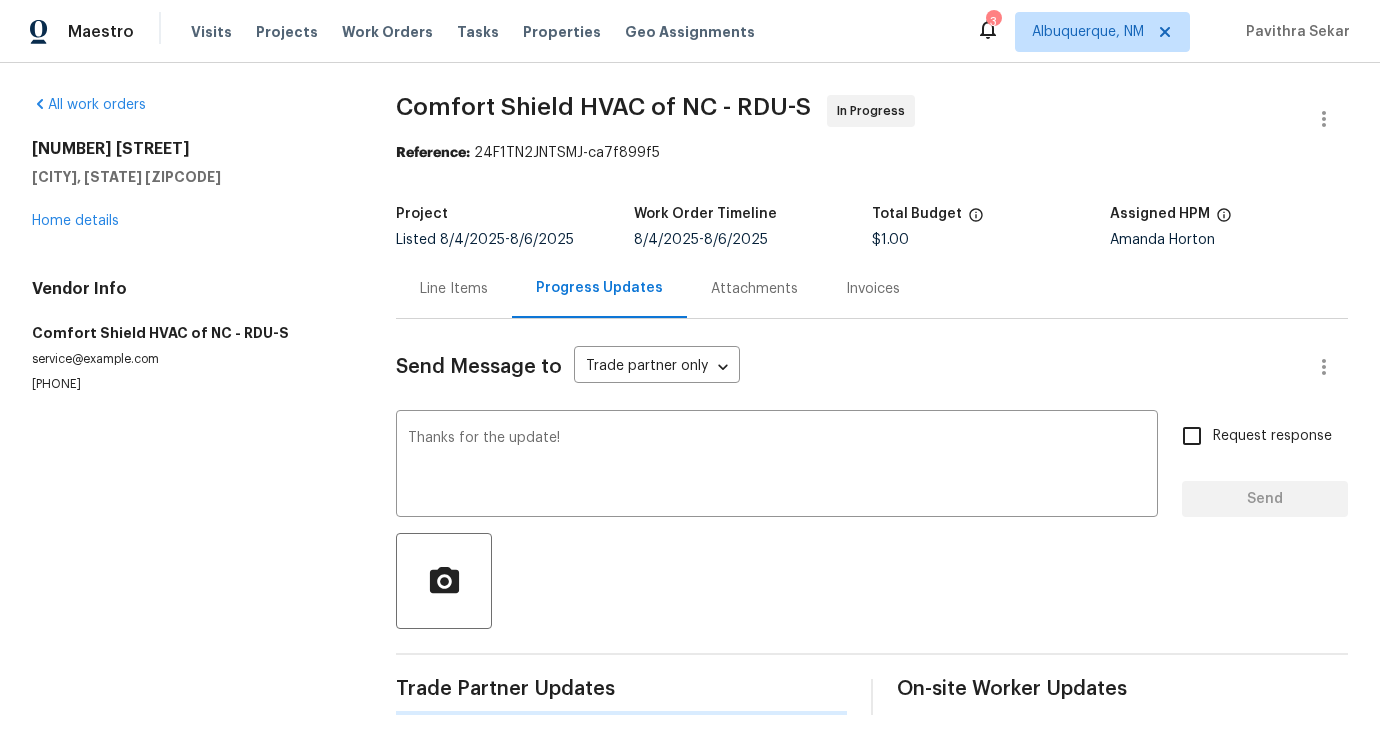 type 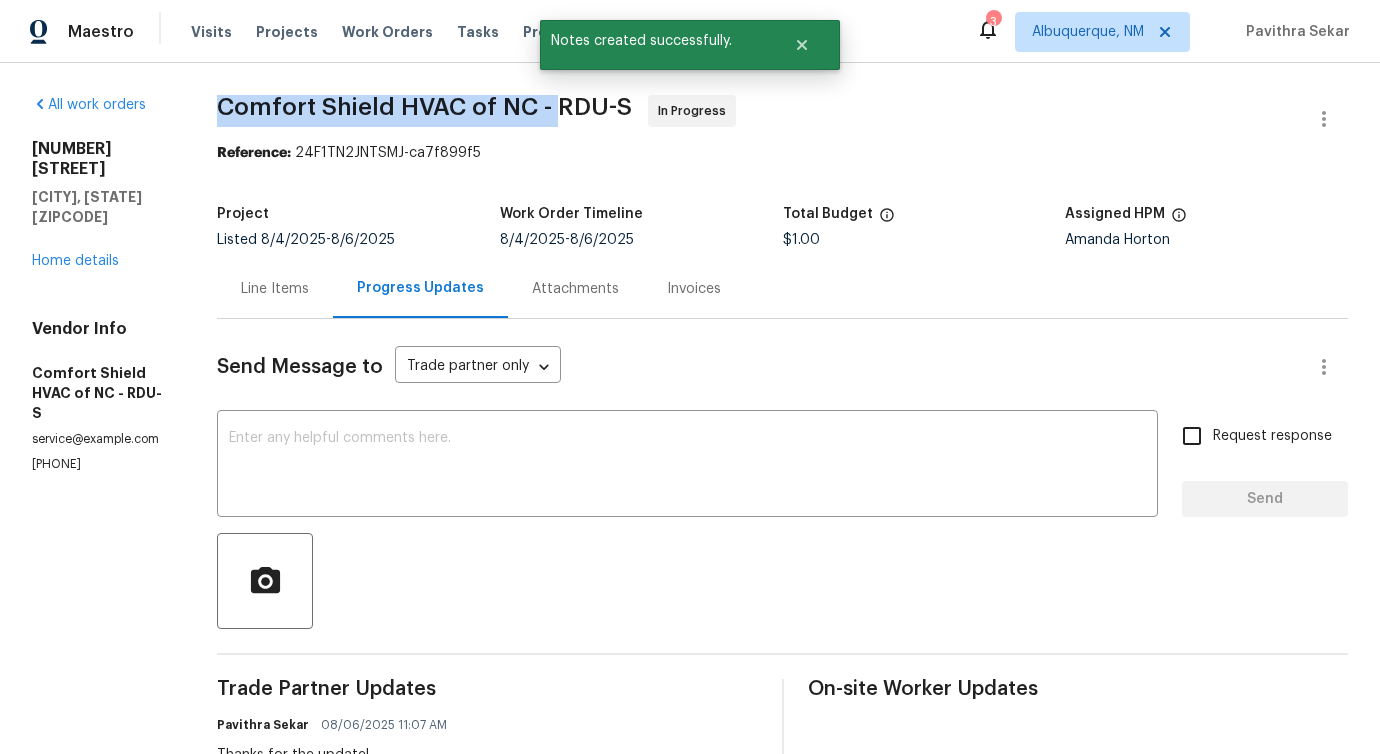 drag, startPoint x: 290, startPoint y: 99, endPoint x: 627, endPoint y: 106, distance: 337.0727 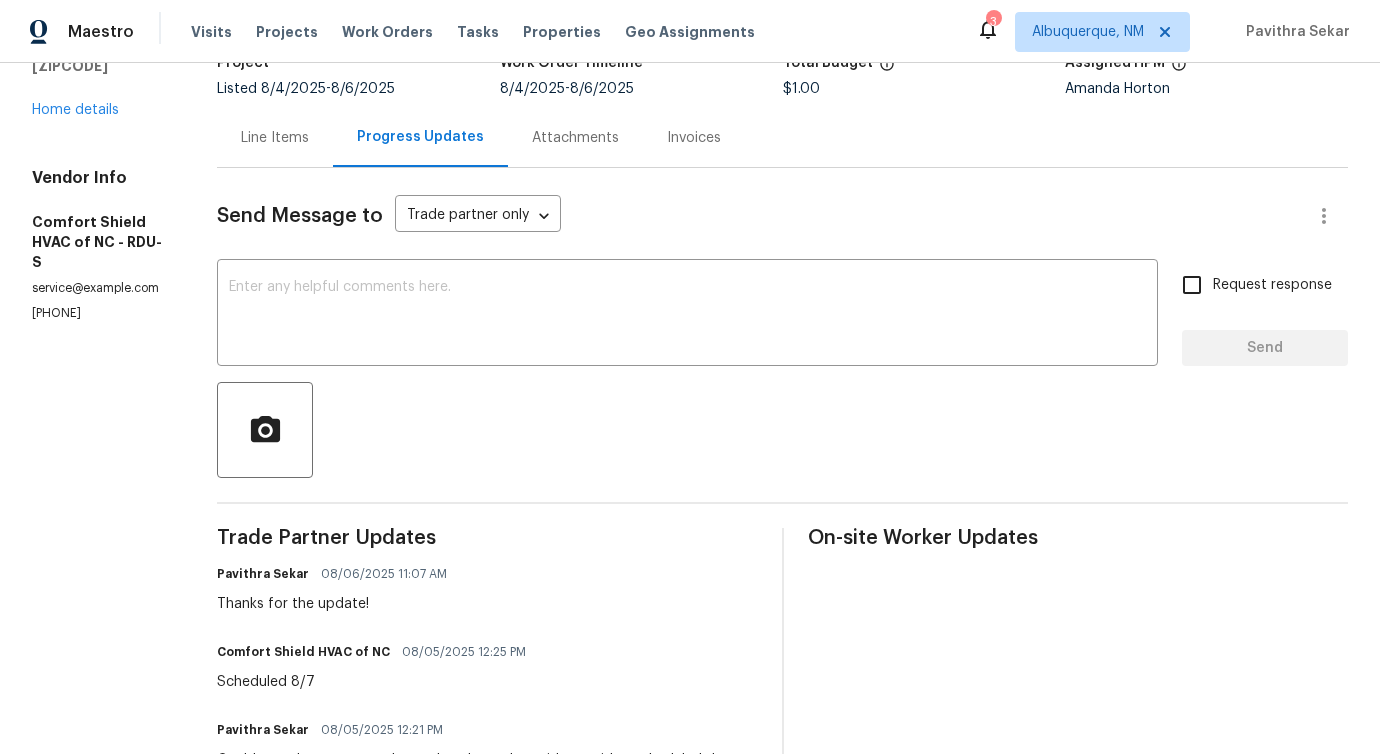 scroll, scrollTop: 190, scrollLeft: 0, axis: vertical 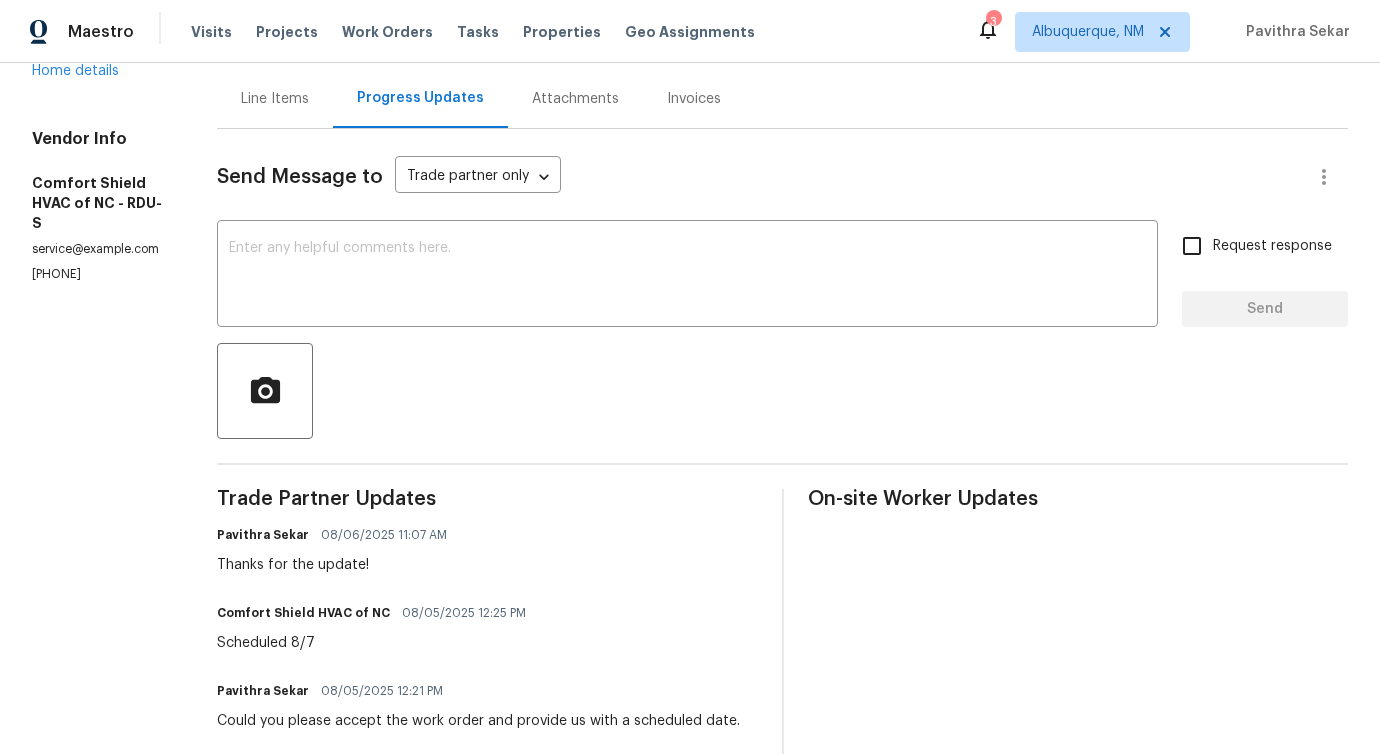 drag, startPoint x: 290, startPoint y: 653, endPoint x: 411, endPoint y: 636, distance: 122.18838 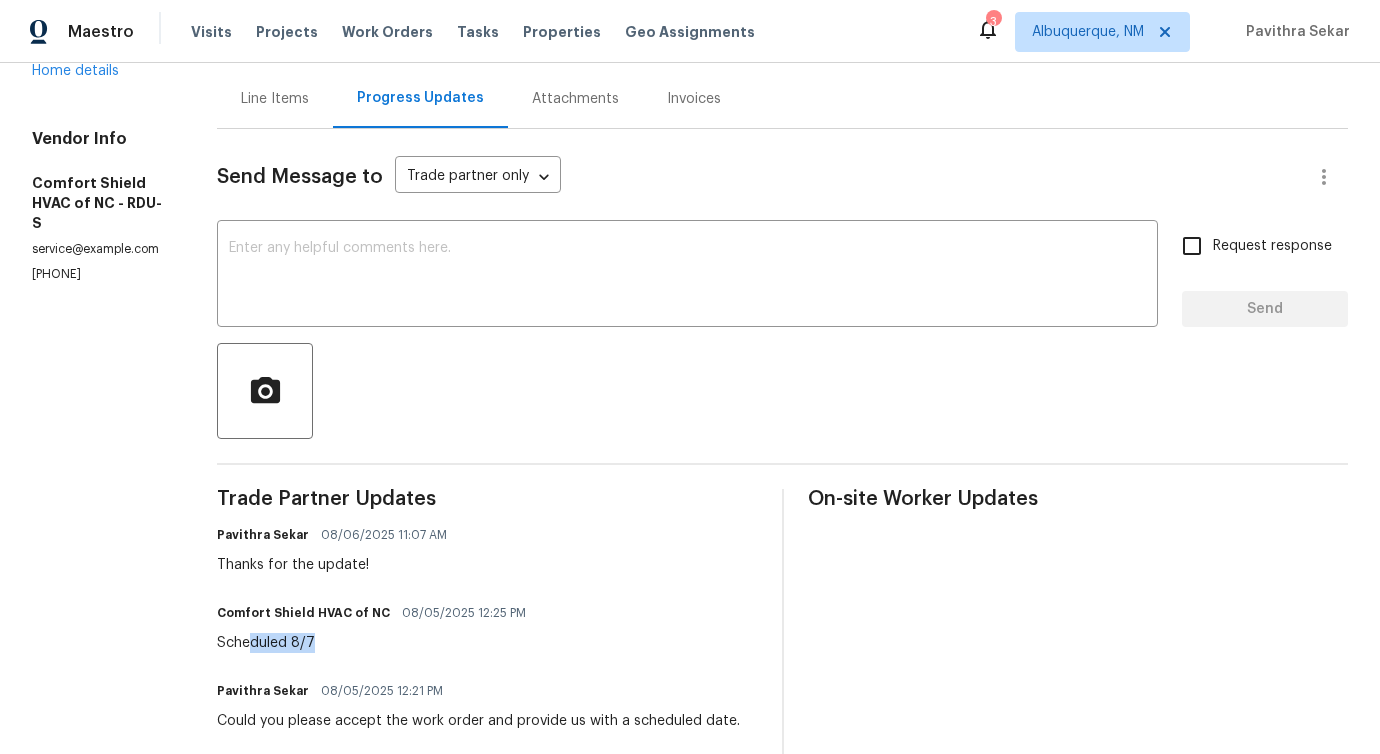 drag, startPoint x: 411, startPoint y: 636, endPoint x: 319, endPoint y: 648, distance: 92.779305 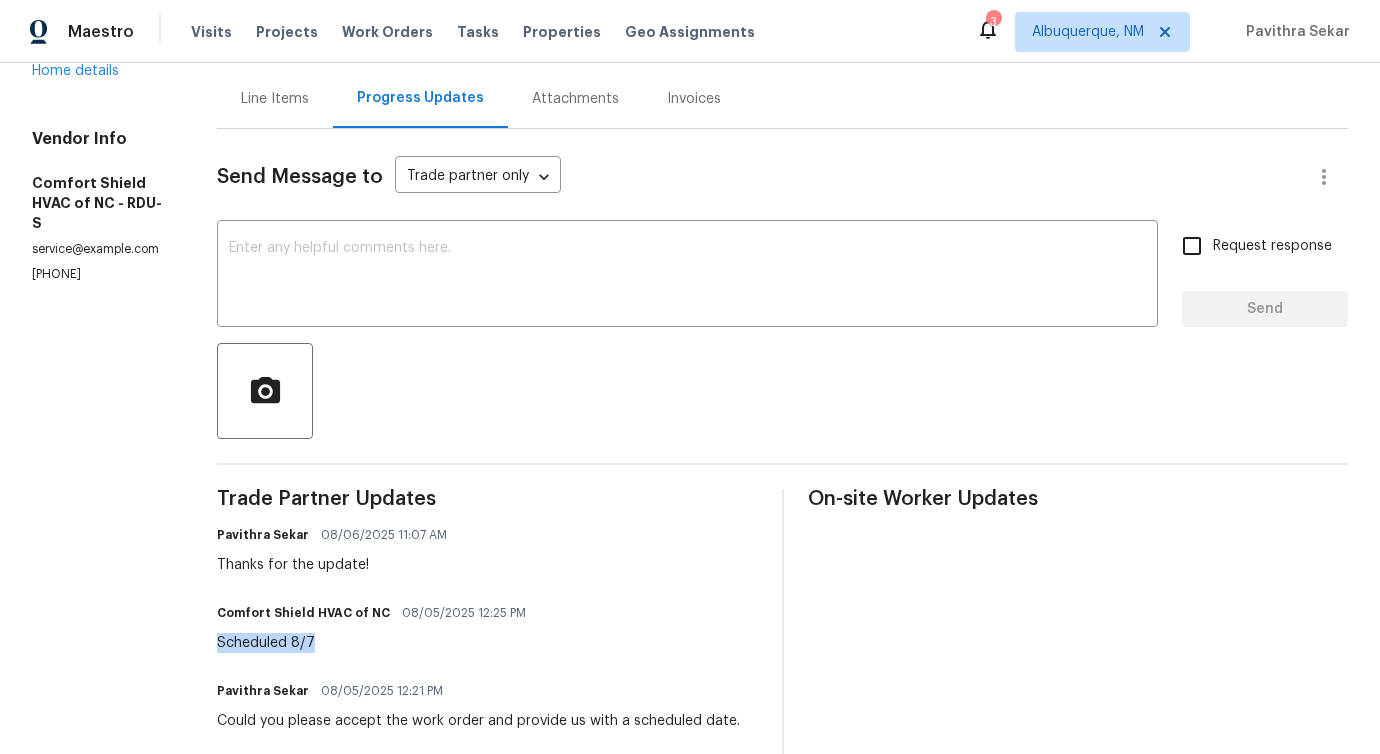 drag, startPoint x: 288, startPoint y: 639, endPoint x: 513, endPoint y: 623, distance: 225.56818 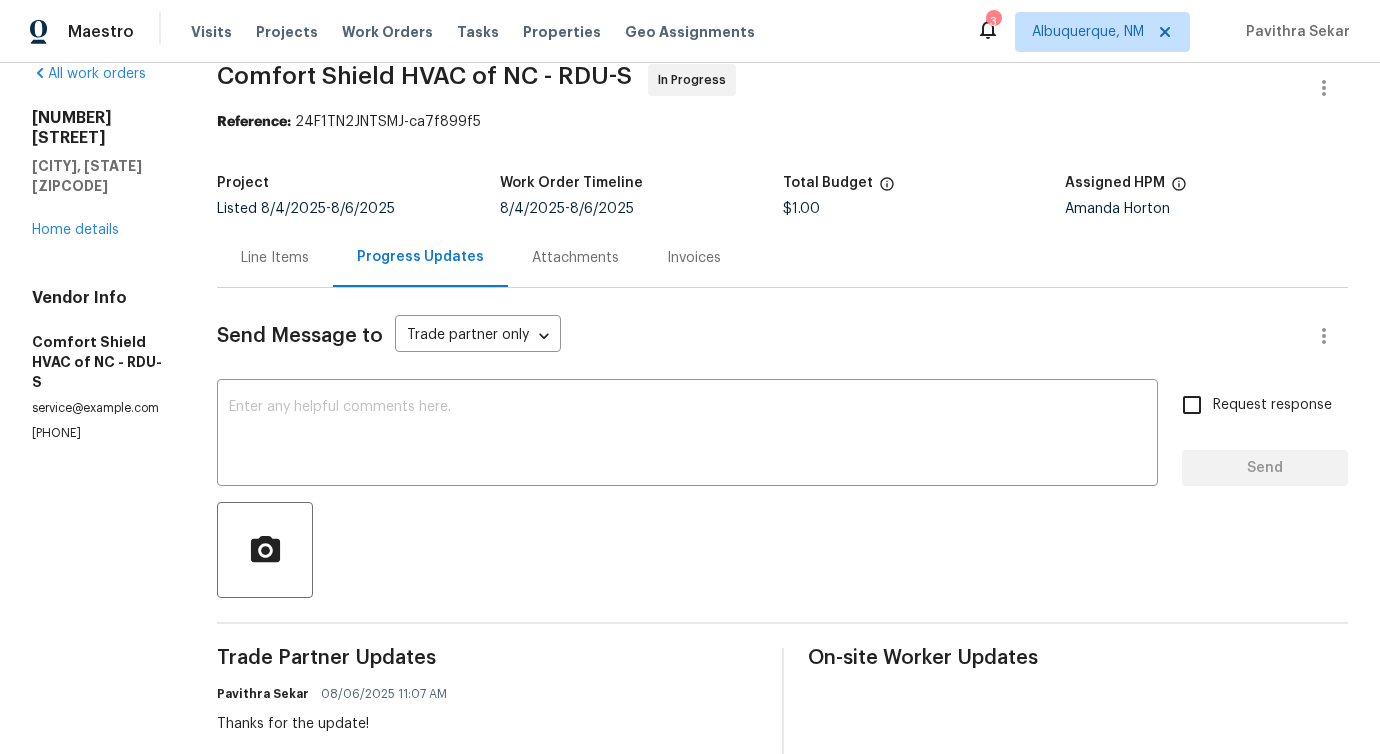 scroll, scrollTop: 0, scrollLeft: 0, axis: both 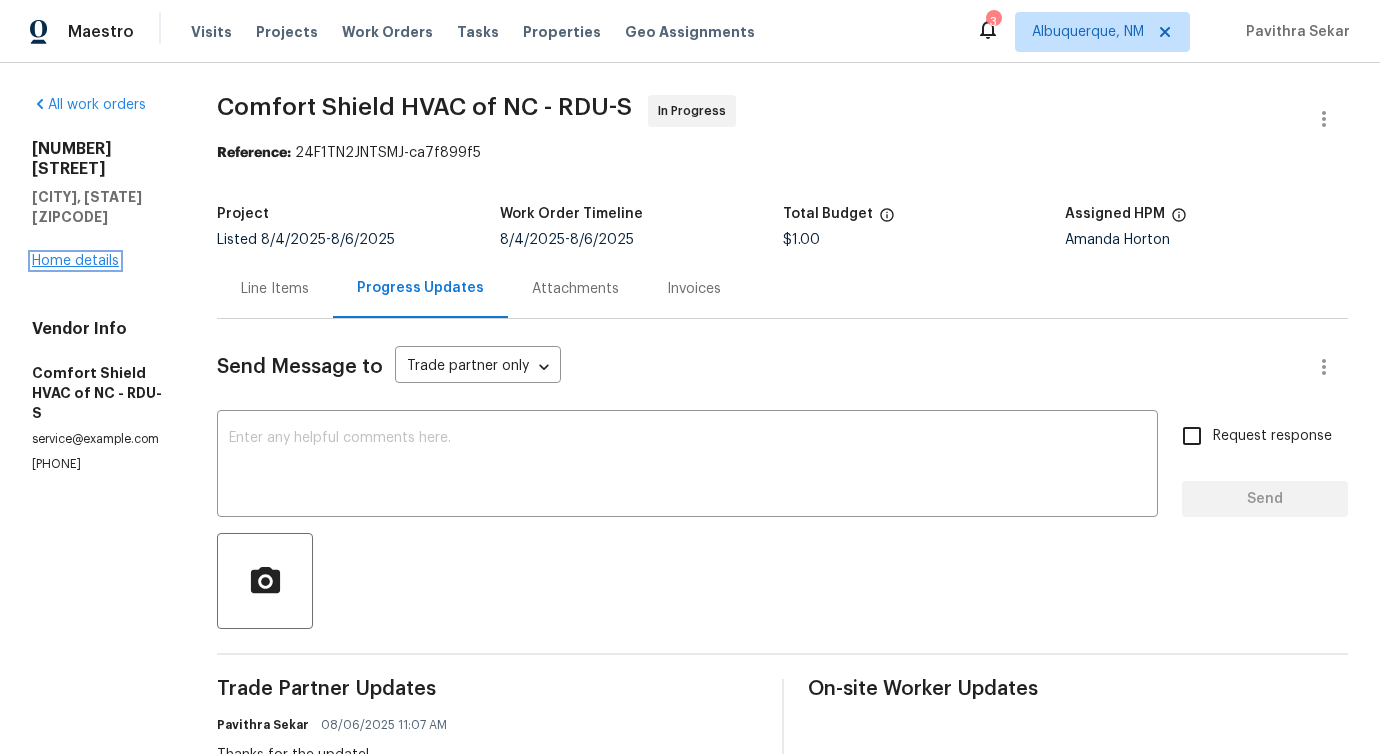 click on "Home details" at bounding box center (75, 261) 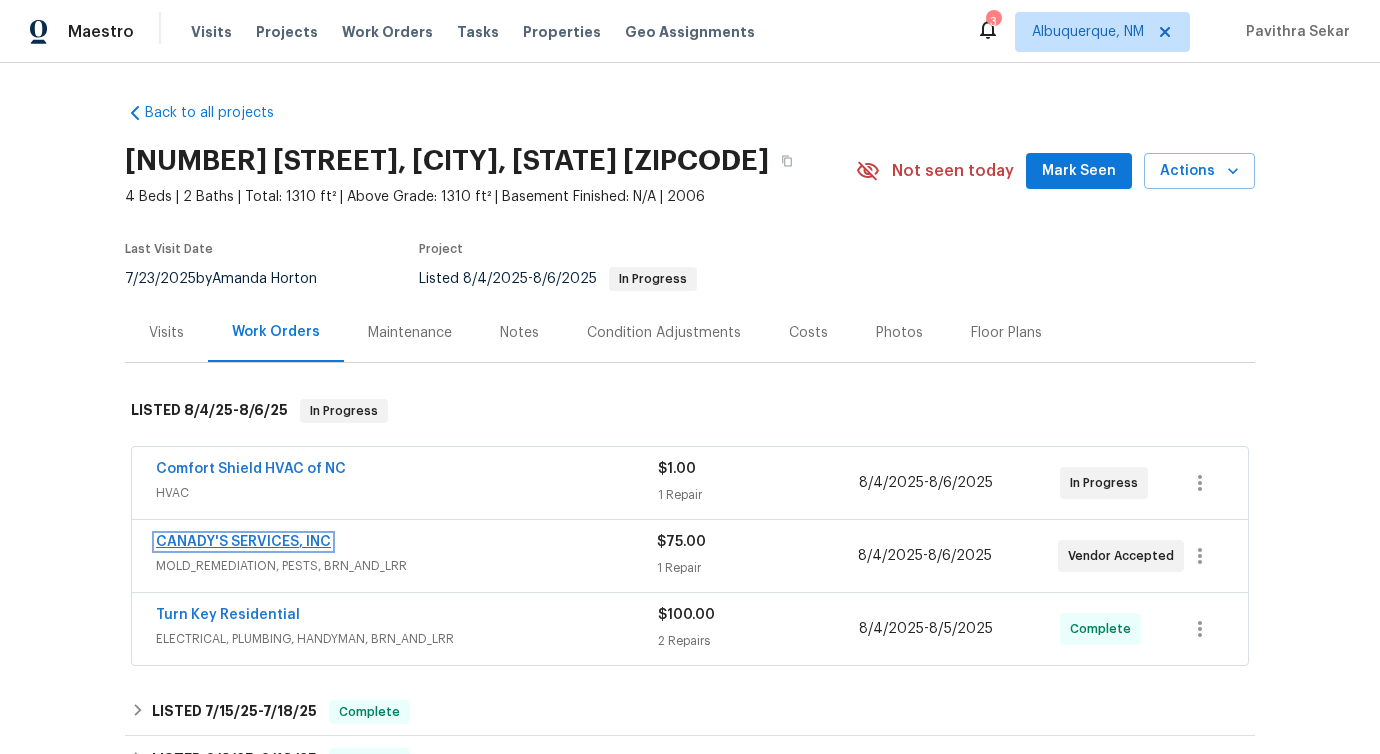 click on "CANADY'S SERVICES, INC" at bounding box center [243, 542] 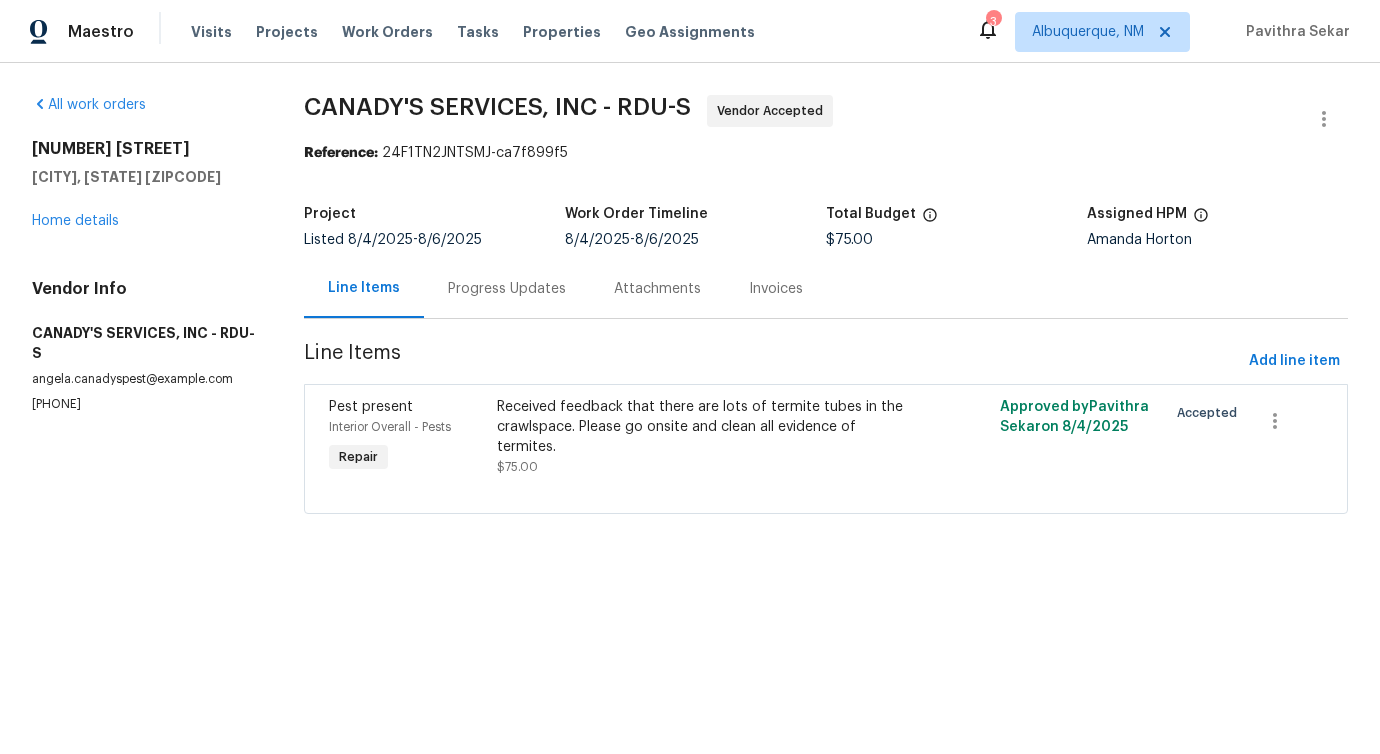 click on "Progress Updates" at bounding box center [507, 288] 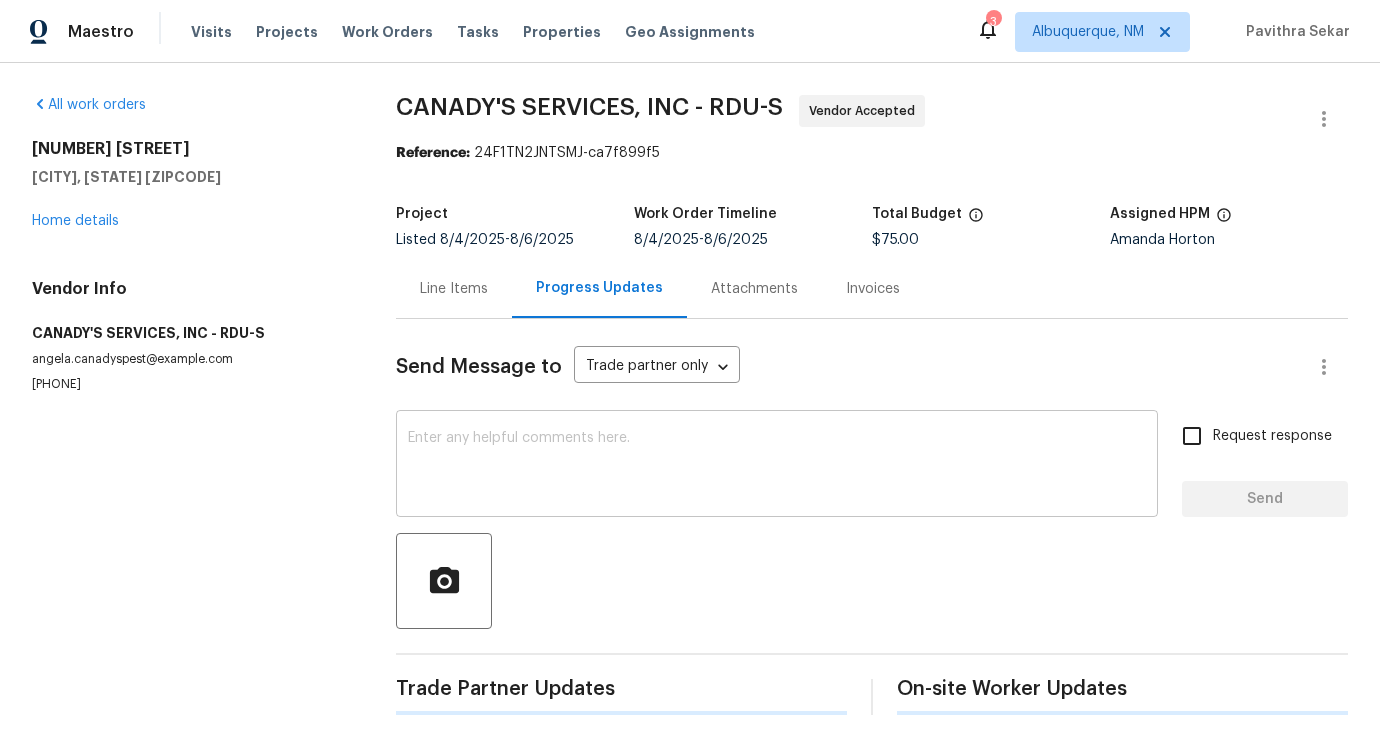 click at bounding box center (777, 466) 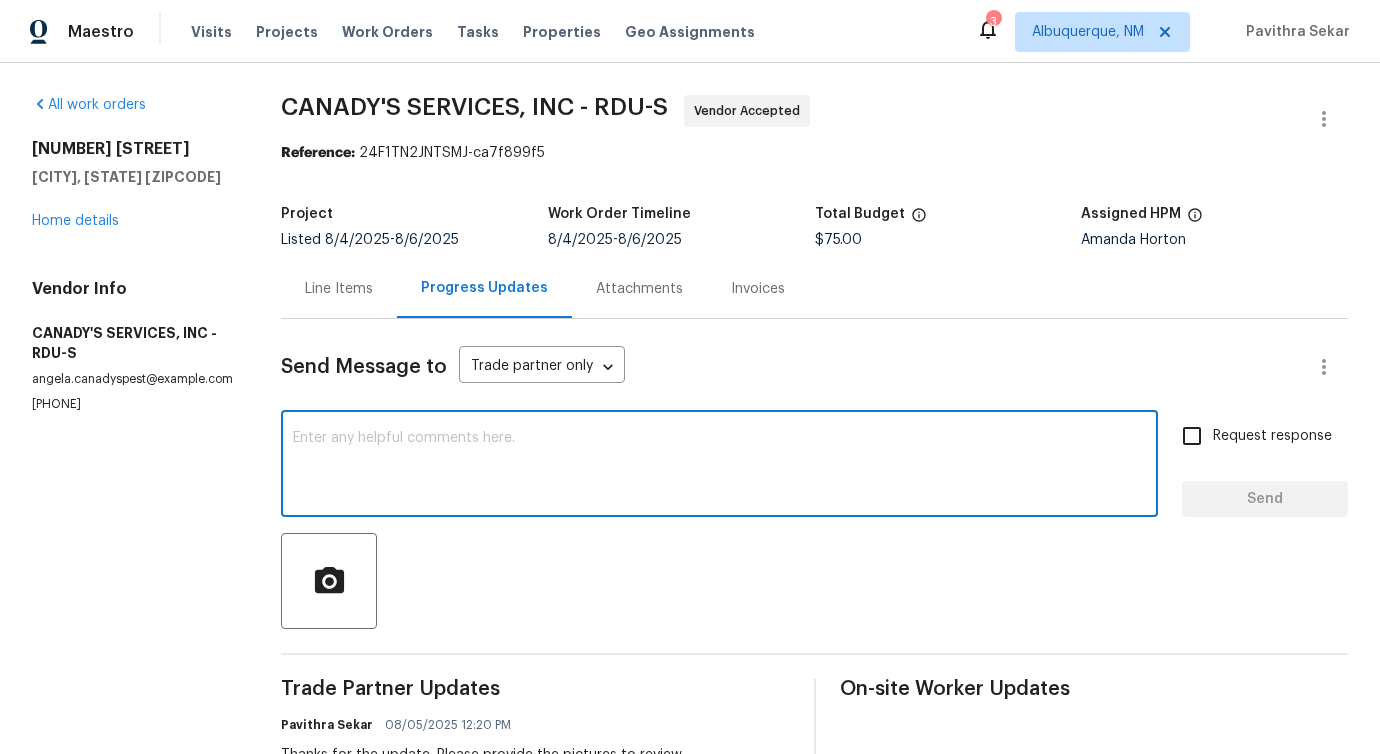 scroll, scrollTop: 389, scrollLeft: 0, axis: vertical 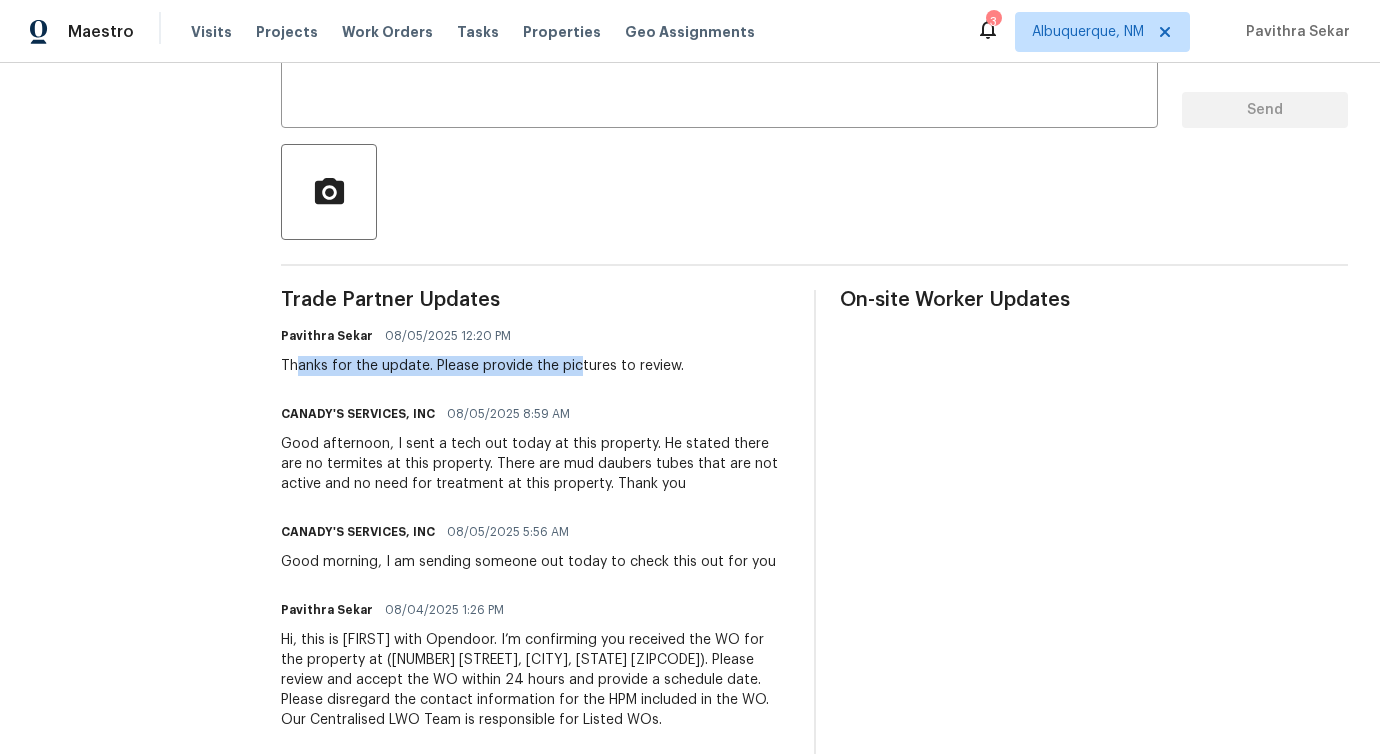 drag, startPoint x: 278, startPoint y: 369, endPoint x: 556, endPoint y: 369, distance: 278 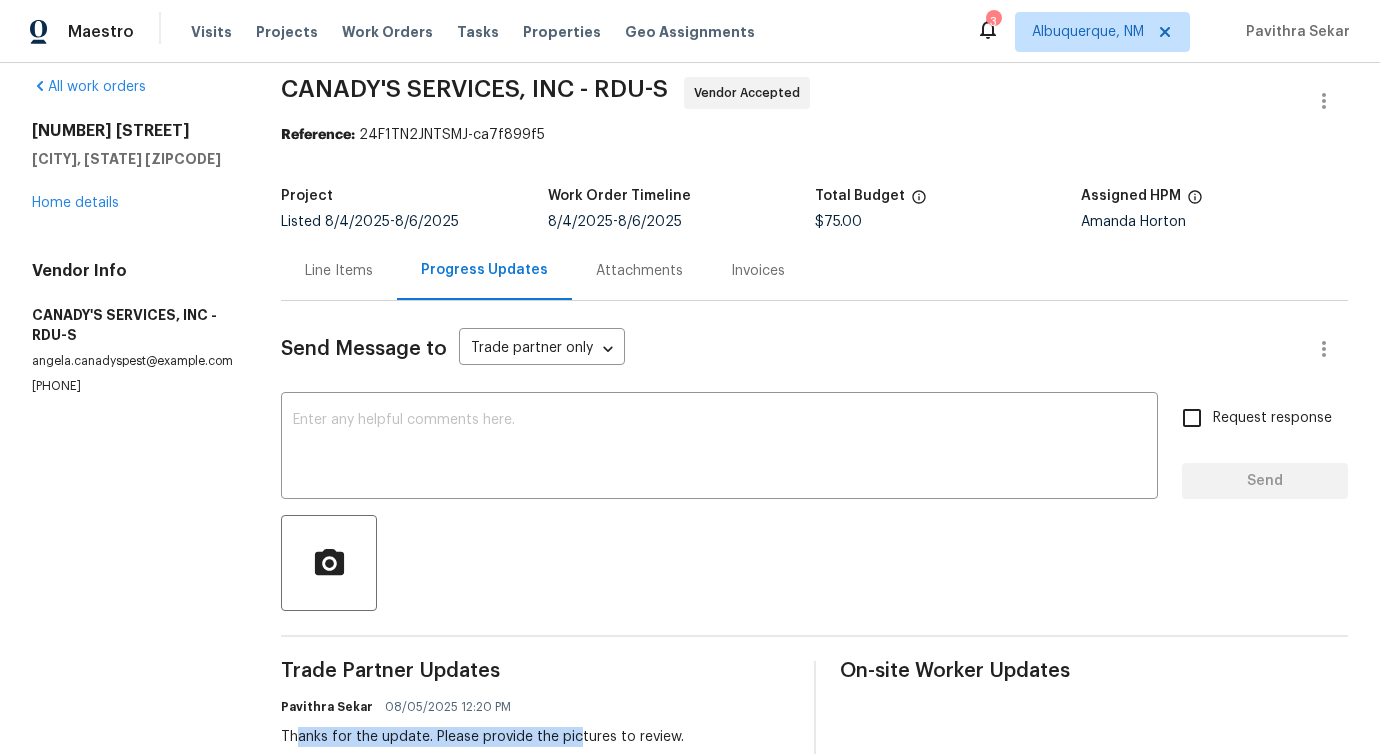 scroll, scrollTop: 0, scrollLeft: 0, axis: both 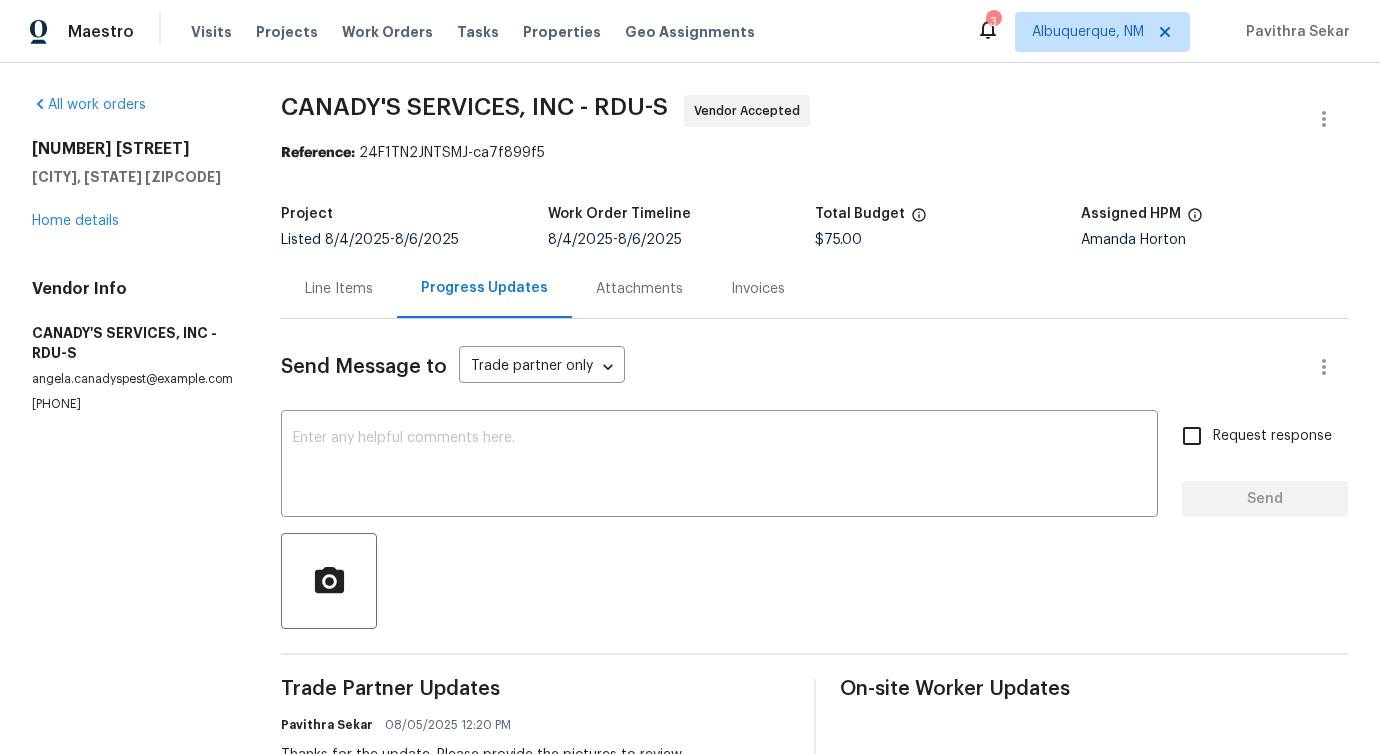 click on "Line Items" at bounding box center [339, 289] 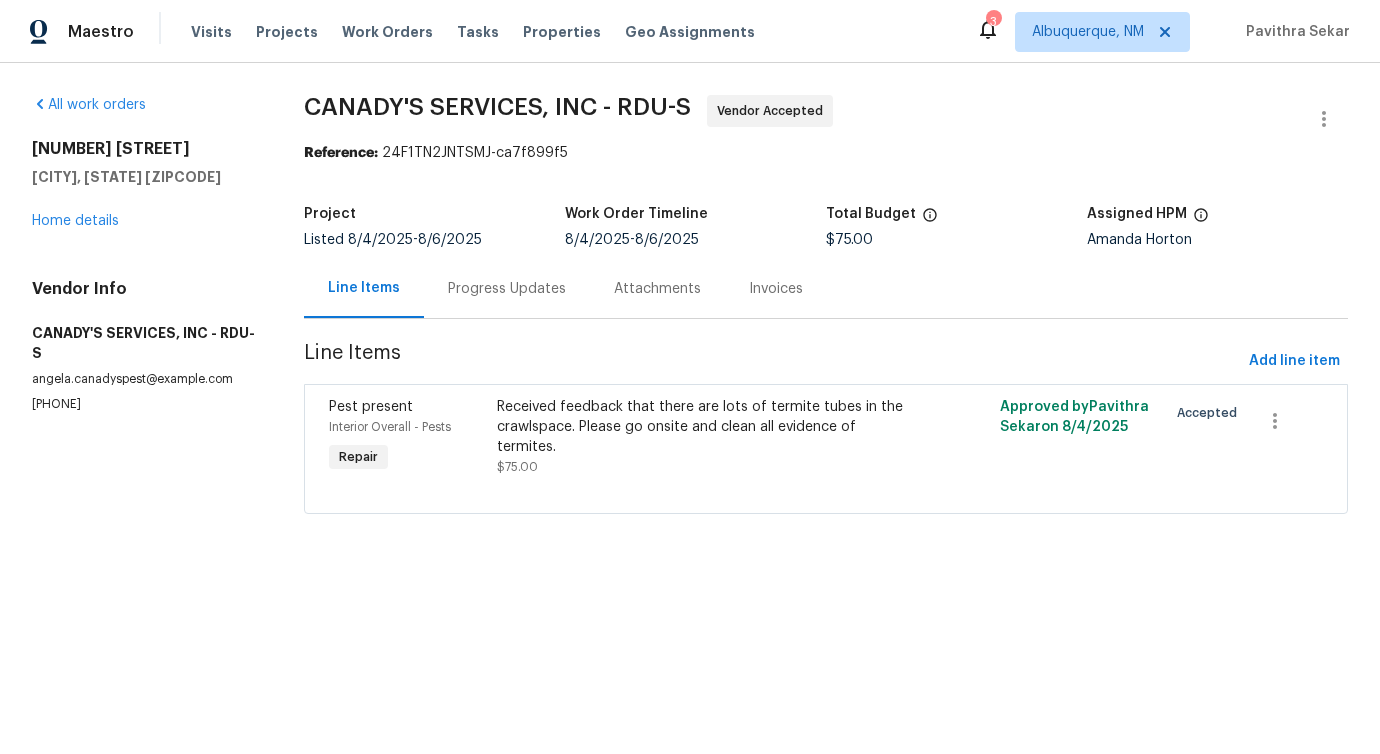 click on "Progress Updates" at bounding box center [507, 288] 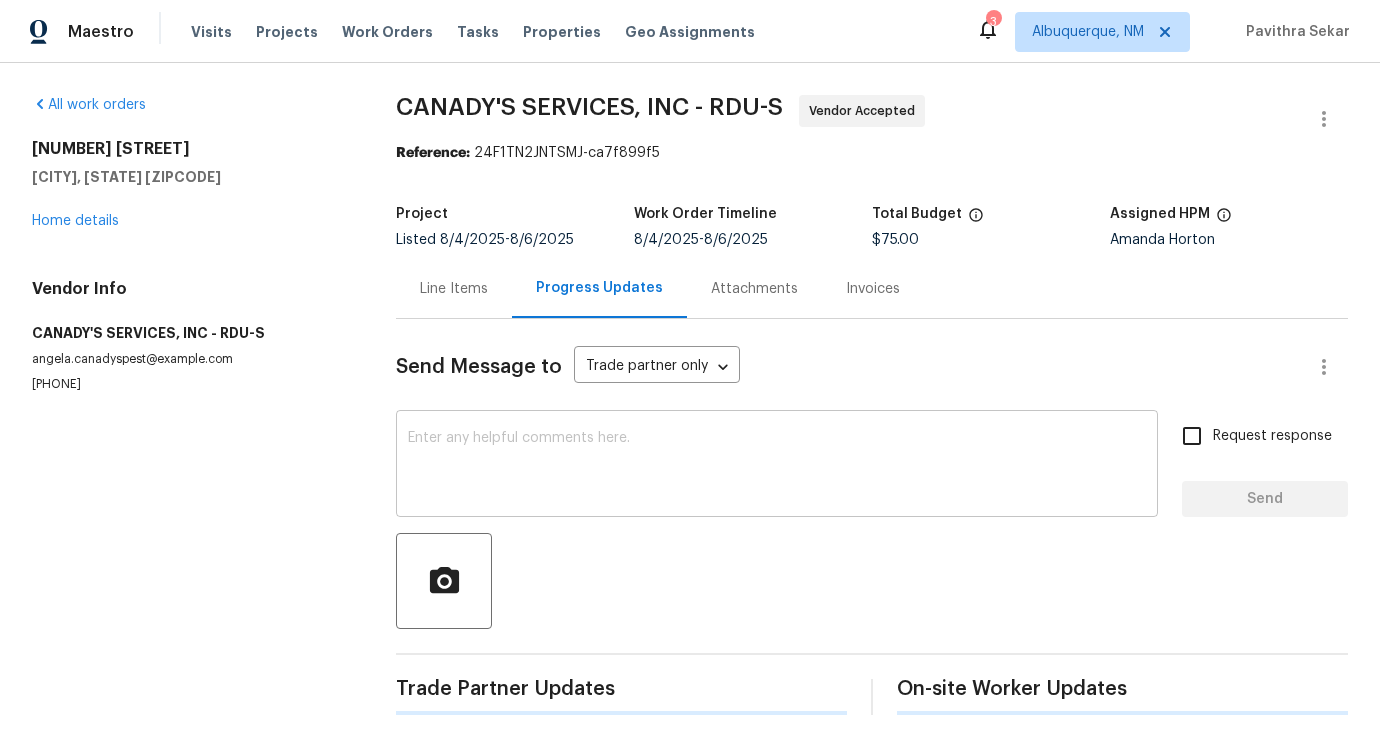 click on "x ​" at bounding box center [777, 466] 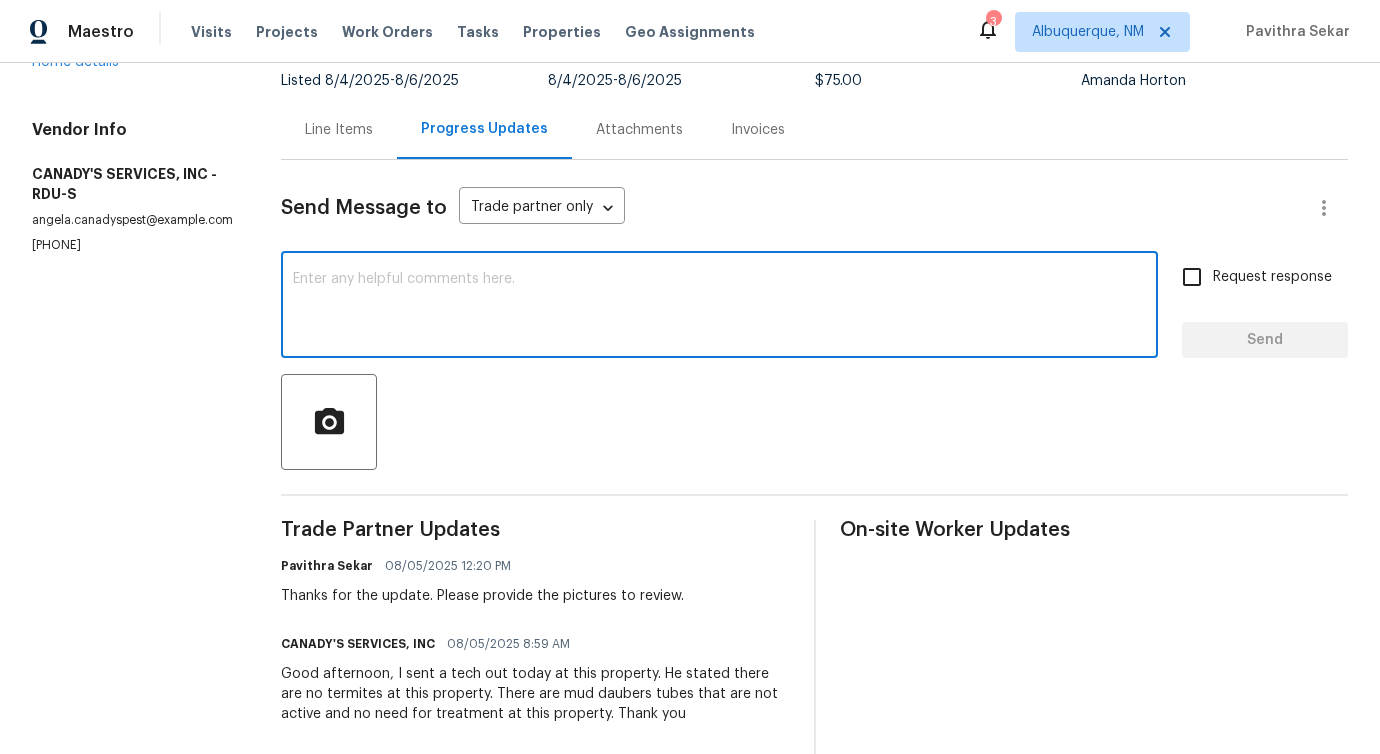 scroll, scrollTop: 378, scrollLeft: 0, axis: vertical 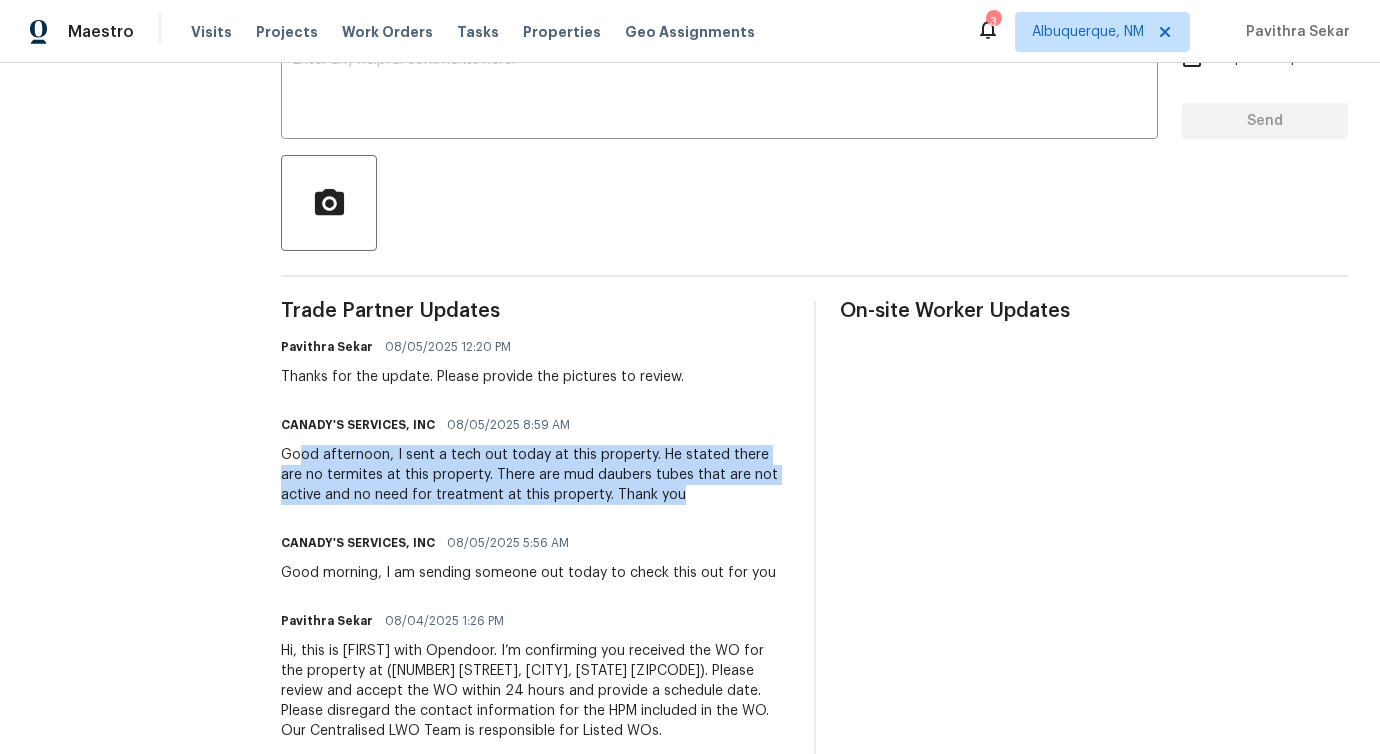 drag, startPoint x: 286, startPoint y: 460, endPoint x: 733, endPoint y: 494, distance: 448.2912 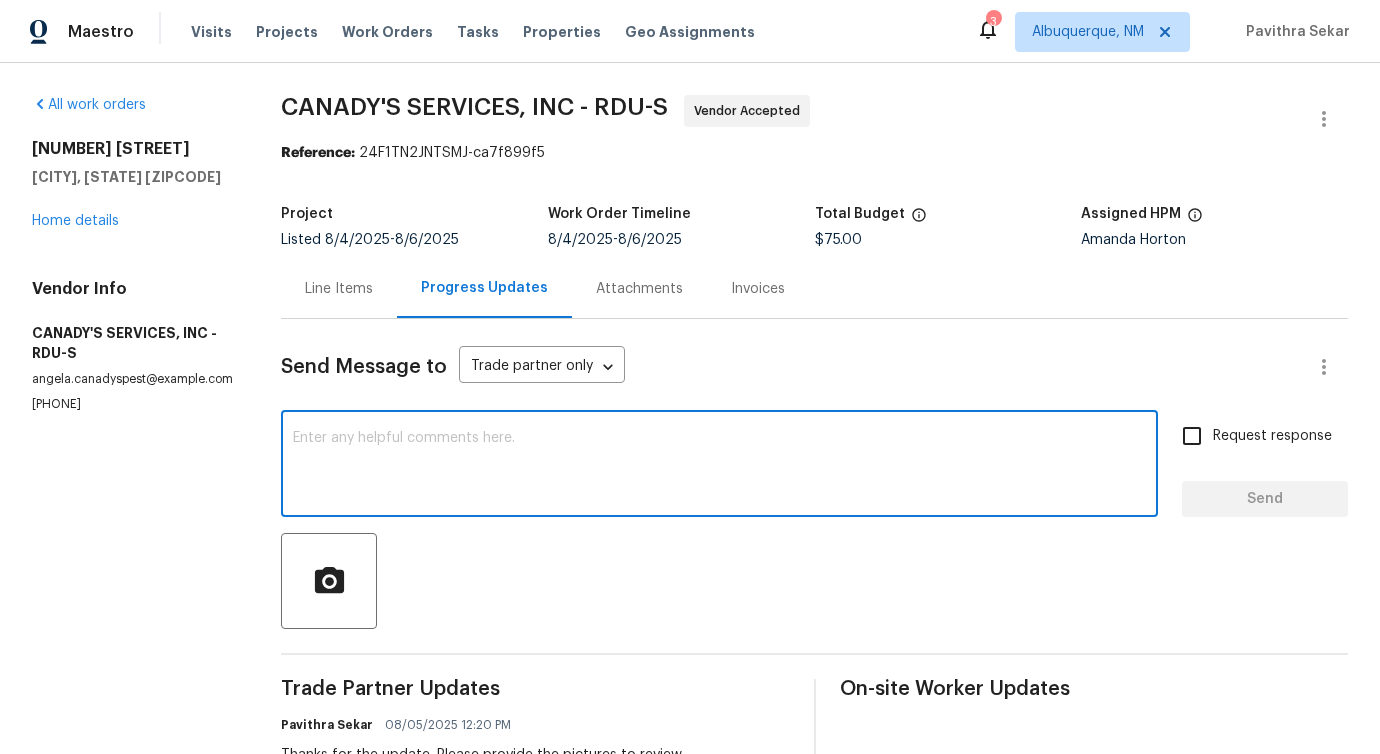 click at bounding box center (719, 466) 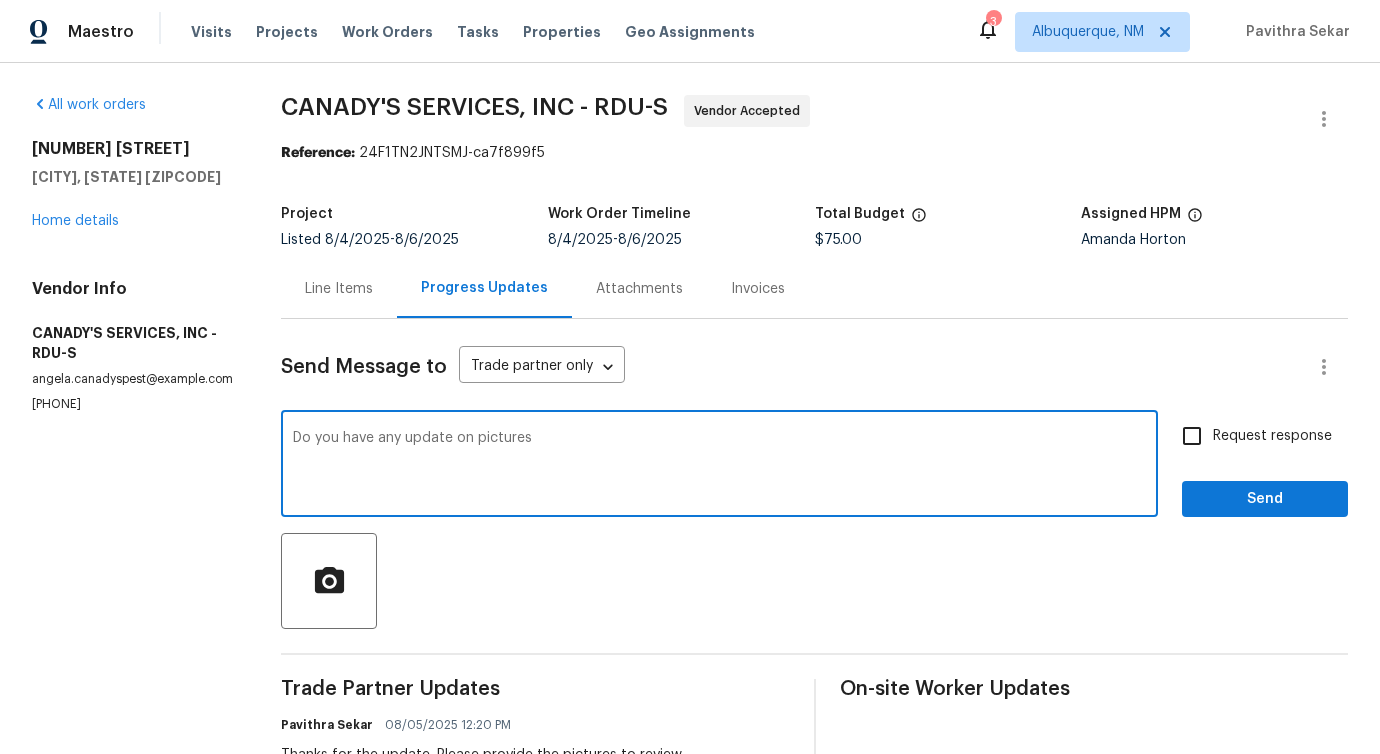 click on "pictures" at bounding box center (0, 0) 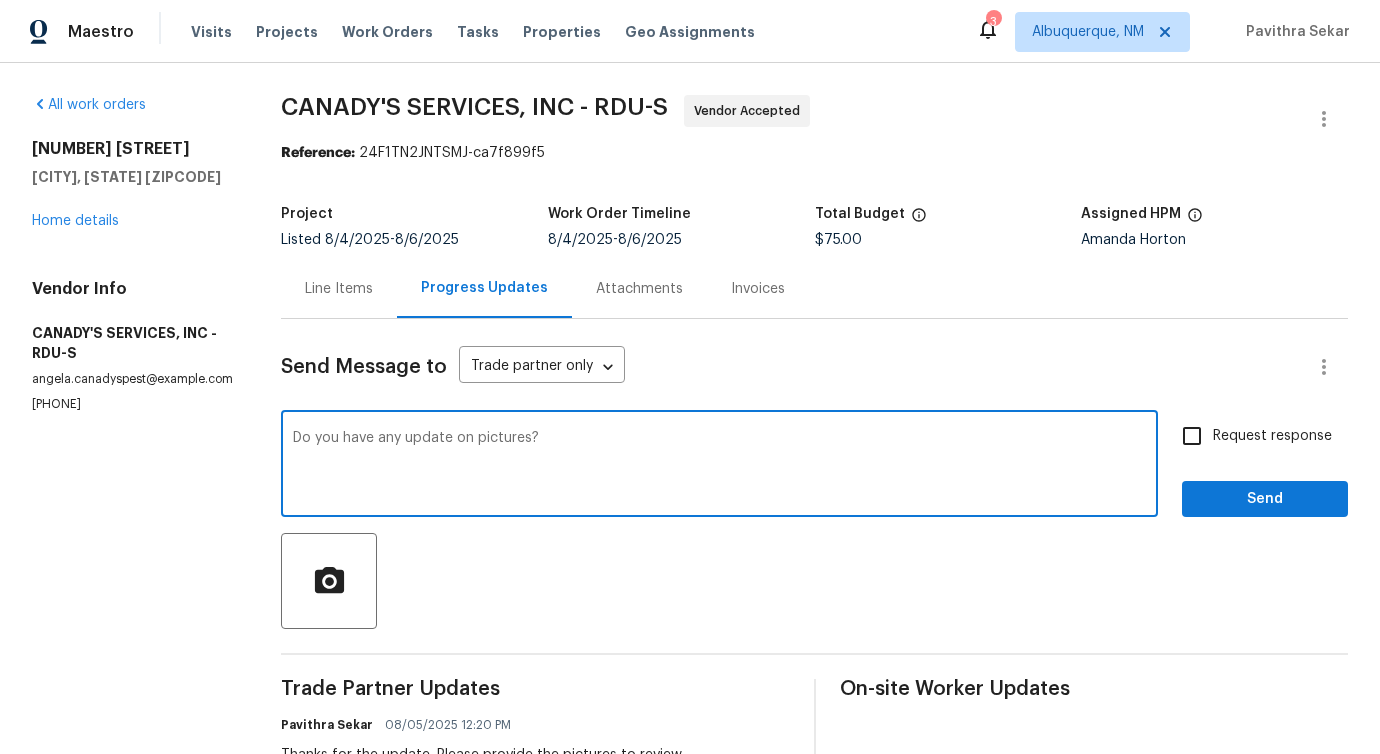 click on "Do you have any update on pictures?" at bounding box center [719, 466] 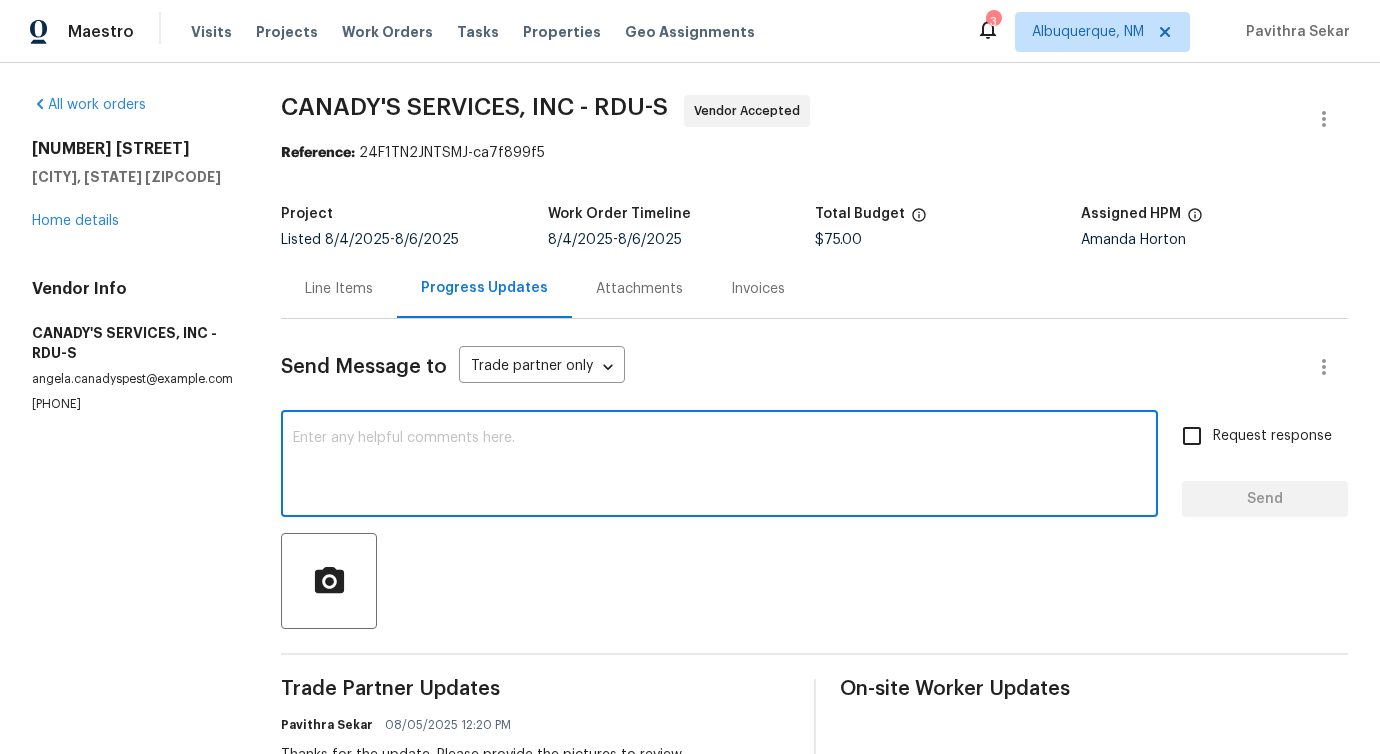 paste on "Just checking in—do you have any updates regarding the pictures?" 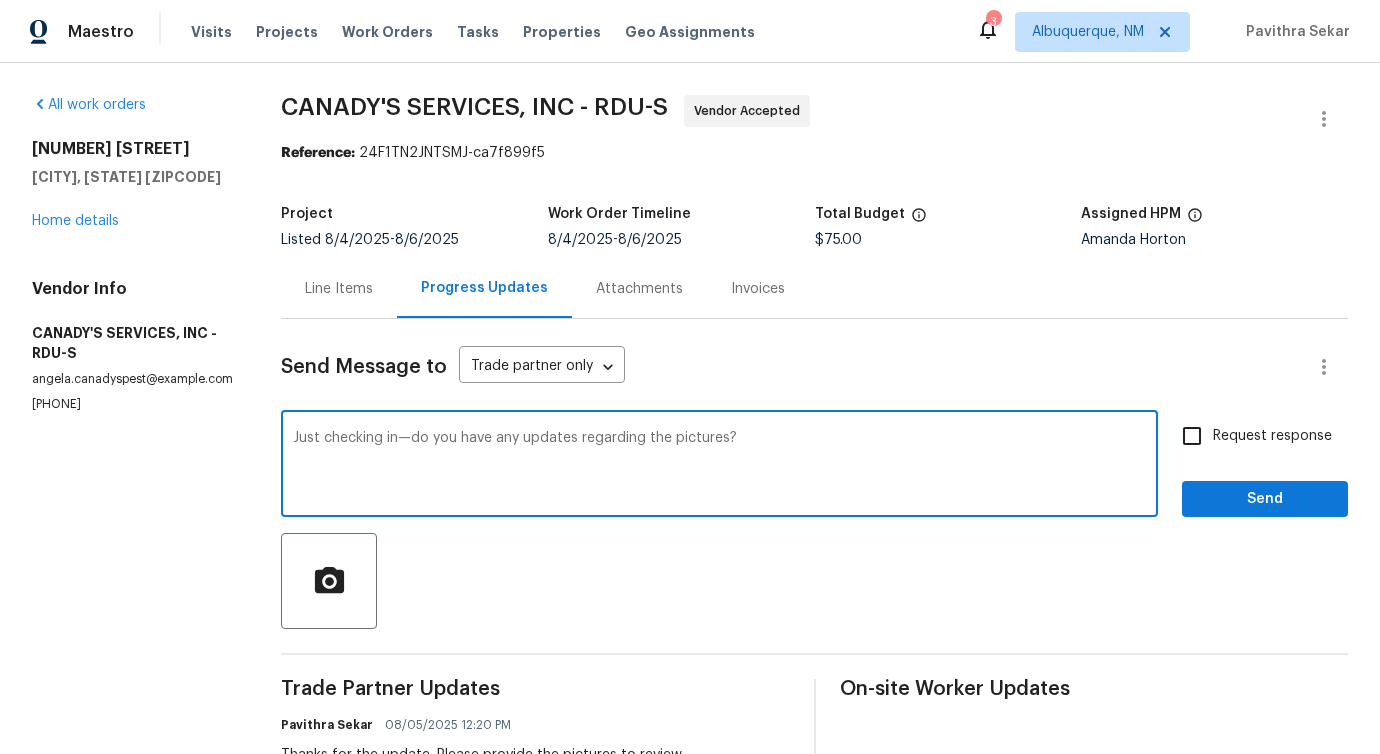drag, startPoint x: 812, startPoint y: 443, endPoint x: 135, endPoint y: 438, distance: 677.0185 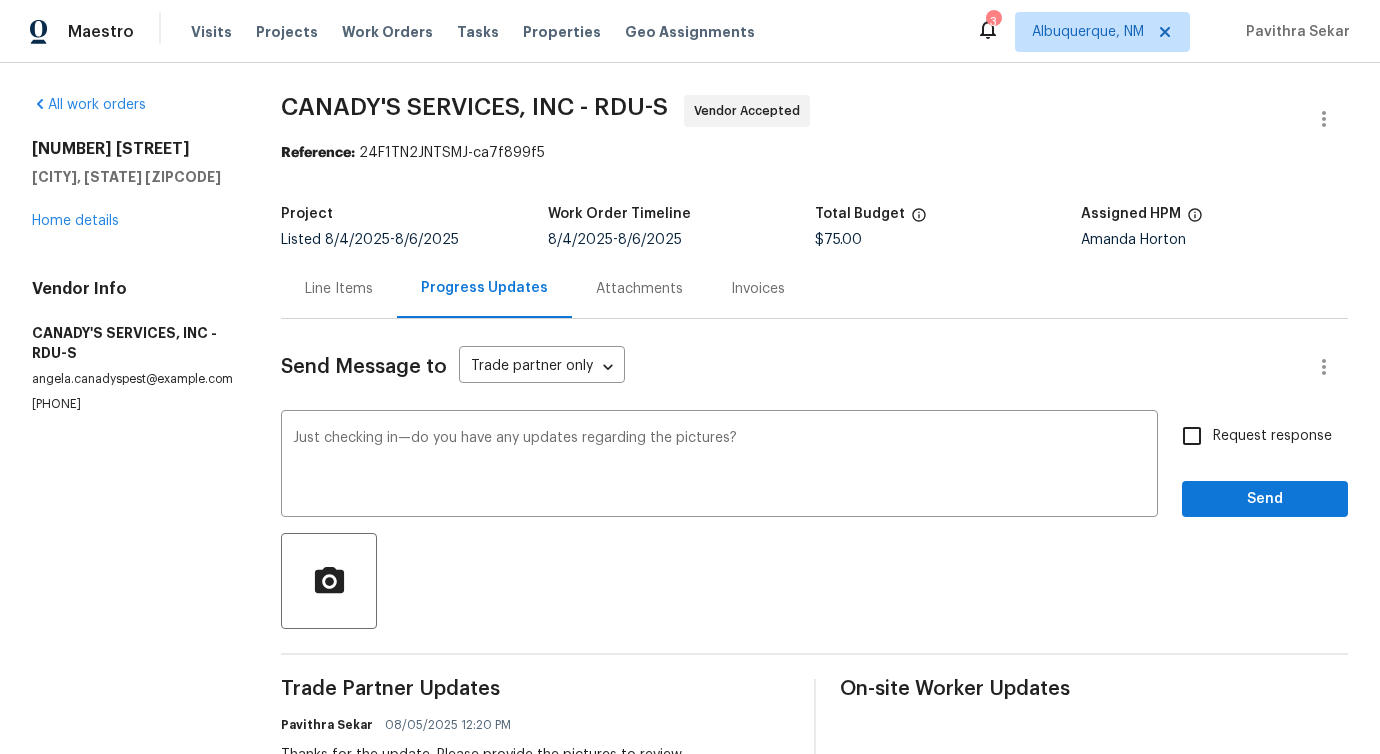 click on "Request response" at bounding box center [1272, 436] 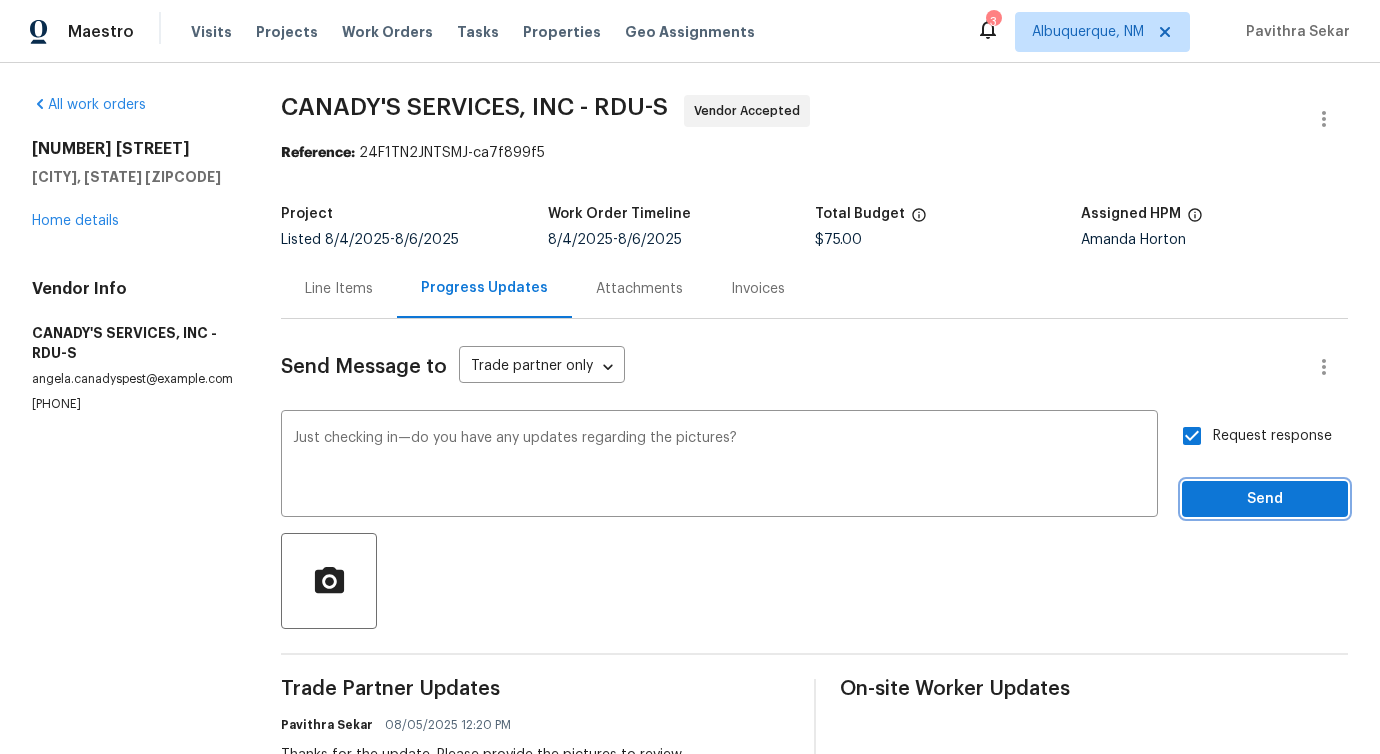 click on "Send" at bounding box center (1265, 499) 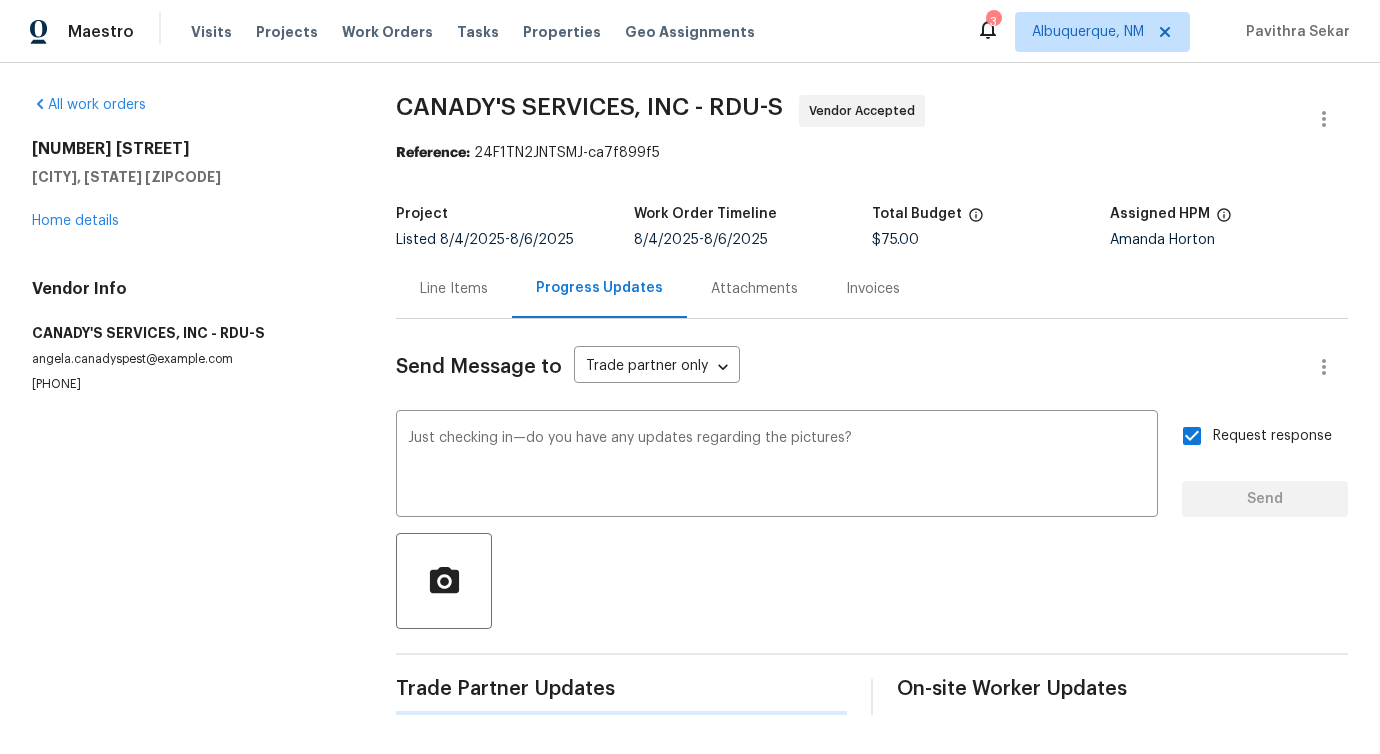 type 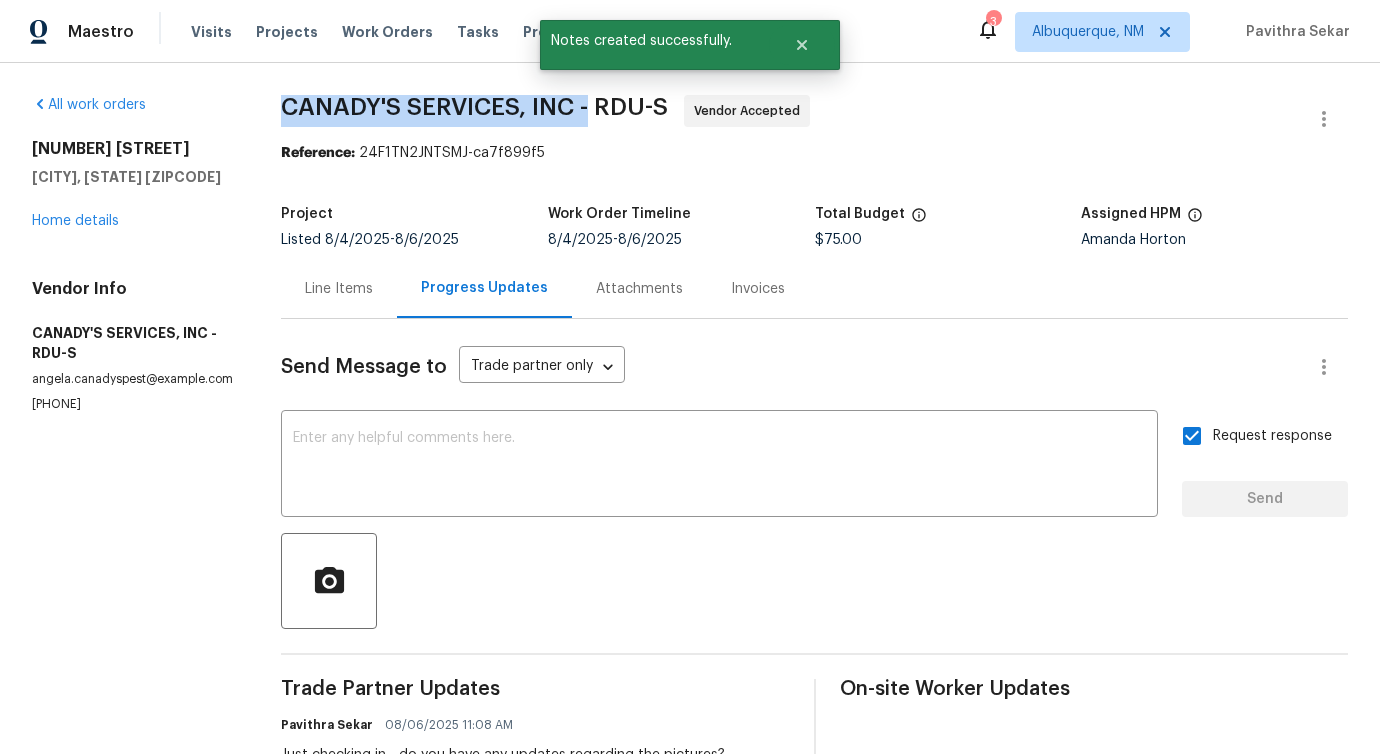 drag, startPoint x: 261, startPoint y: 112, endPoint x: 652, endPoint y: 100, distance: 391.1841 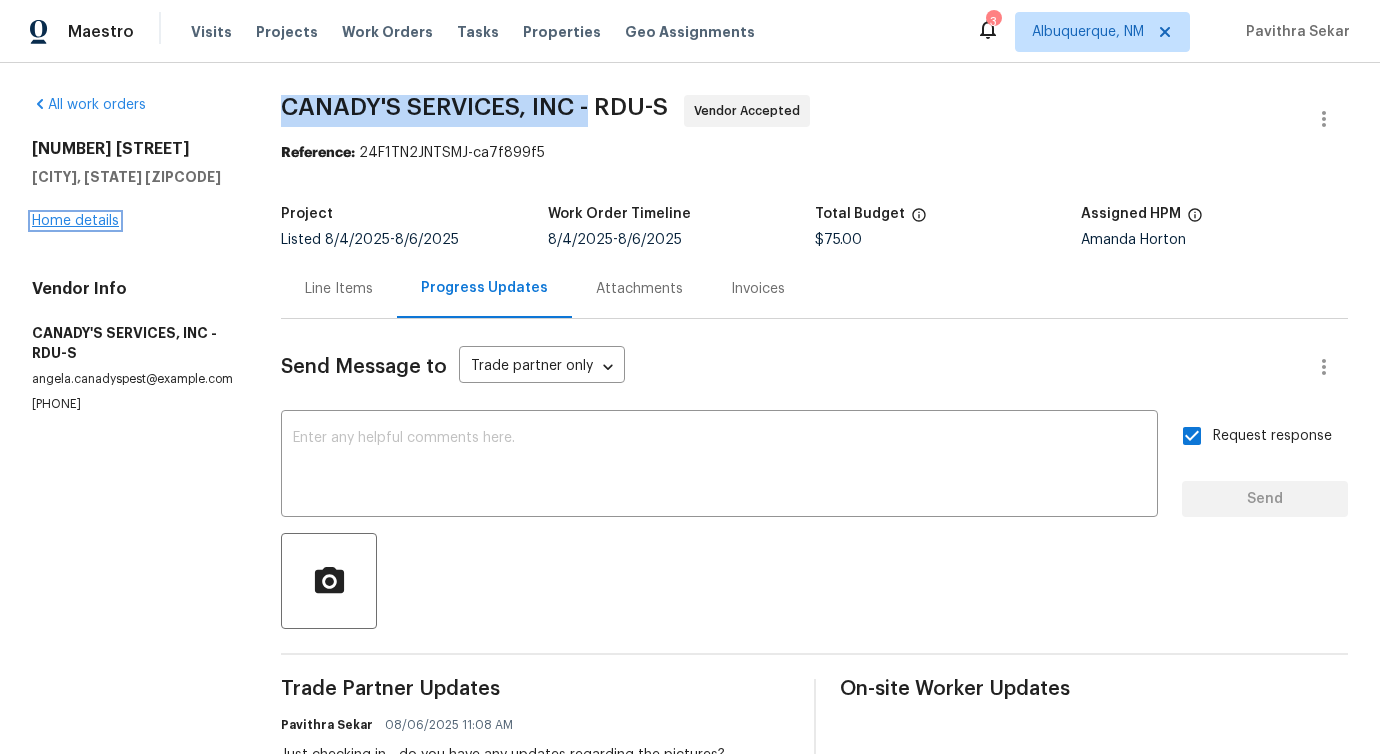click on "Home details" at bounding box center (75, 221) 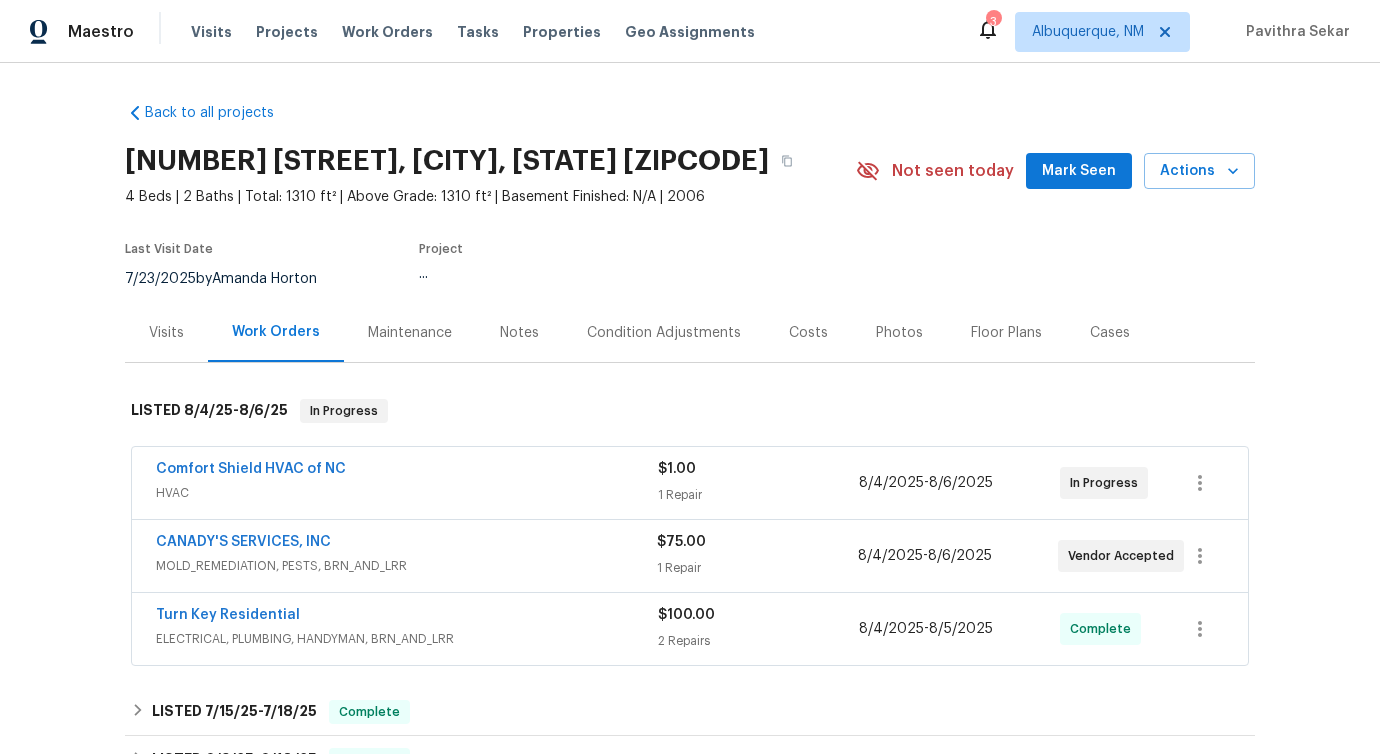 scroll, scrollTop: 33, scrollLeft: 0, axis: vertical 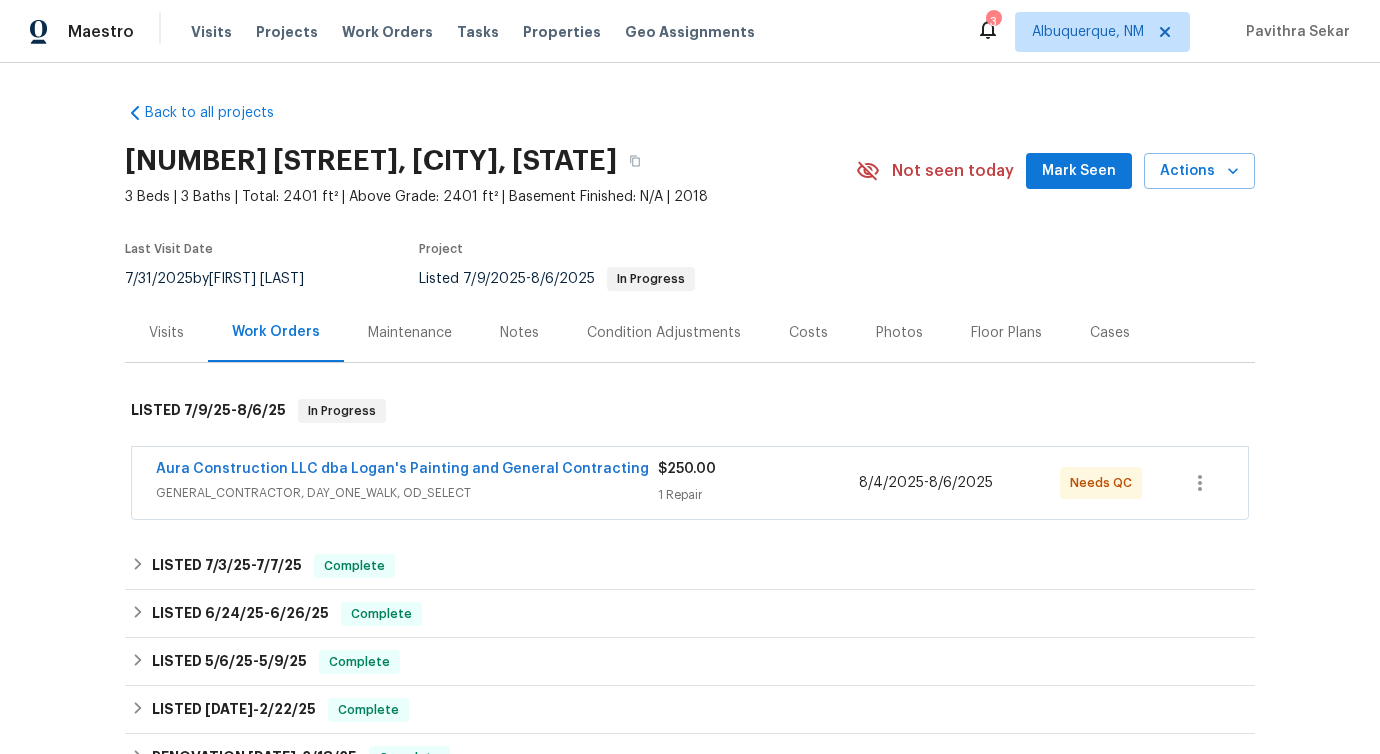 drag, startPoint x: 1358, startPoint y: 542, endPoint x: 1297, endPoint y: 557, distance: 62.817196 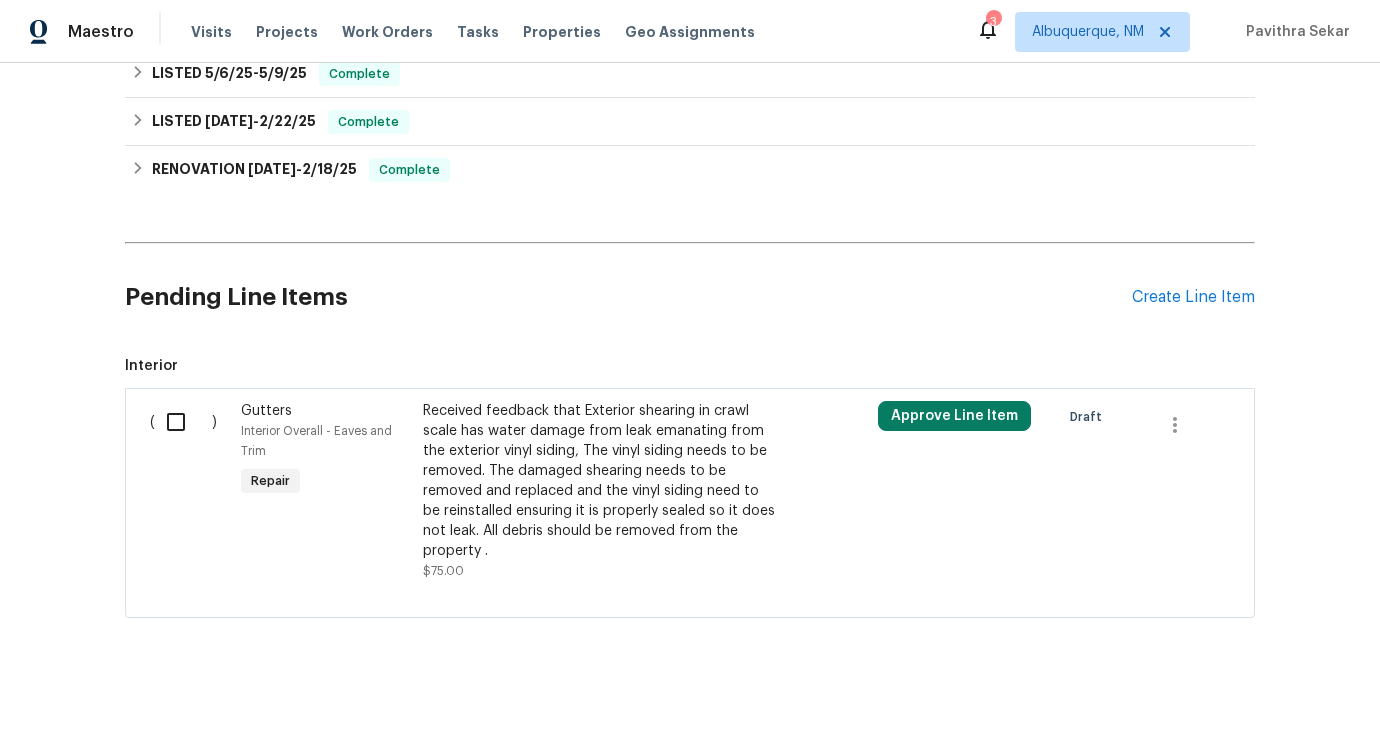 scroll, scrollTop: 0, scrollLeft: 0, axis: both 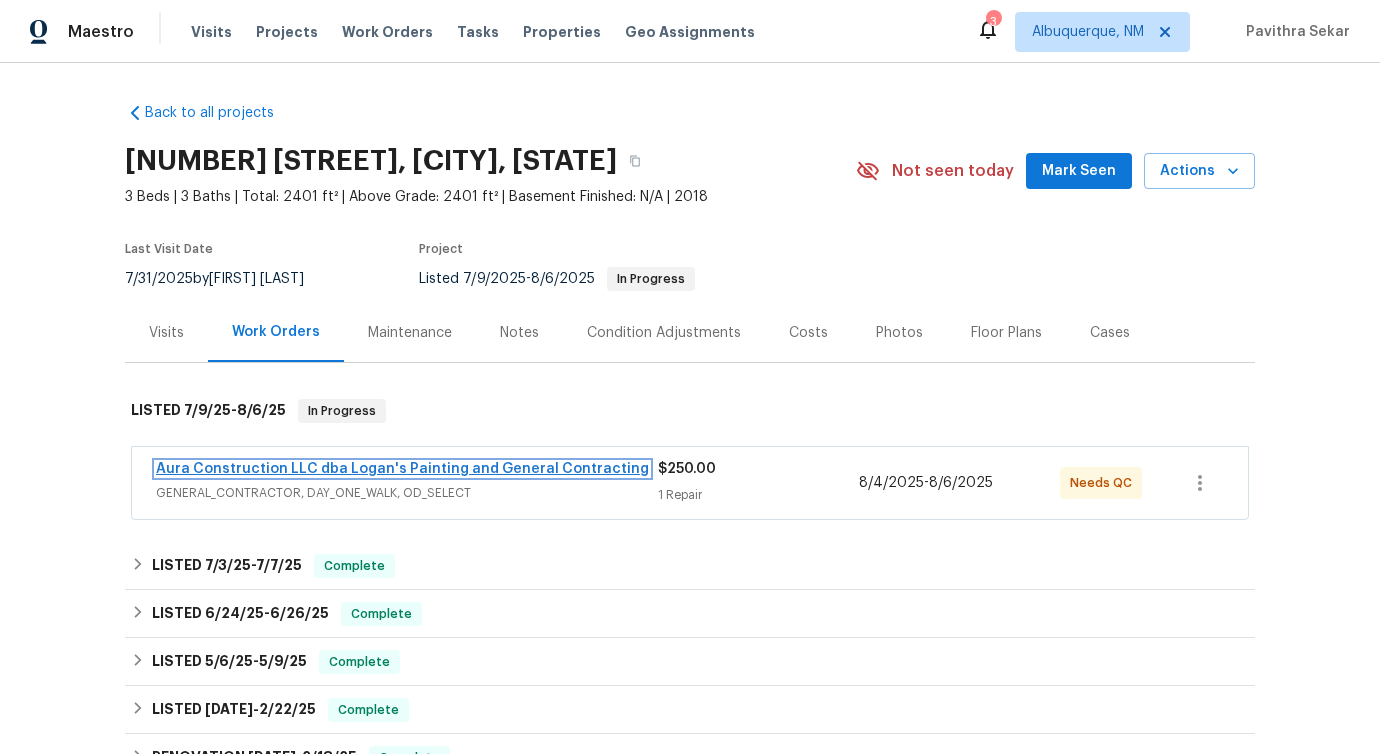 click on "Aura Construction LLC dba Logan's Painting and General Contracting" at bounding box center (402, 469) 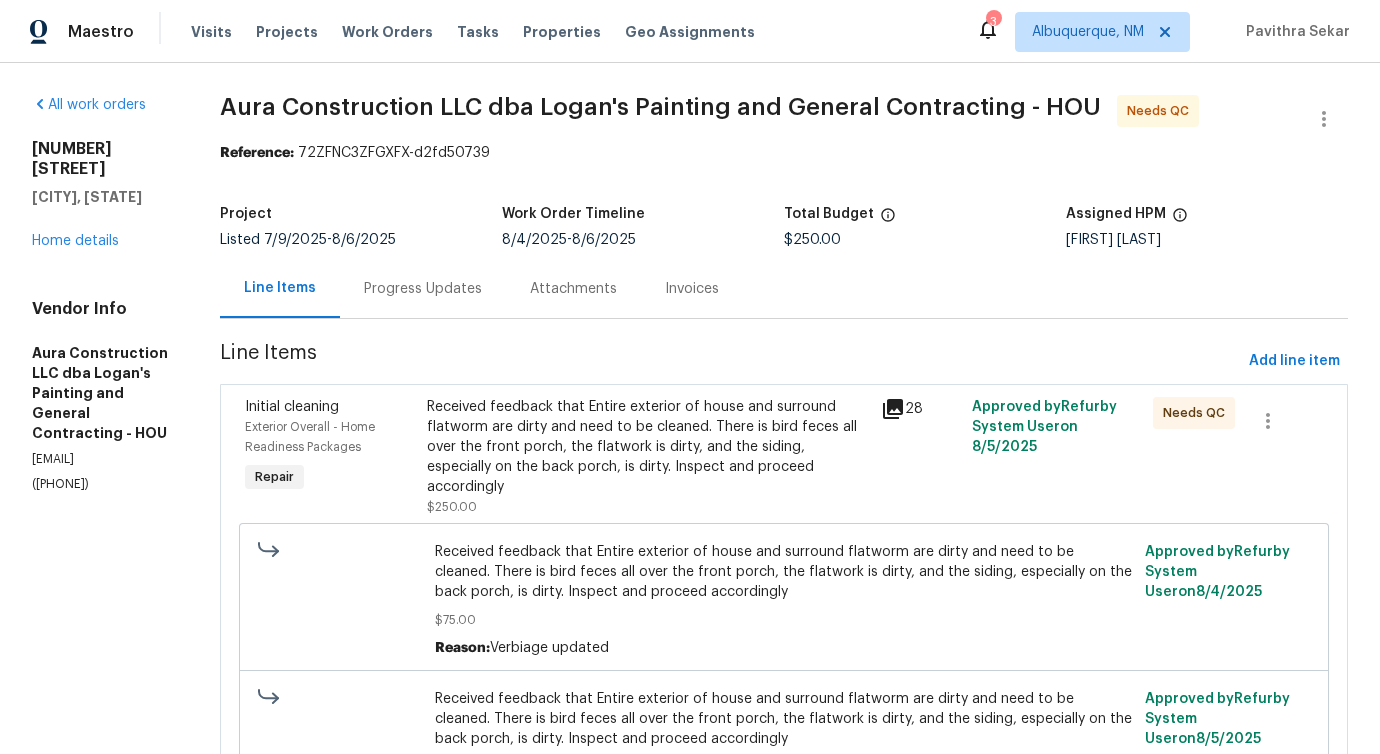 click on "Progress Updates" at bounding box center (423, 288) 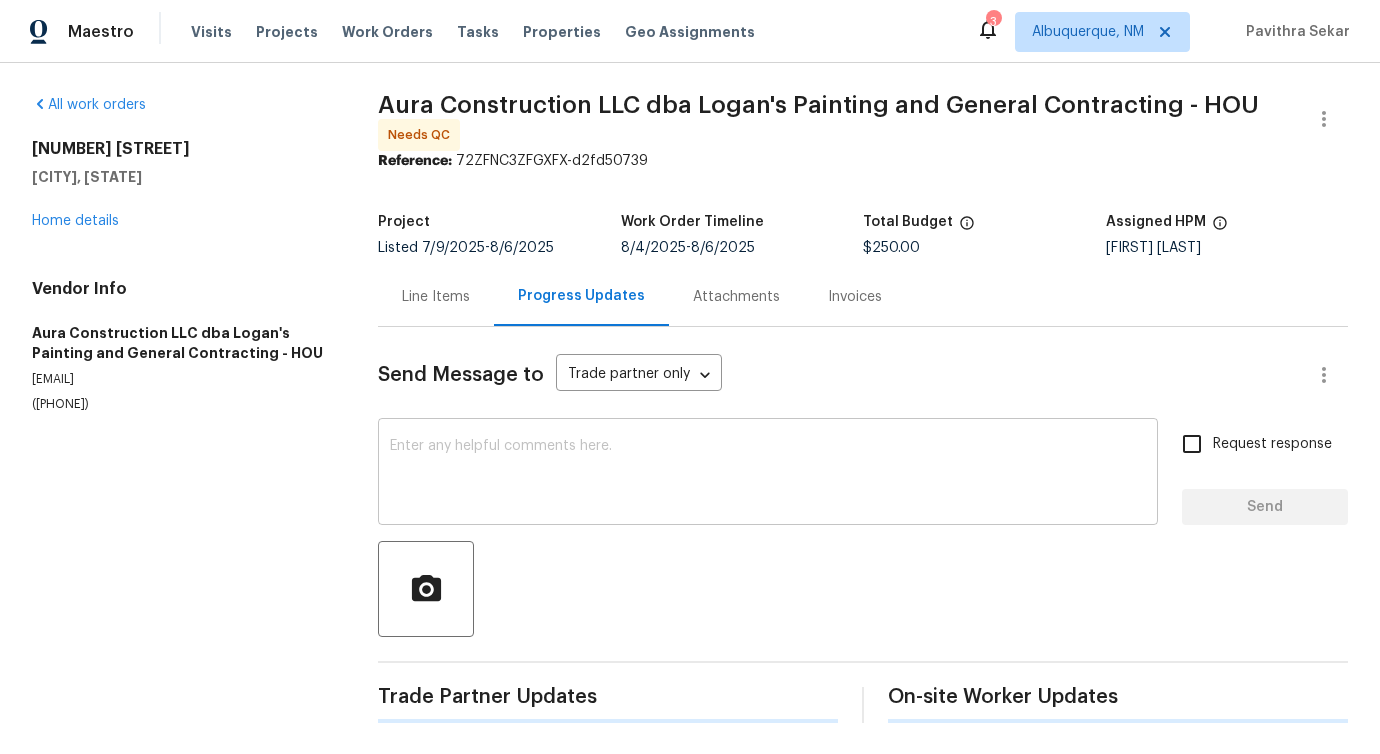 click at bounding box center (768, 474) 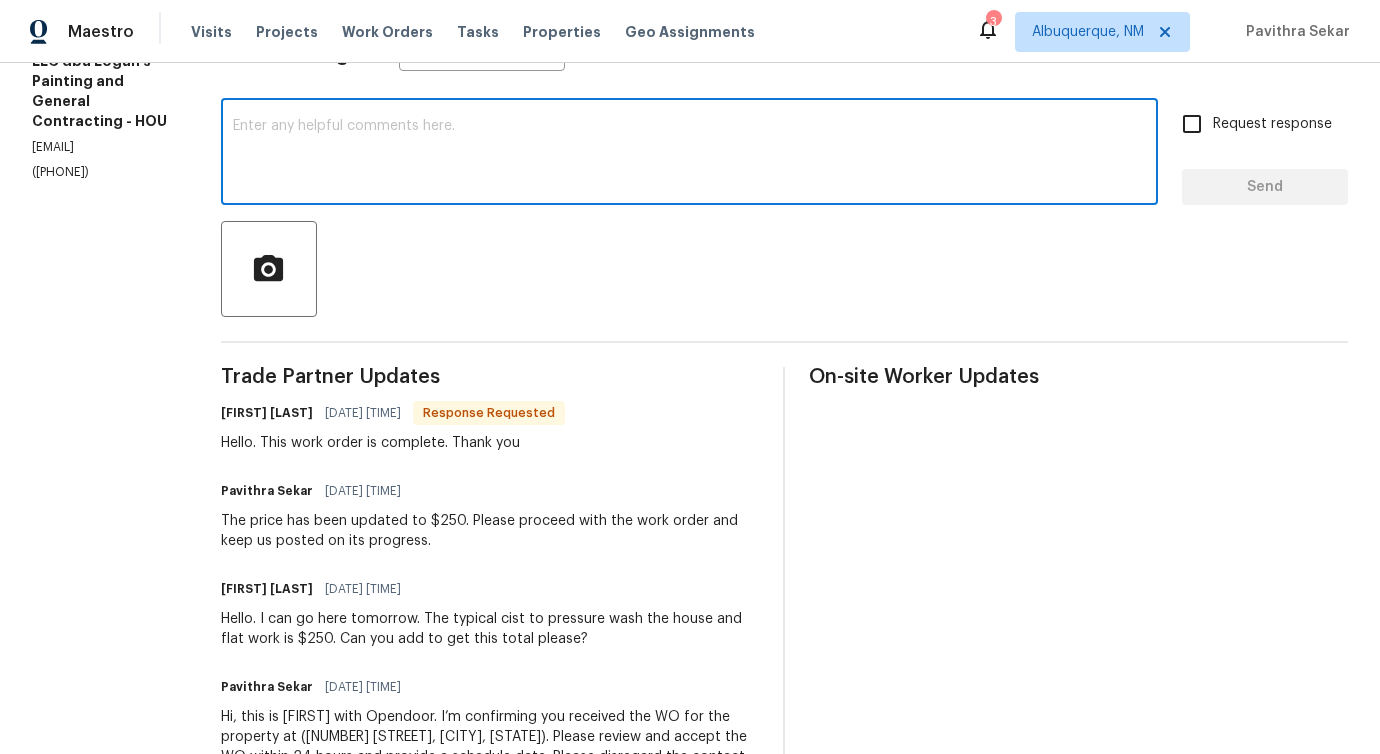 scroll, scrollTop: 0, scrollLeft: 0, axis: both 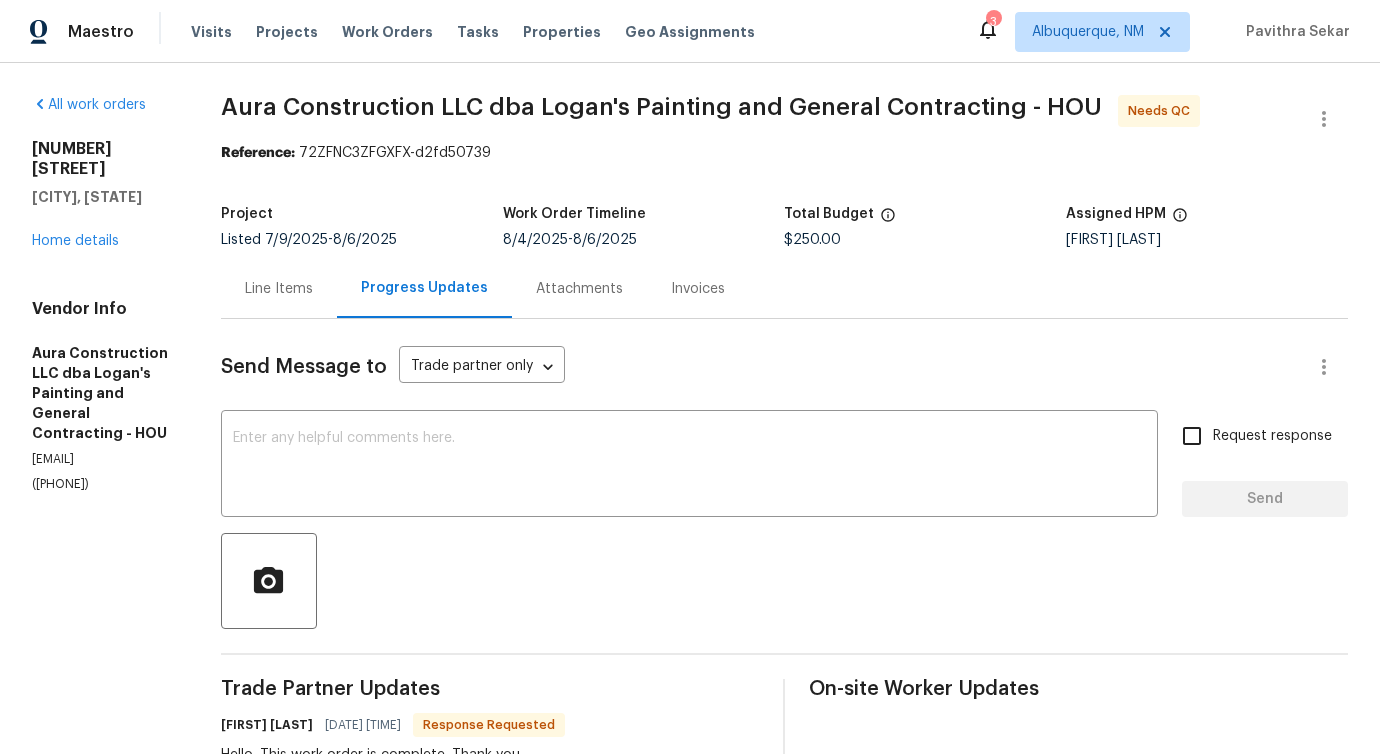 click on "Line Items" at bounding box center [279, 289] 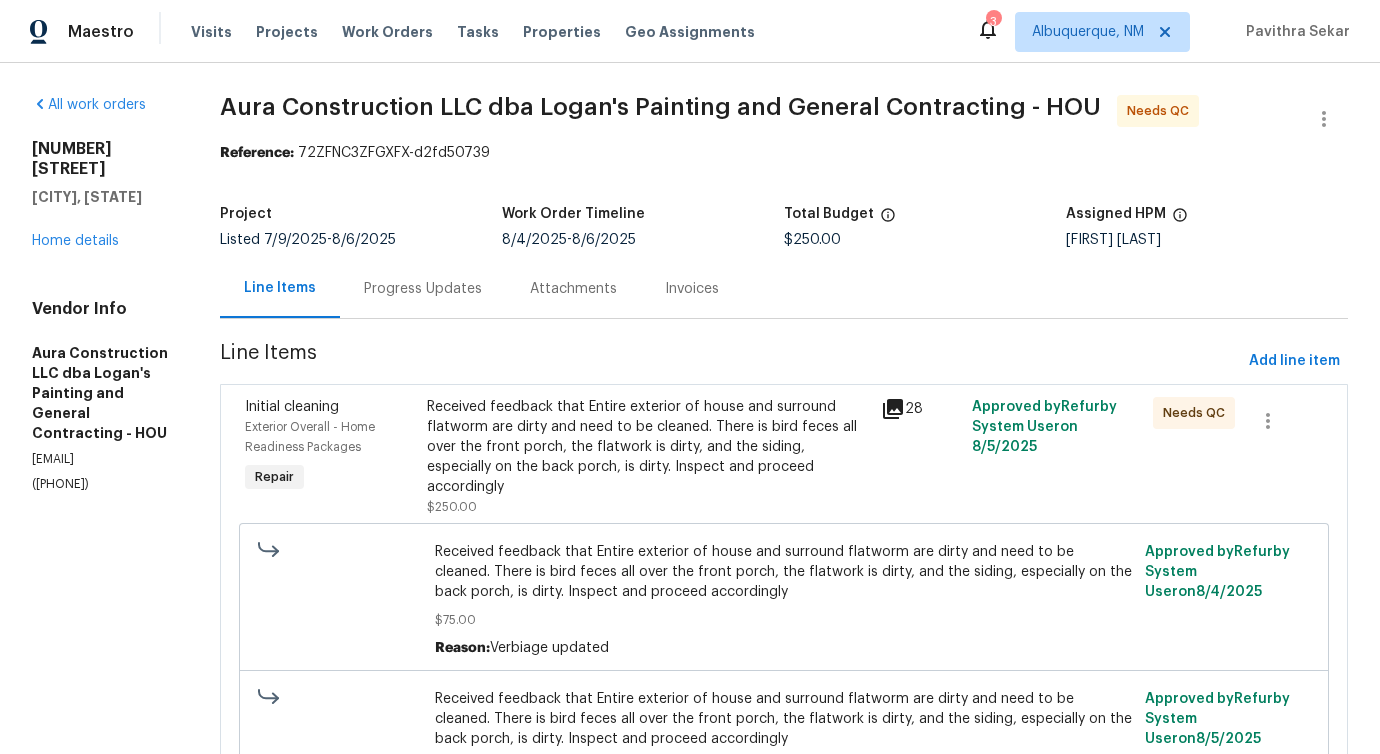 click on "Received feedback that Entire exterior of house and surround flatworm are dirty and need to be cleaned. There is bird feces all over the front porch, the flatwork is dirty, and the siding, especially on the back porch, is dirty. Inspect and proceed accordingly" at bounding box center [648, 447] 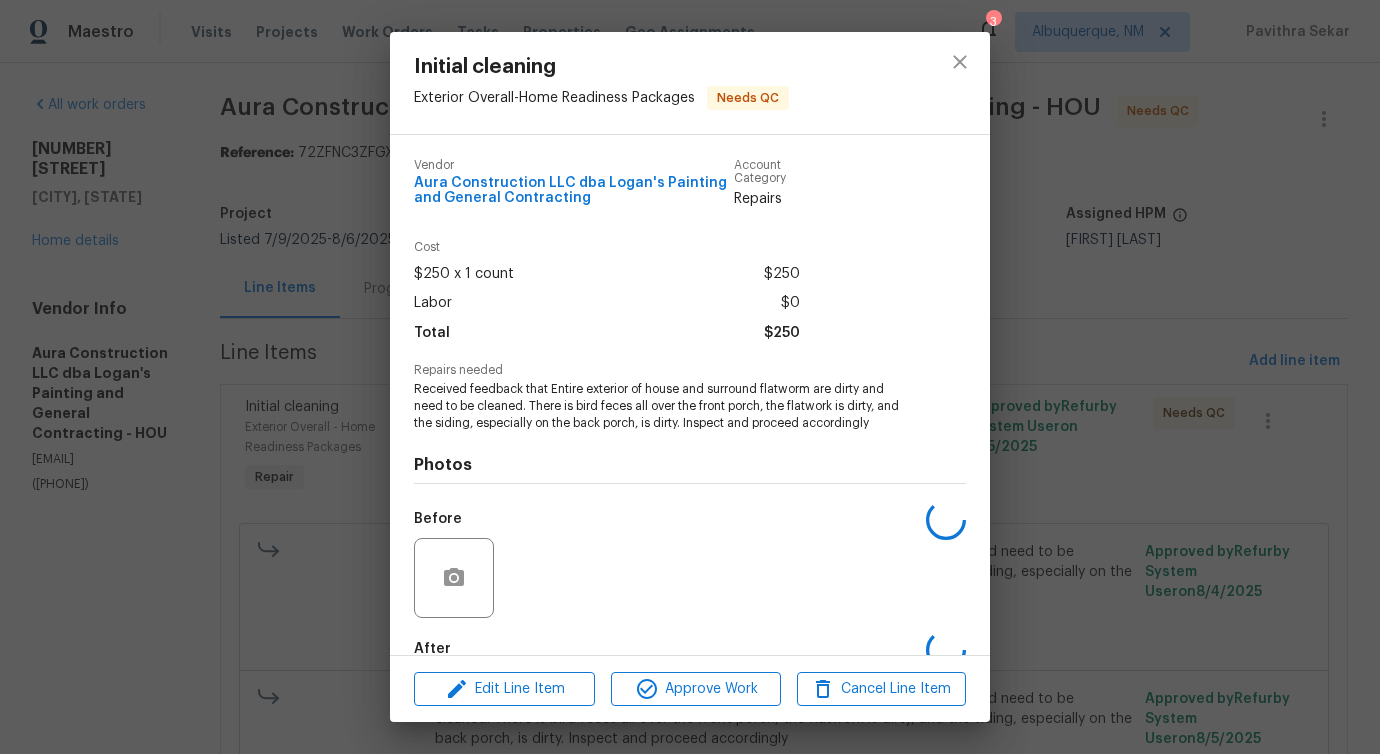 scroll, scrollTop: 130, scrollLeft: 0, axis: vertical 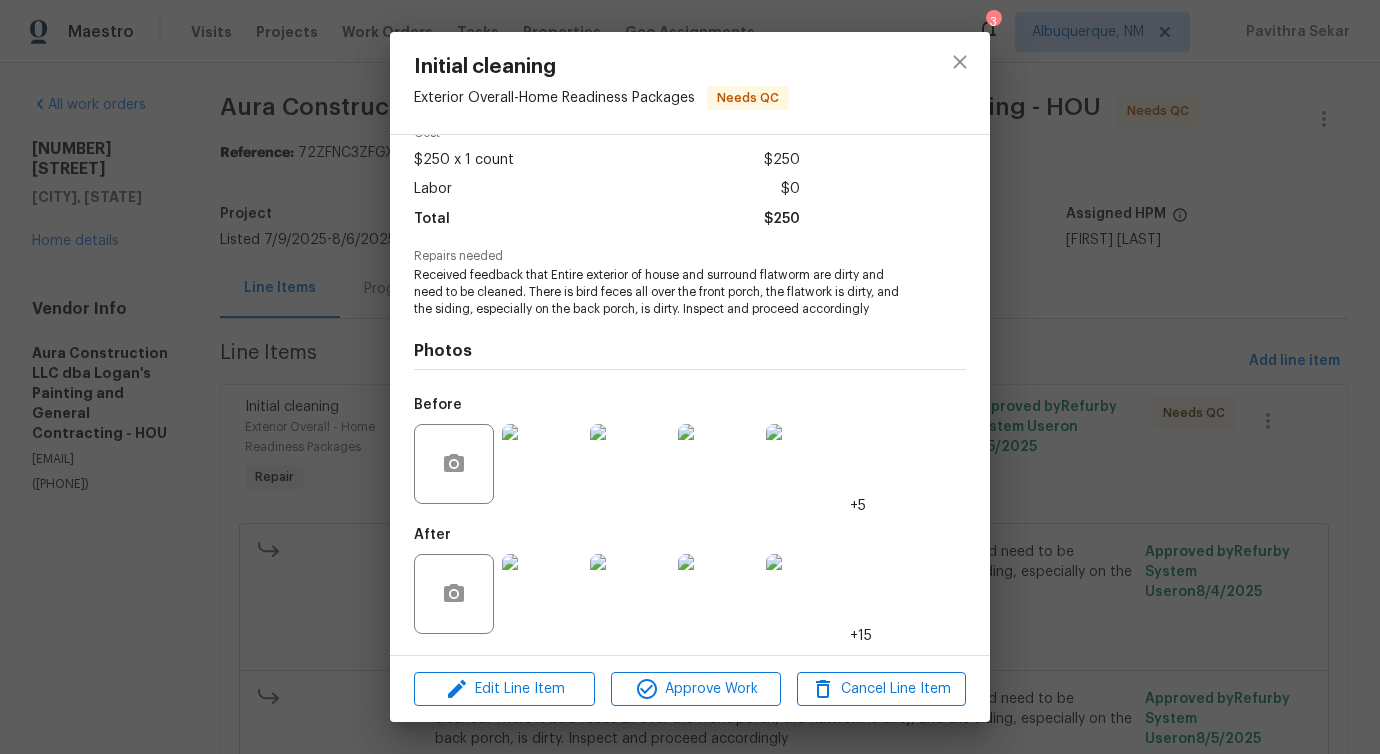 click at bounding box center [542, 464] 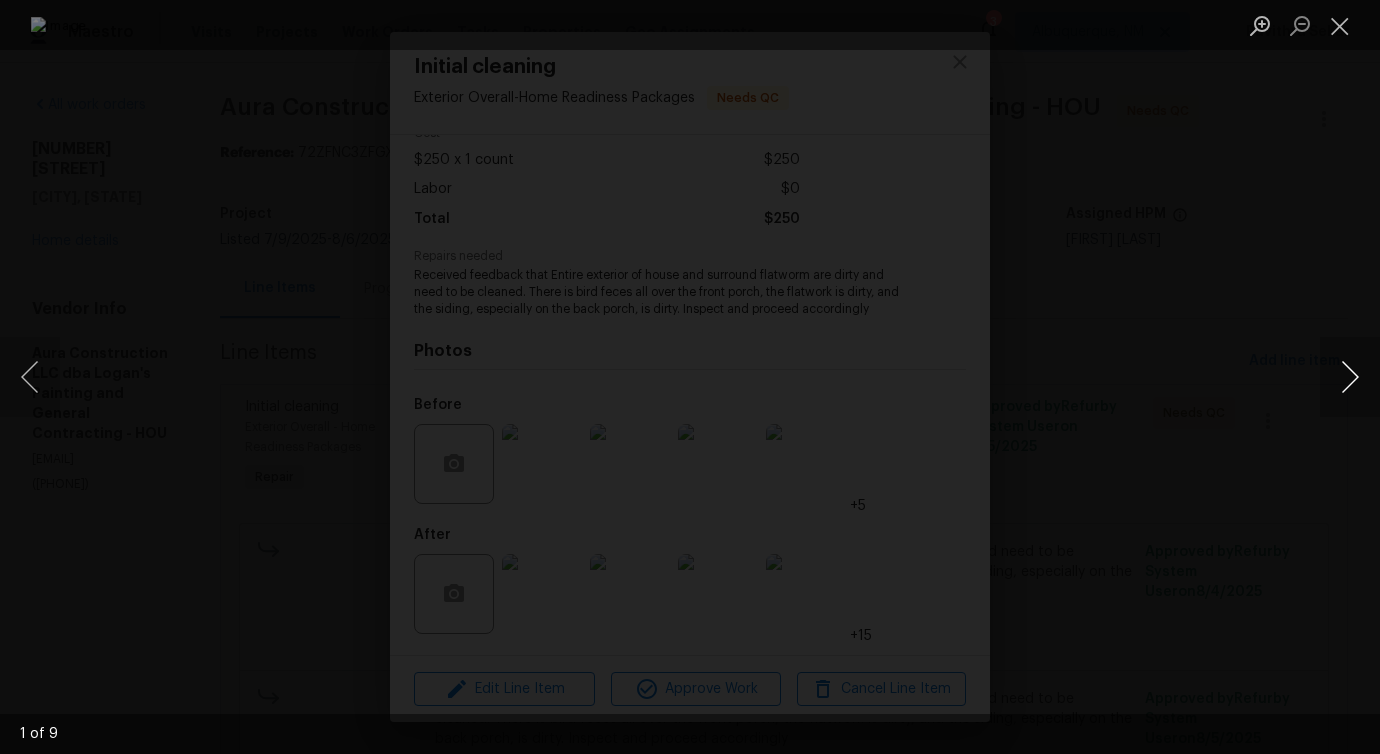 click at bounding box center [1350, 377] 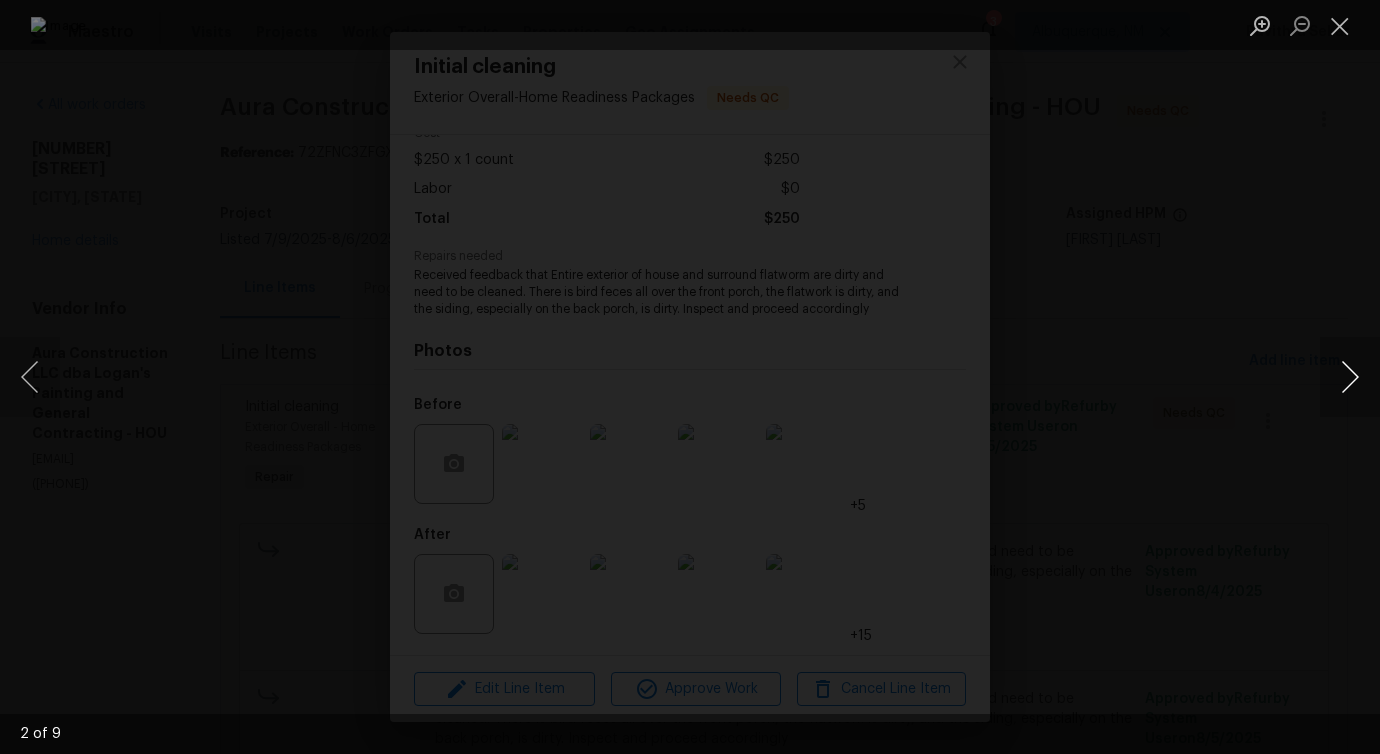 click at bounding box center (1350, 377) 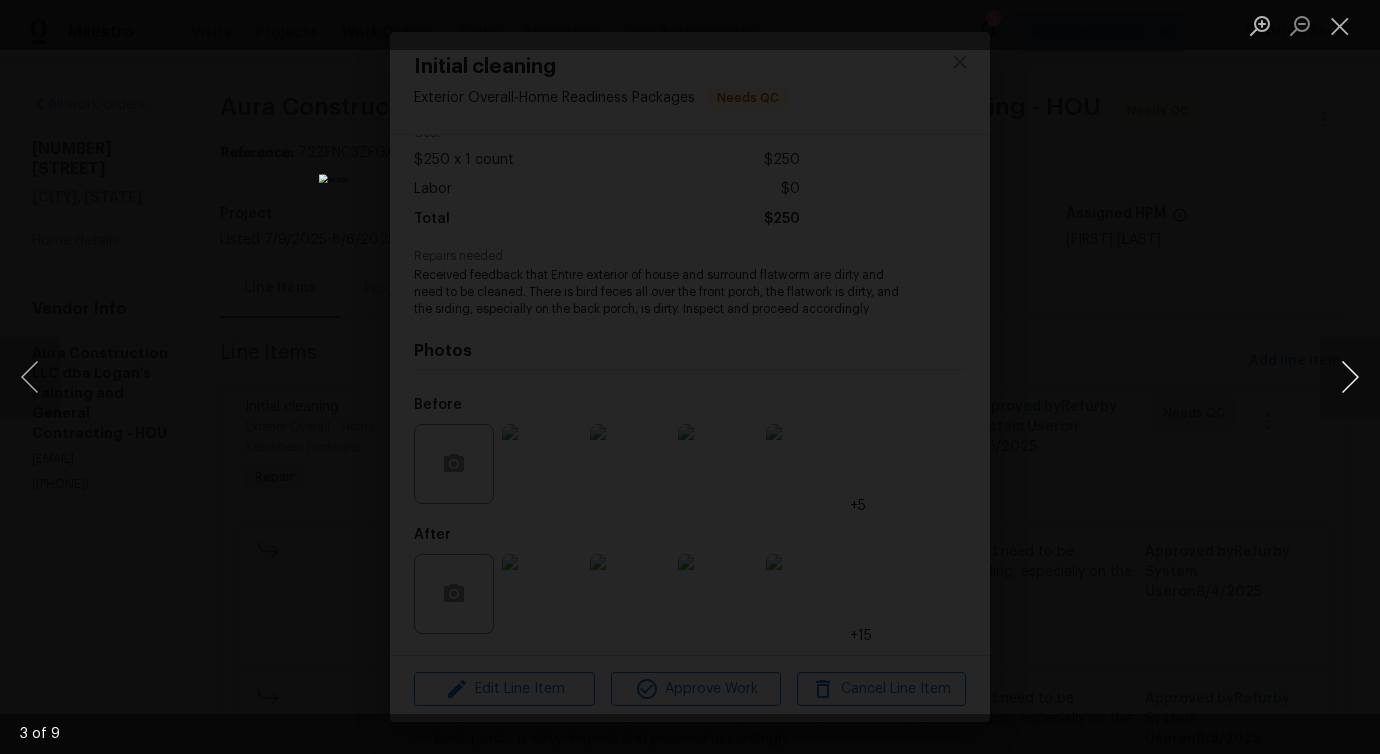 click at bounding box center [1350, 377] 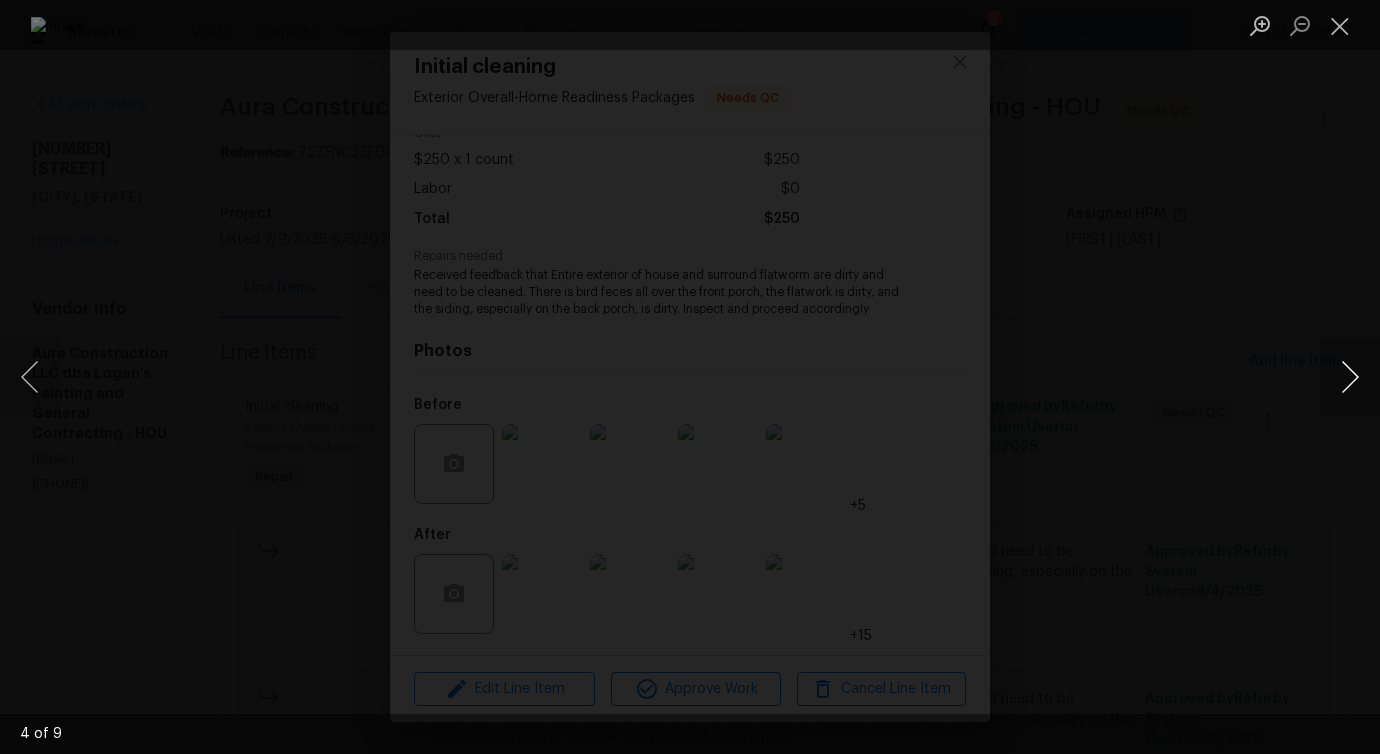 click at bounding box center [1350, 377] 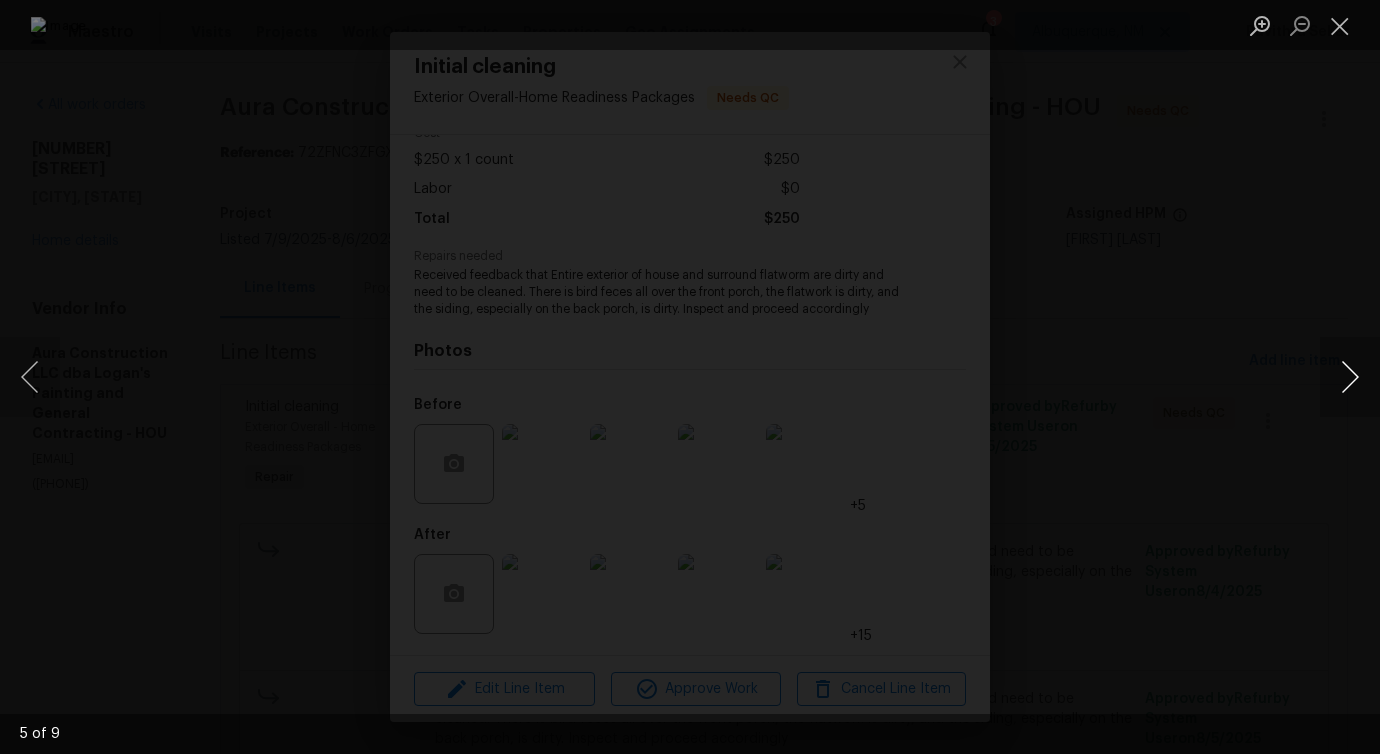 click at bounding box center (1350, 377) 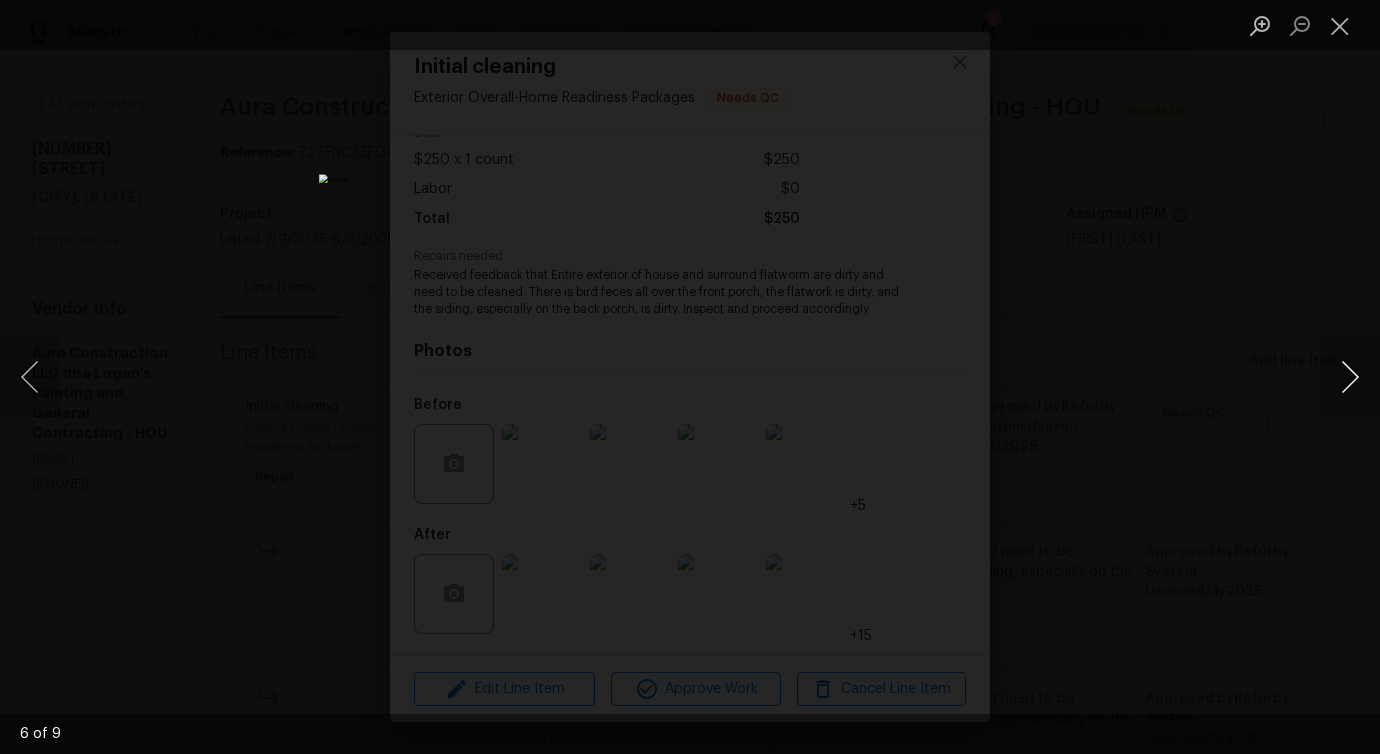 click at bounding box center [1350, 377] 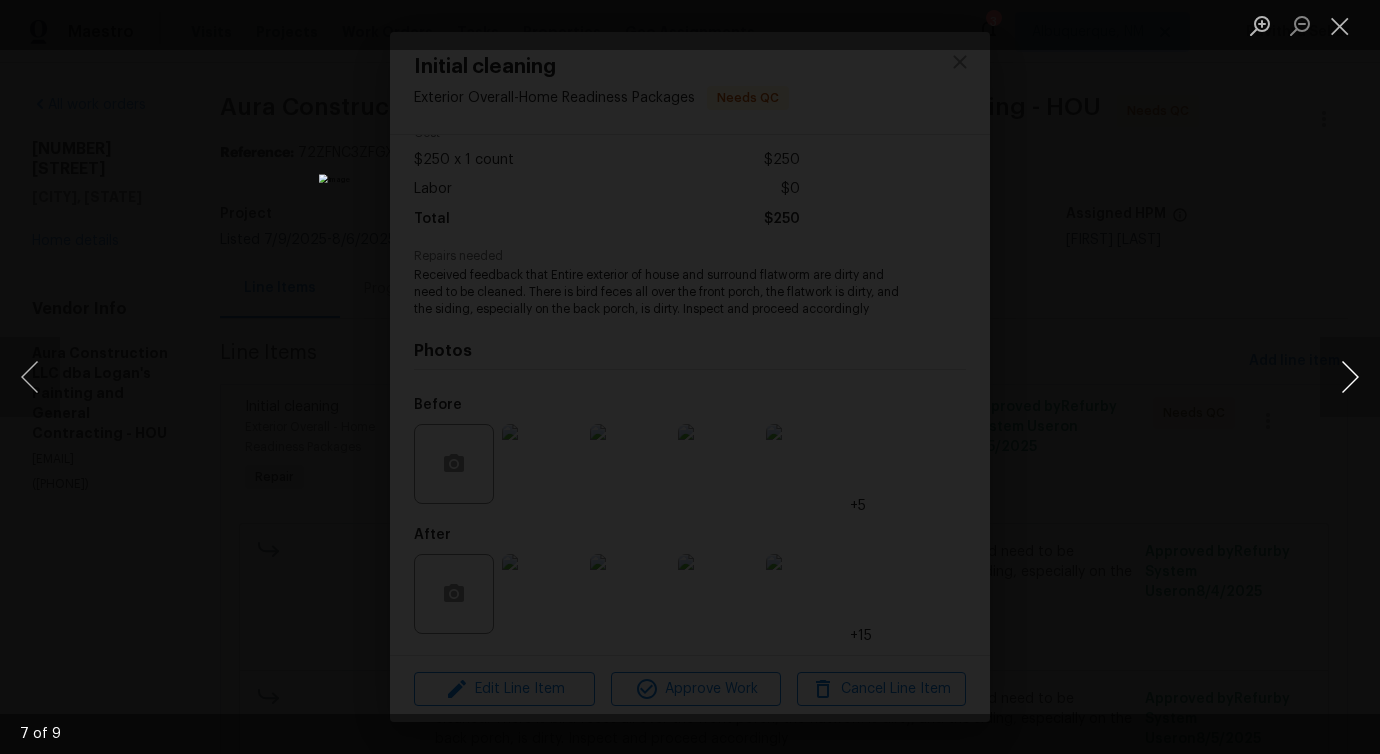 click at bounding box center (1350, 377) 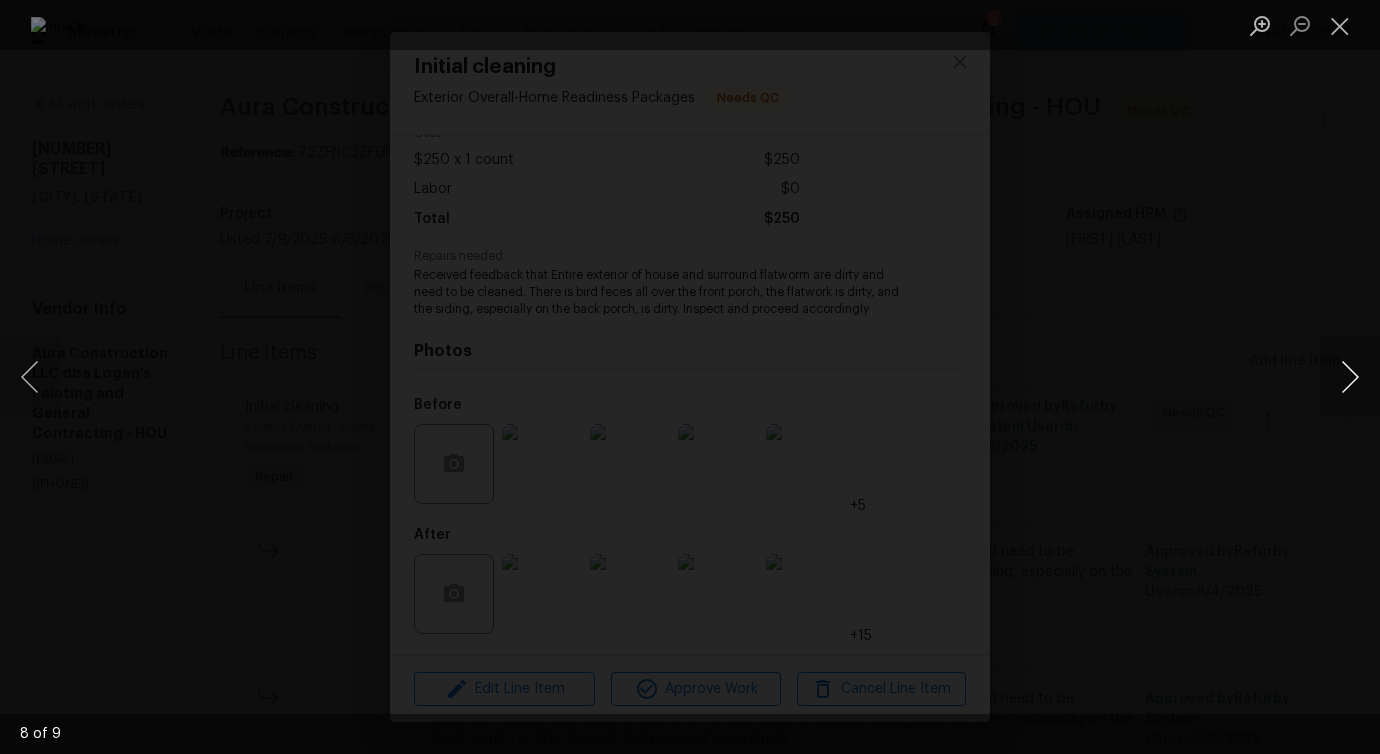 click at bounding box center [1350, 377] 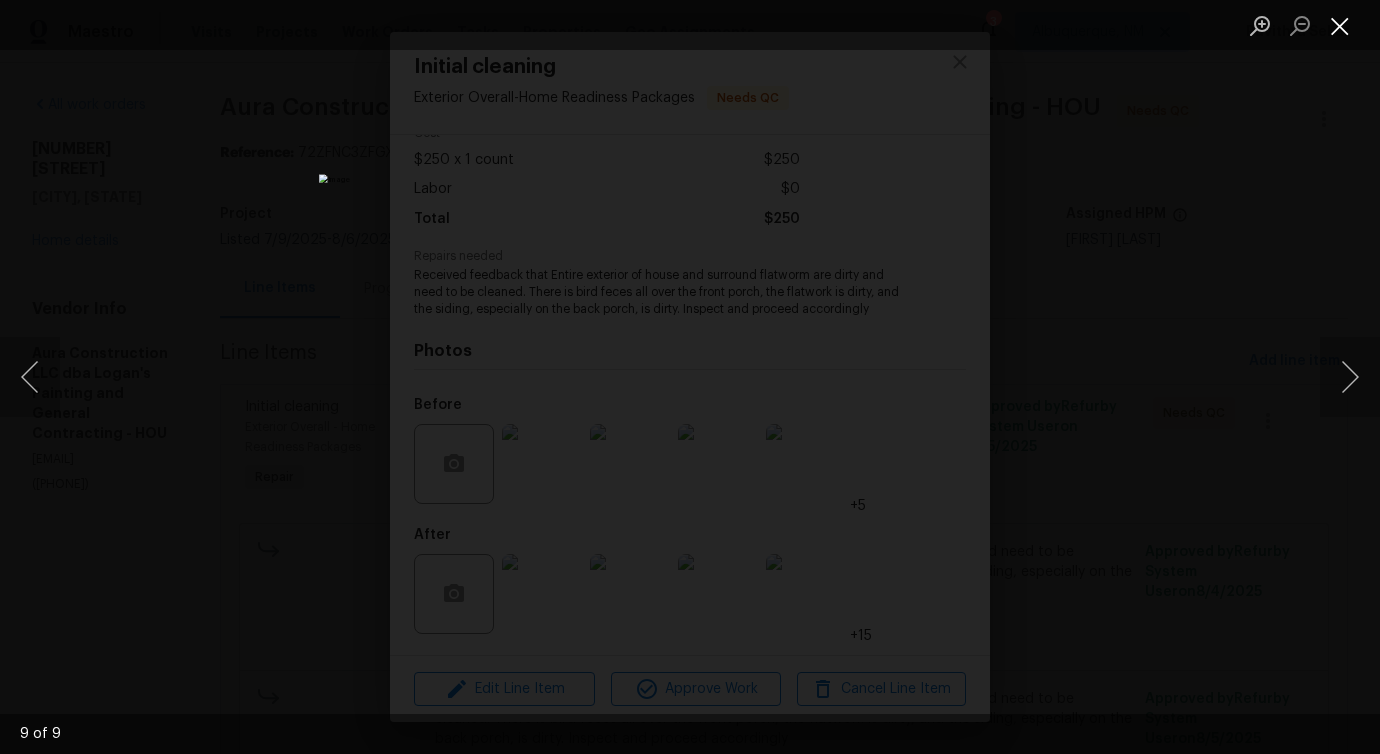 click at bounding box center (1340, 25) 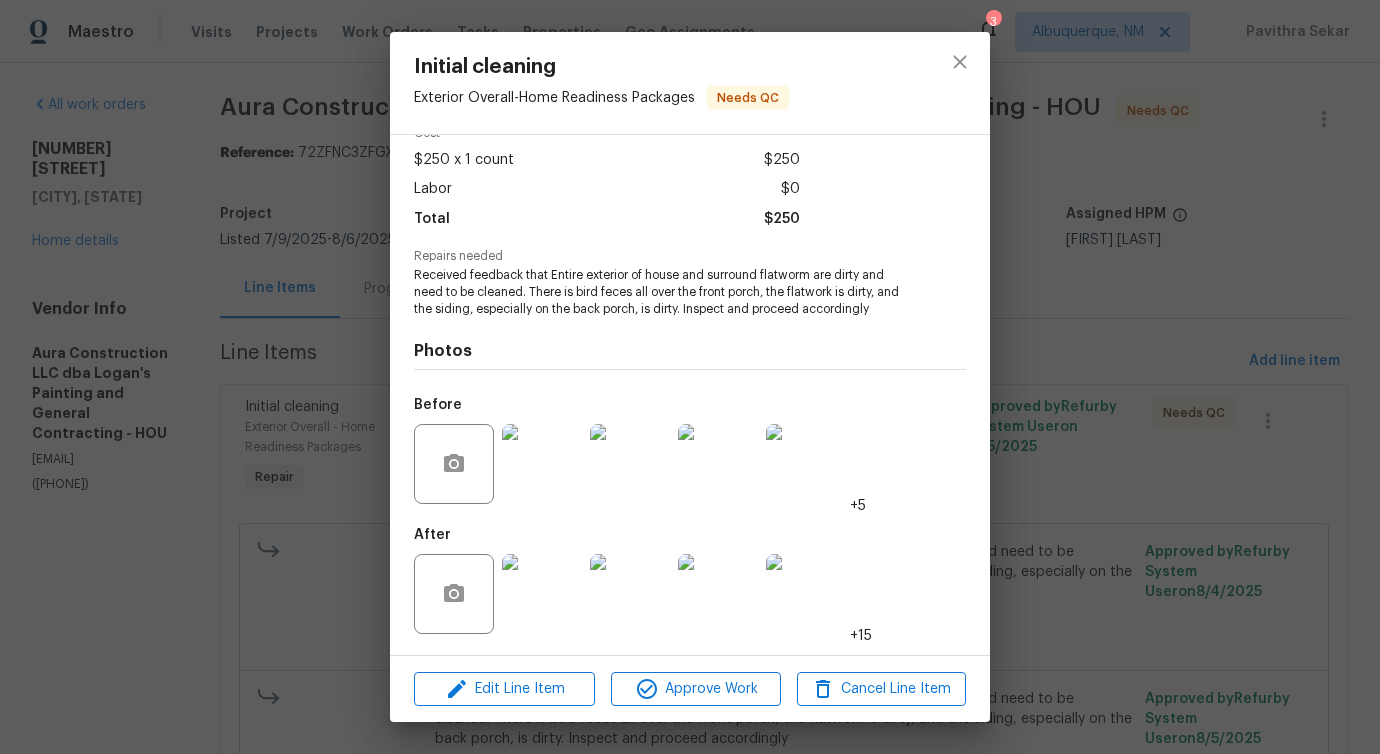 click at bounding box center (542, 594) 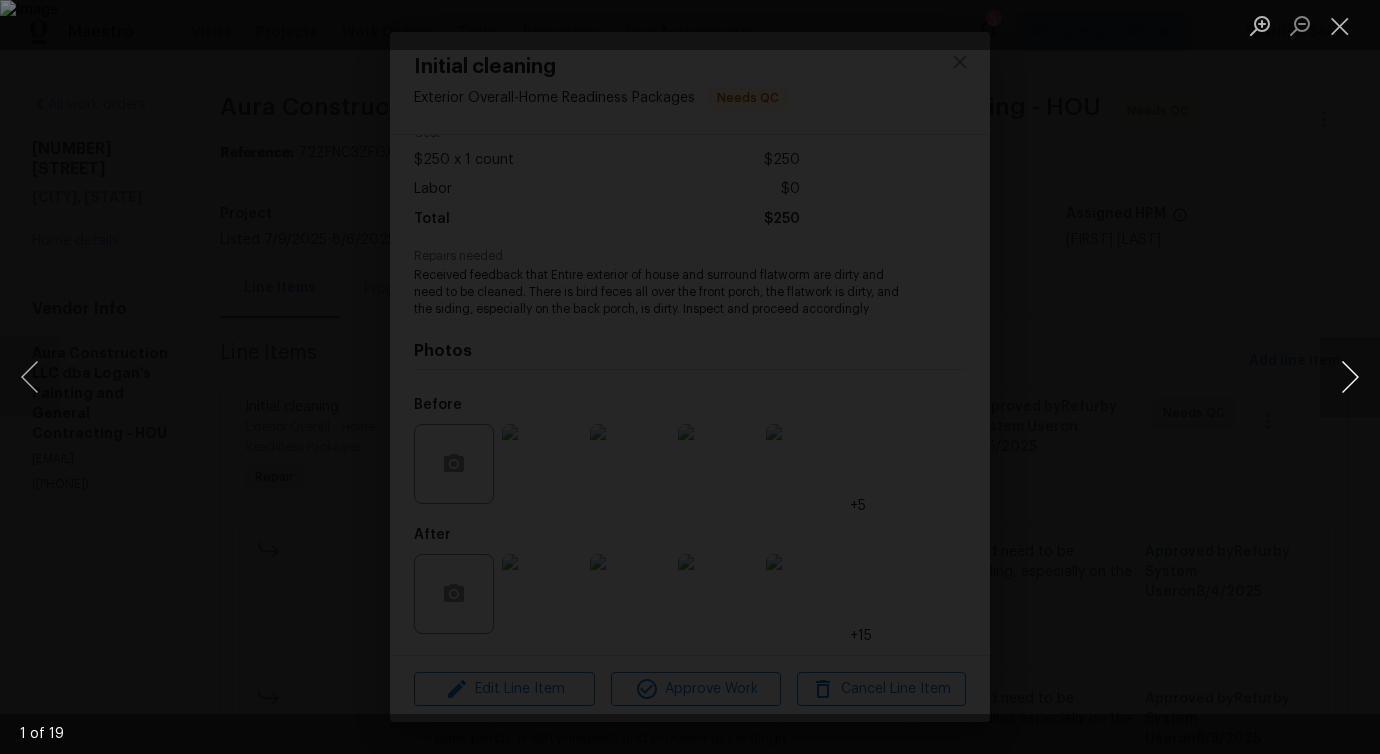 click at bounding box center (1350, 377) 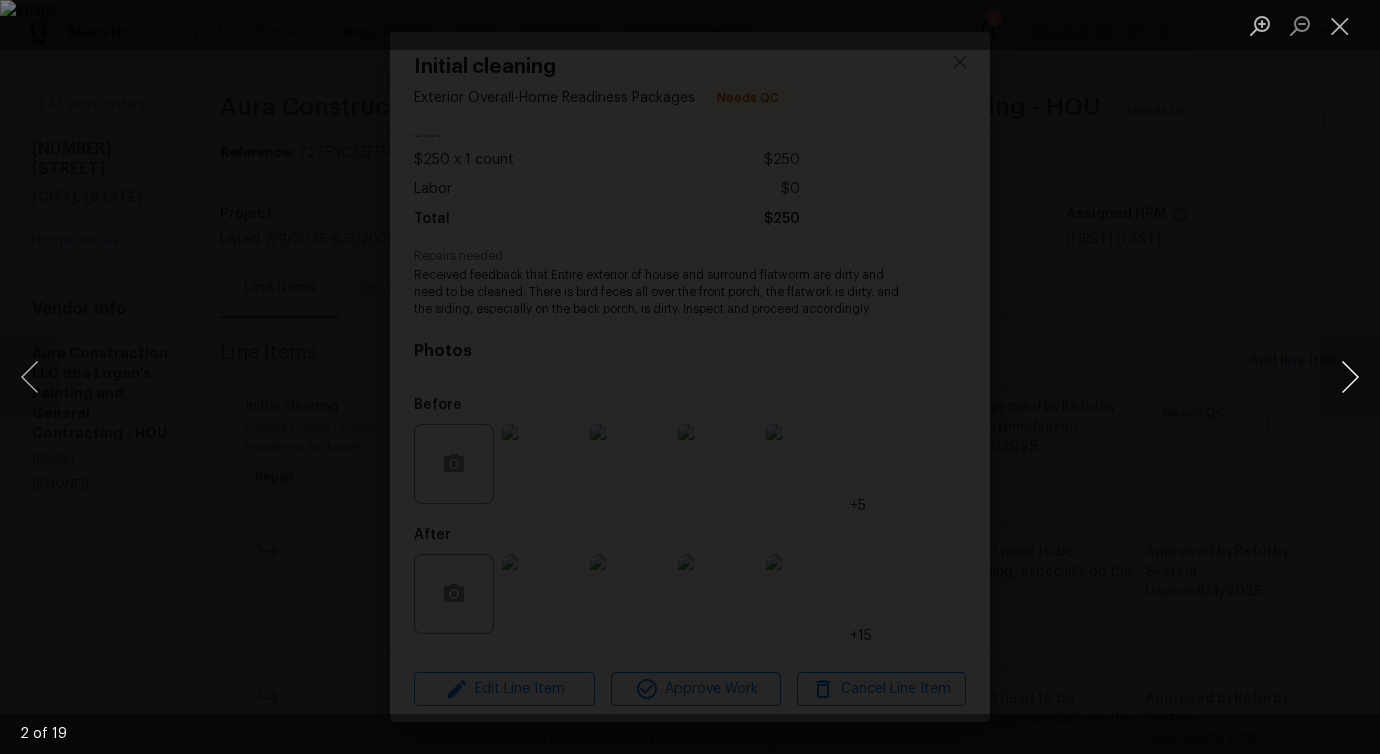 click at bounding box center [1350, 377] 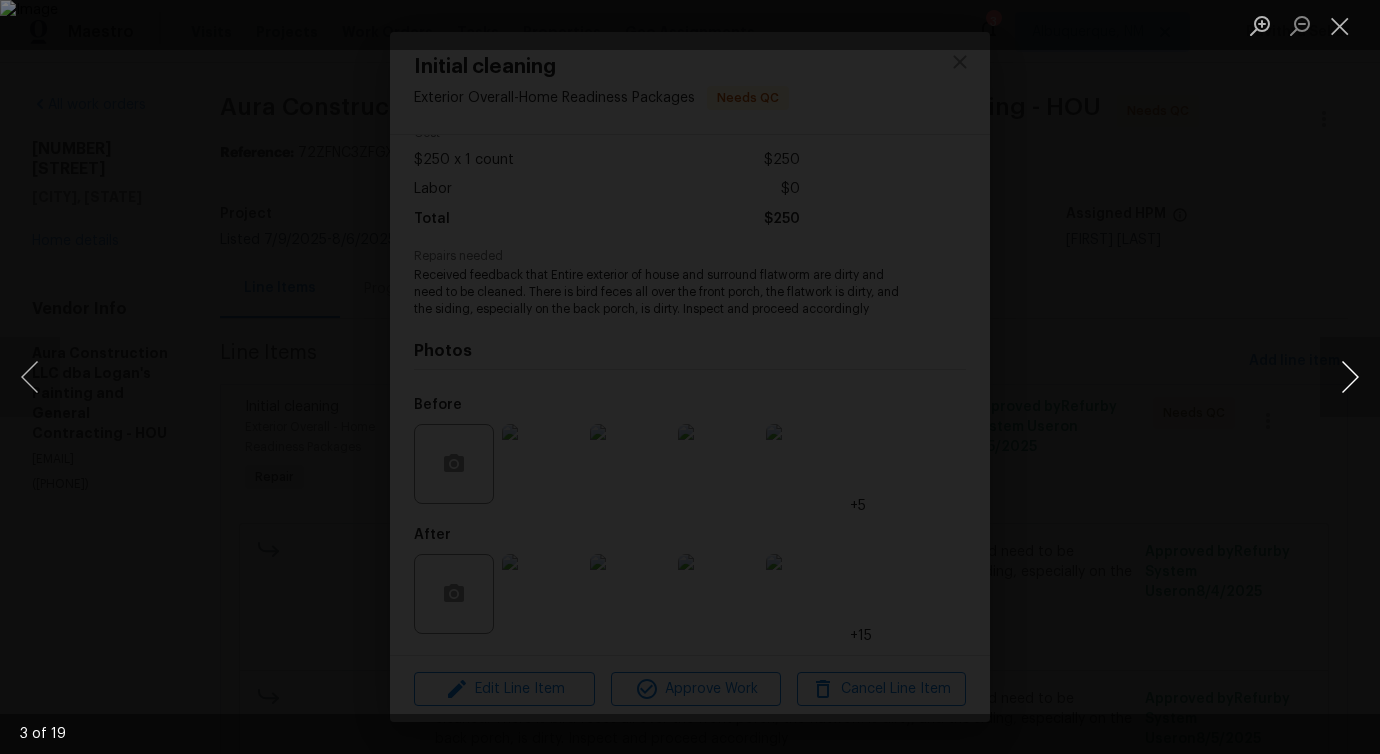 click at bounding box center (1350, 377) 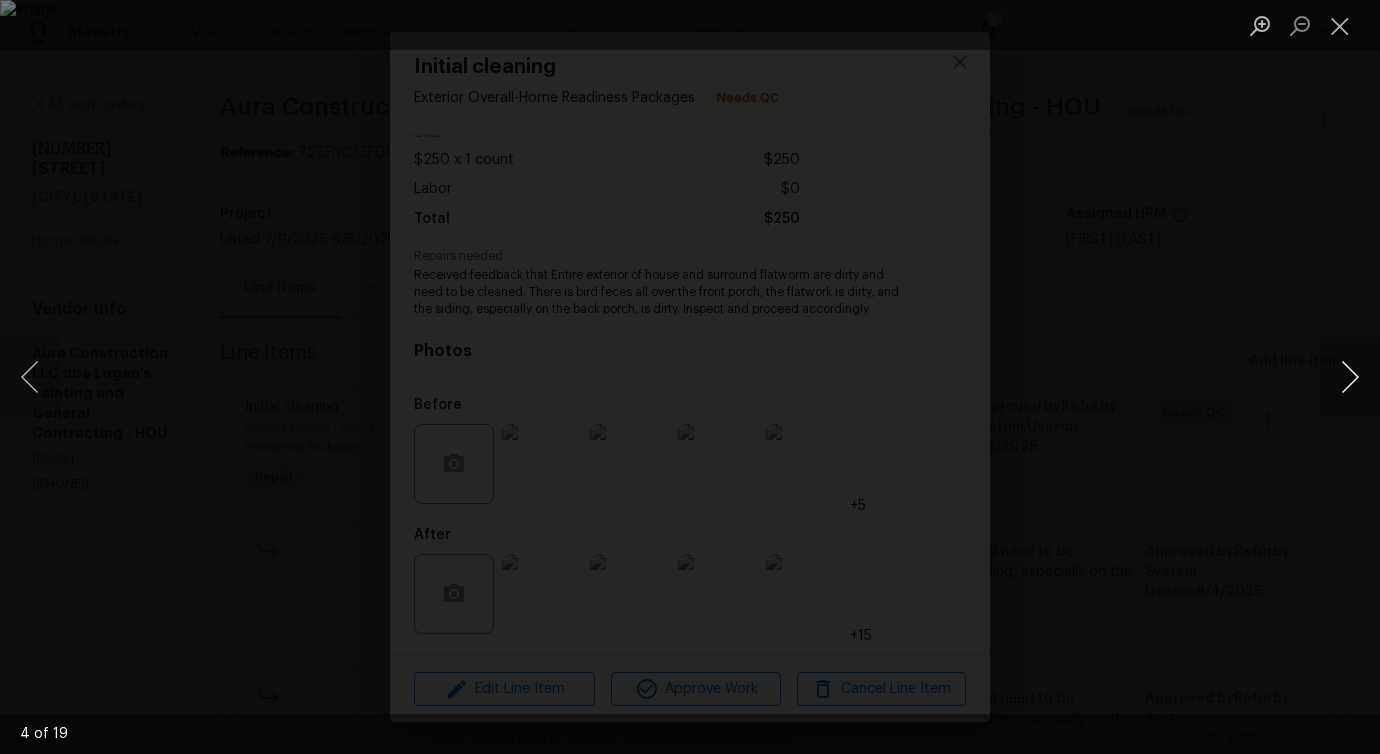 click at bounding box center [1350, 377] 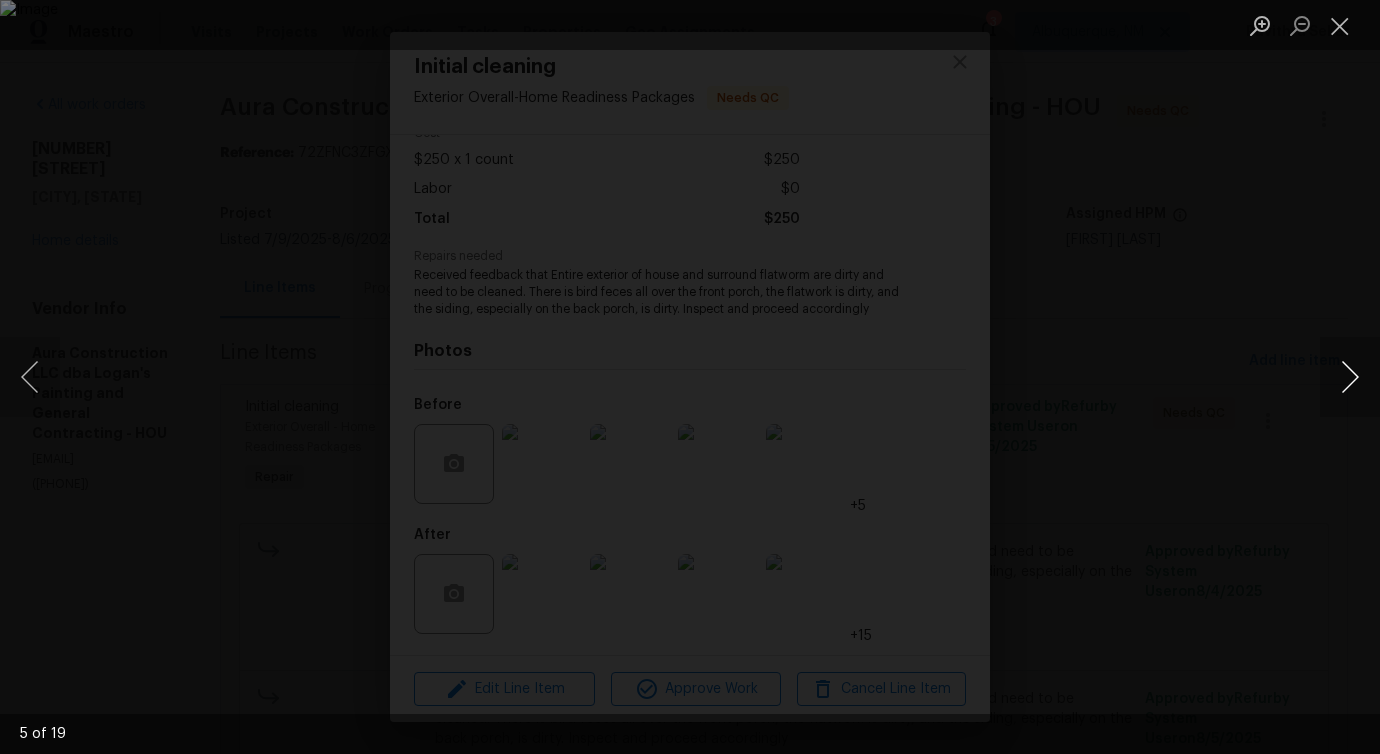 click at bounding box center [1350, 377] 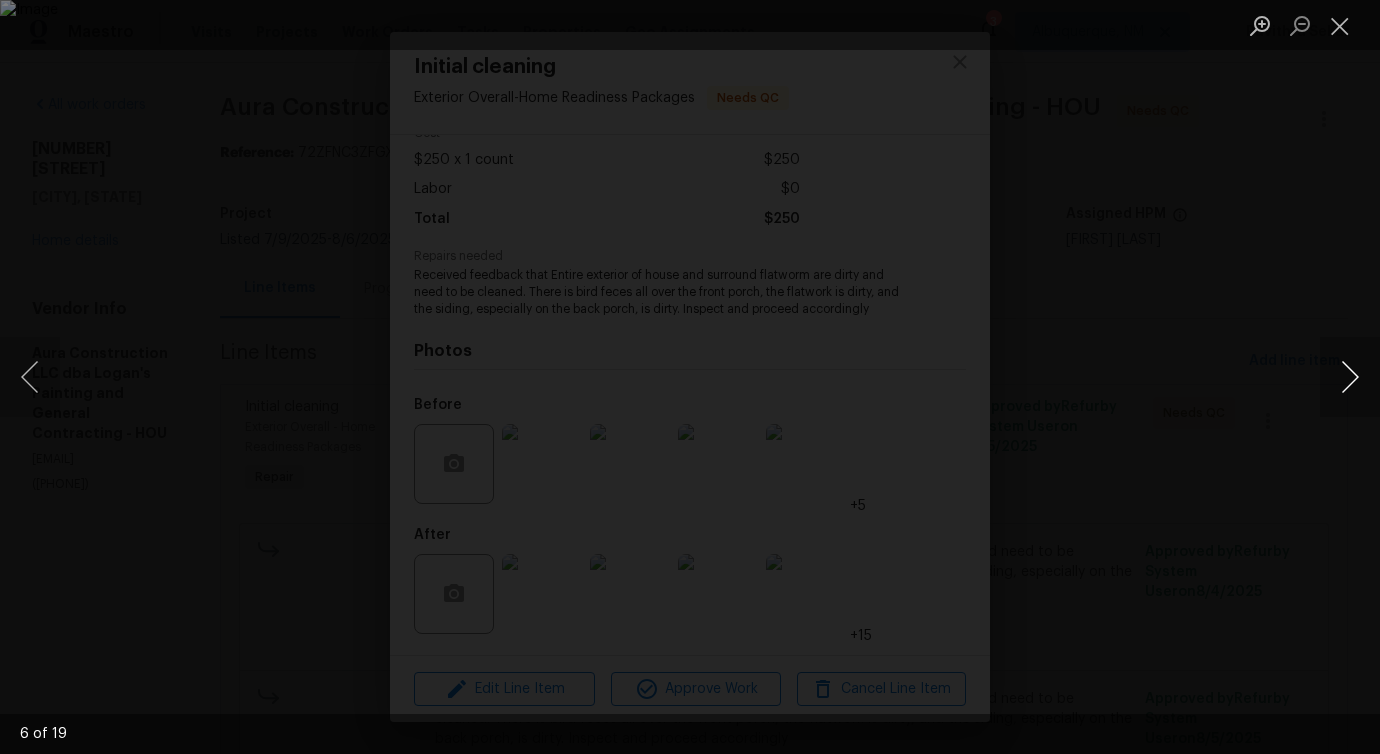 click at bounding box center [1350, 377] 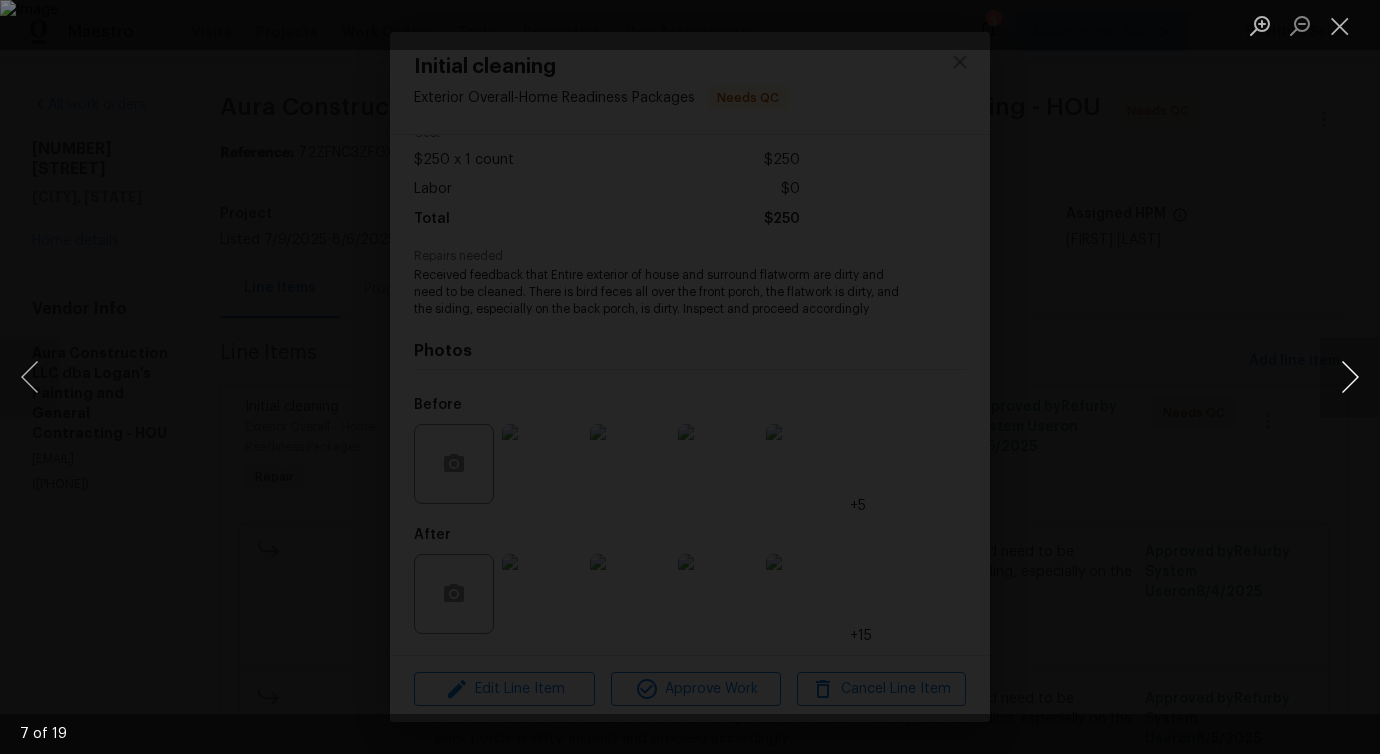 click at bounding box center (1350, 377) 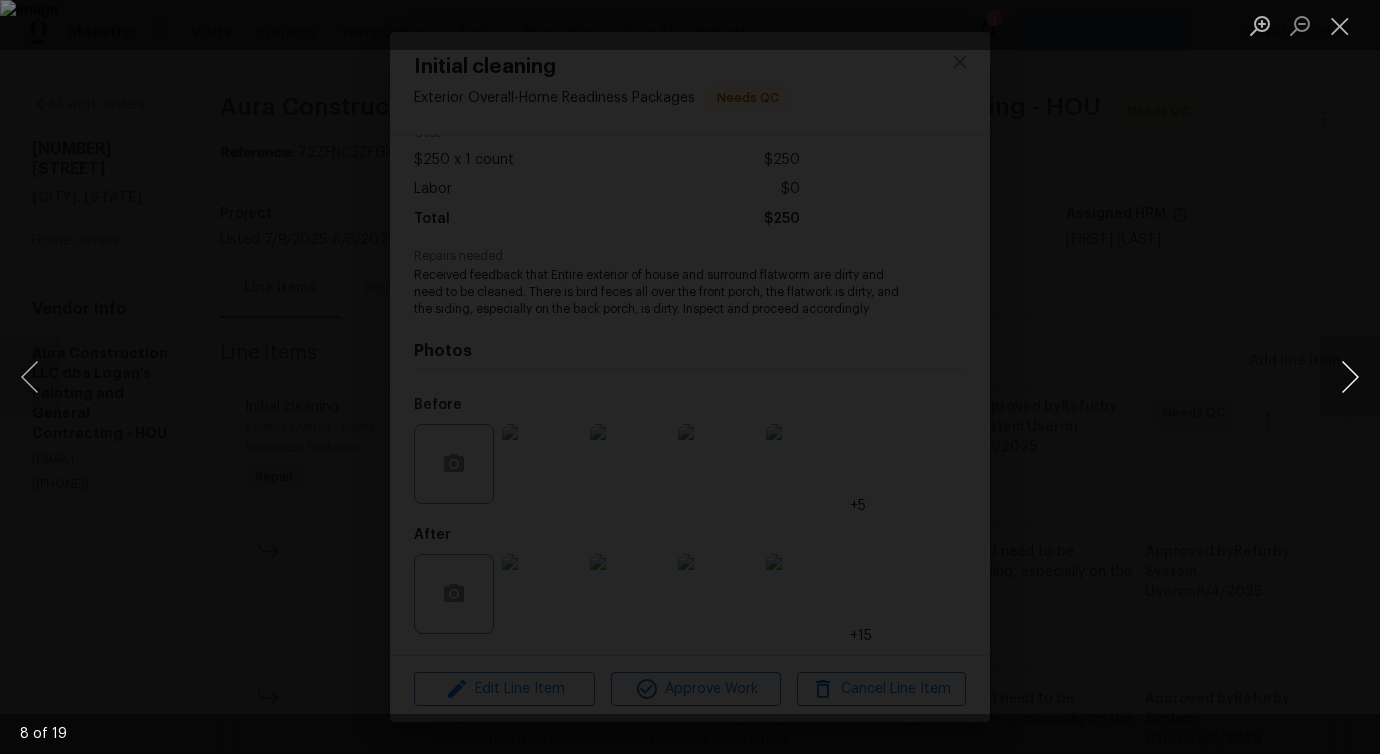 click at bounding box center [1350, 377] 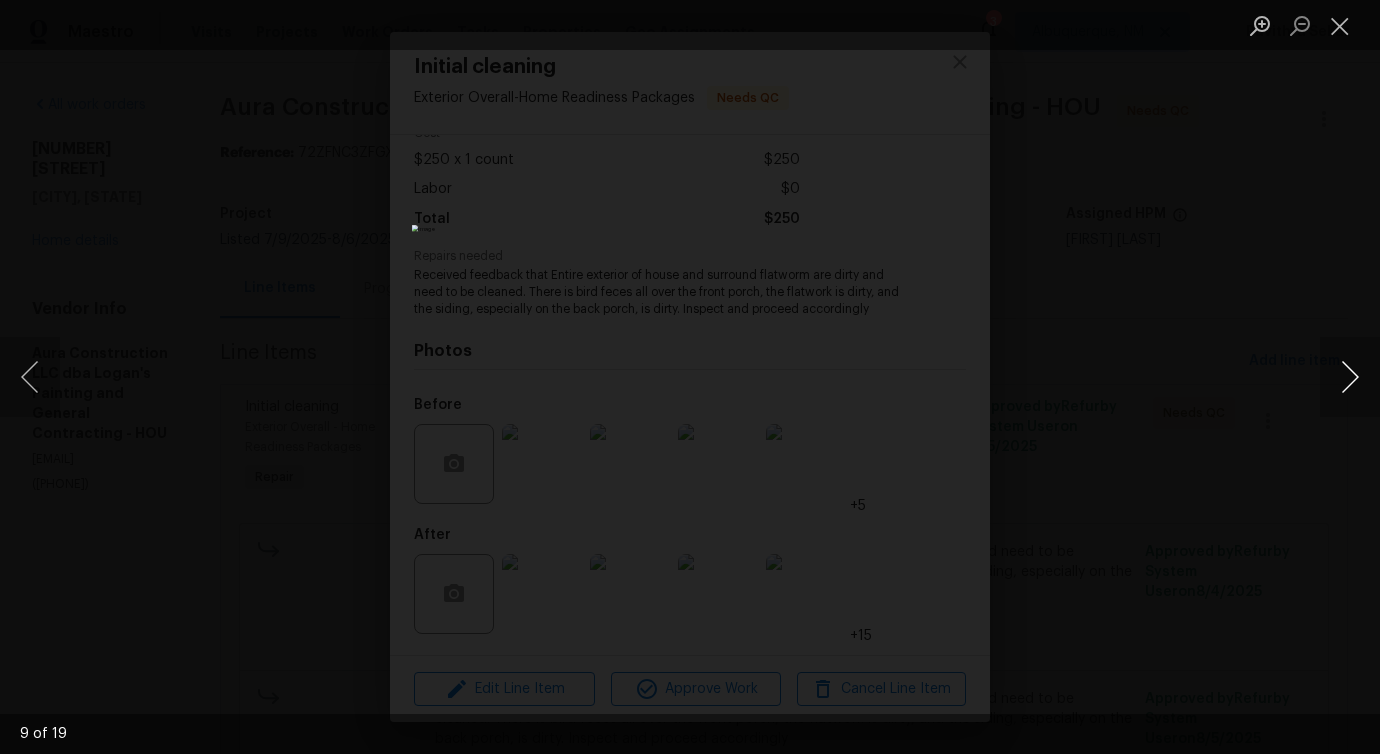 click at bounding box center [1350, 377] 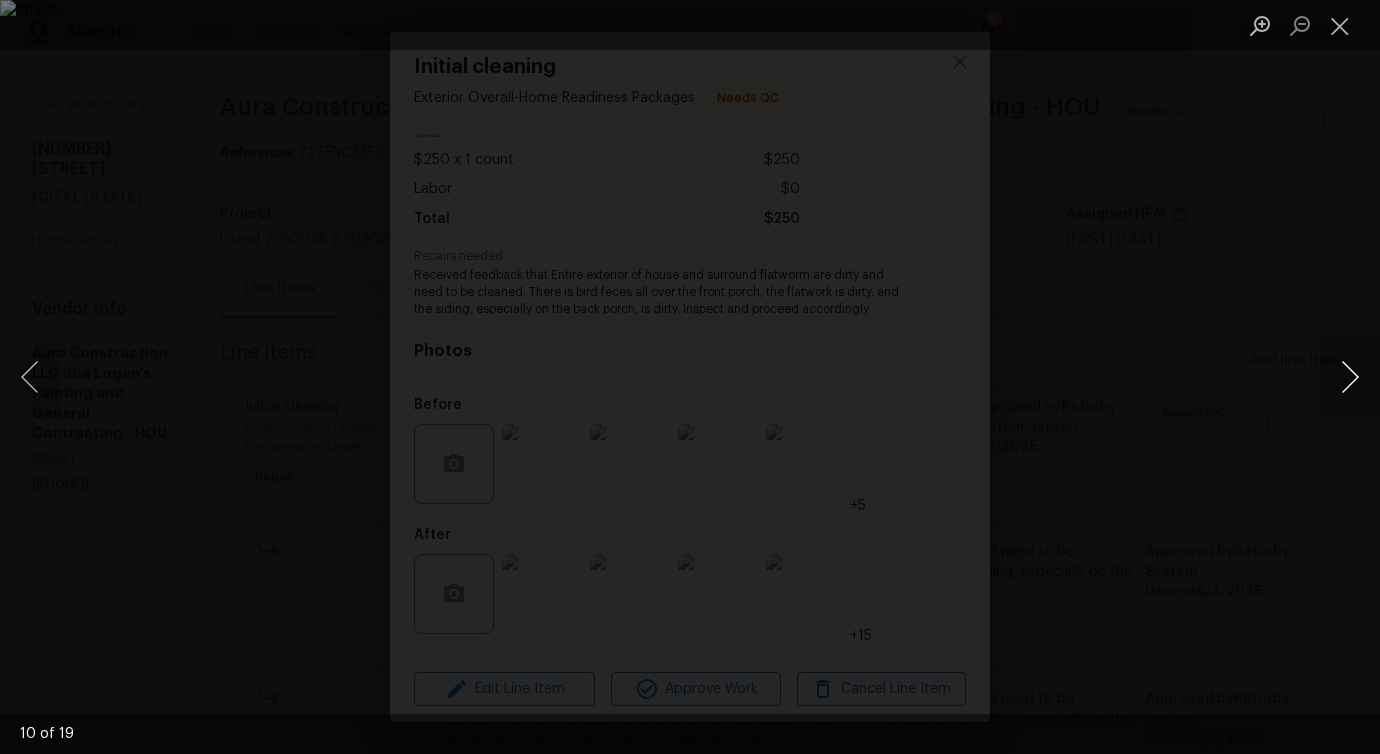 click at bounding box center [1350, 377] 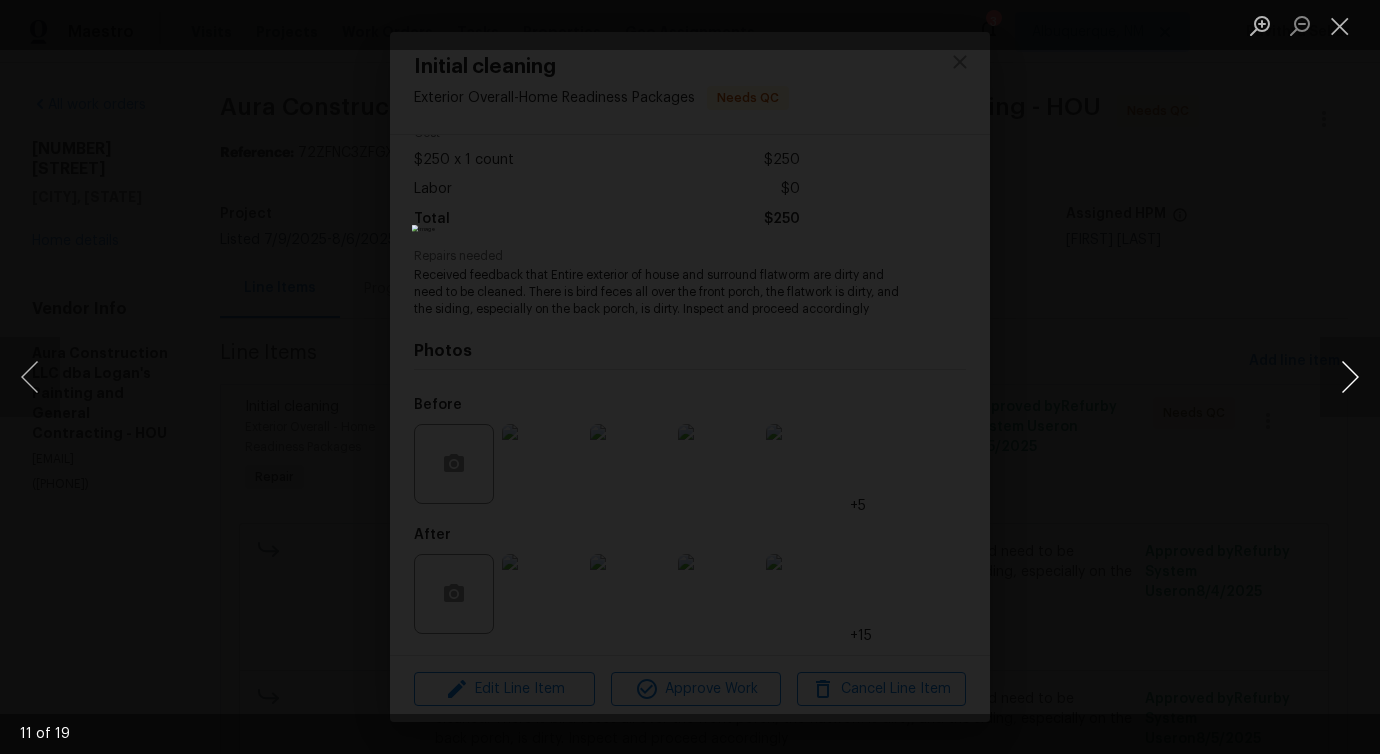 click at bounding box center [1350, 377] 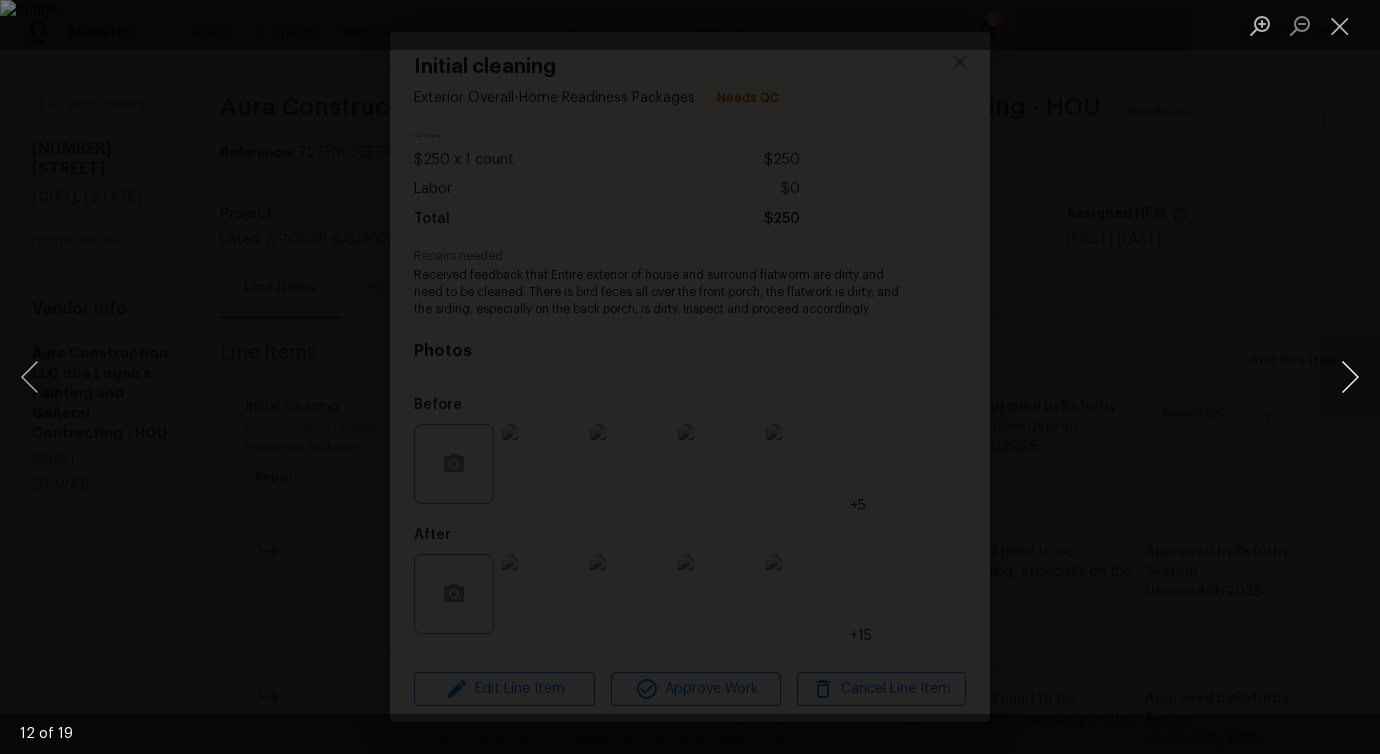 click at bounding box center (1350, 377) 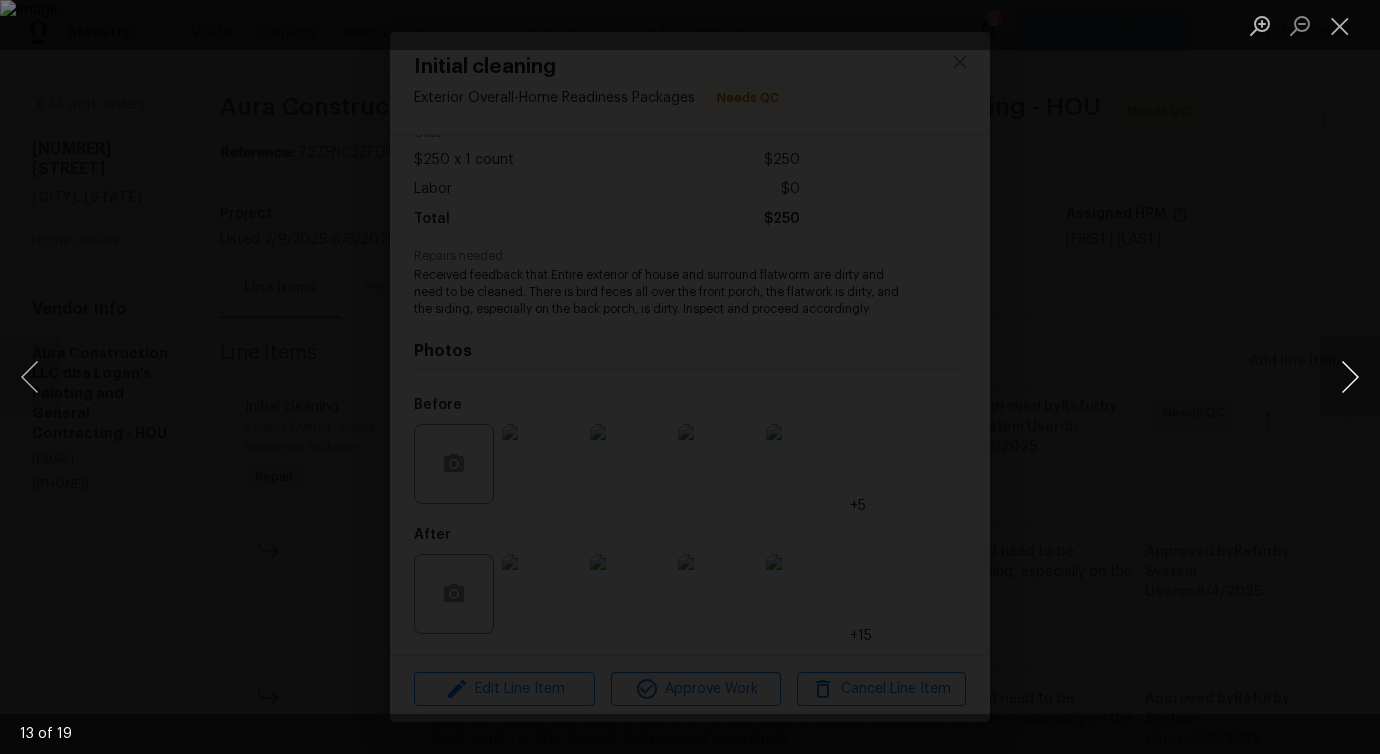 click at bounding box center (1350, 377) 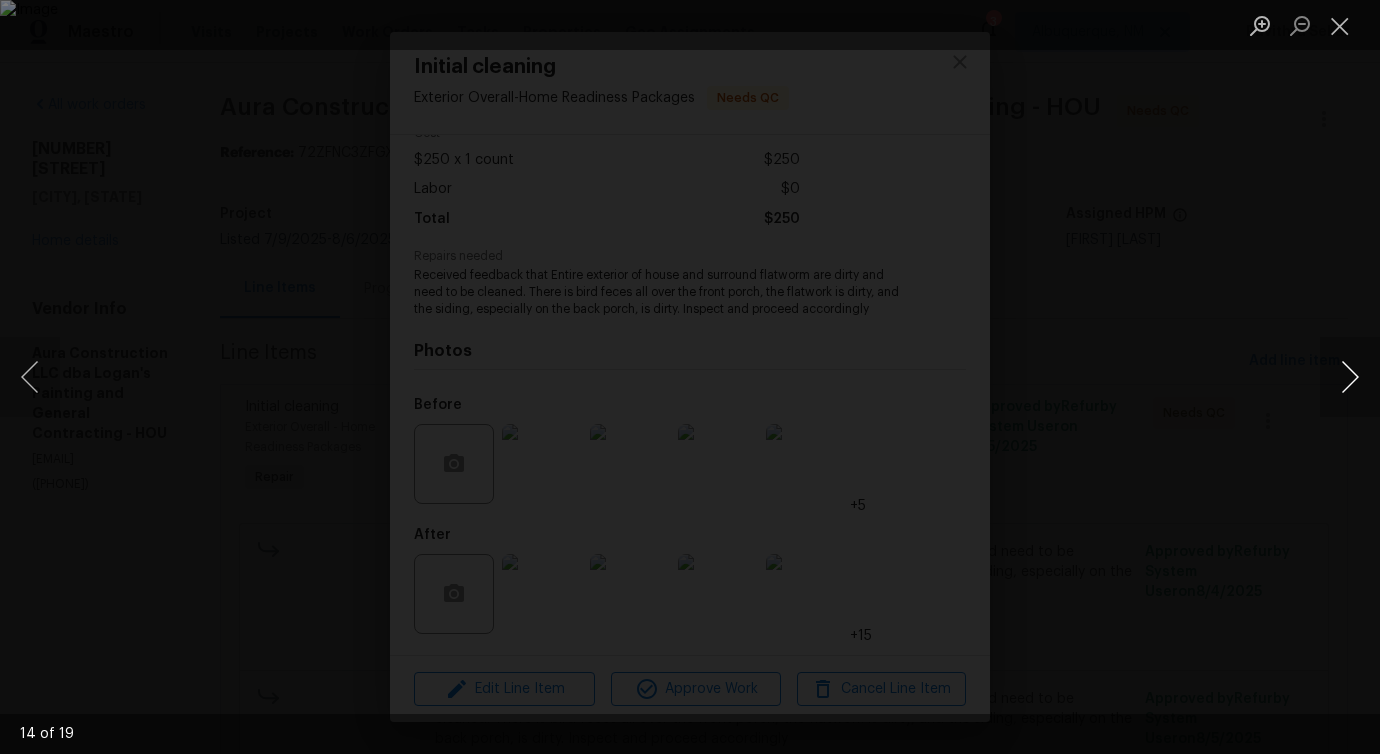 click at bounding box center [1350, 377] 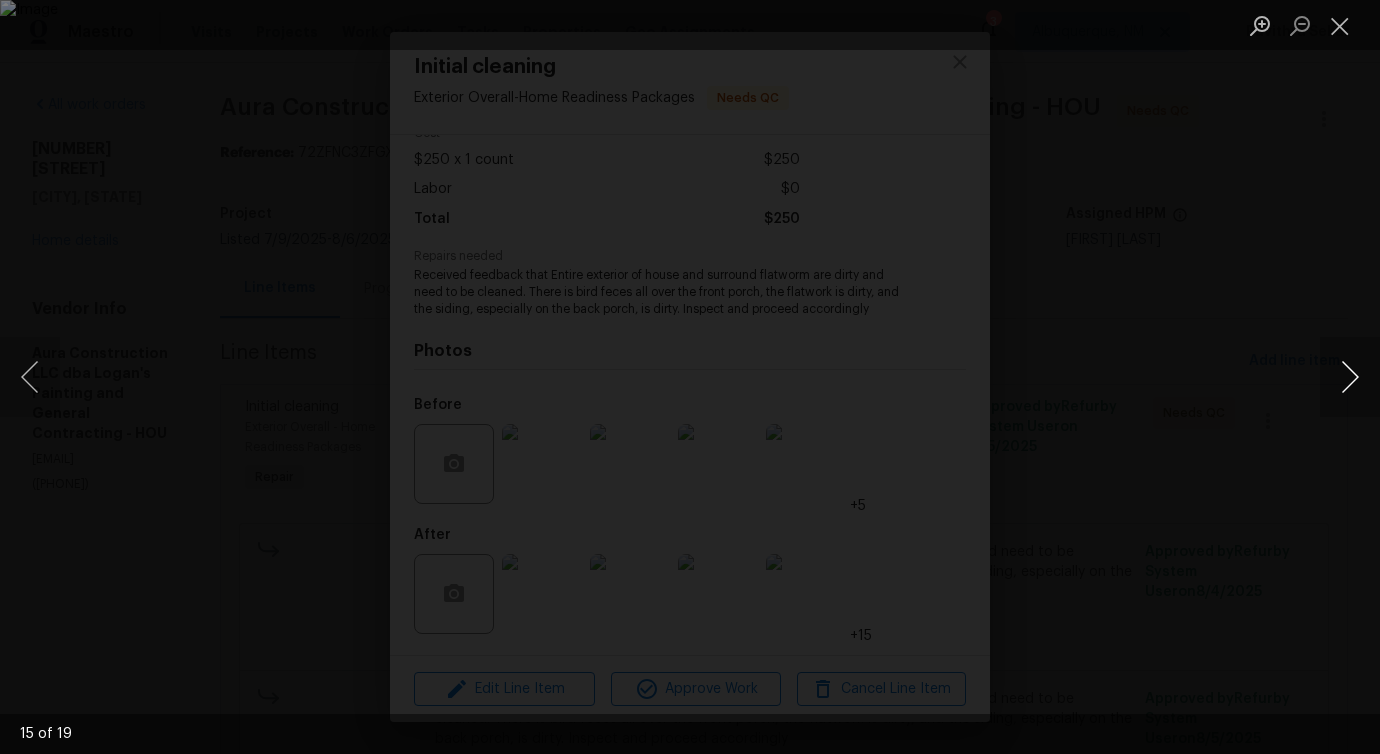 click at bounding box center [1350, 377] 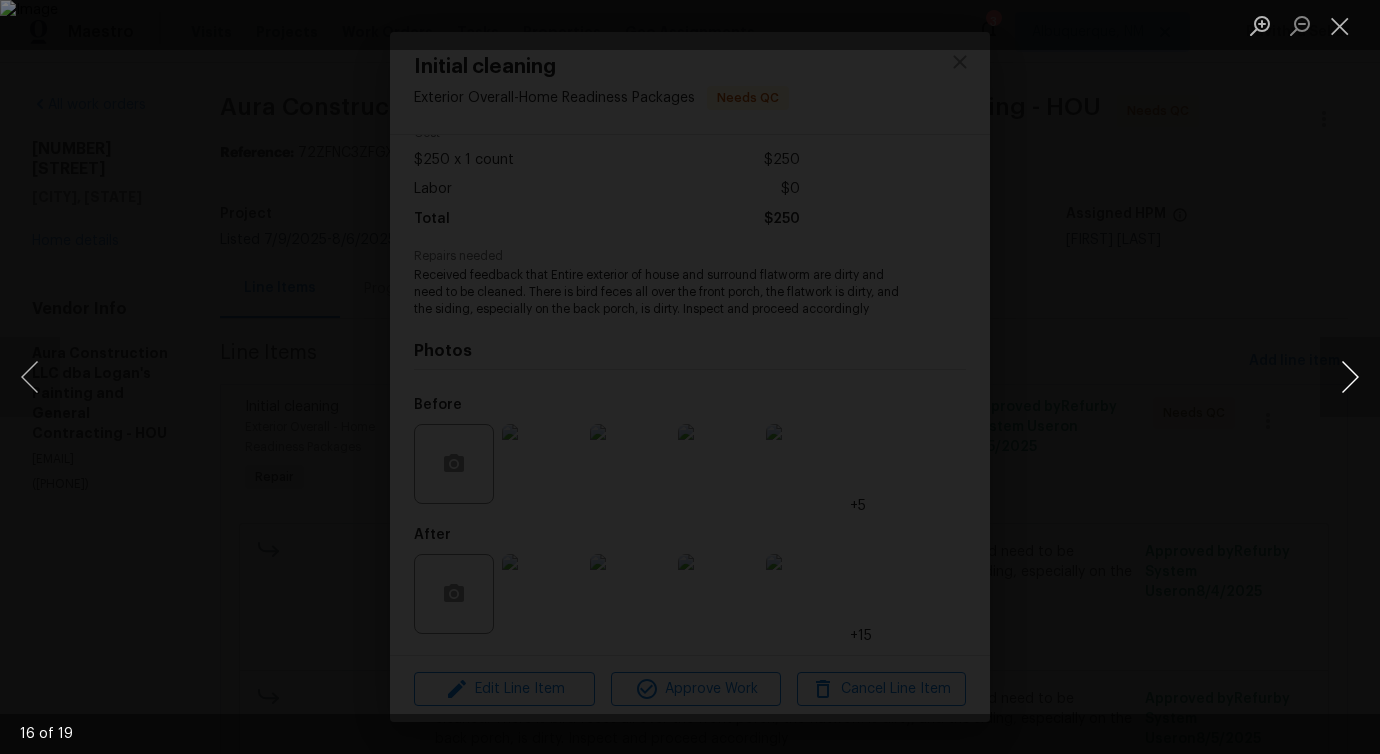 click at bounding box center [1350, 377] 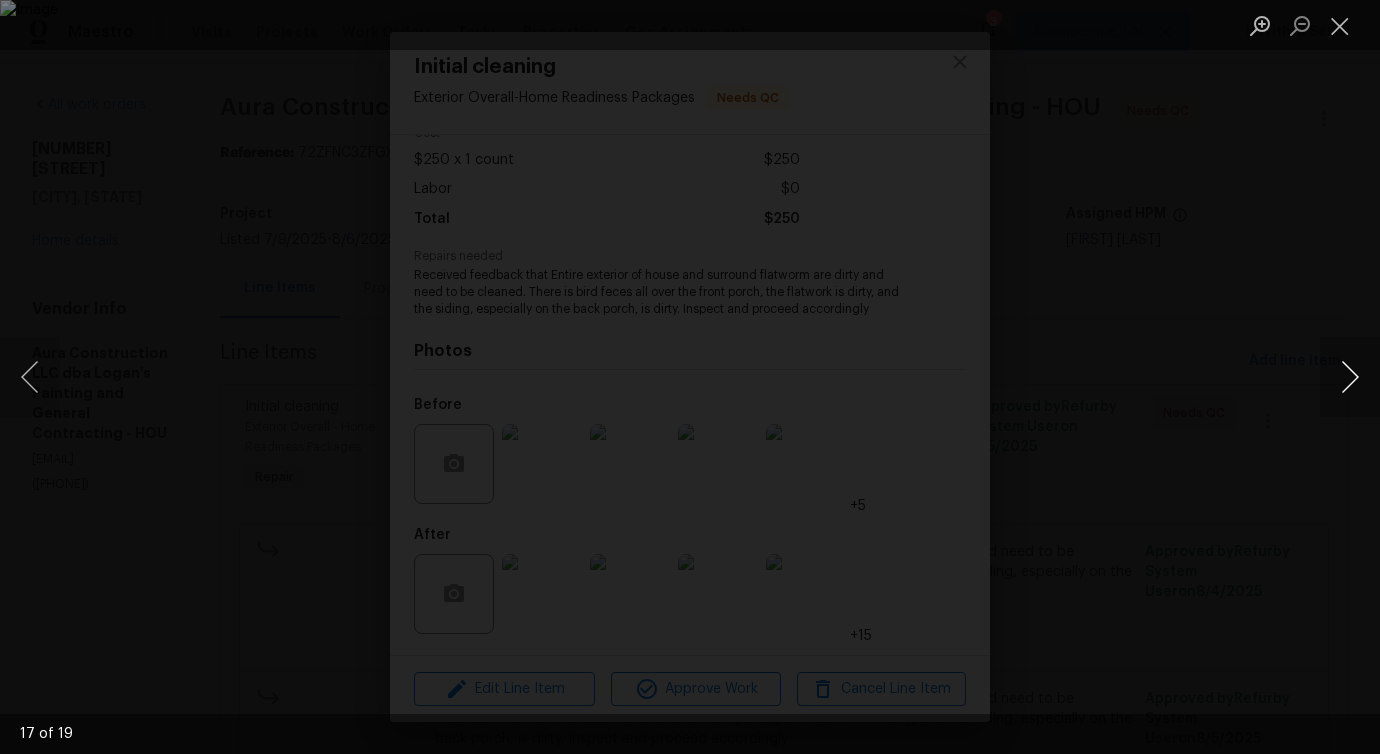 click at bounding box center [1350, 377] 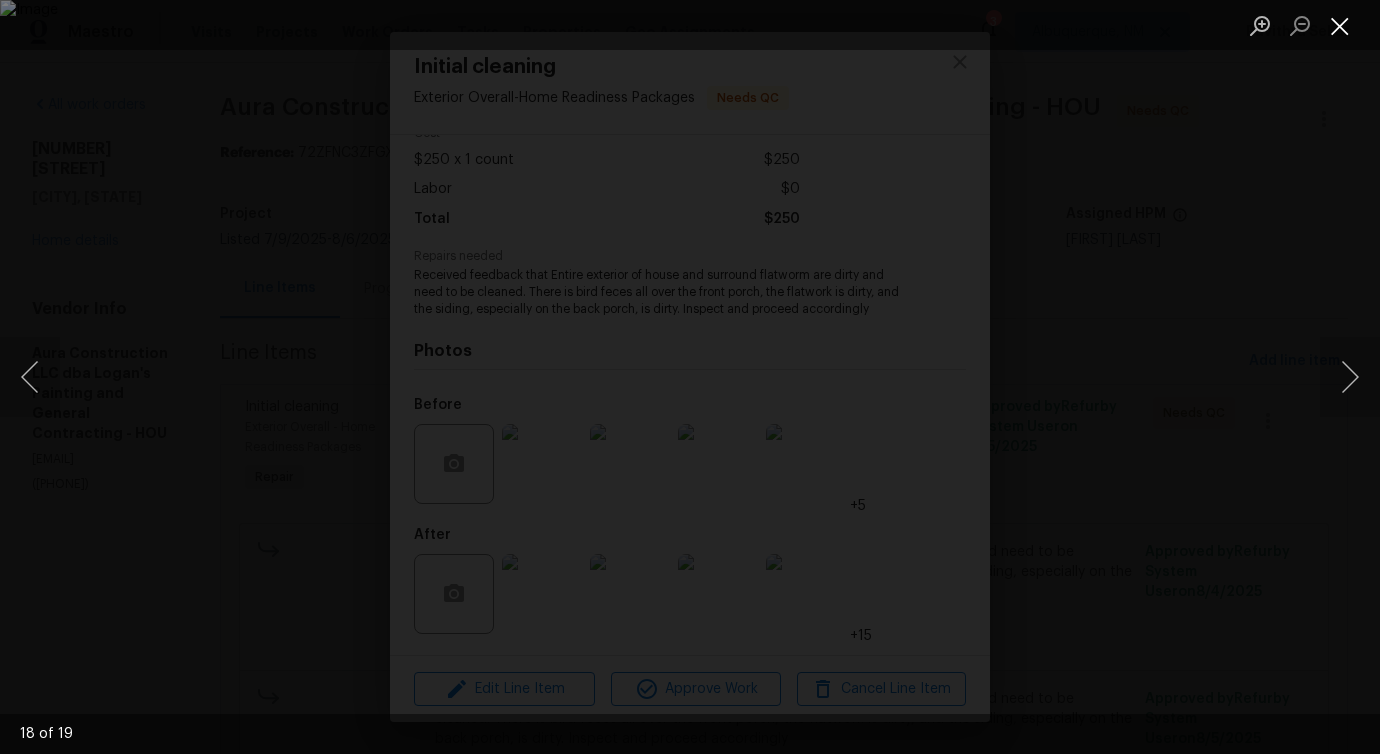 click at bounding box center [1340, 25] 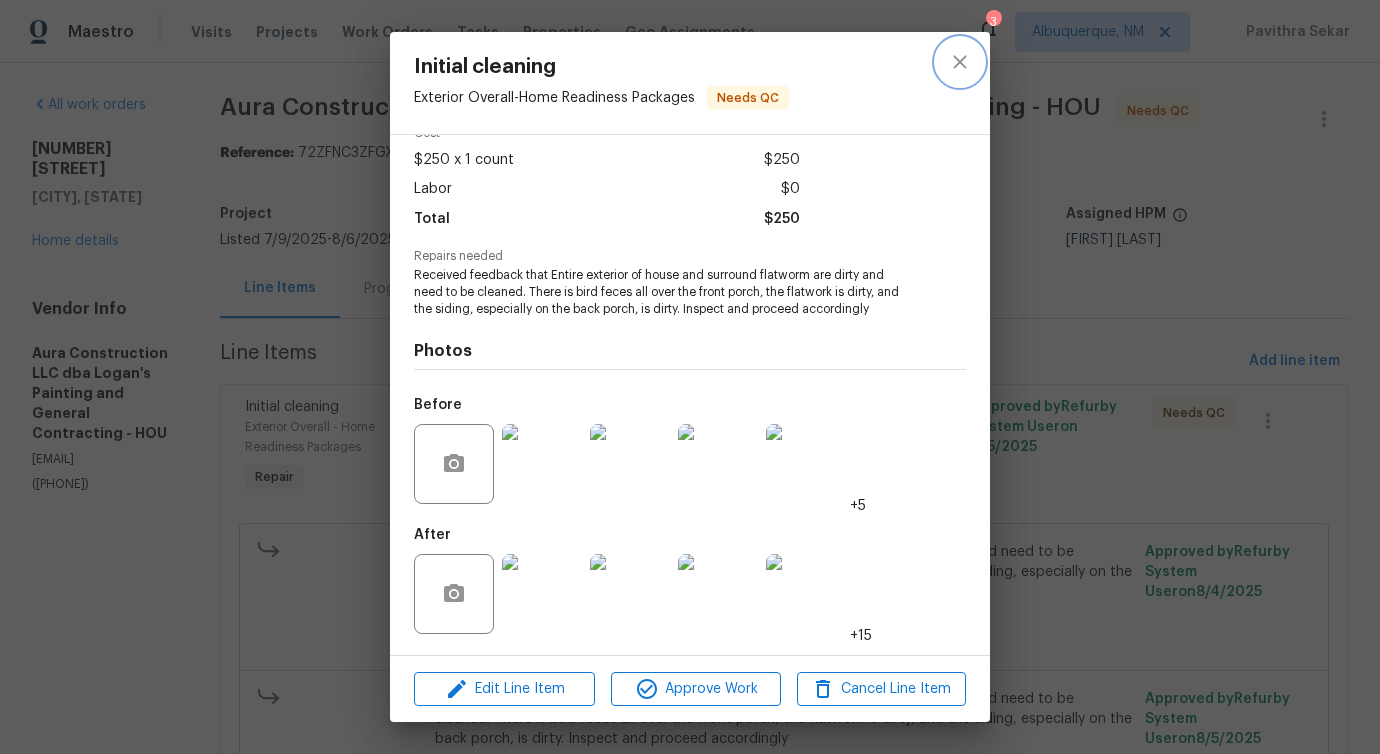 click 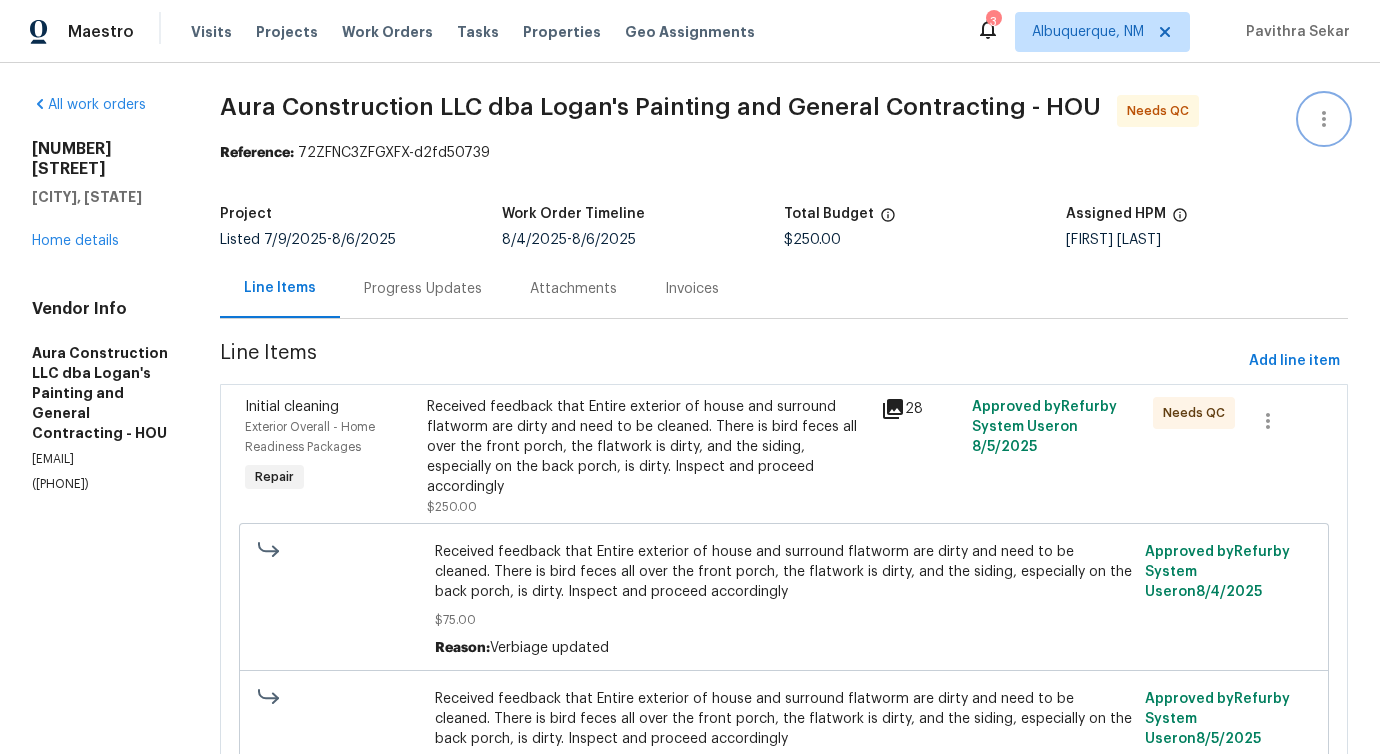 click 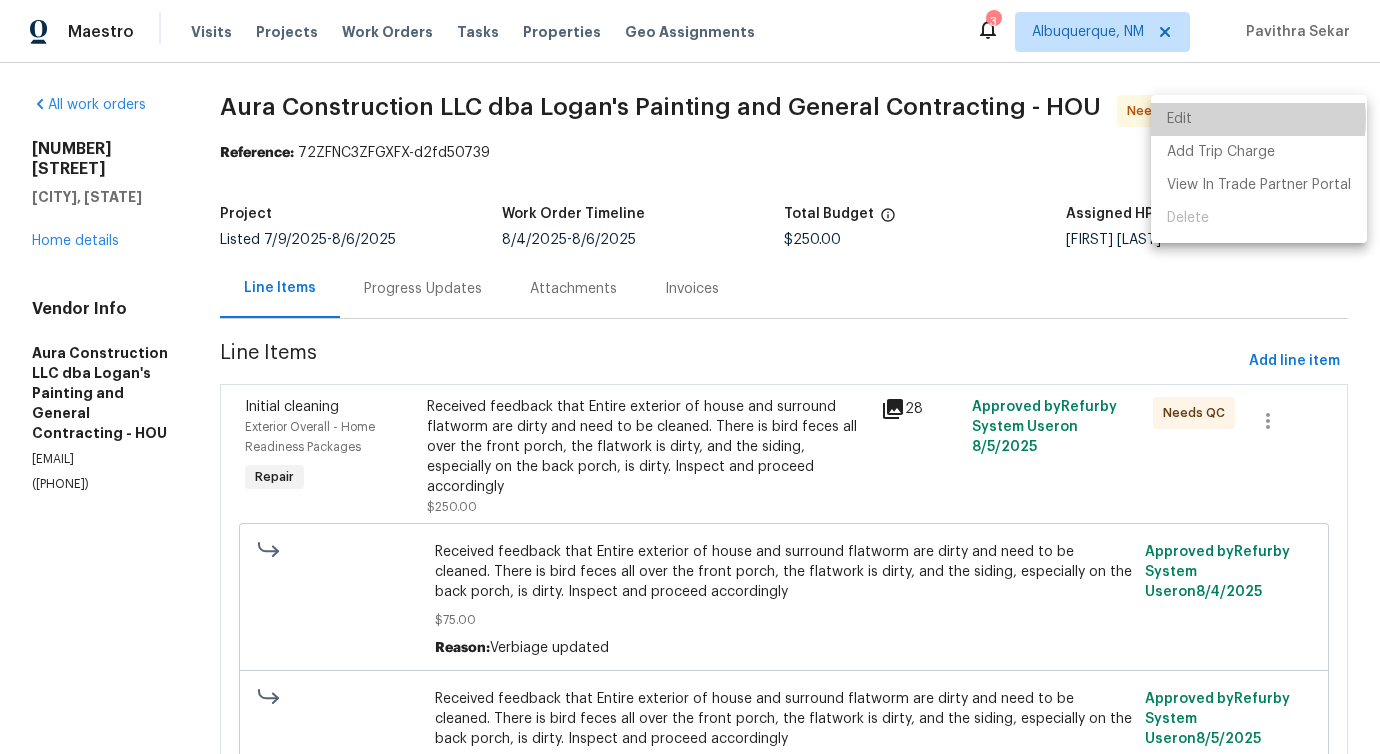 click on "Edit" at bounding box center [1259, 119] 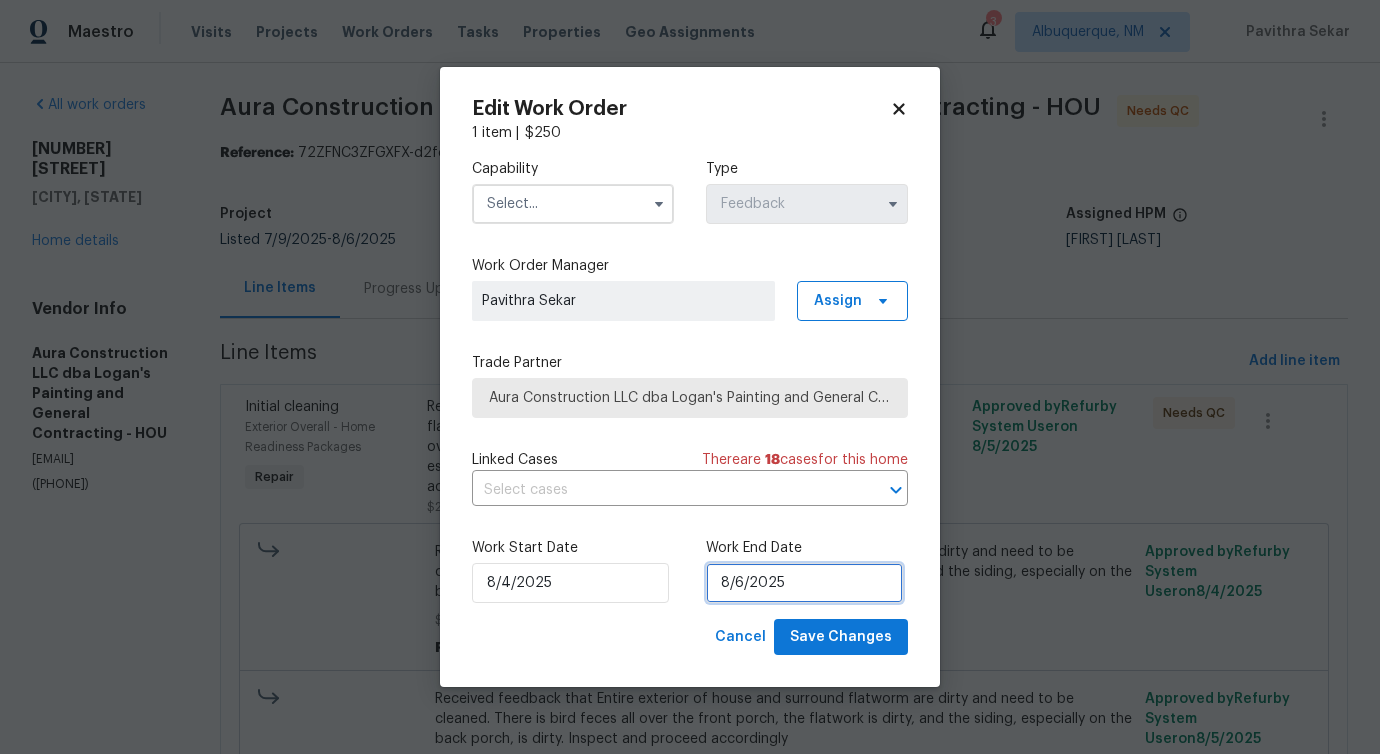 click on "8/6/2025" at bounding box center (804, 583) 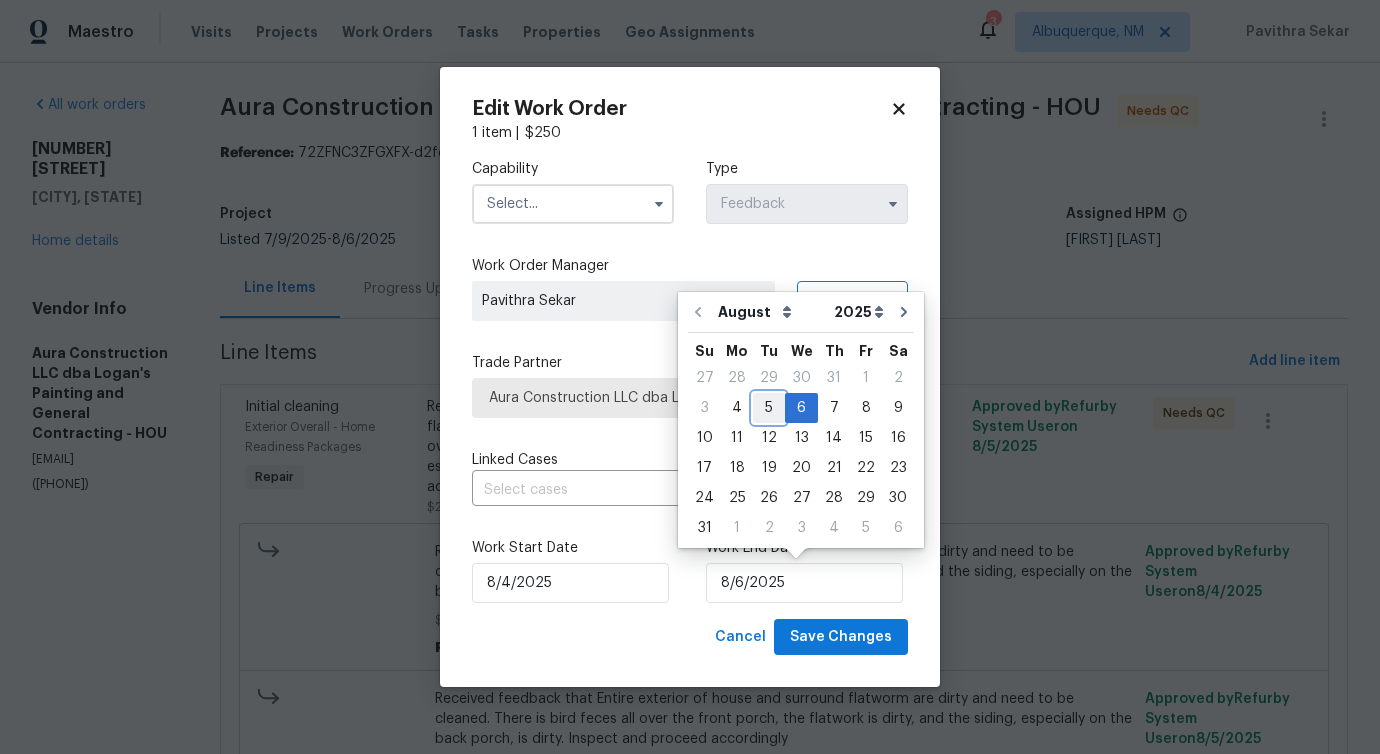 click on "5" at bounding box center [769, 408] 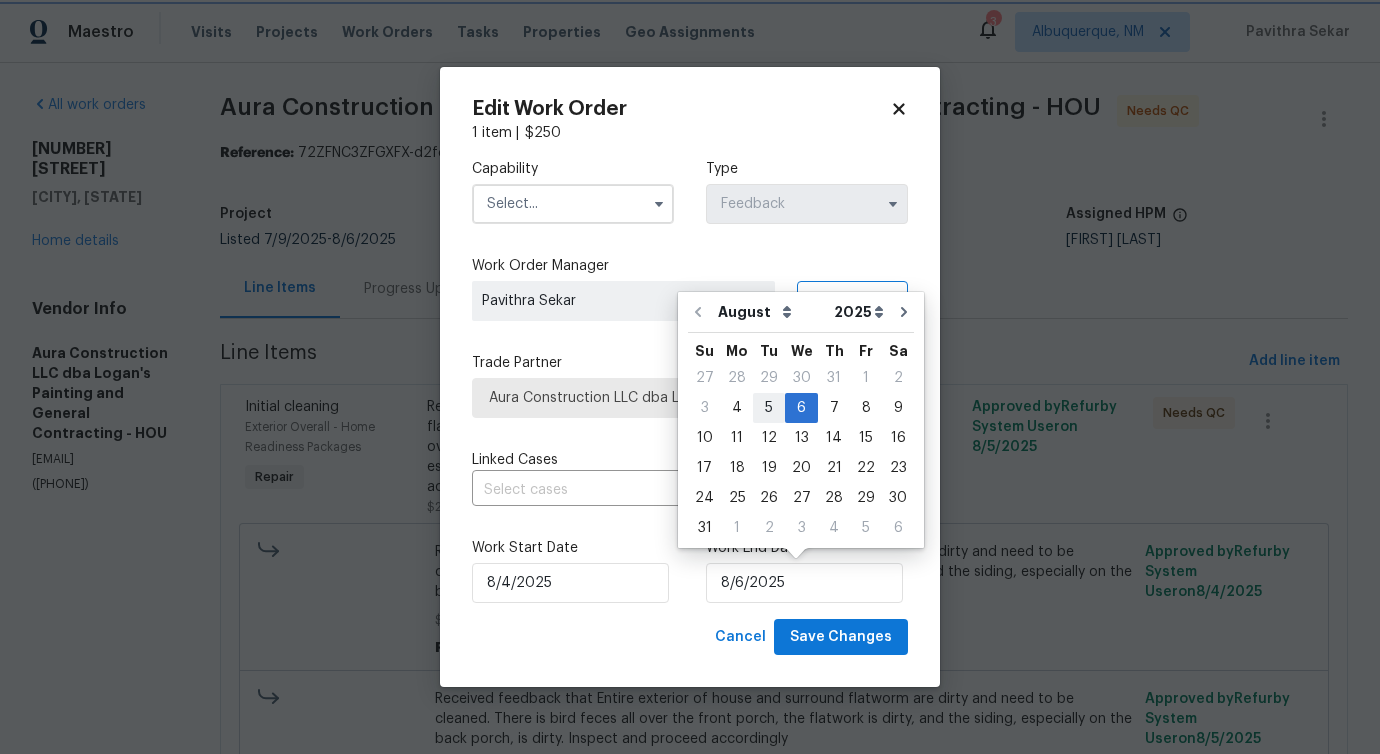 type on "8/5/2025" 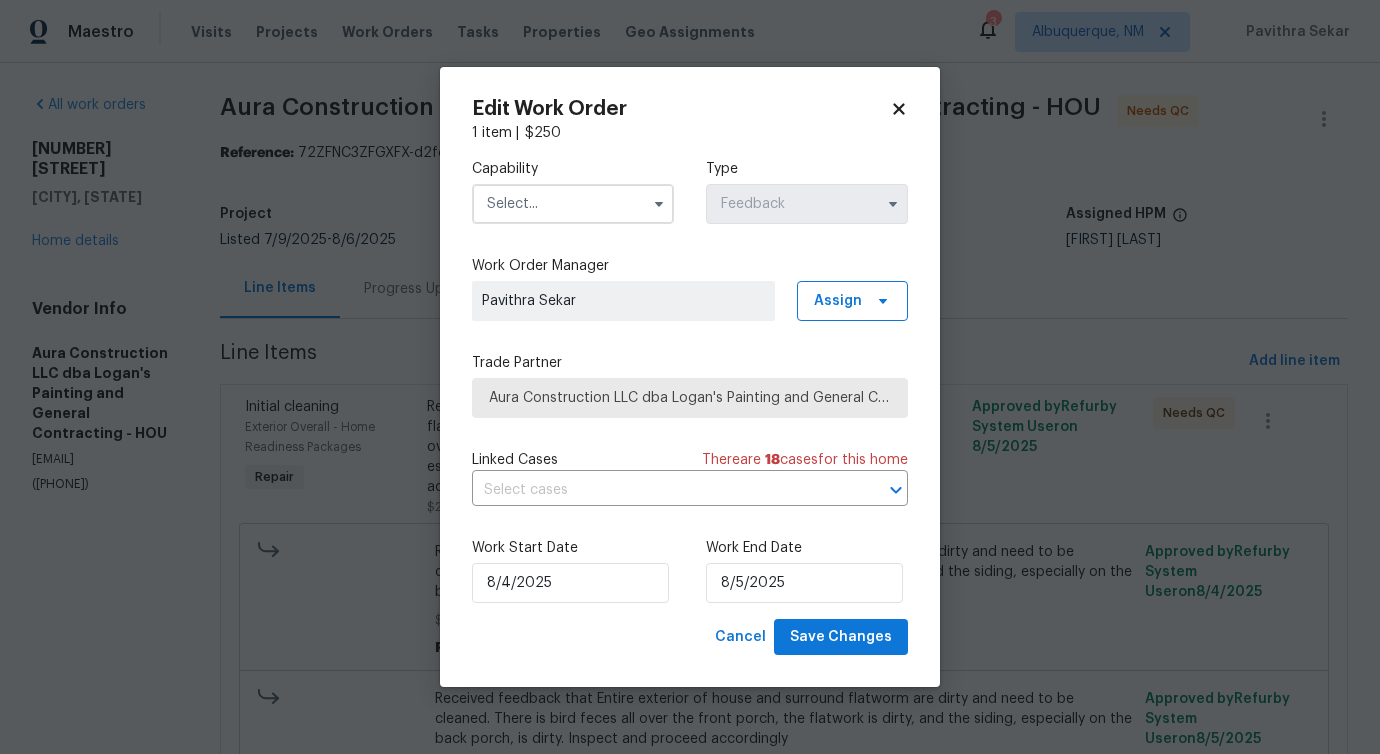 click at bounding box center [573, 204] 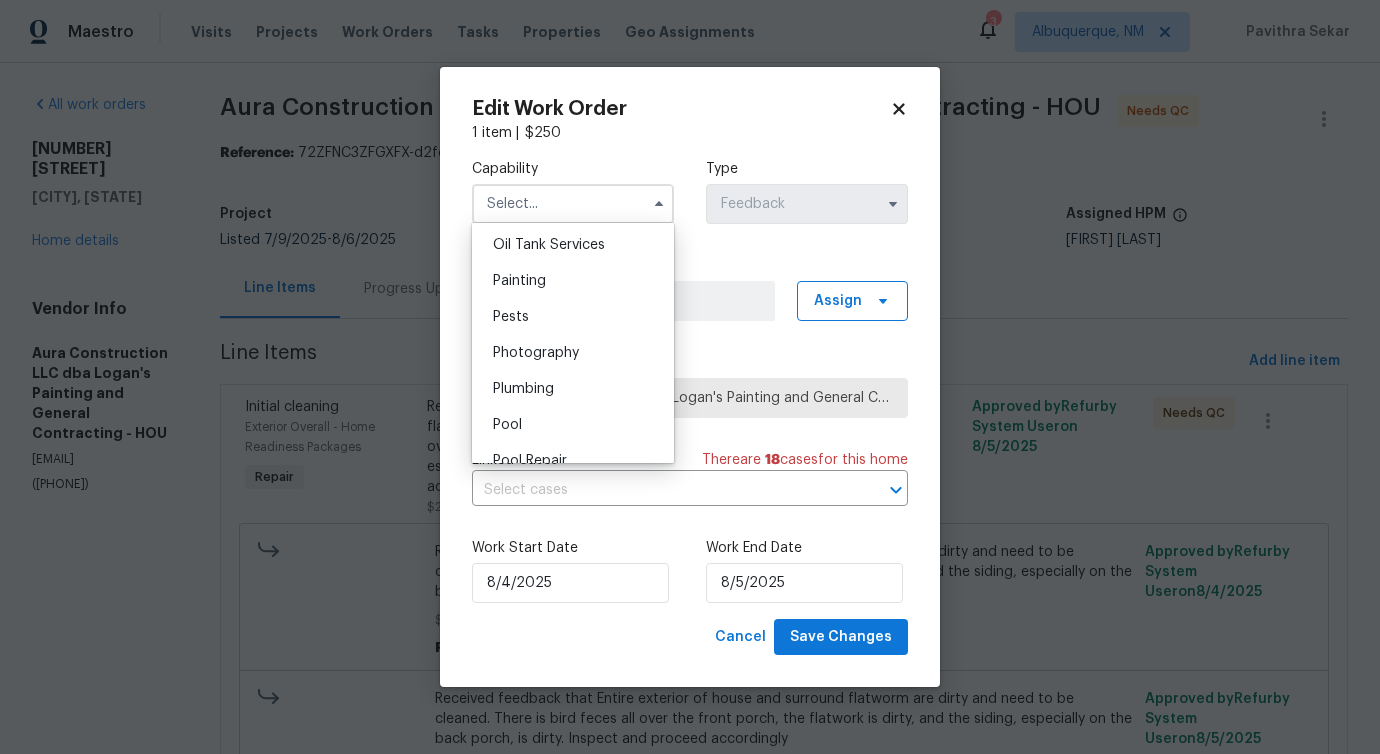 scroll, scrollTop: 1651, scrollLeft: 0, axis: vertical 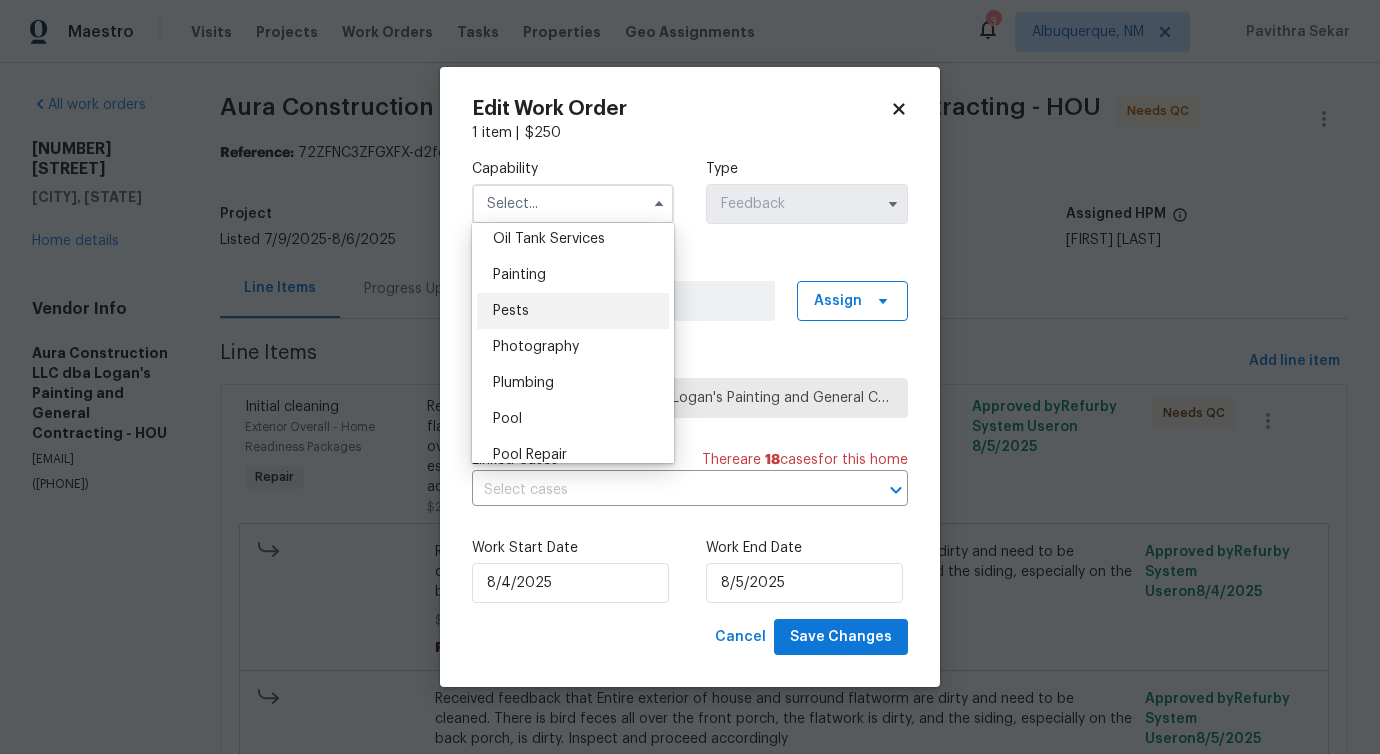 click on "Pests" at bounding box center (573, 311) 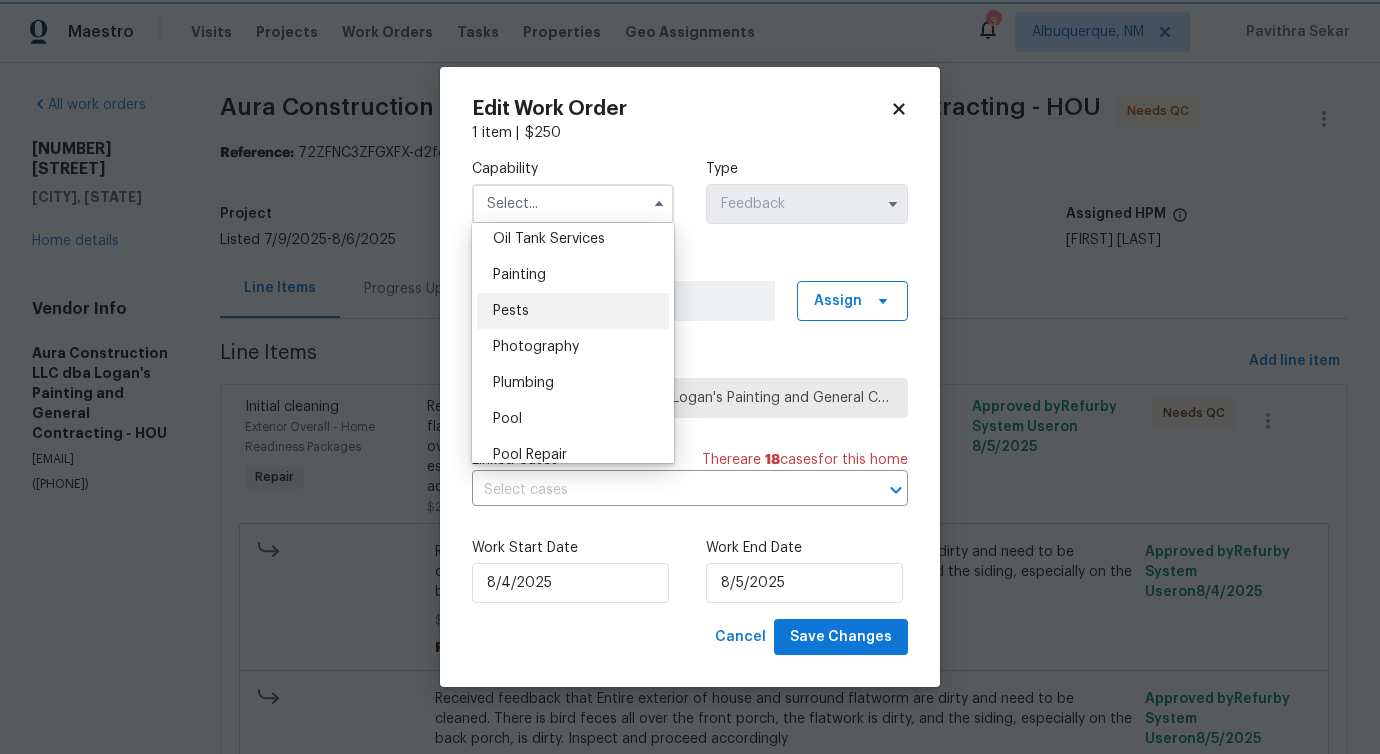 type on "Pests" 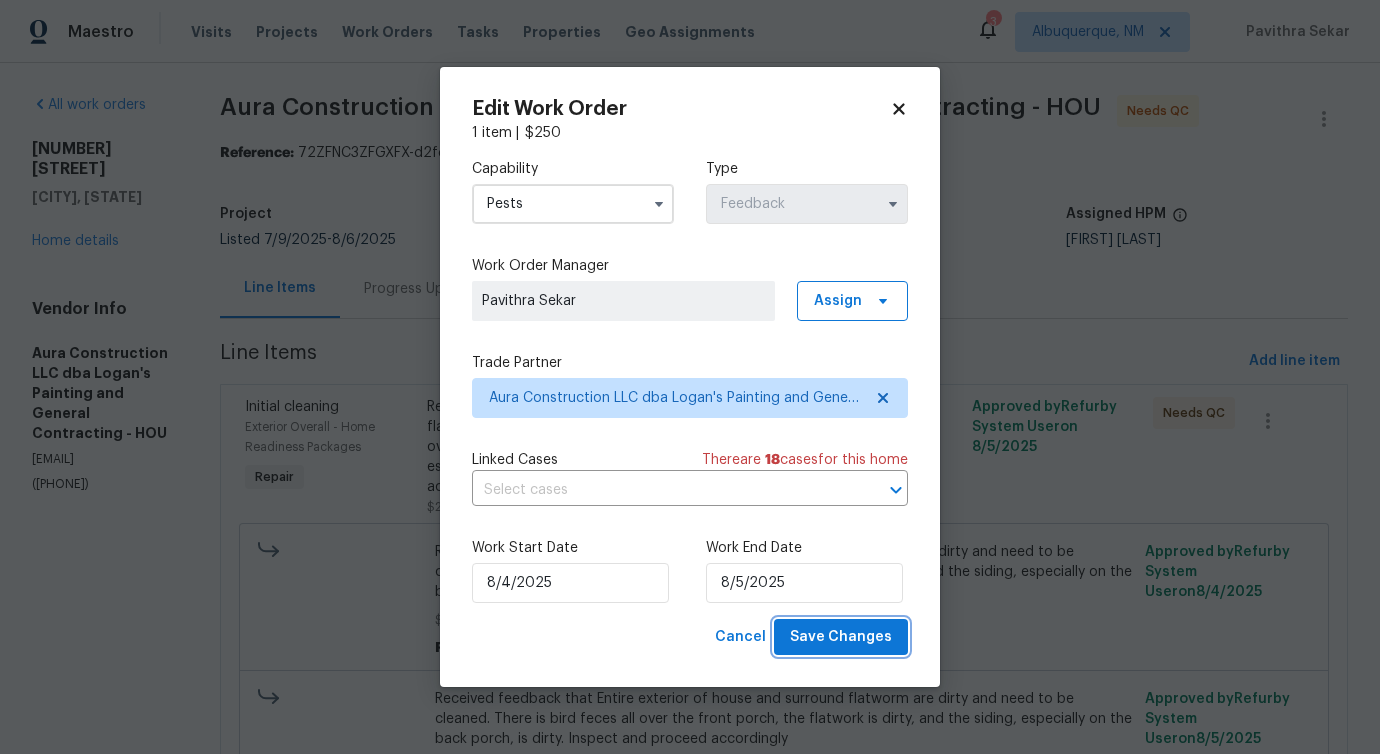 click on "Save Changes" at bounding box center [841, 637] 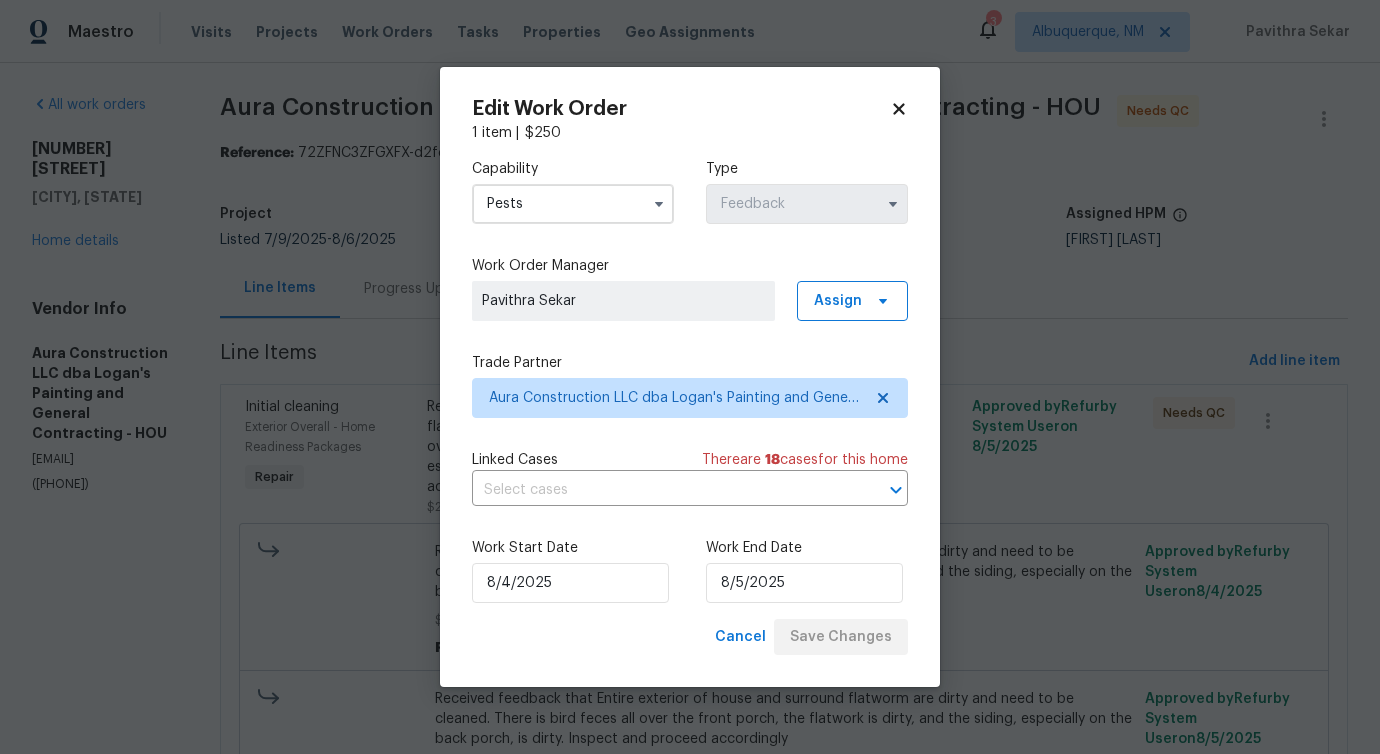 click on "Maestro Visits Projects Work Orders Tasks Properties Geo Assignments 3 Albuquerque, NM Pavithra Sekar All work orders 3403 Satin Leaf Ln Richmond, TX 77469 Home details Vendor Info Aura Construction LLC dba Logan's Painting and General Contracting - HOU logan2499@yahoo.com (281) 460-1587 Aura Construction LLC dba Logan's Painting and General Contracting - HOU Needs QC Reference:   72ZFNC3ZFGXFX-d2fd50739 Project Listed   7/9/2025  -  8/6/2025 Work Order Timeline 8/4/2025  -  8/6/2025 Total Budget $250.00 Assigned HPM Stephen Lacy Line Items Progress Updates Attachments Invoices Line Items Add line item Initial cleaning Exterior Overall - Home Readiness Packages Repair Received feedback that Entire exterior of house and surround flatworm are dirty and need to be cleaned. There is bird feces all over the front porch, the flatwork is dirty, and the siding, especially on the back porch, is dirty. Inspect and proceed accordingly $250.00   28 Approved by  Refurby System User  on   8/5/2025 Needs QC $75.00 Reason:" at bounding box center (690, 377) 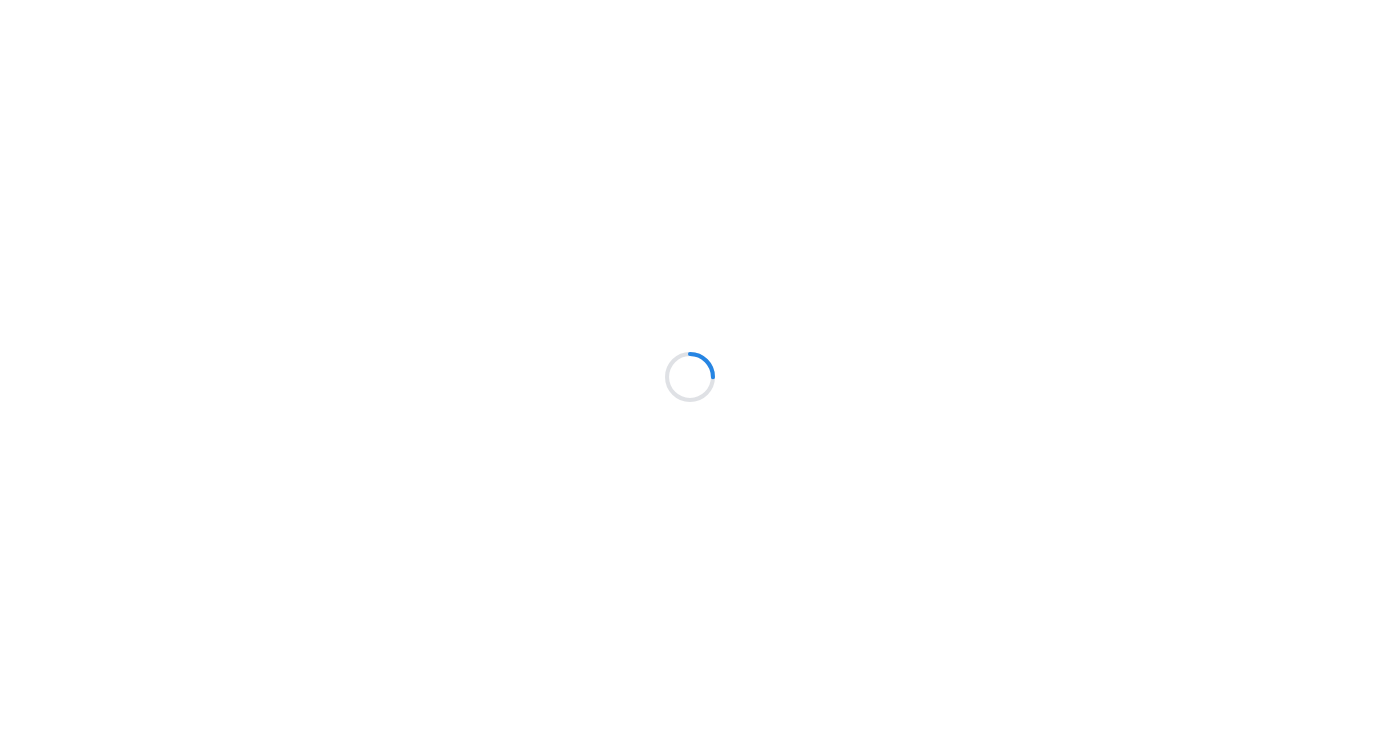 scroll, scrollTop: 0, scrollLeft: 0, axis: both 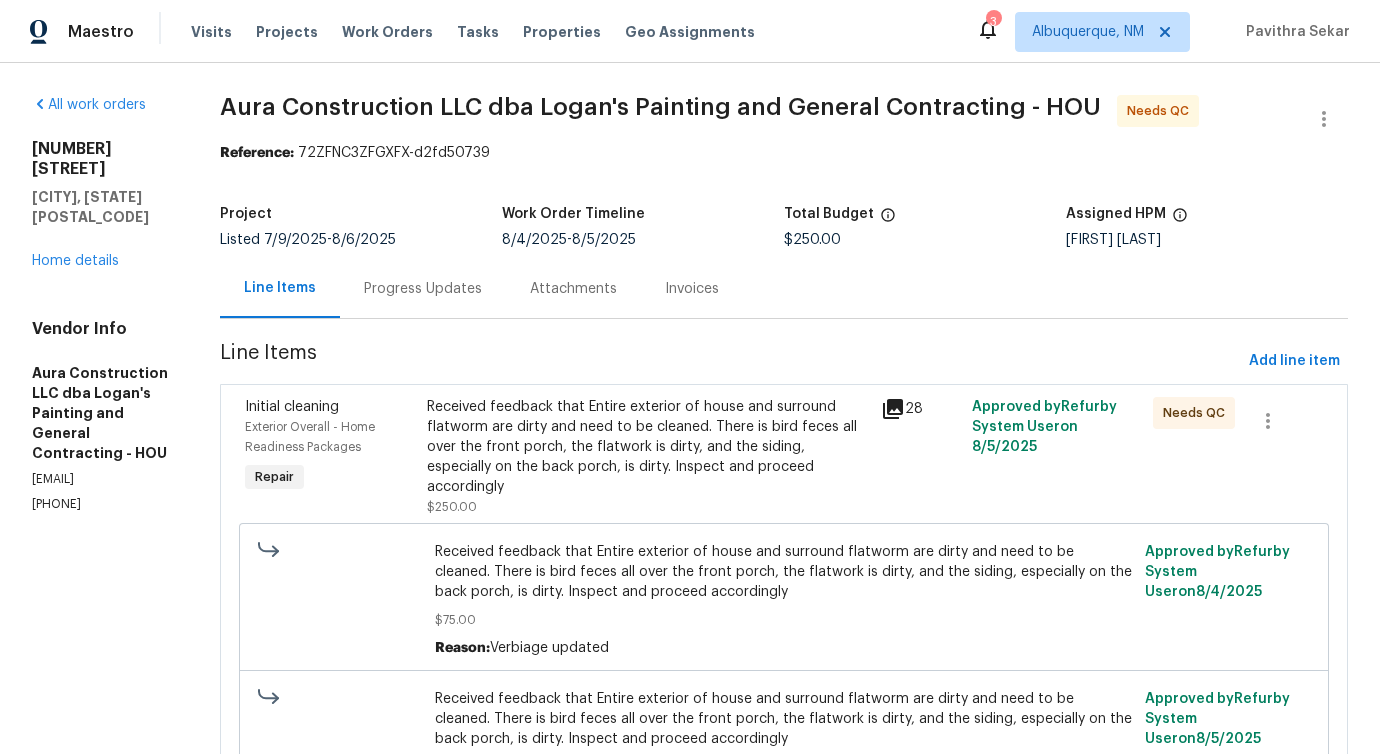 click on "Received feedback that Entire exterior of house and surround flatworm are dirty and need to be cleaned. There is bird feces all over the front porch, the flatwork is dirty, and the siding, especially on the back porch, is dirty. Inspect and proceed accordingly" at bounding box center [648, 447] 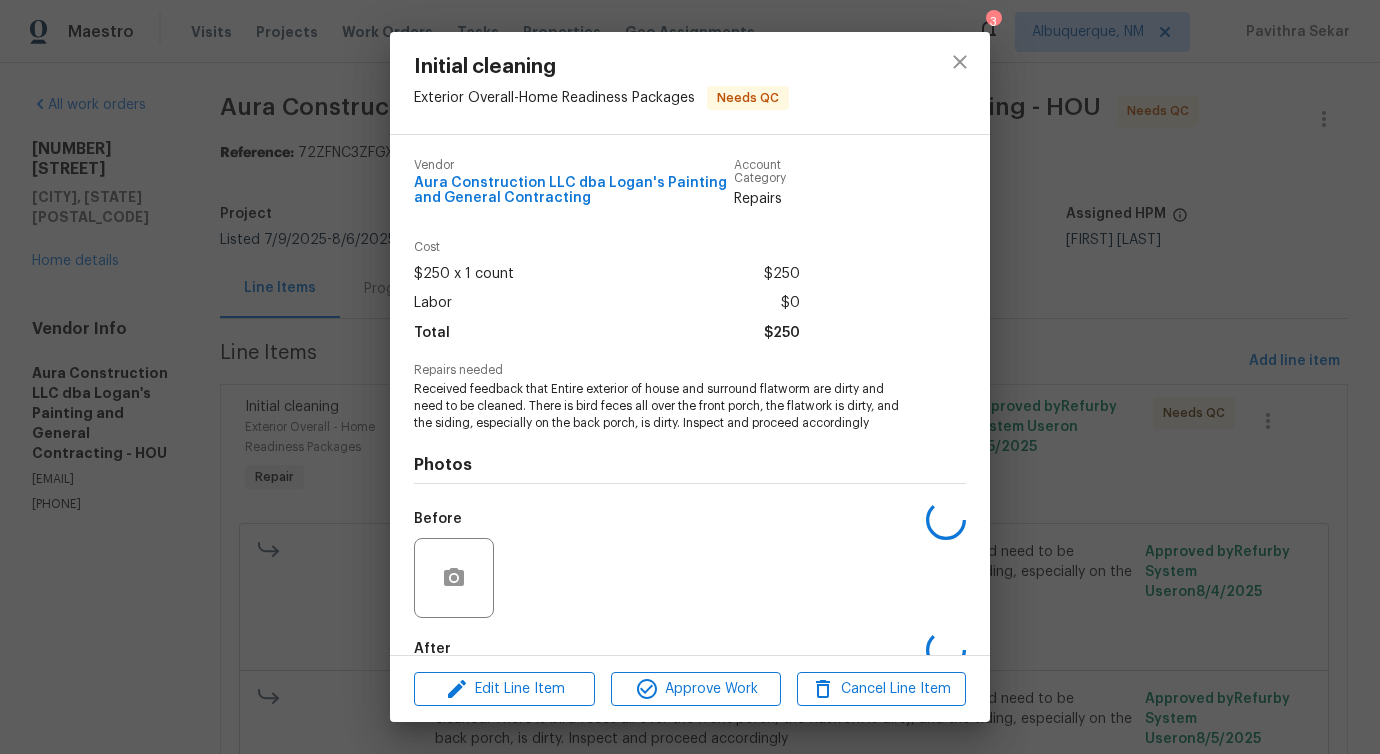 scroll, scrollTop: 130, scrollLeft: 0, axis: vertical 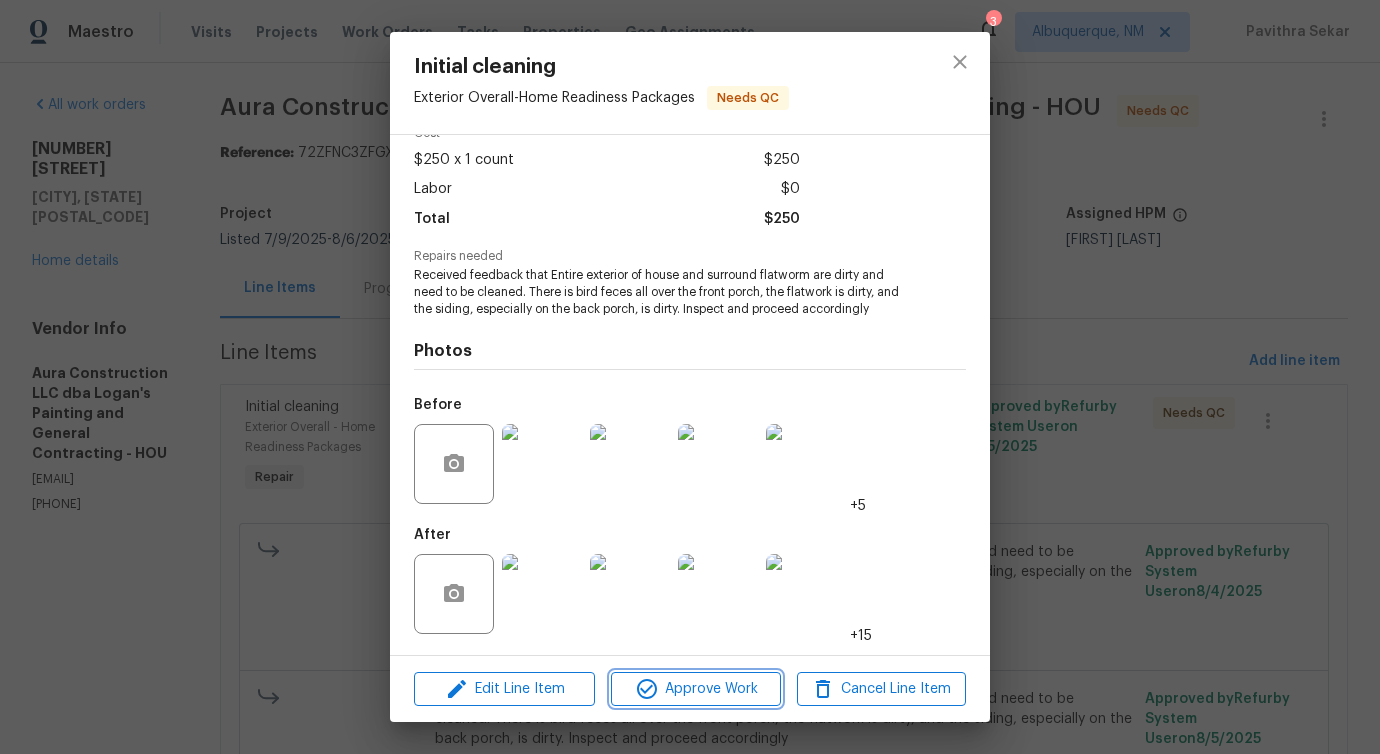 click on "Approve Work" at bounding box center (695, 689) 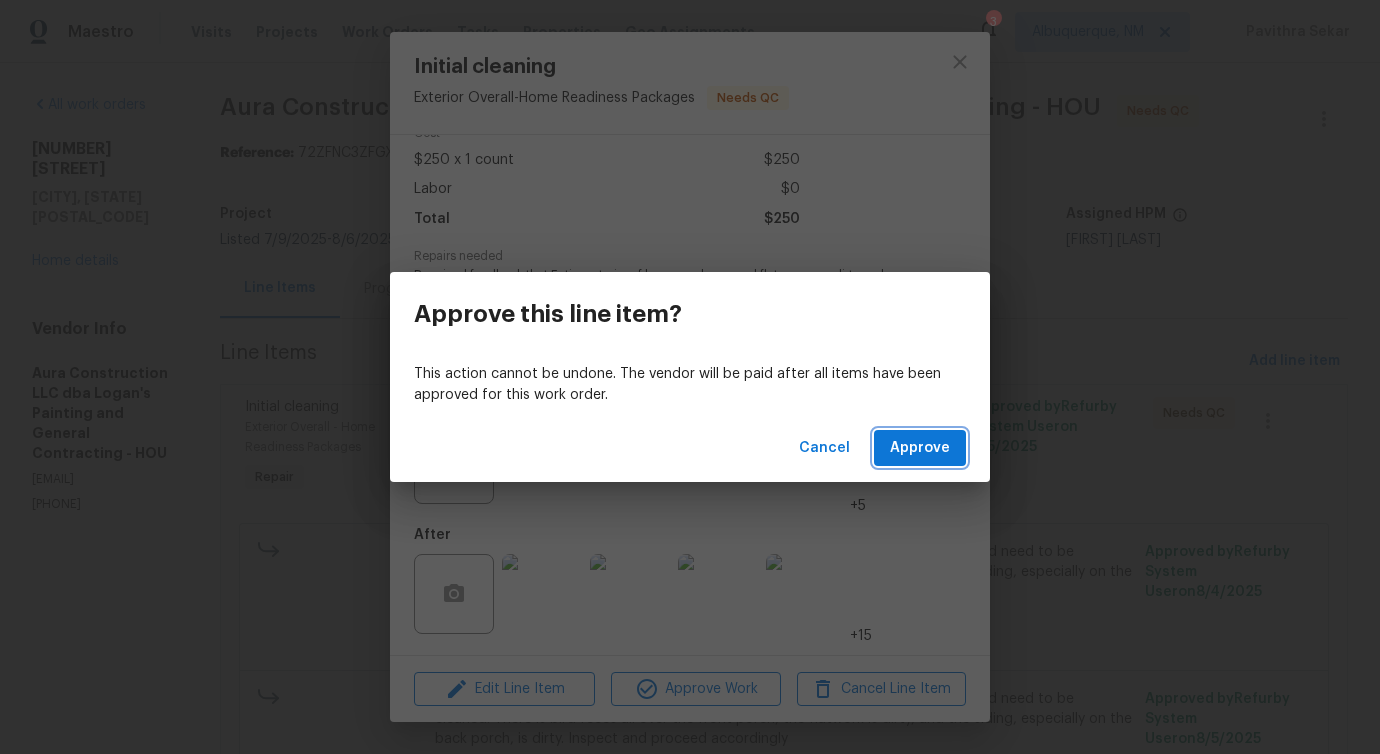 click on "Approve" at bounding box center (920, 448) 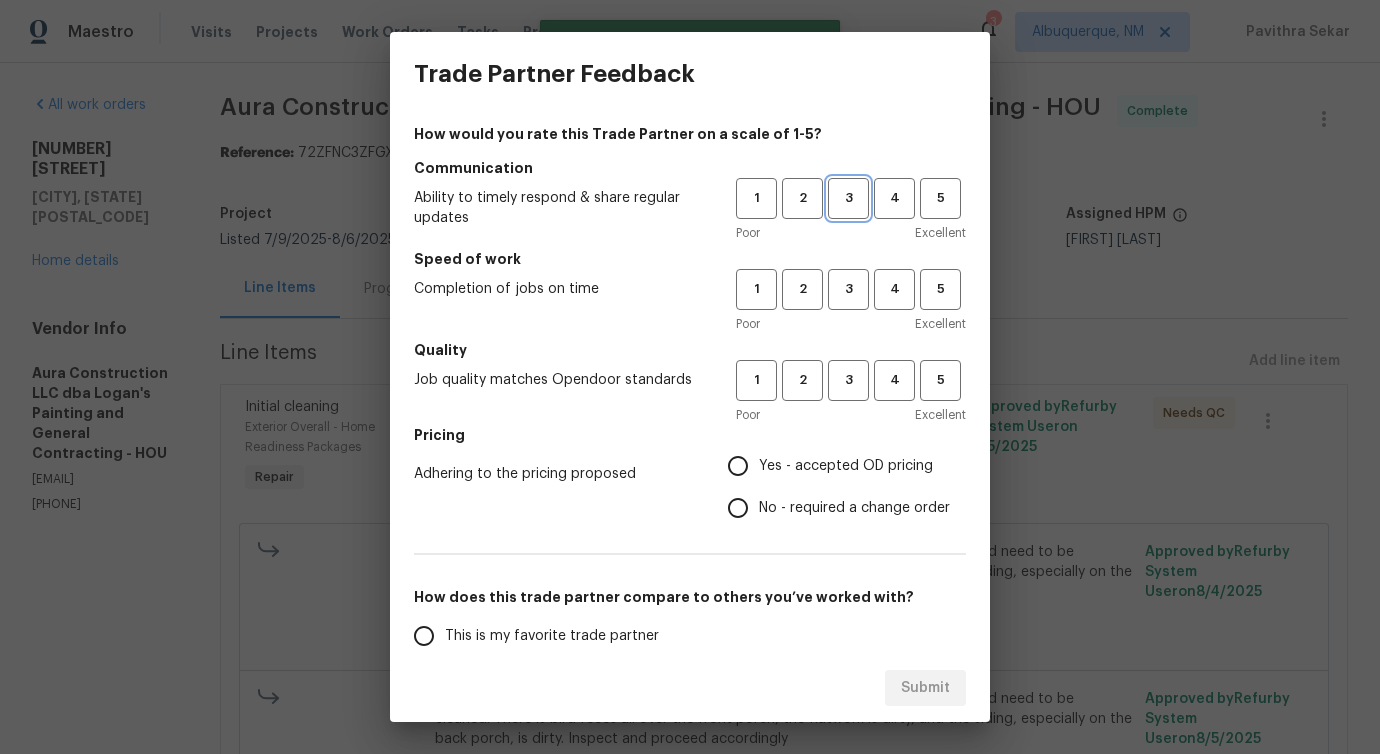 click on "3" at bounding box center [848, 198] 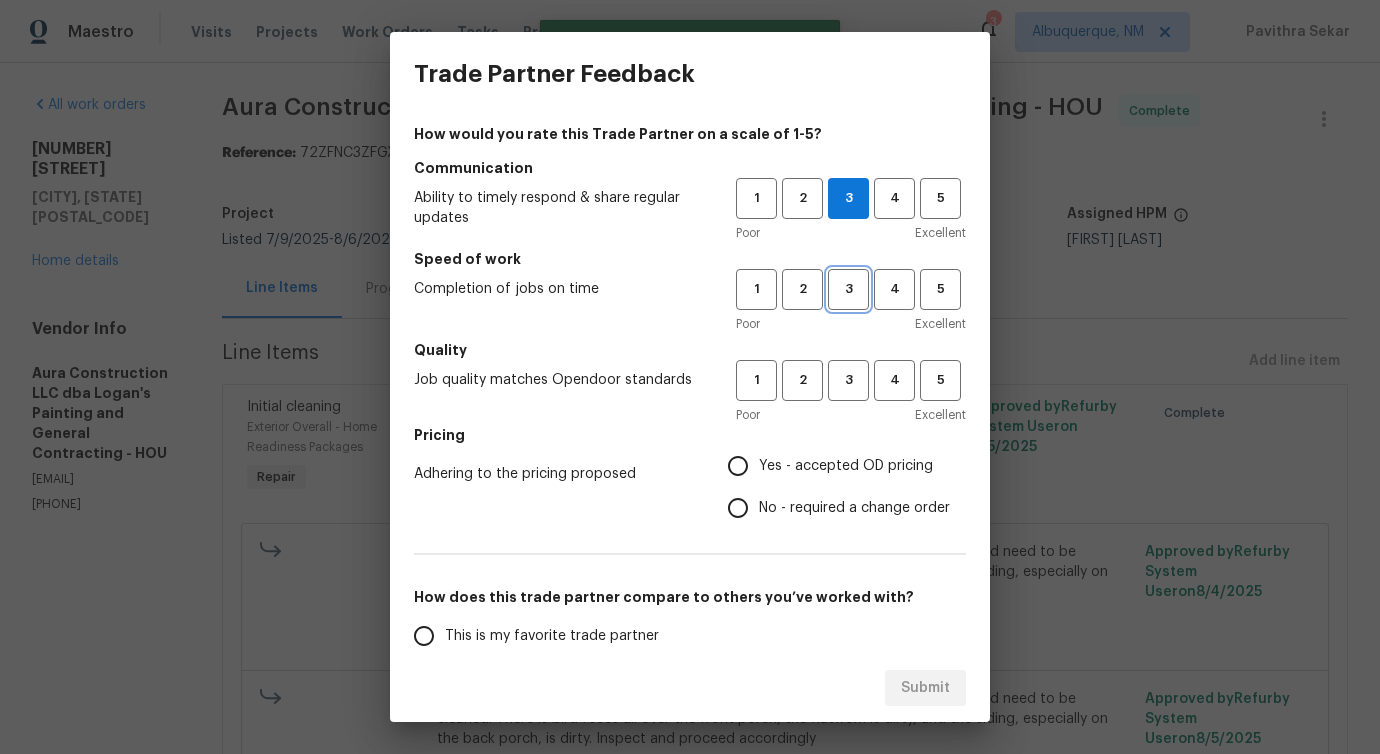 click on "3" at bounding box center [848, 289] 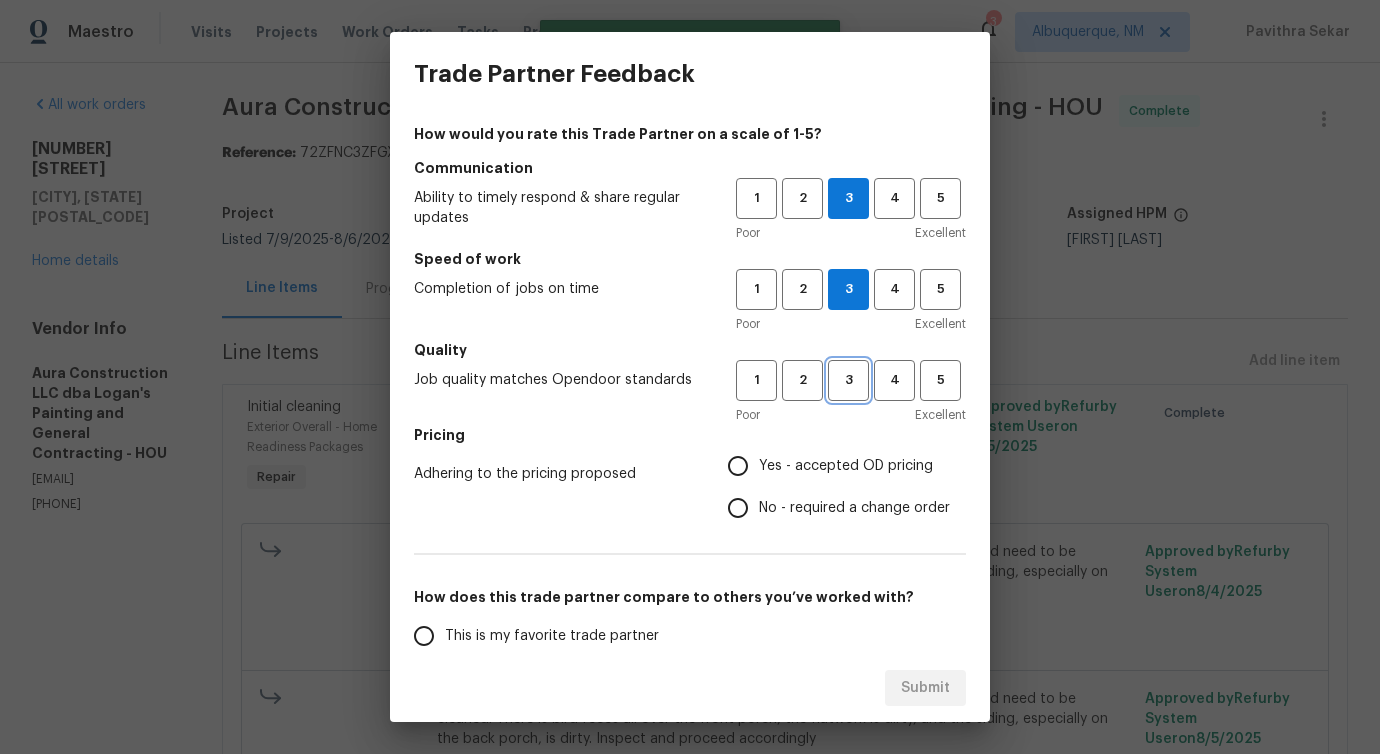 click on "3" at bounding box center [848, 380] 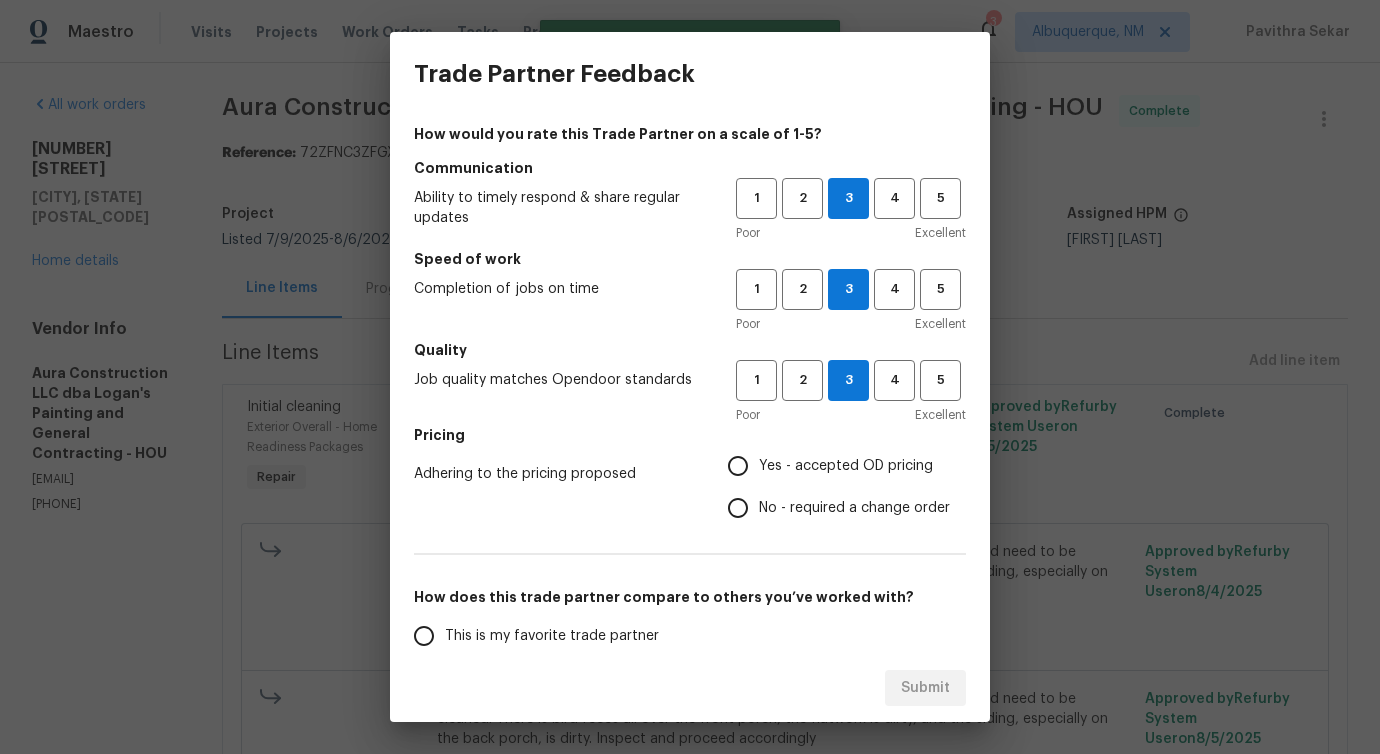 click on "Yes - accepted OD pricing" at bounding box center (833, 466) 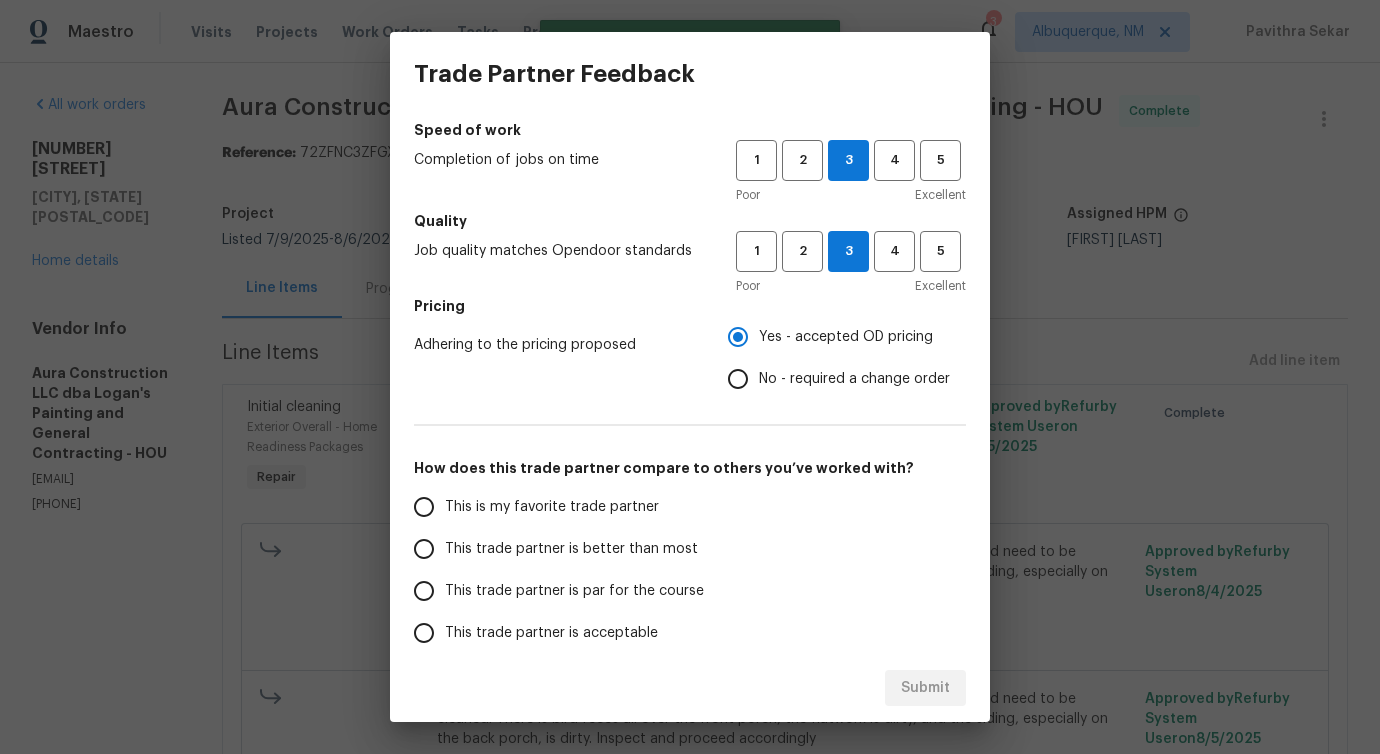 scroll, scrollTop: 224, scrollLeft: 0, axis: vertical 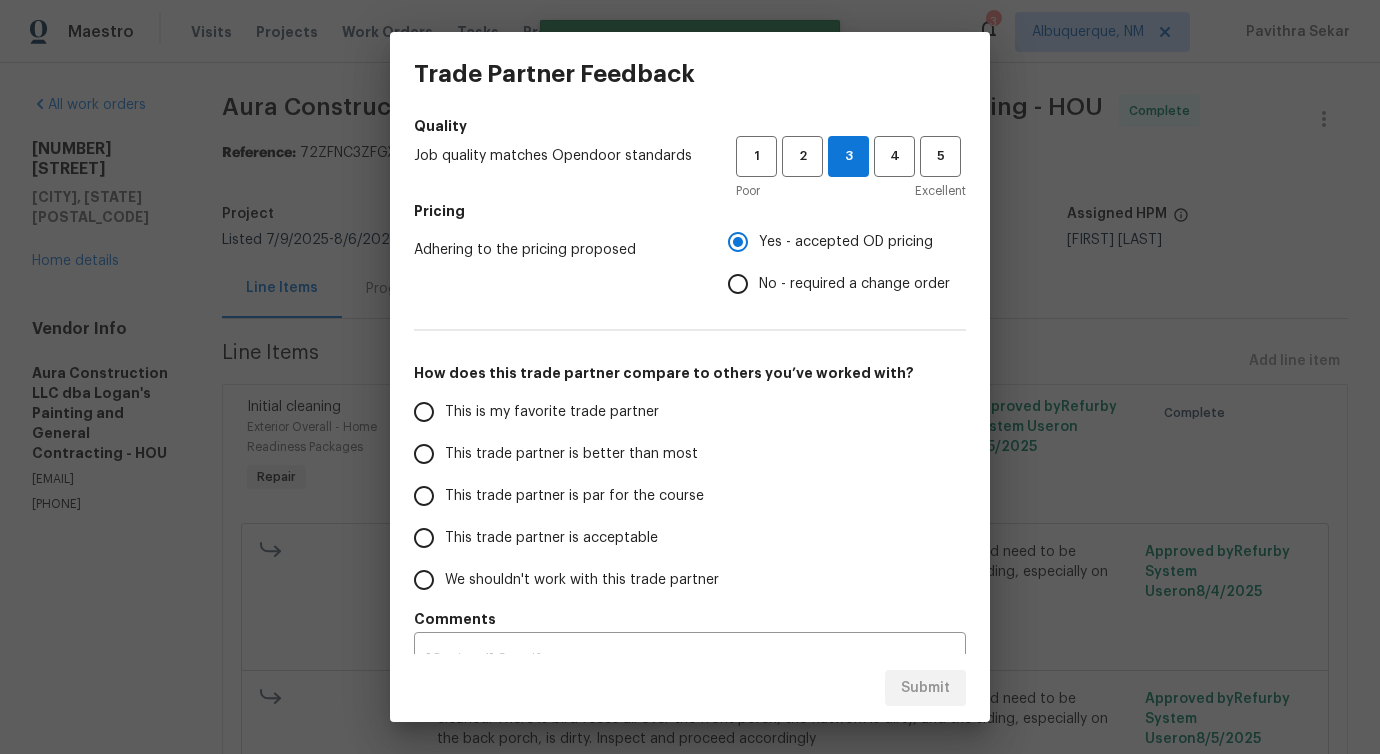 click on "This trade partner is better than most" at bounding box center (571, 454) 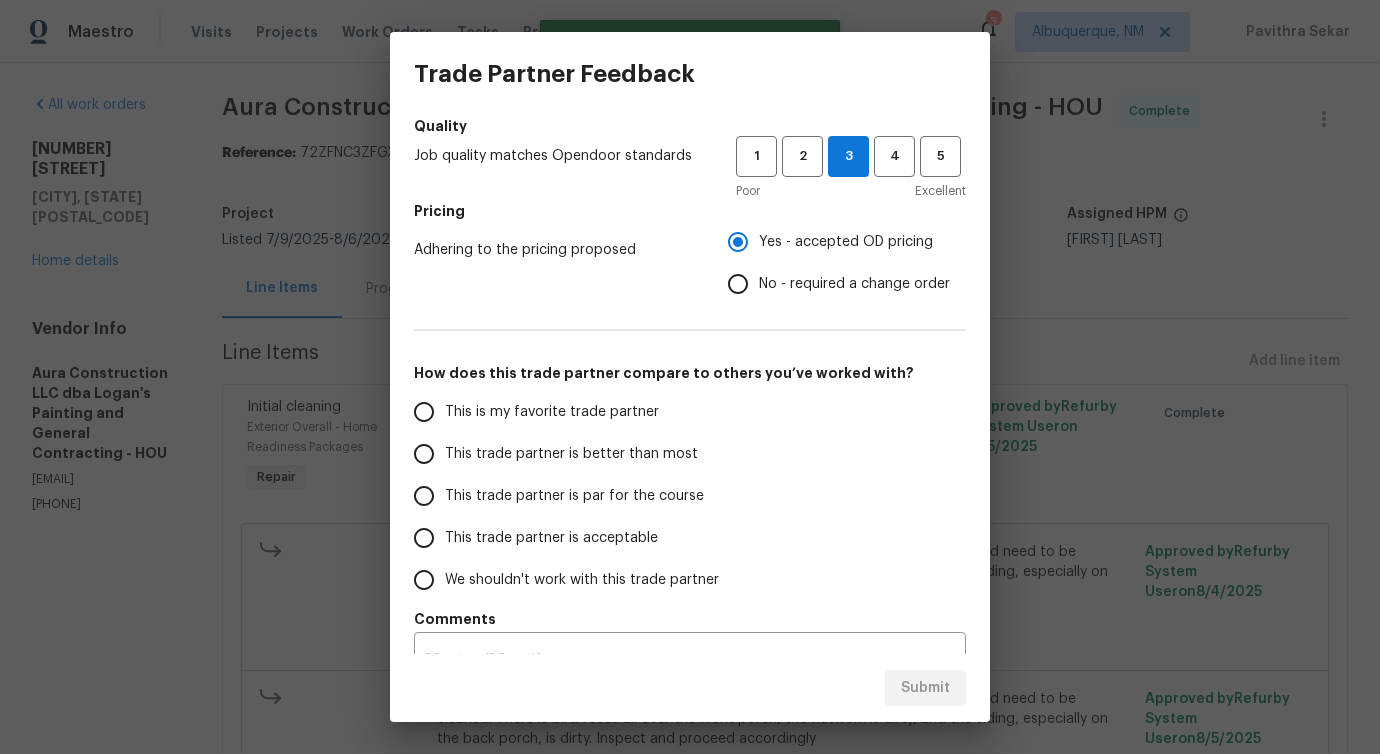 click on "This trade partner is better than most" at bounding box center [424, 454] 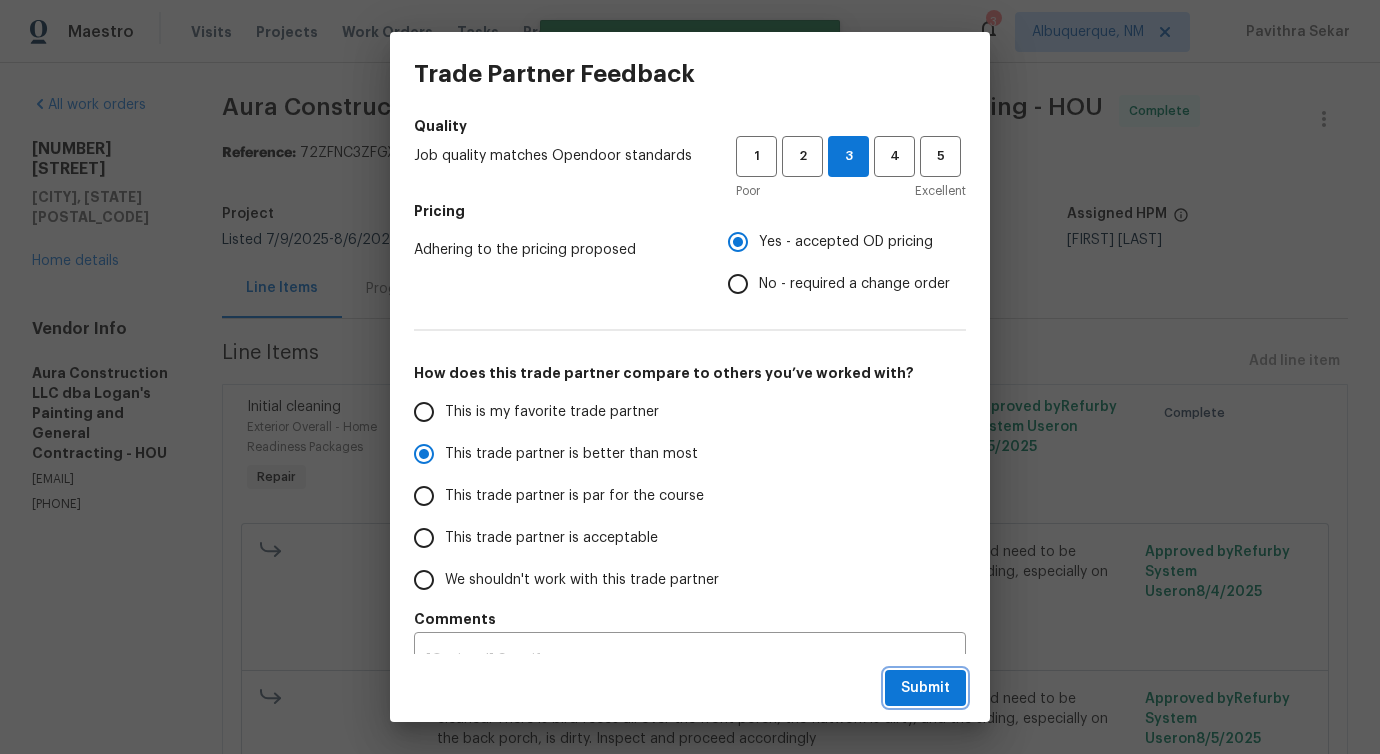click on "Submit" at bounding box center [925, 688] 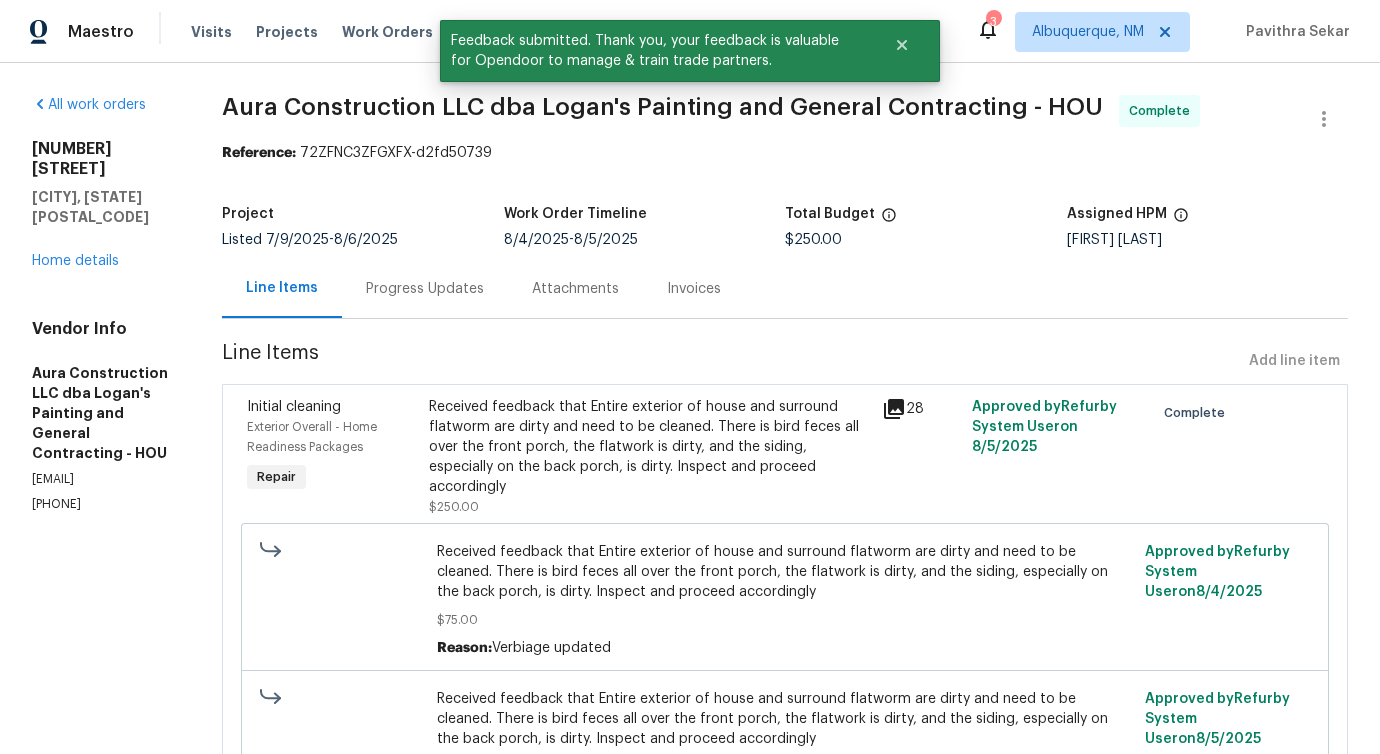 click on "Progress Updates" at bounding box center [425, 289] 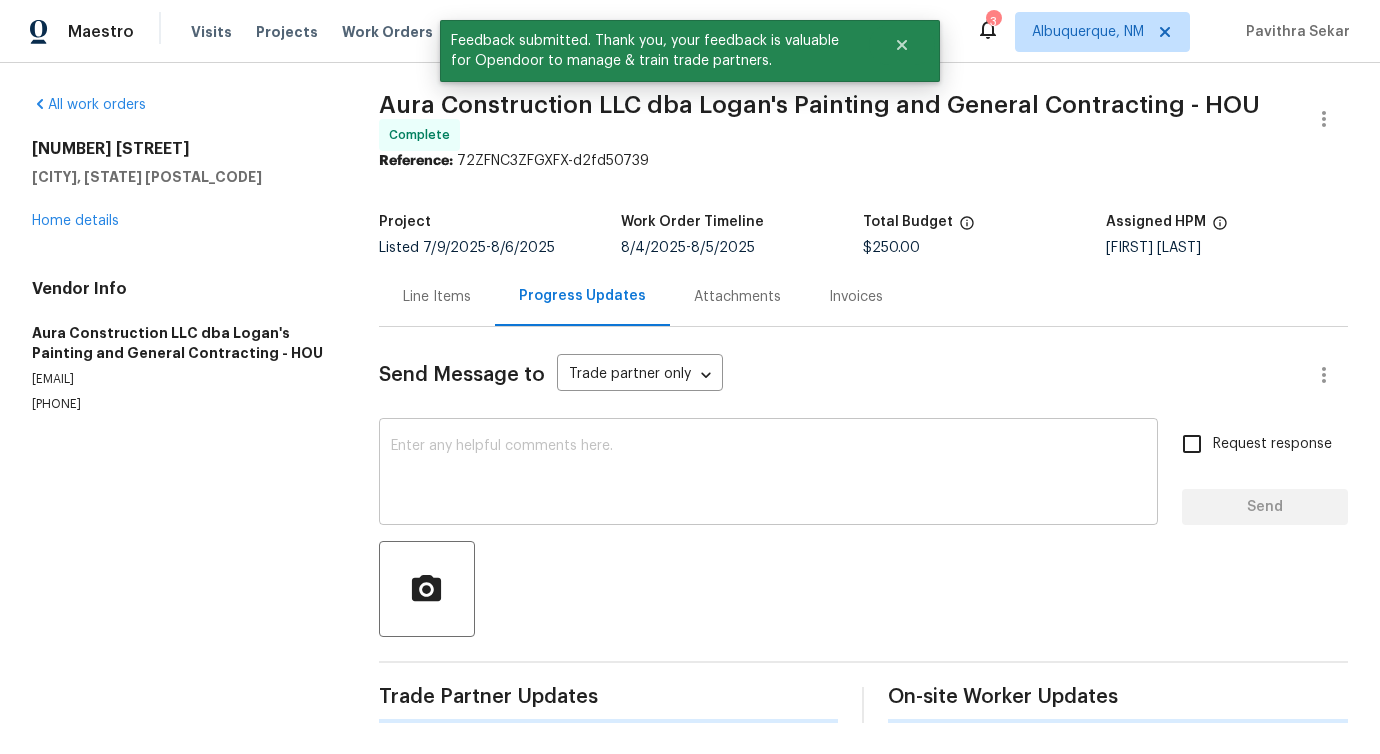 click at bounding box center (768, 474) 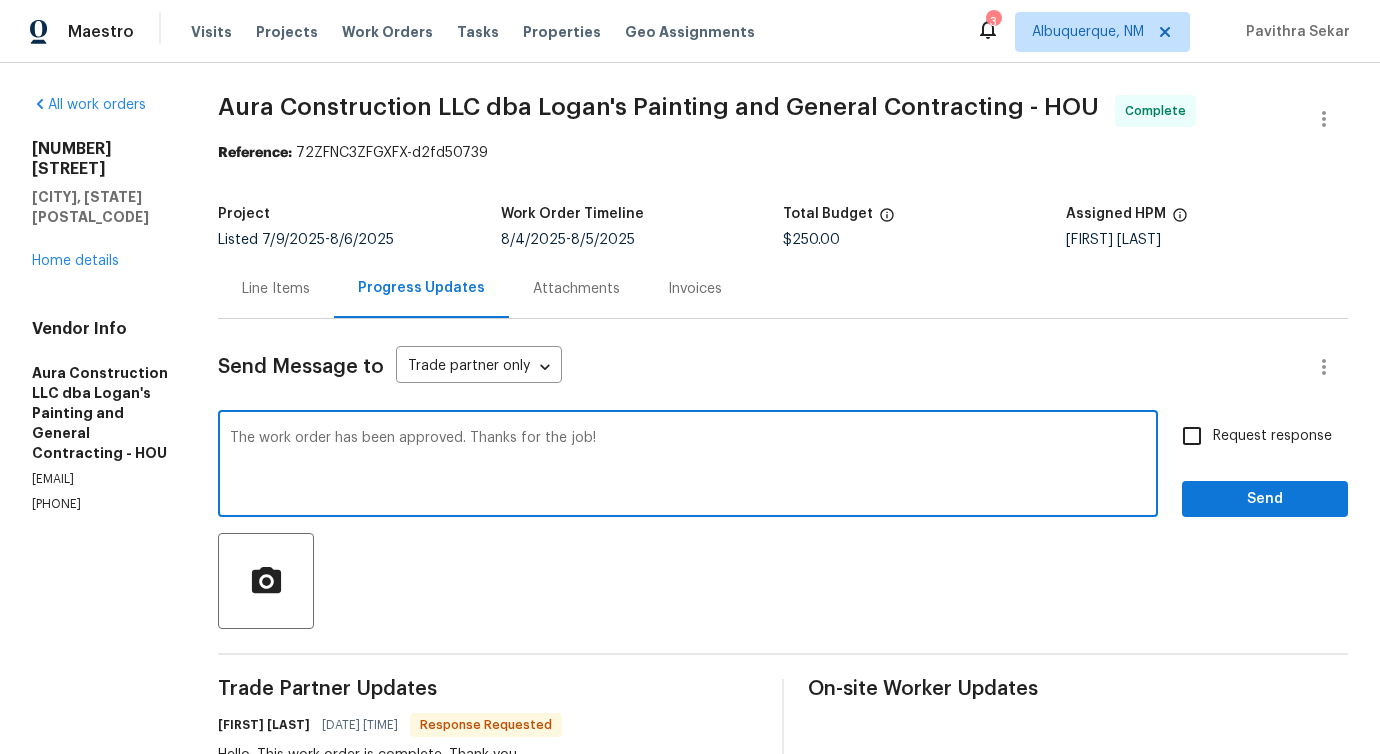 type on "The work order has been approved. Thanks for the job!" 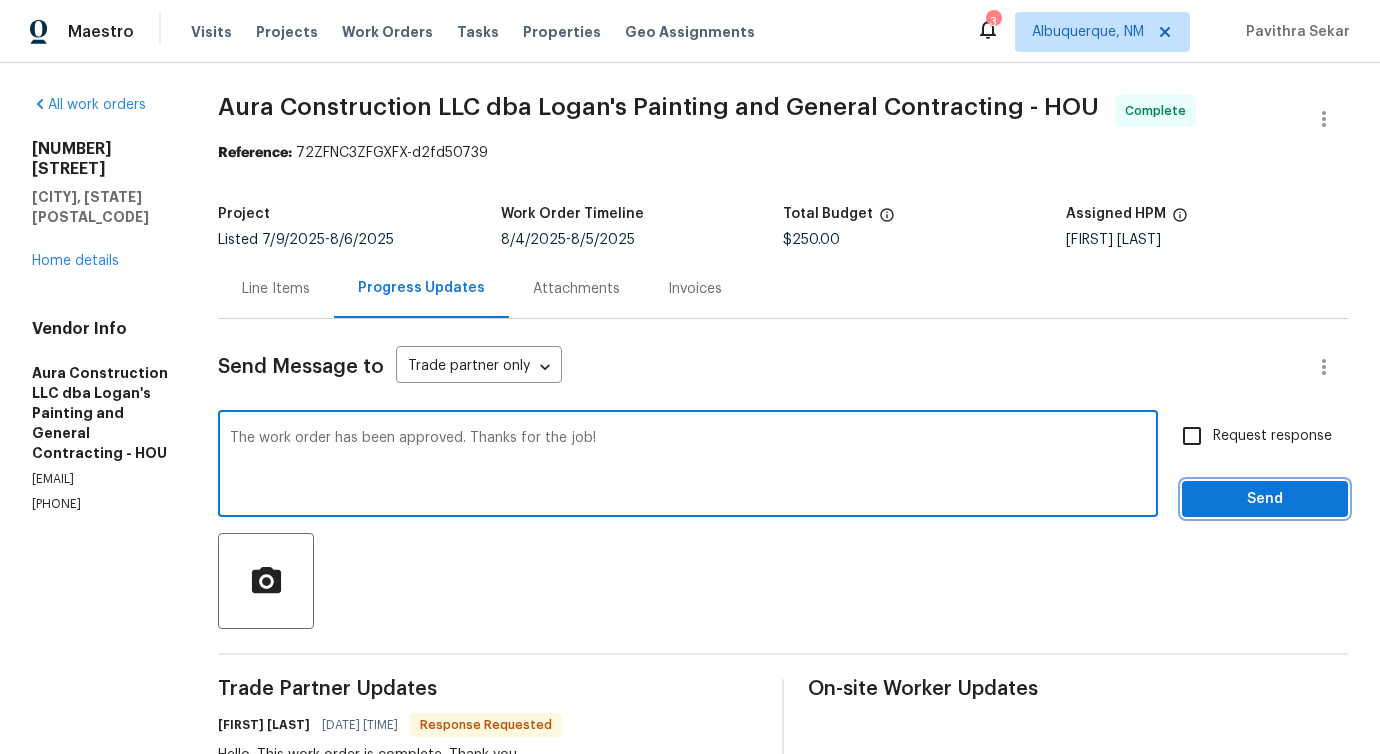 click on "Send" at bounding box center (1265, 499) 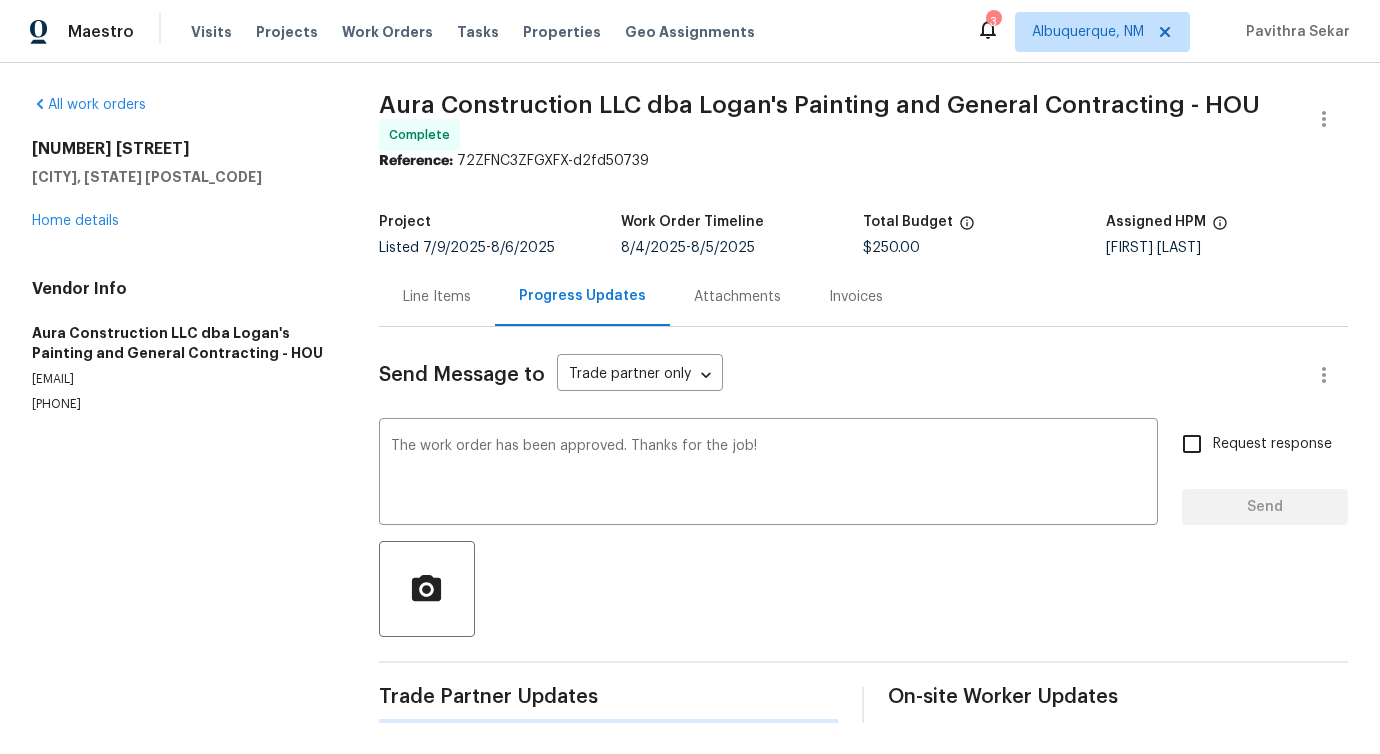 type 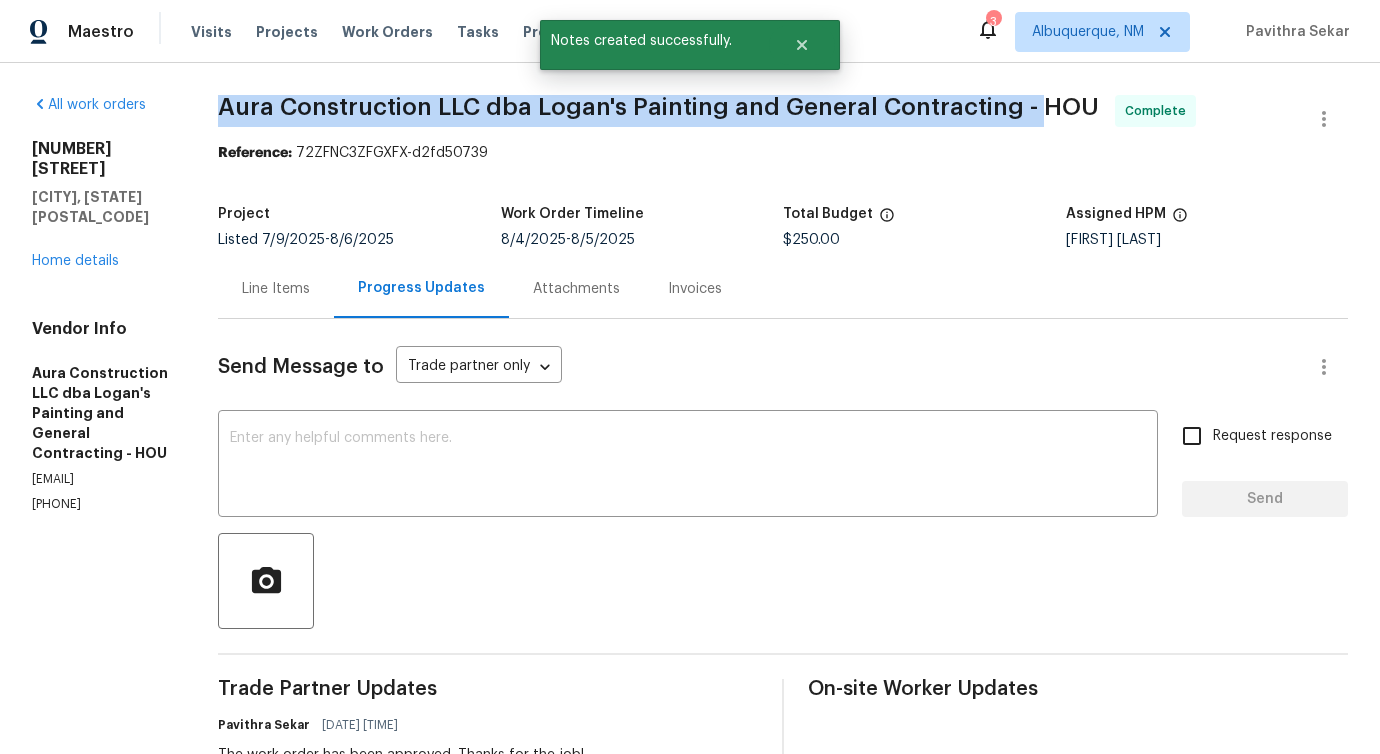 drag, startPoint x: 215, startPoint y: 104, endPoint x: 1027, endPoint y: 117, distance: 812.10406 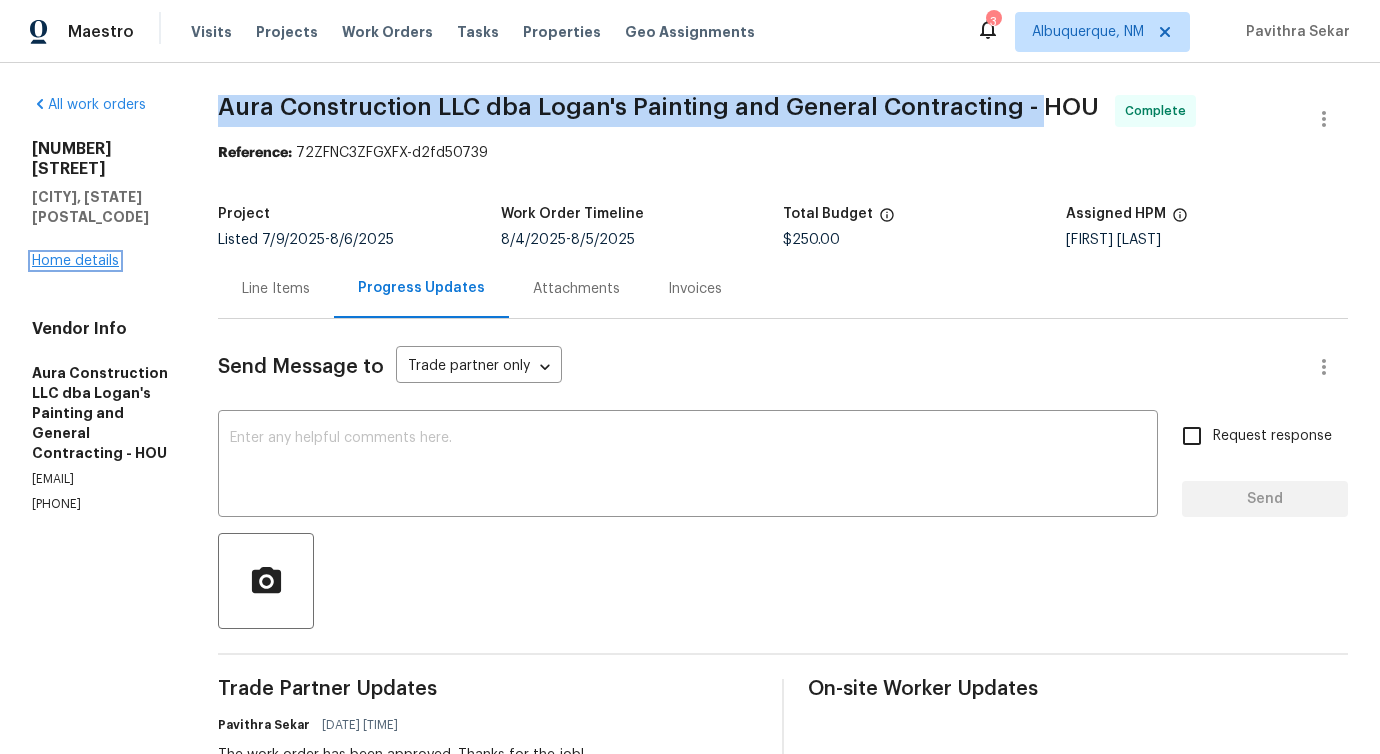 click on "Home details" at bounding box center (75, 261) 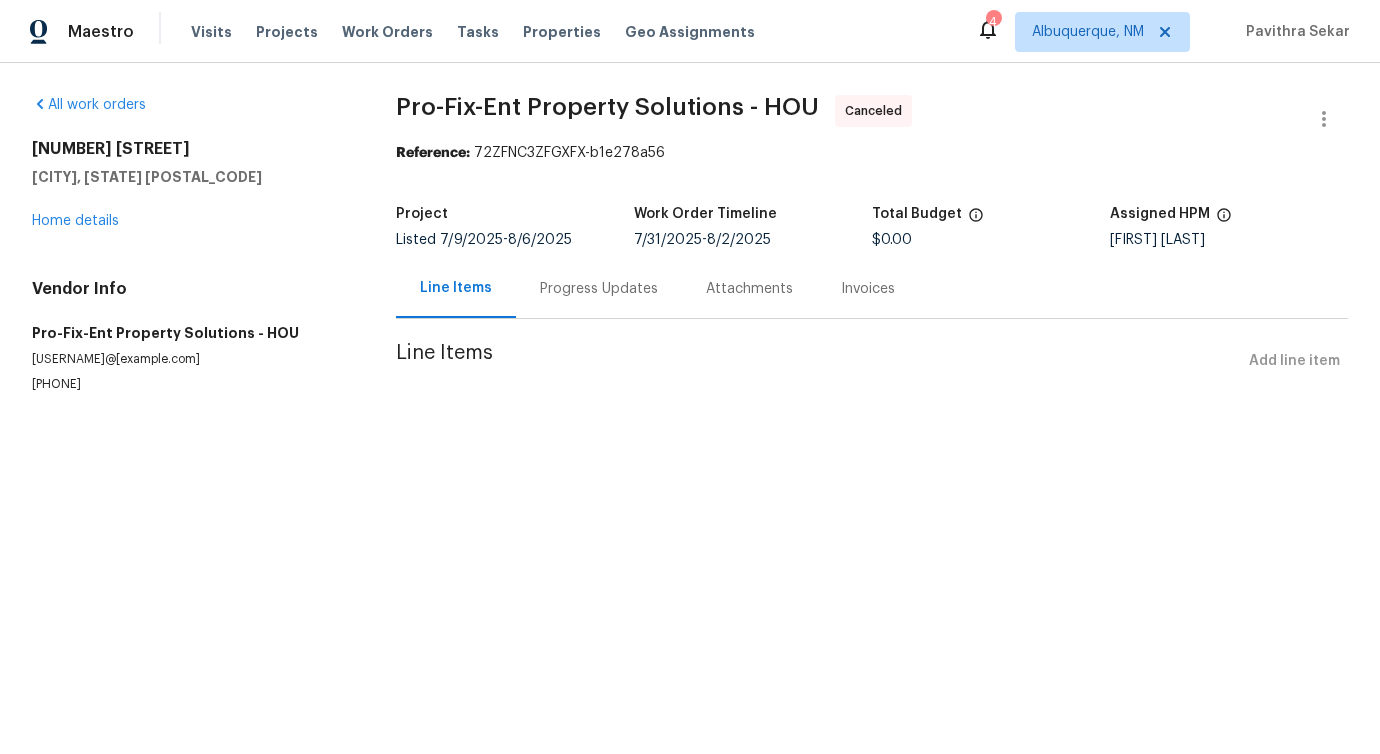 scroll, scrollTop: 0, scrollLeft: 0, axis: both 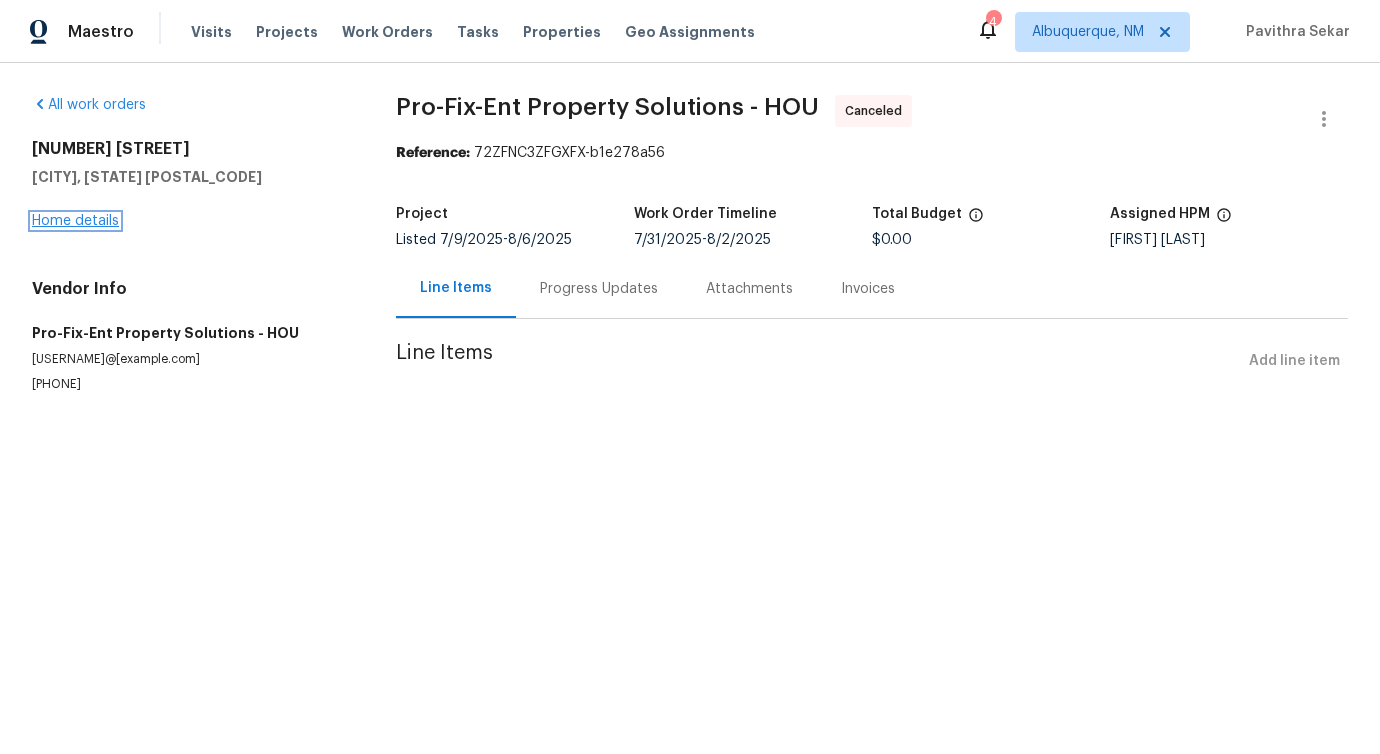 click on "Home details" at bounding box center (75, 221) 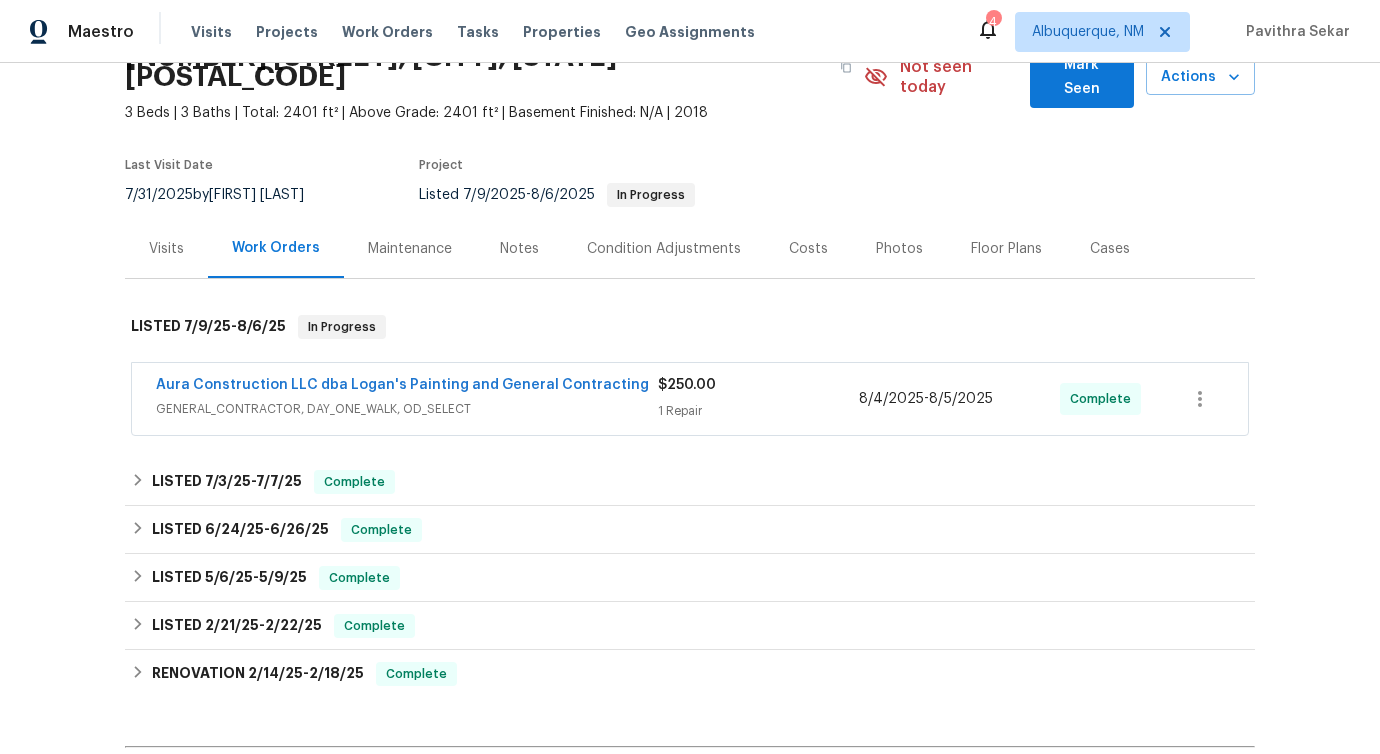 scroll, scrollTop: 0, scrollLeft: 0, axis: both 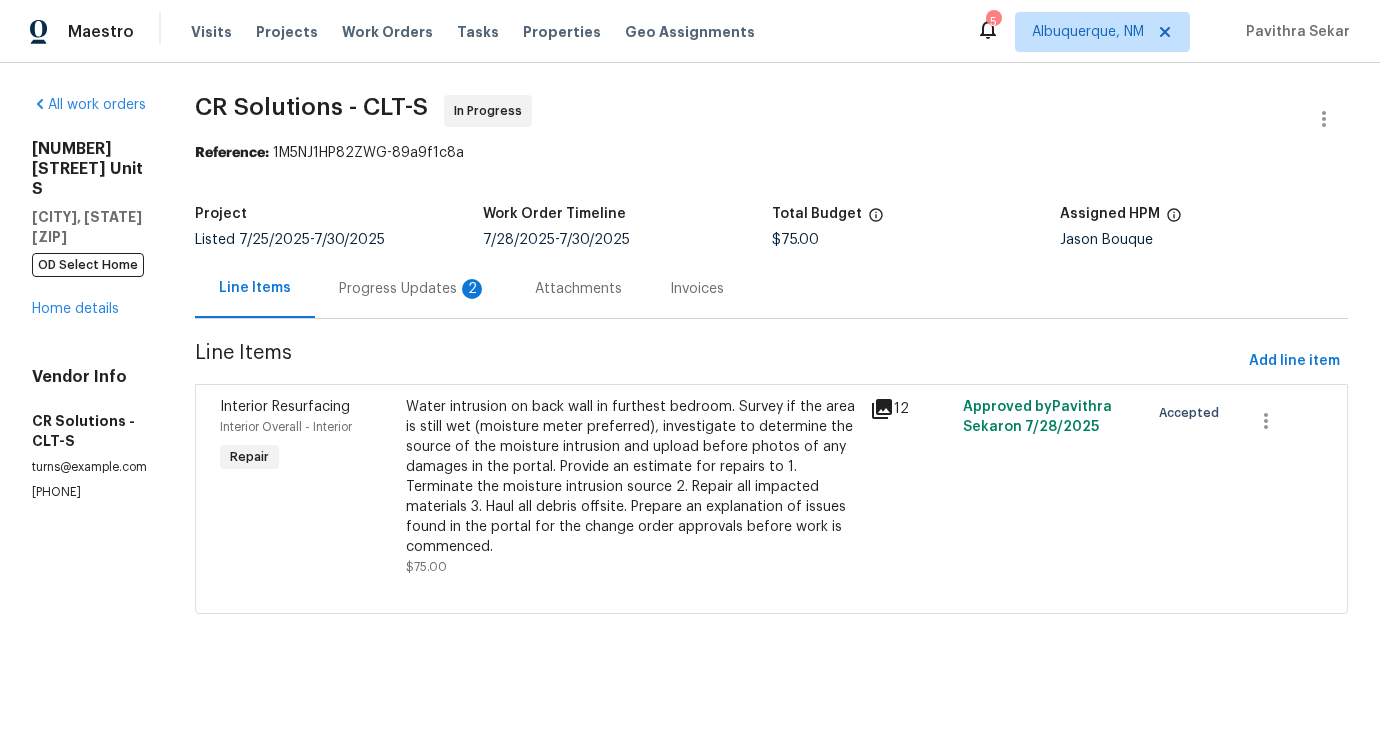 click on "Progress Updates 2" at bounding box center [413, 288] 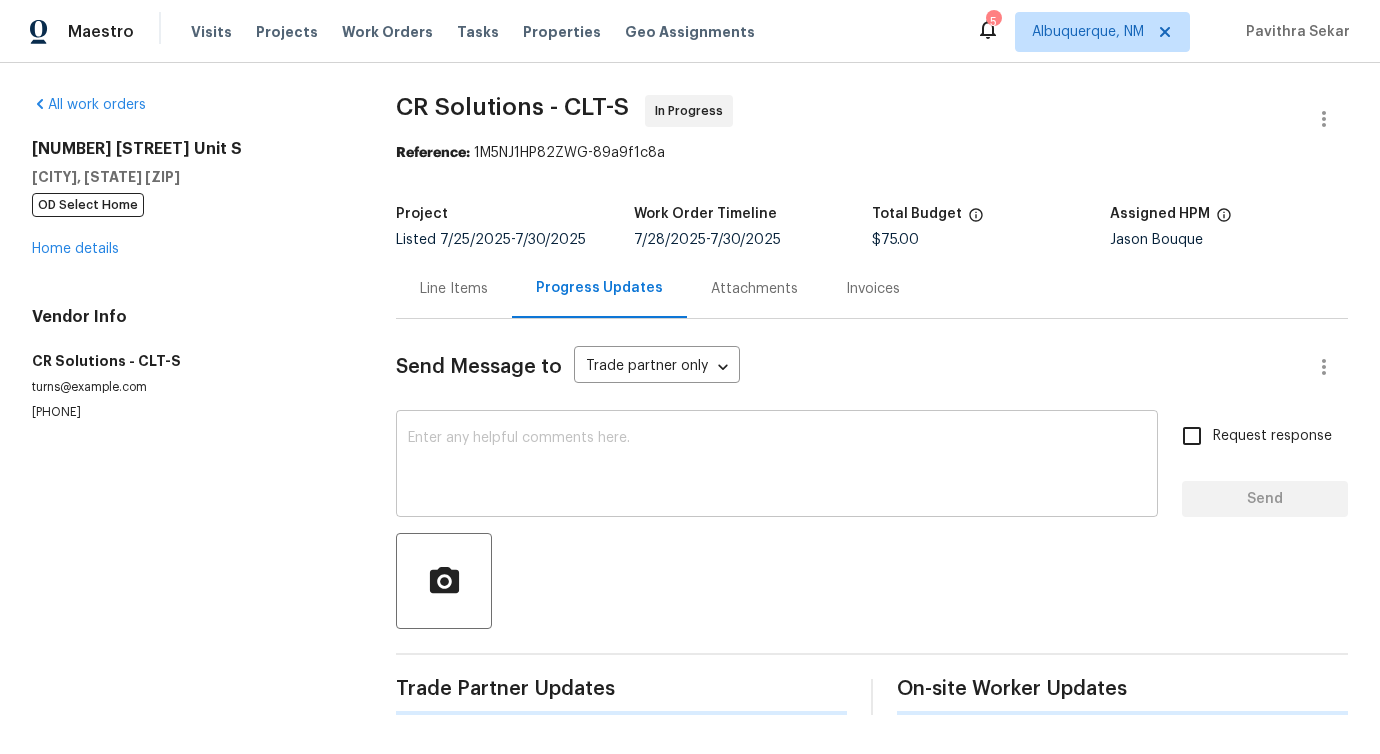 click at bounding box center (777, 466) 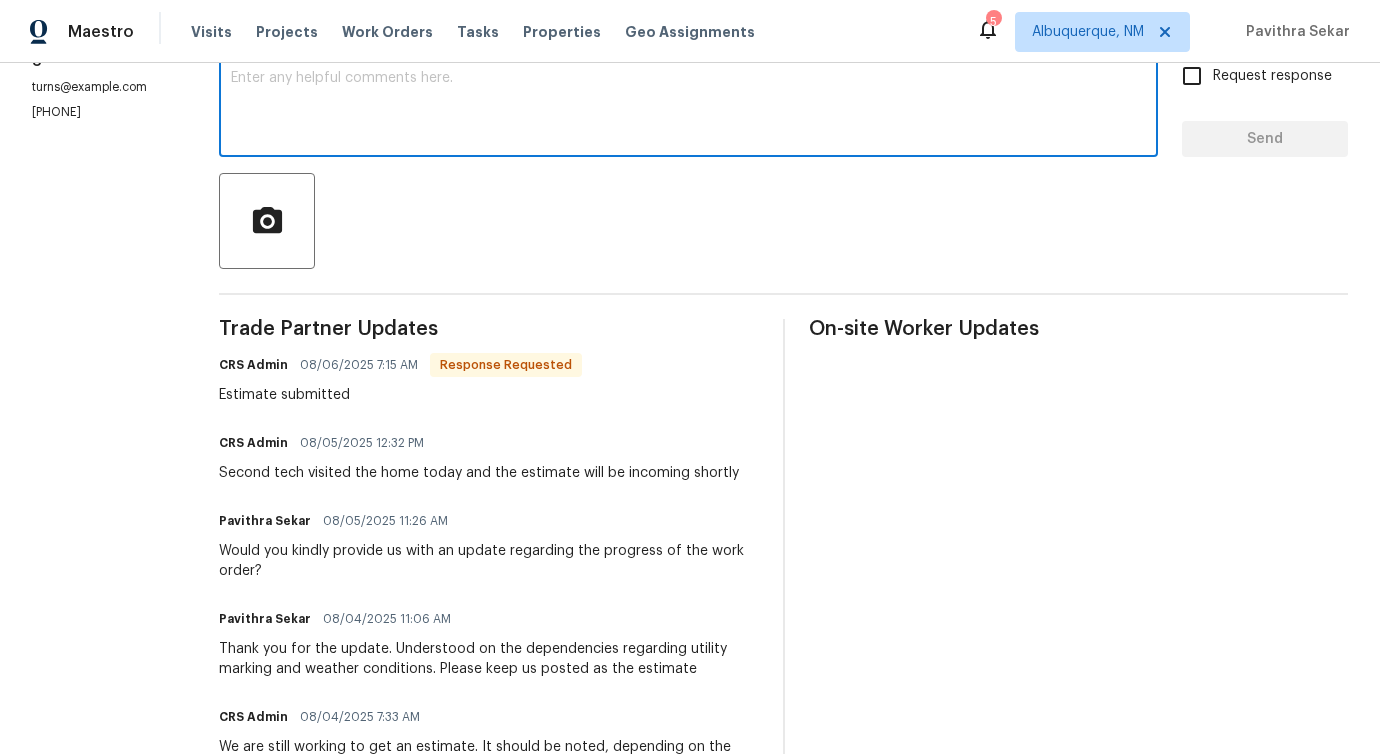 scroll, scrollTop: 392, scrollLeft: 0, axis: vertical 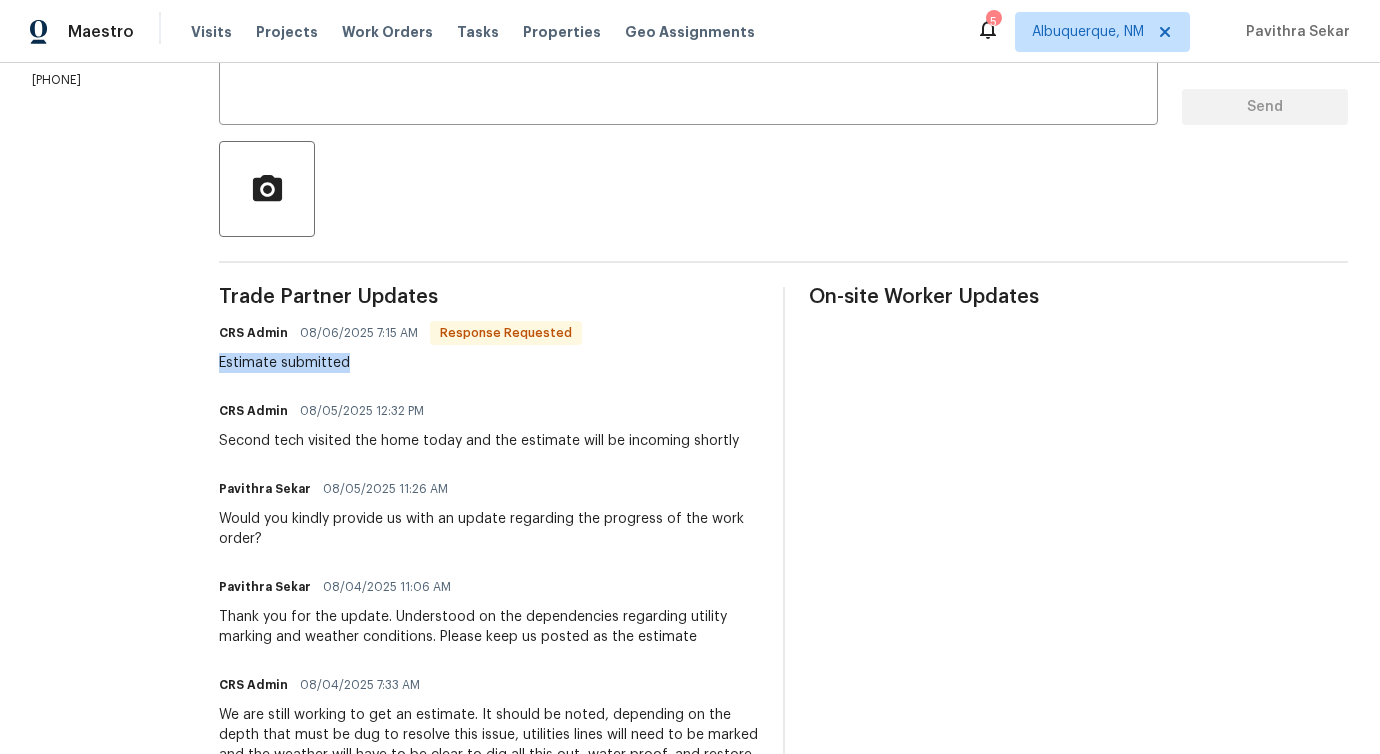 drag, startPoint x: 219, startPoint y: 373, endPoint x: 384, endPoint y: 372, distance: 165.00304 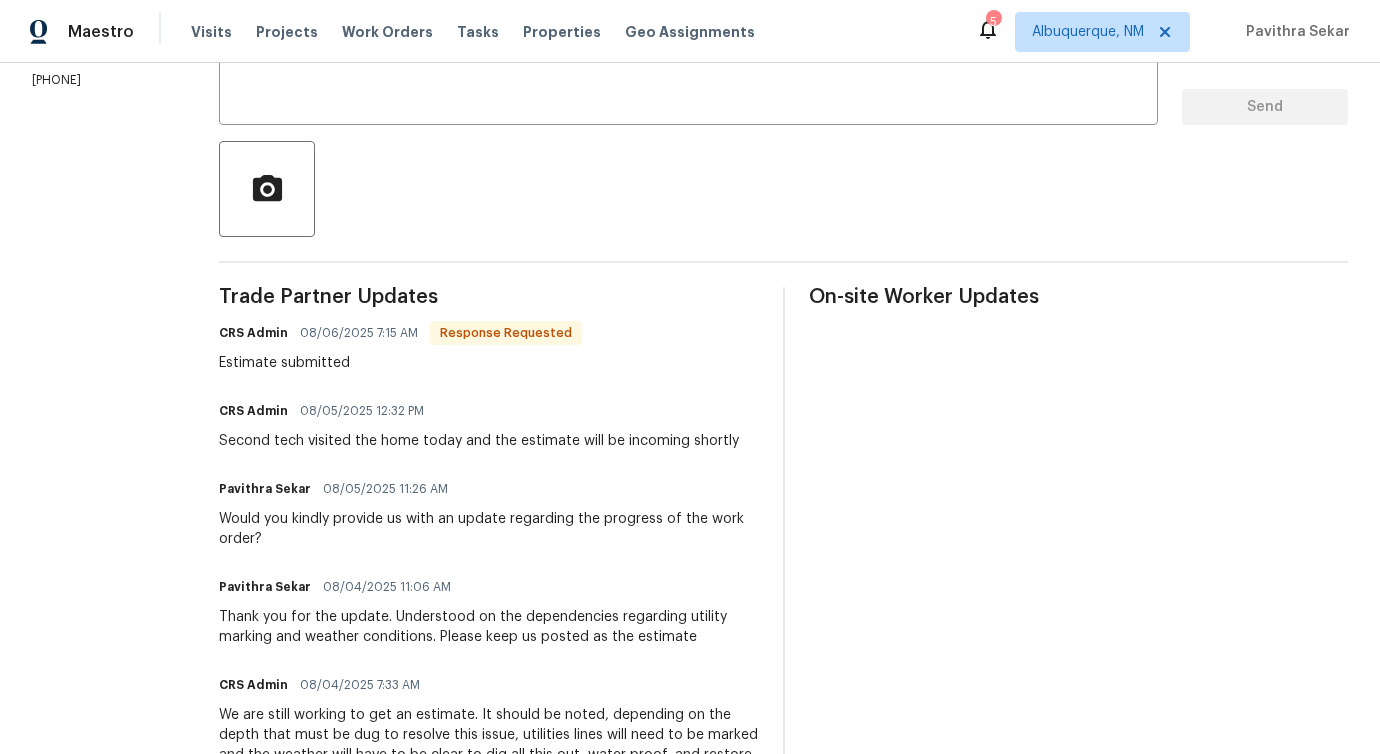 drag, startPoint x: 211, startPoint y: 453, endPoint x: 557, endPoint y: 451, distance: 346.00577 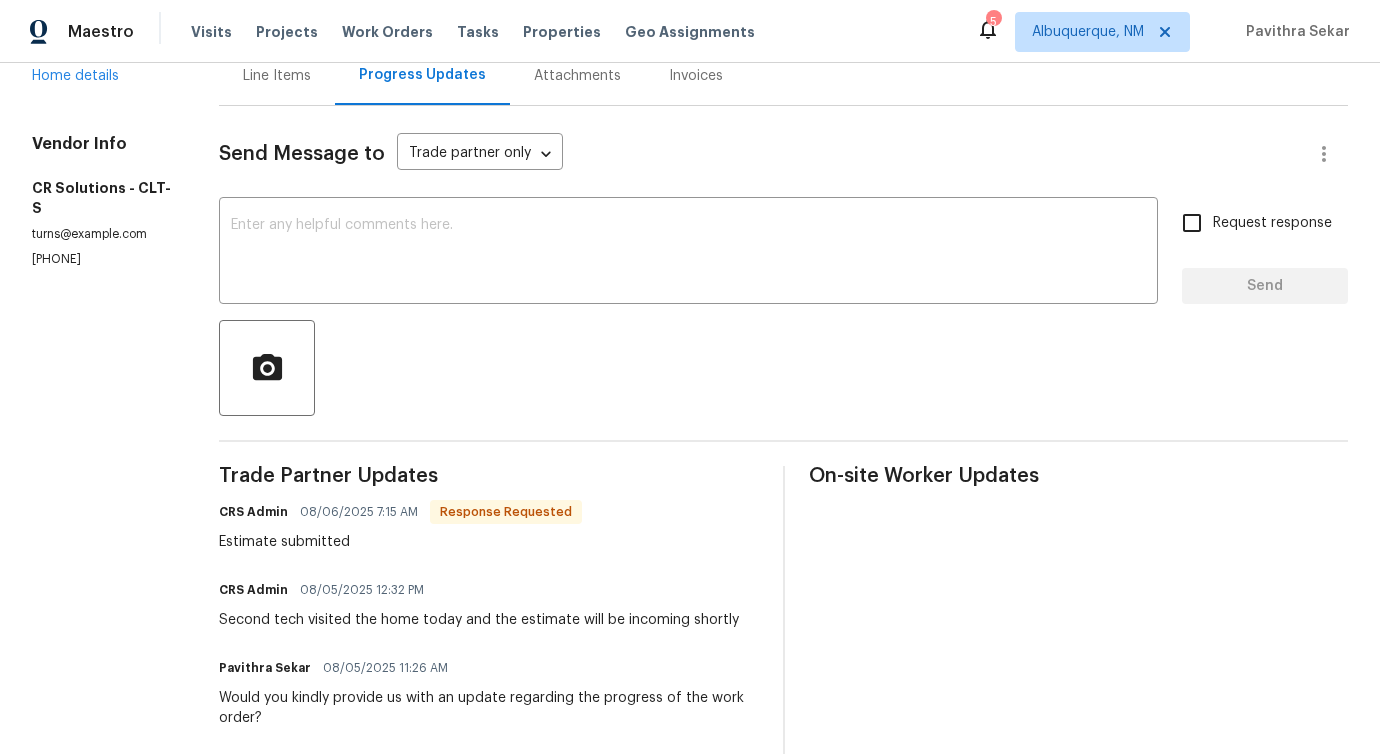 scroll, scrollTop: 0, scrollLeft: 0, axis: both 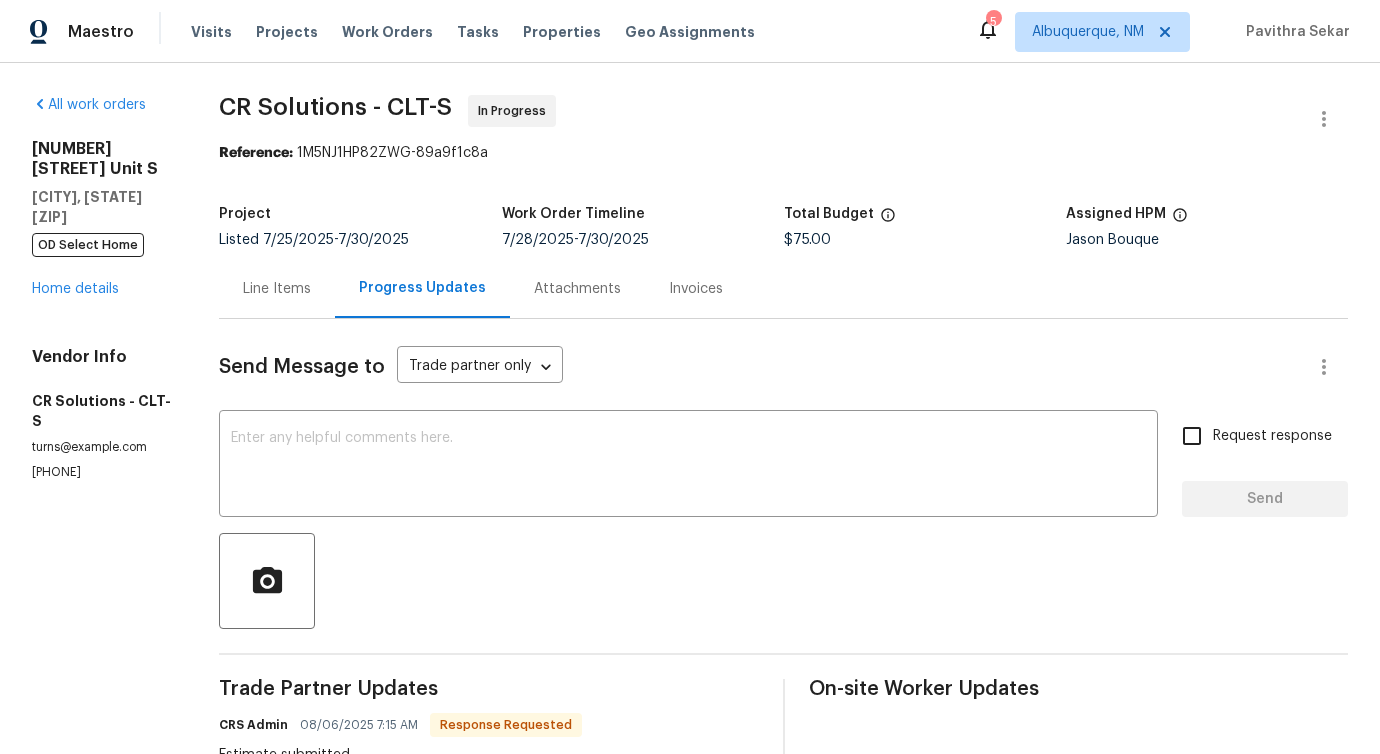 click on "Line Items" at bounding box center (277, 288) 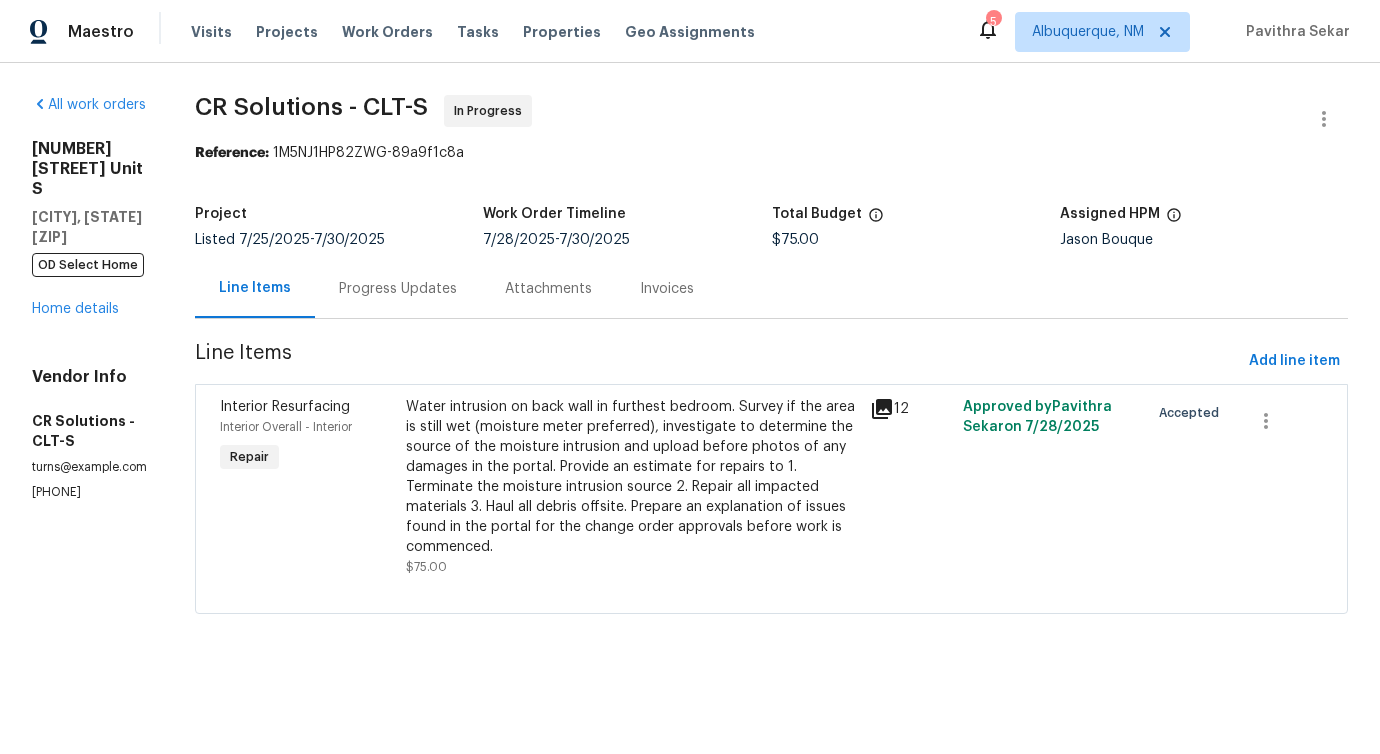 click on "Water intrusion on back wall in furthest bedroom. Survey if the area is still wet (moisture meter preferred), investigate to determine the source of the moisture intrusion and upload before photos of any damages in the portal. Provide an estimate for repairs to 1. Terminate the moisture intrusion source 2. Repair all impacted materials 3. Haul all debris offsite. Prepare an explanation of issues found in the portal for the change order approvals before work is commenced." at bounding box center [632, 477] 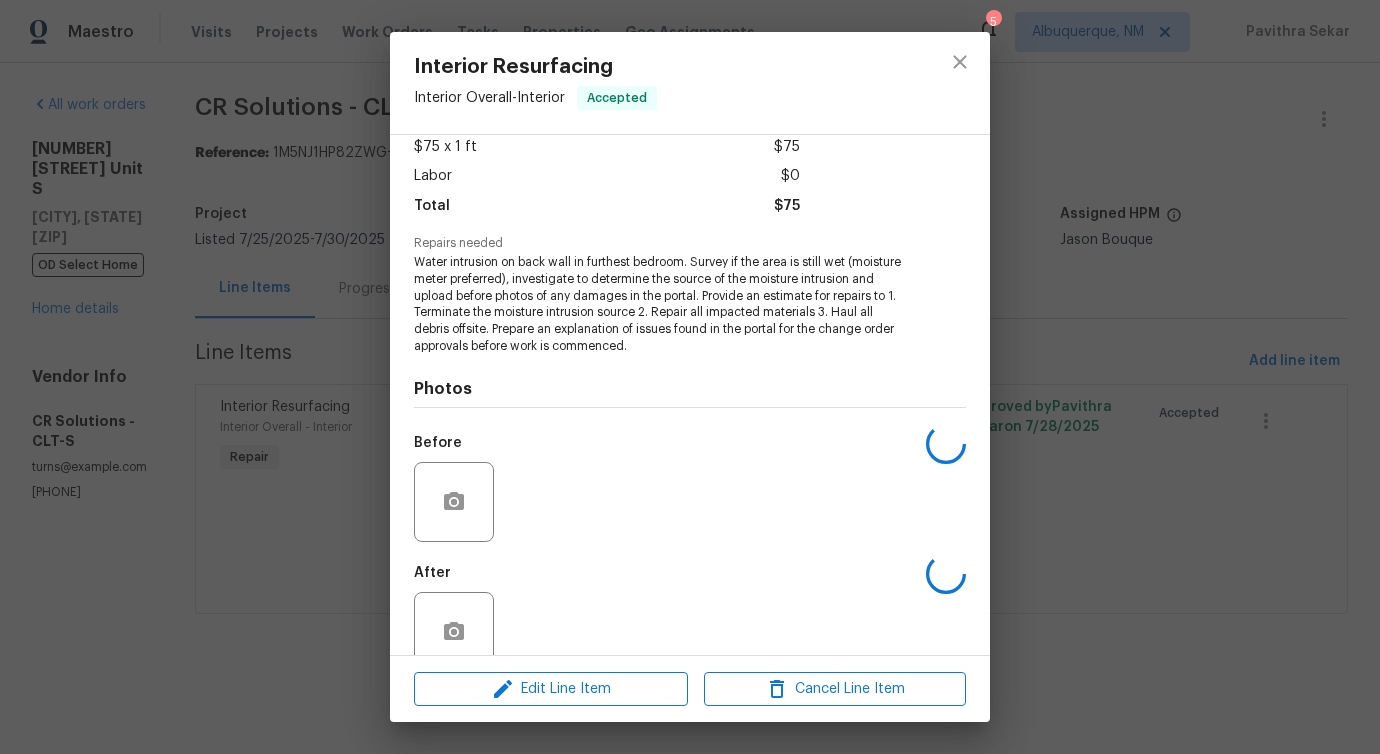 scroll, scrollTop: 151, scrollLeft: 0, axis: vertical 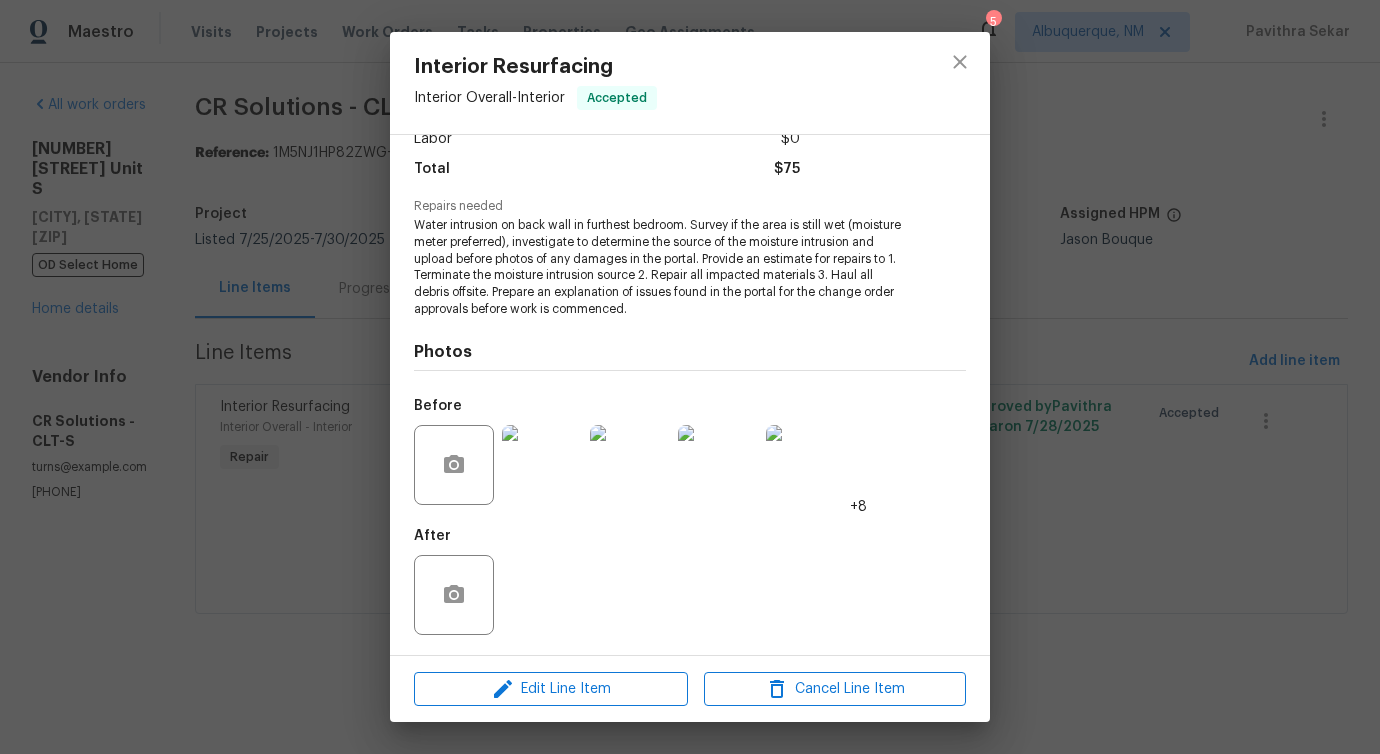 click at bounding box center [806, 465] 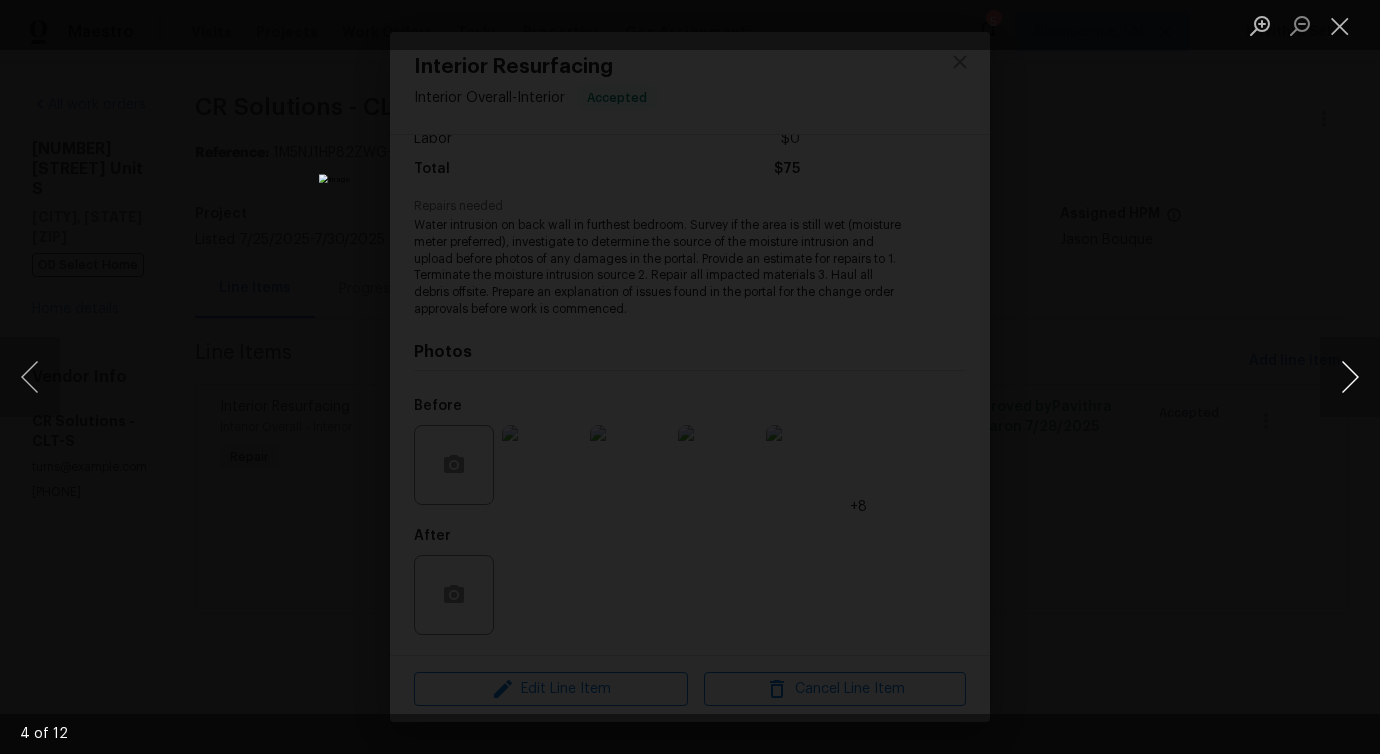 click at bounding box center [1350, 377] 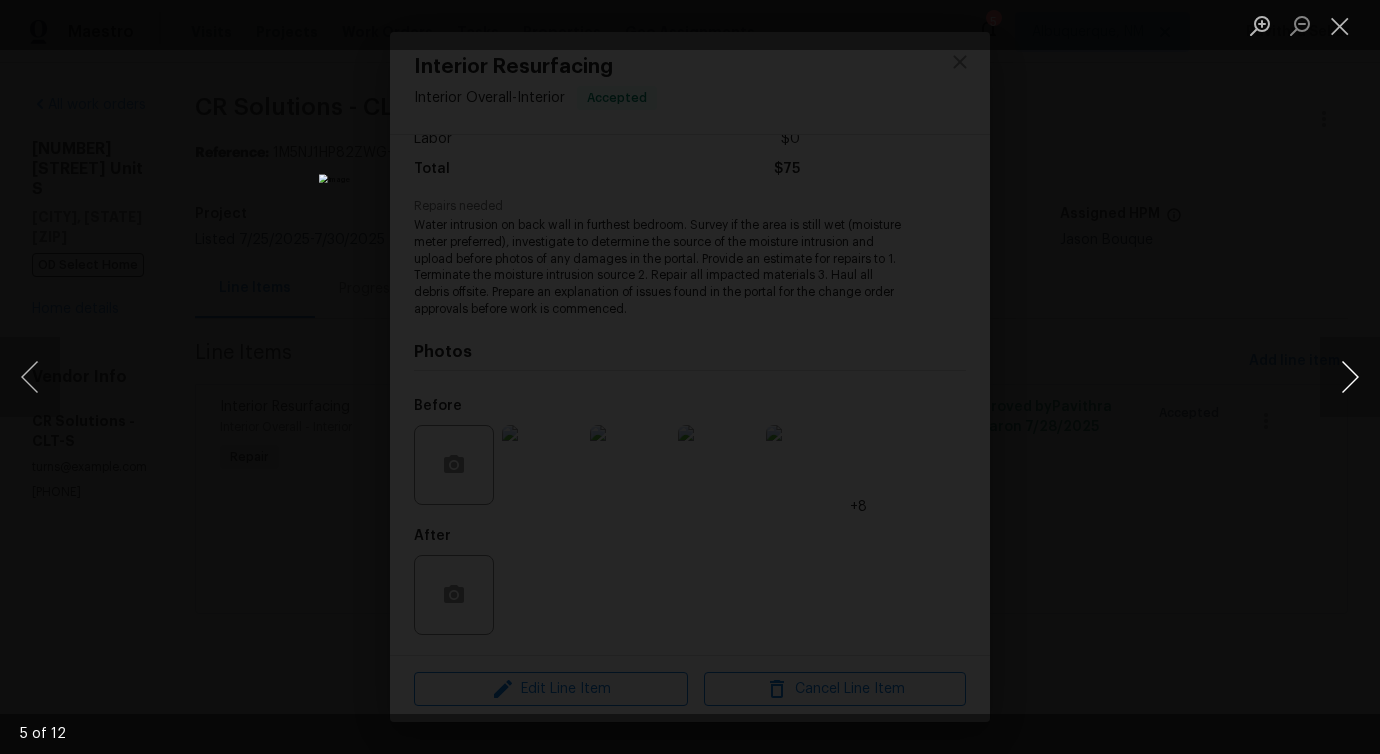 click at bounding box center [1350, 377] 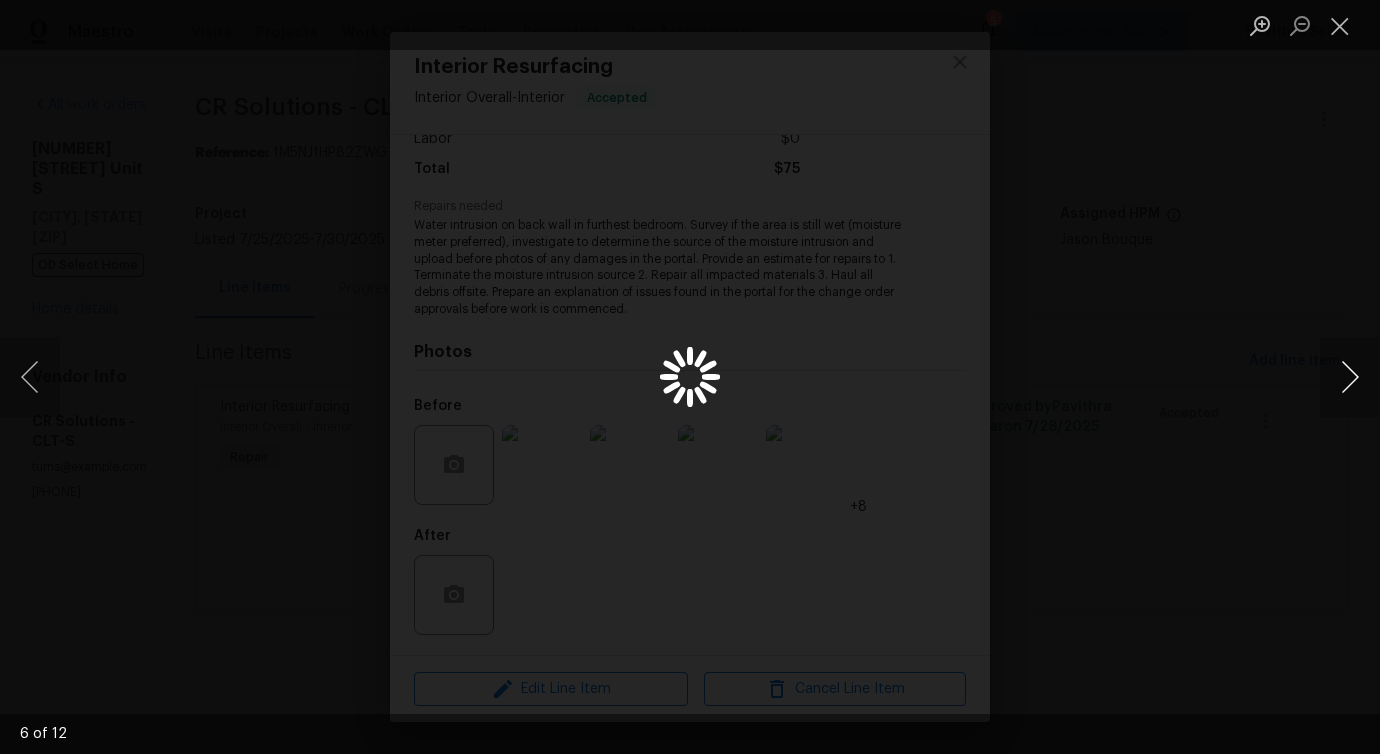 click at bounding box center [1350, 377] 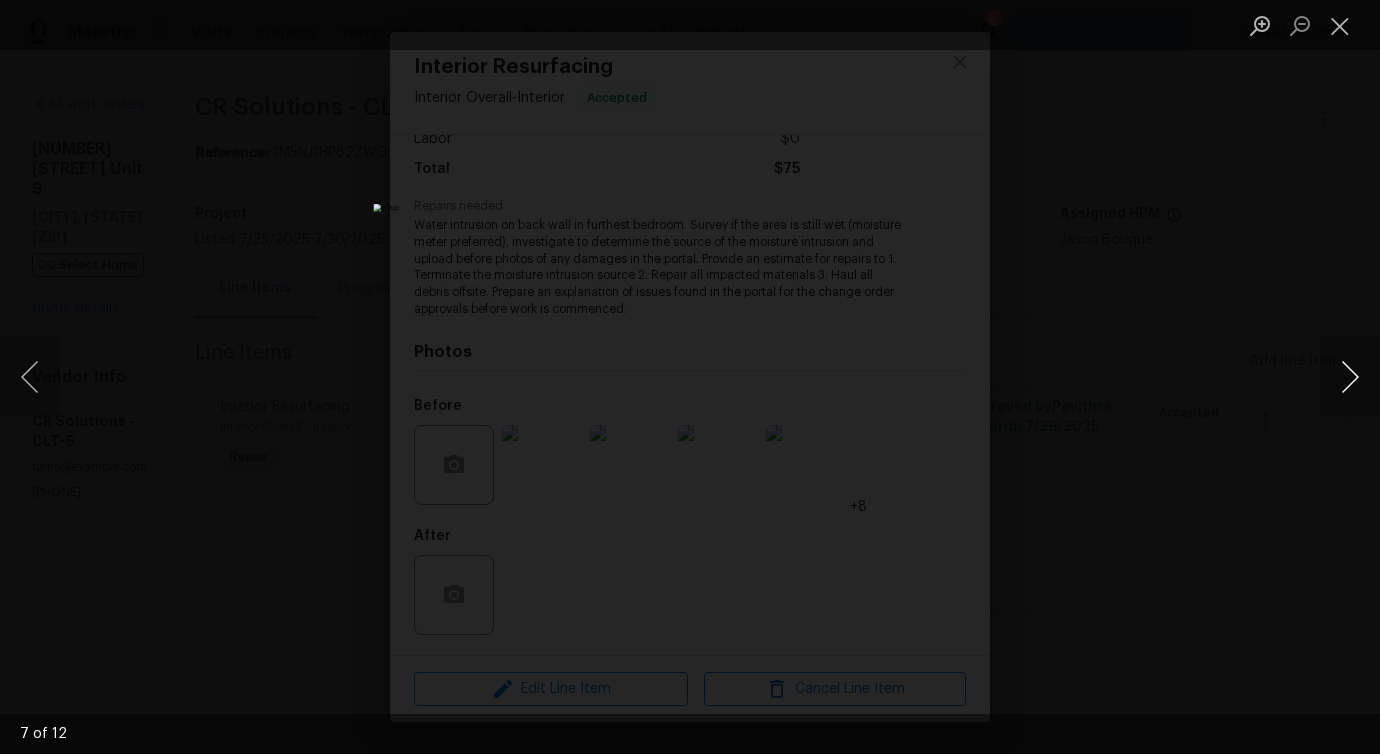 click at bounding box center (1350, 377) 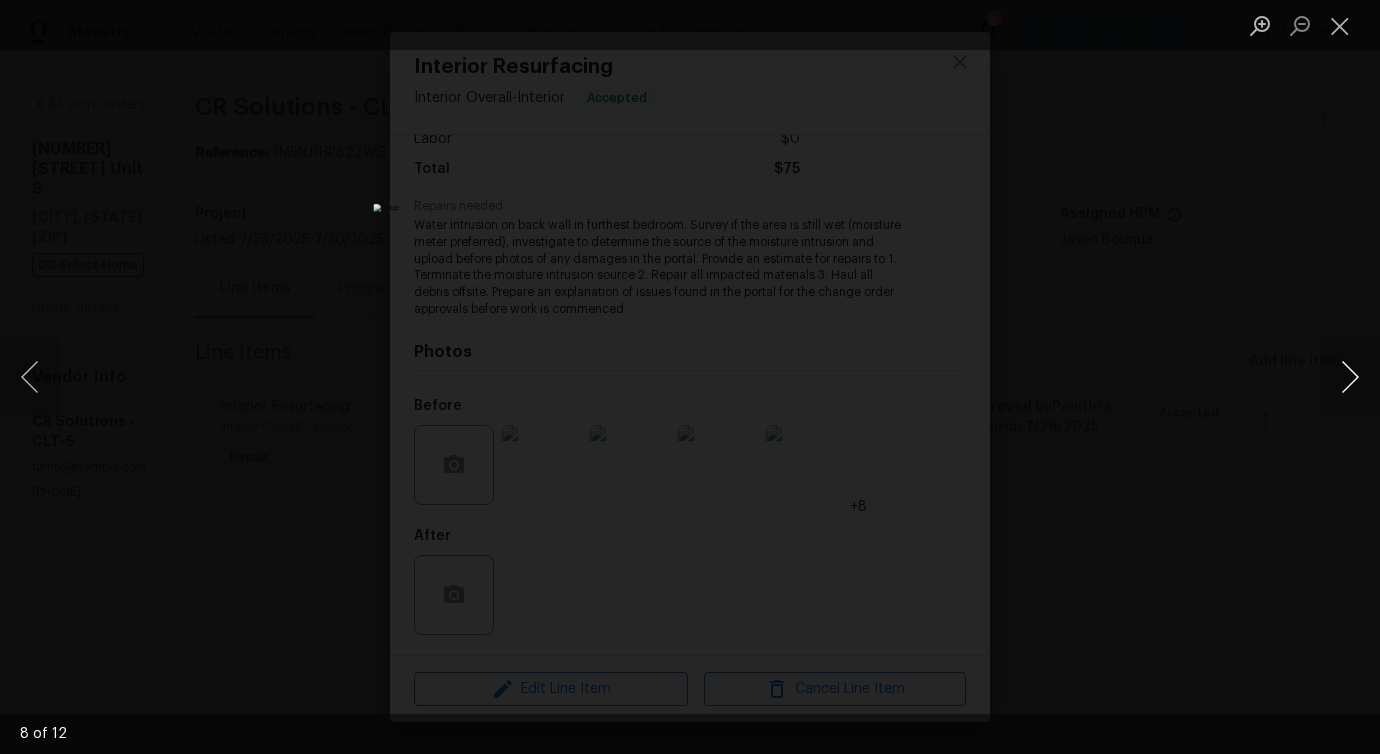 click at bounding box center [1350, 377] 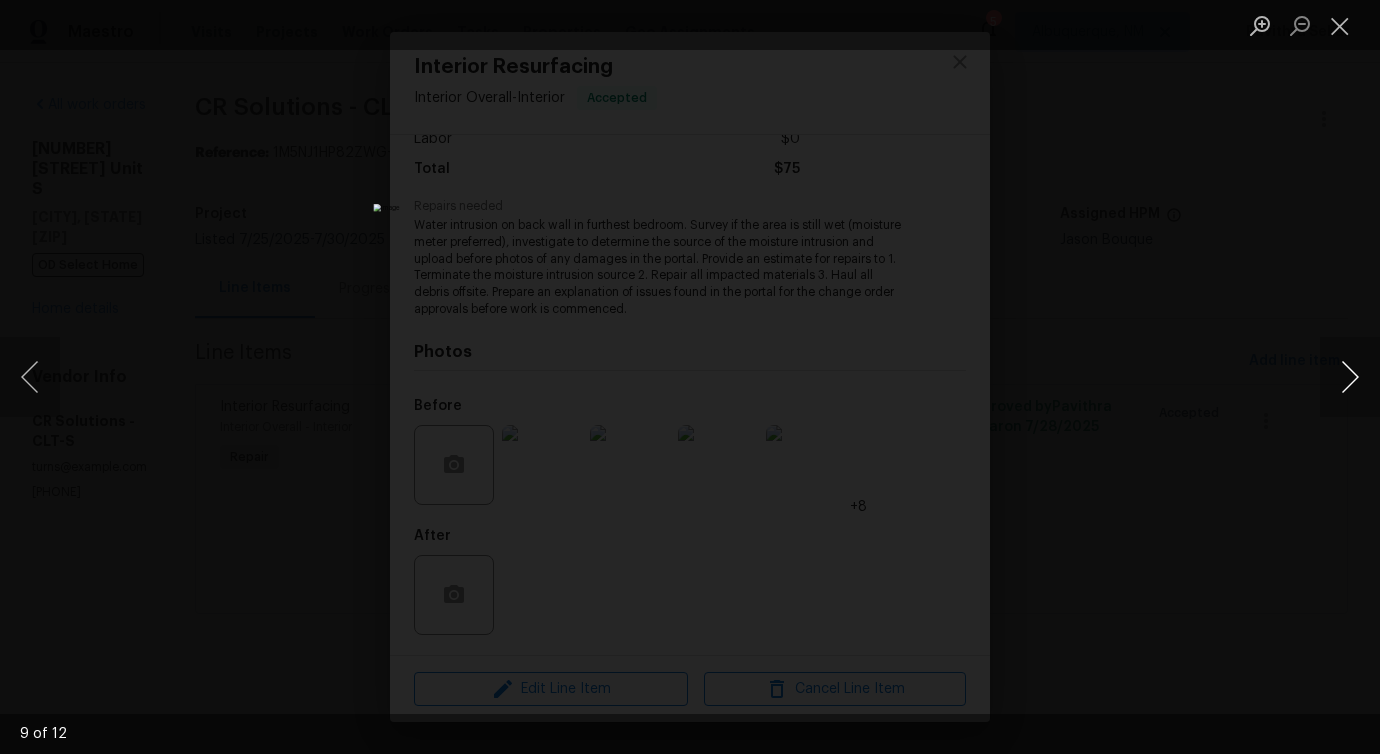click at bounding box center [1350, 377] 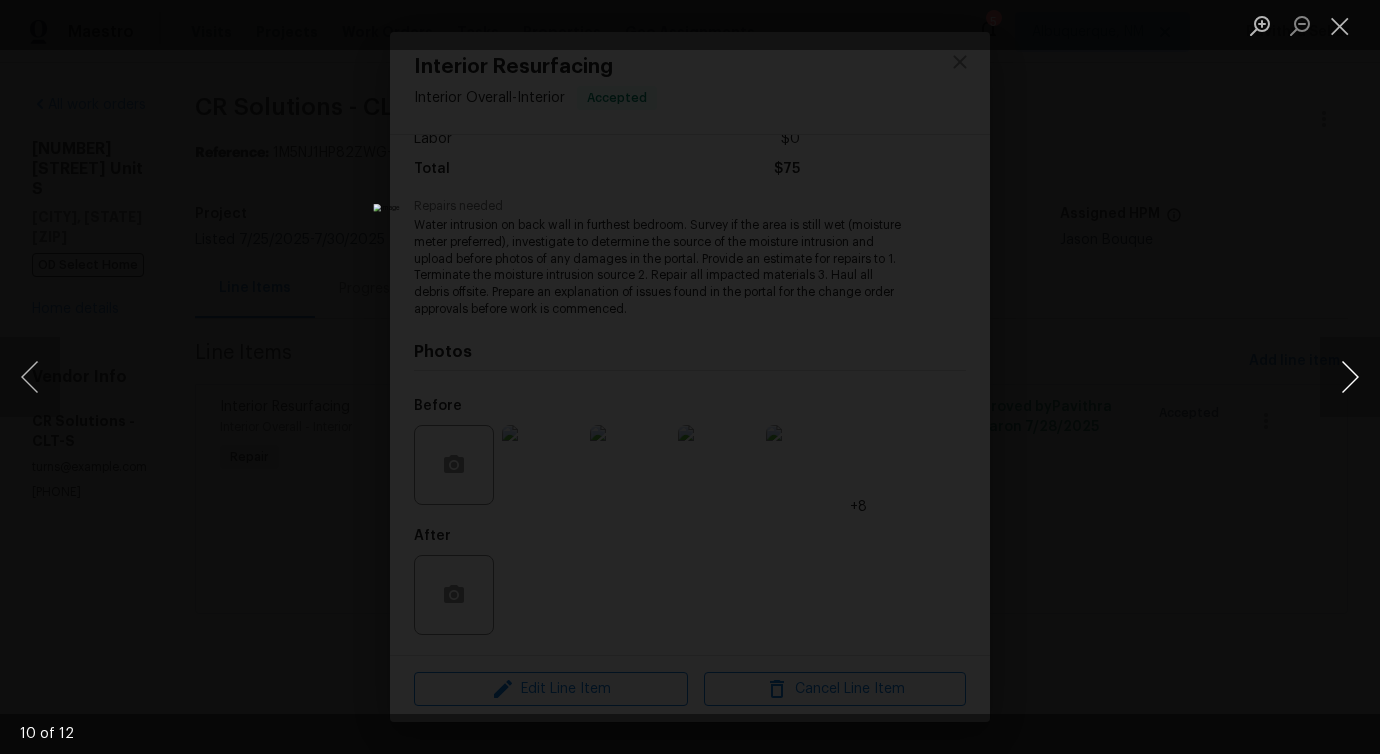click at bounding box center (1350, 377) 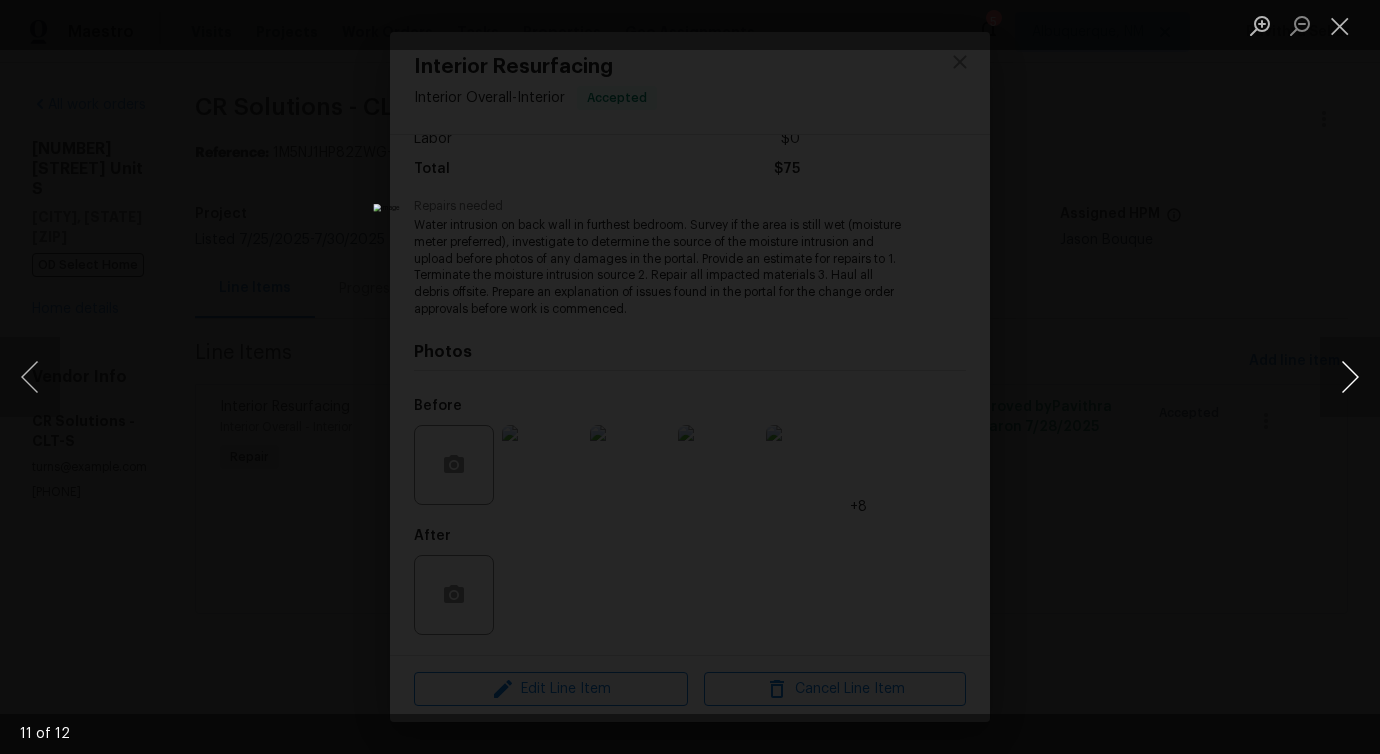 click at bounding box center (1350, 377) 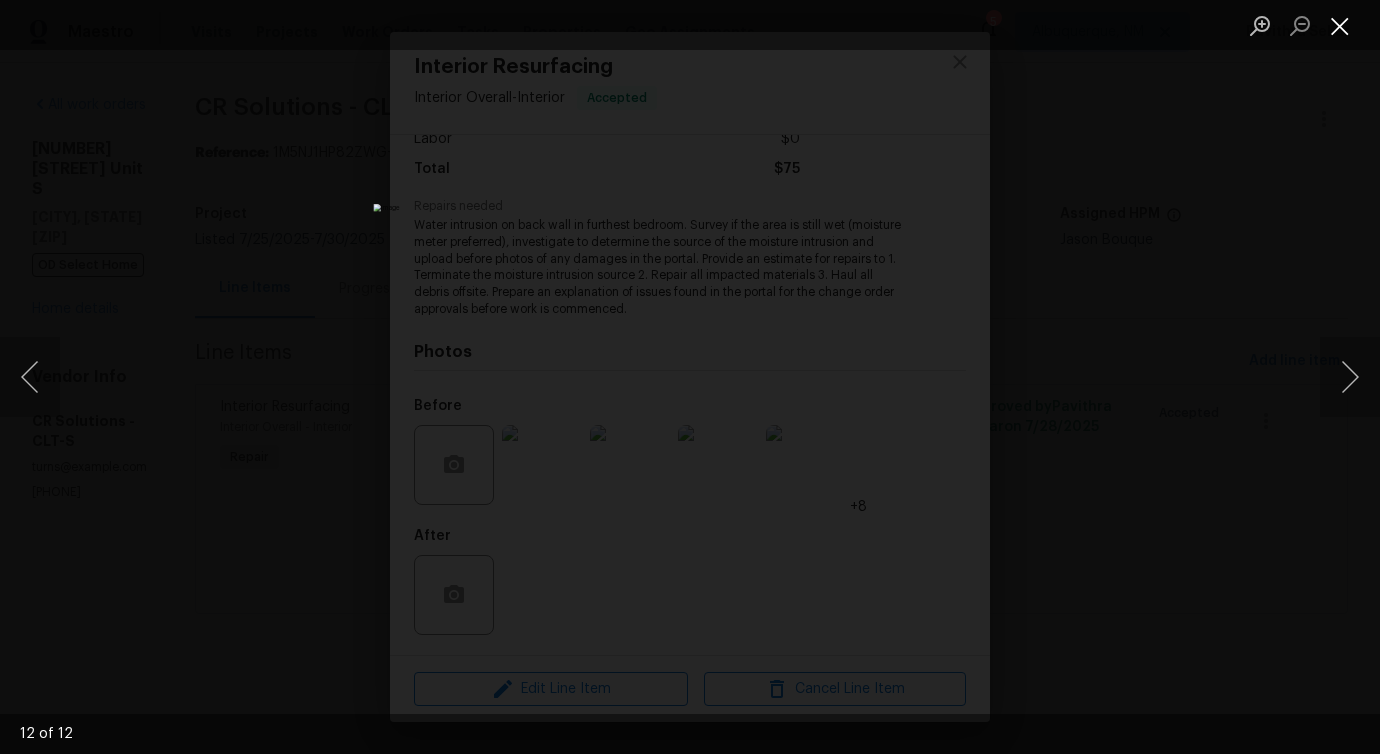 click at bounding box center (1340, 25) 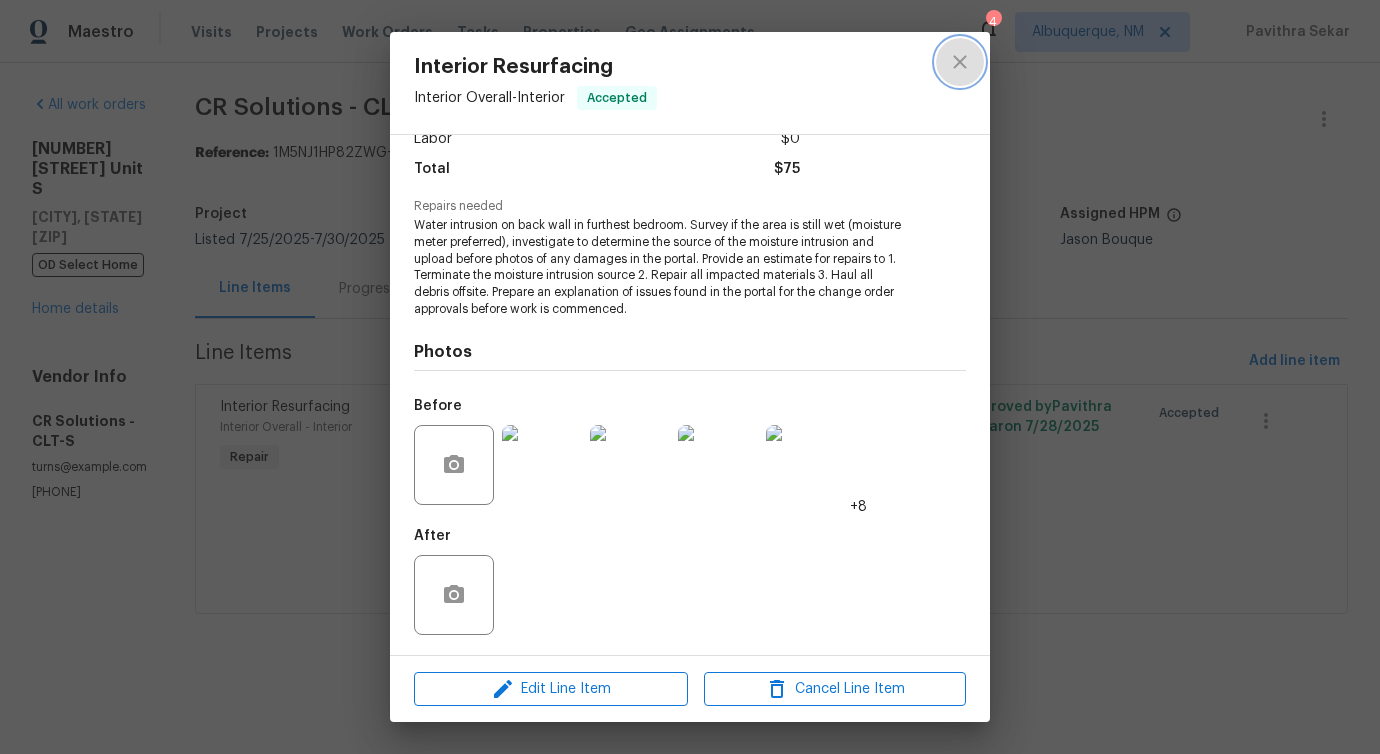 click 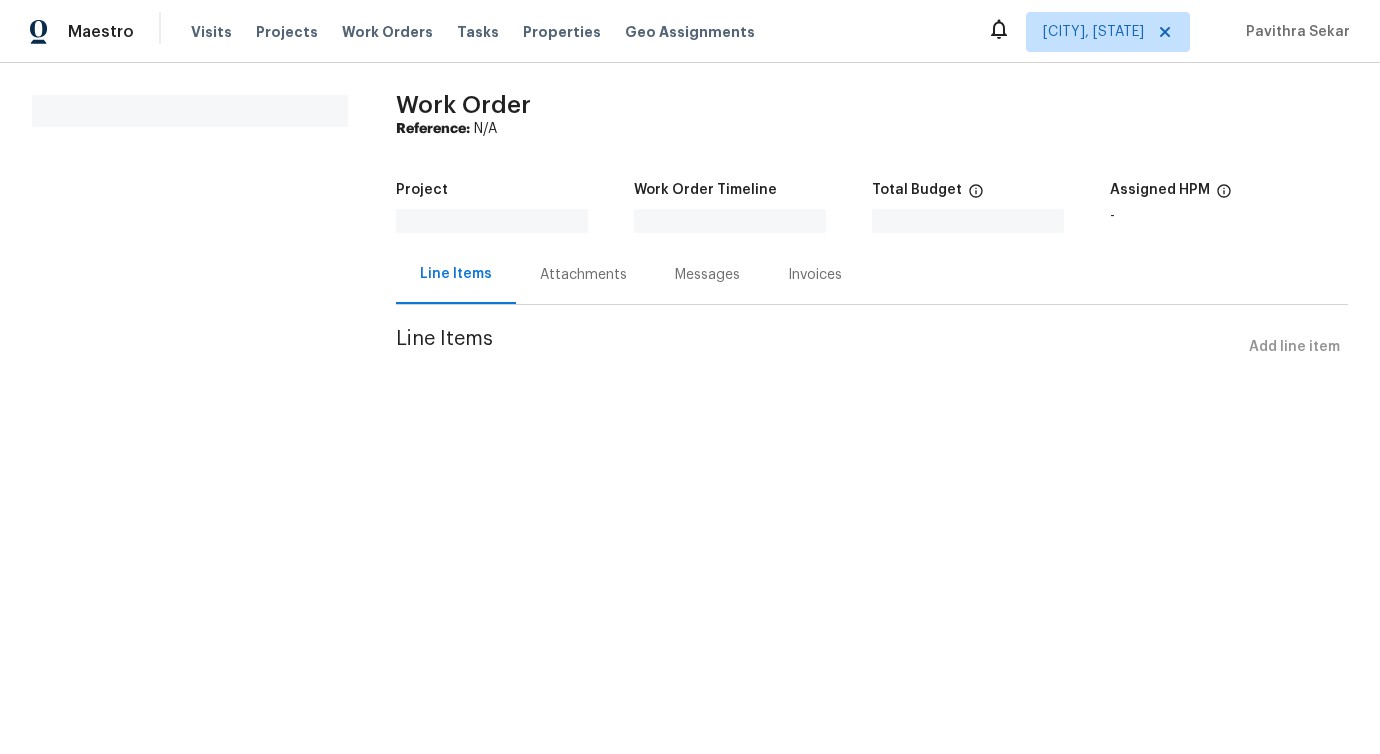 scroll, scrollTop: 0, scrollLeft: 0, axis: both 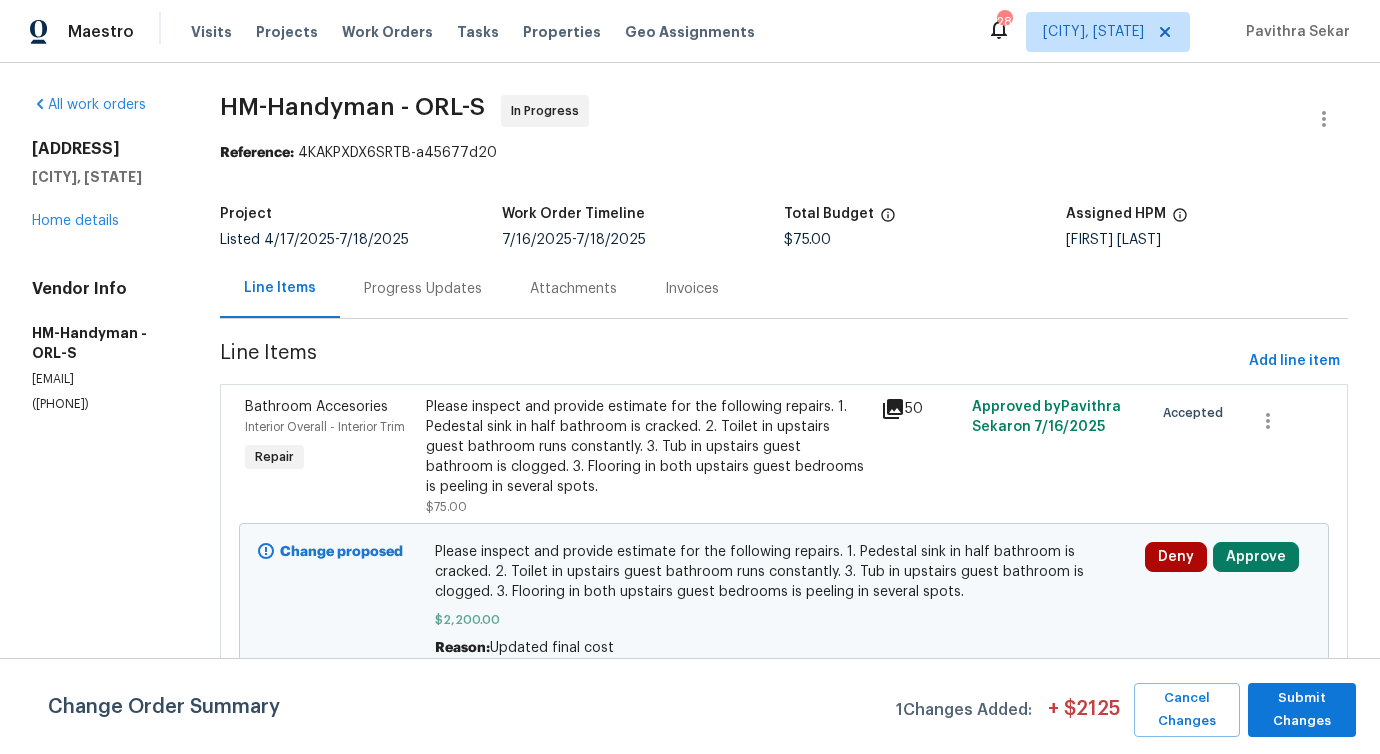 click on "Progress Updates" at bounding box center (423, 289) 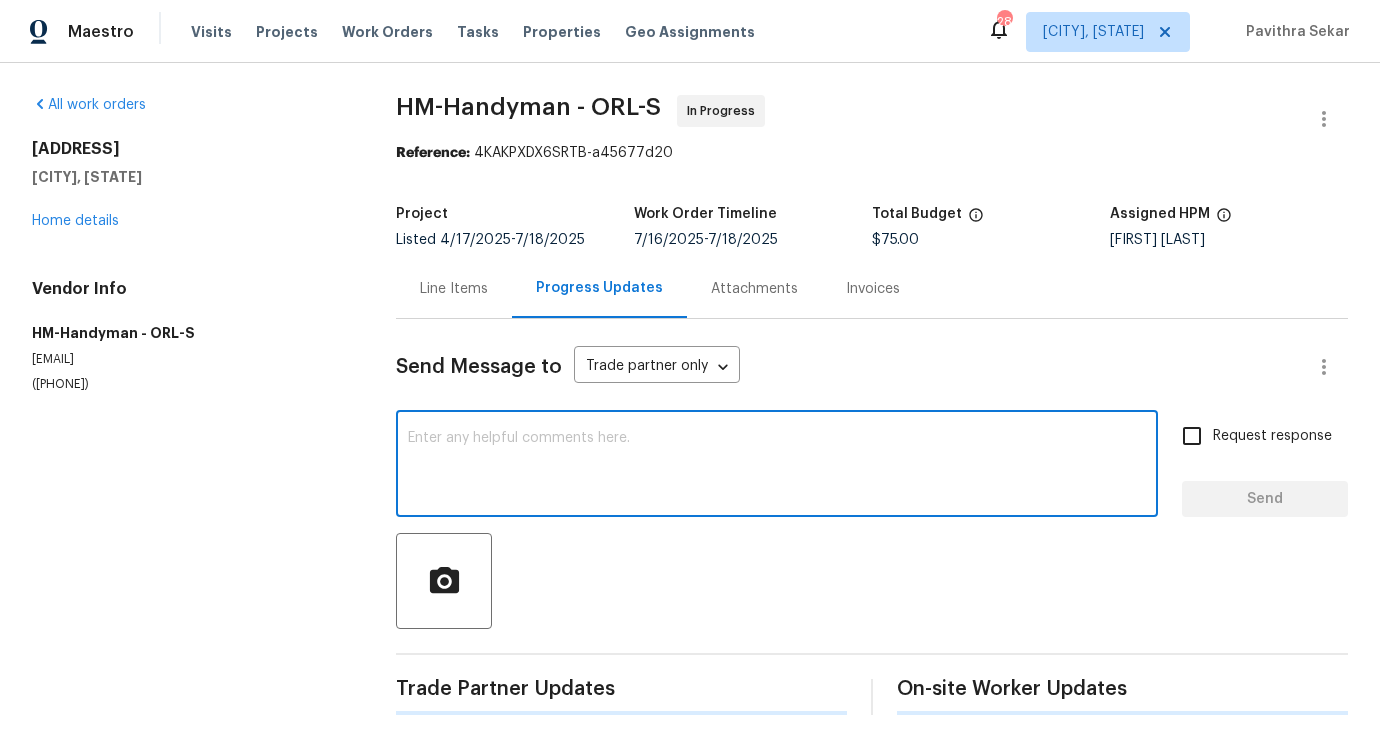click at bounding box center (777, 466) 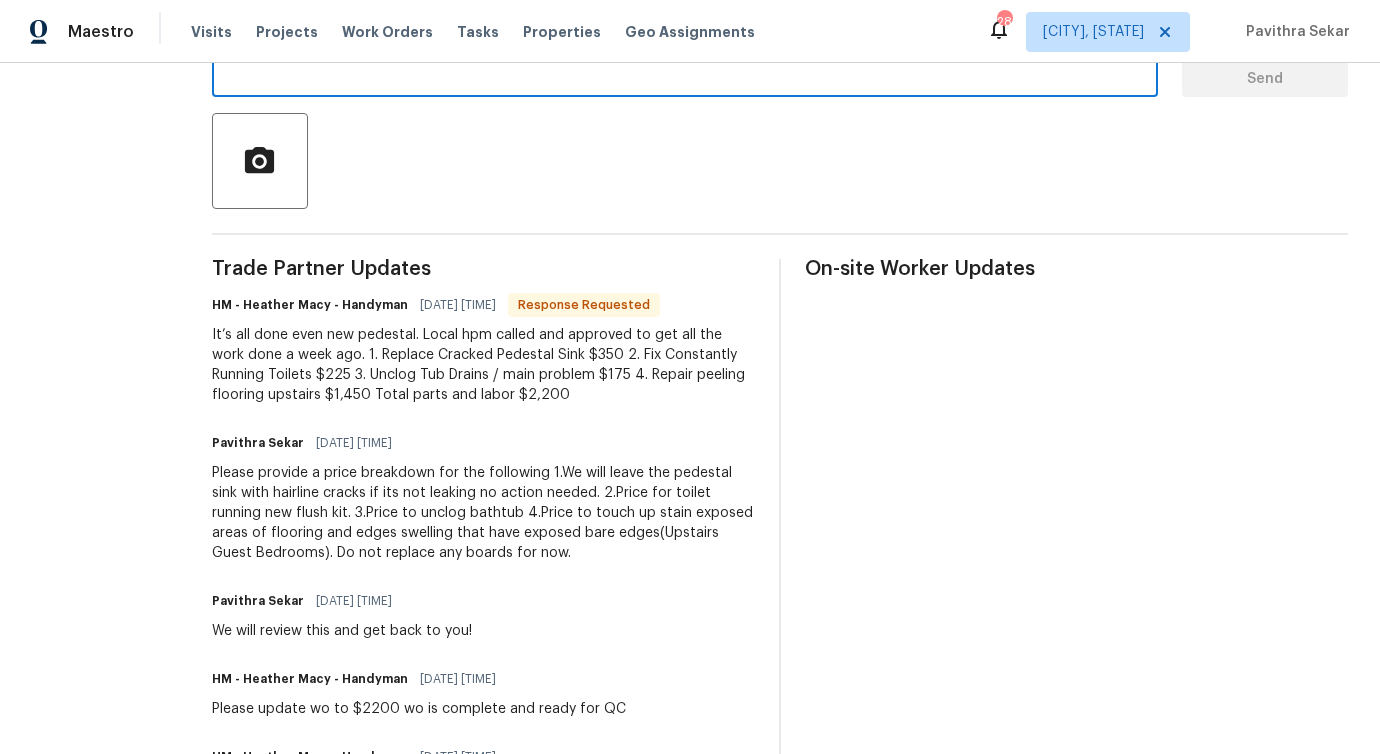 scroll, scrollTop: 420, scrollLeft: 0, axis: vertical 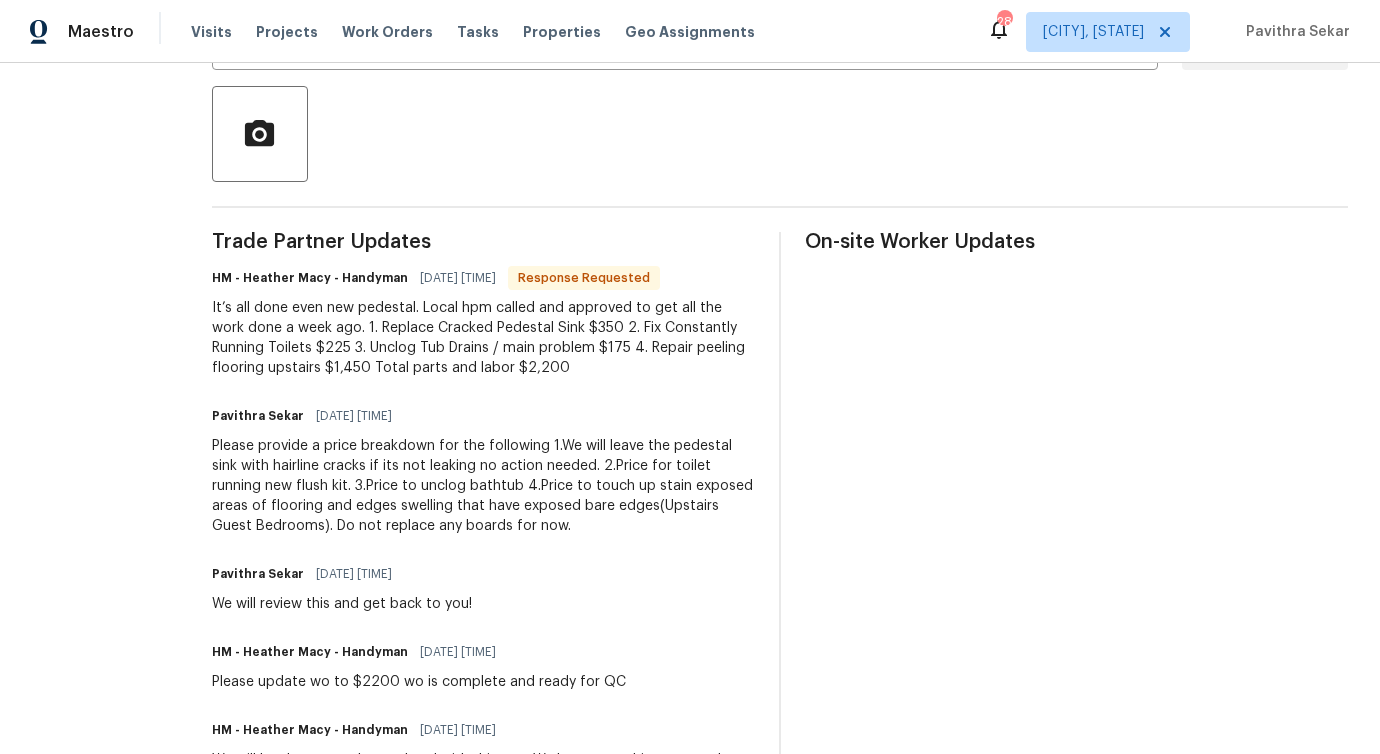 click on "Trade Partner Updates HM - [FIRST] [LAST] - Handyman [DATE] [TIME] Response Requested It’s all done even new pedestal. Local hpm called and approved to get all the work done a week ago.
1.	Replace Cracked Pedestal Sink $350
2.	Fix Constantly Running Toilets $225
3.	Unclog Tub Drains / main problem $175
4.	Repair peeling flooring upstairs $1,450
Total parts and labor $2,200 [FIRST] [LAST] [DATE] [TIME] Please provide a  price breakdown for the following
1.We will leave the pedestal sink with hairline cracks if its not leaking no action needed.
2.Price for toilet running new flush kit.
3.Price to unclog bathtub
4.Price to touch up stain exposed areas of flooring and edges swelling that have exposed bare edges(Upstairs Guest Bedrooms). Do not replace any boards for now. [FIRST] [LAST] [DATE] [TIME] We will review this and get back to you! HM - [FIRST] [LAST] - Handyman [DATE] [TIME] Please update wo to $2200 wo is complete and ready for QC HM - [FIRST] [LAST] - Handyman [DATE] [TIME]" at bounding box center (483, 1404) 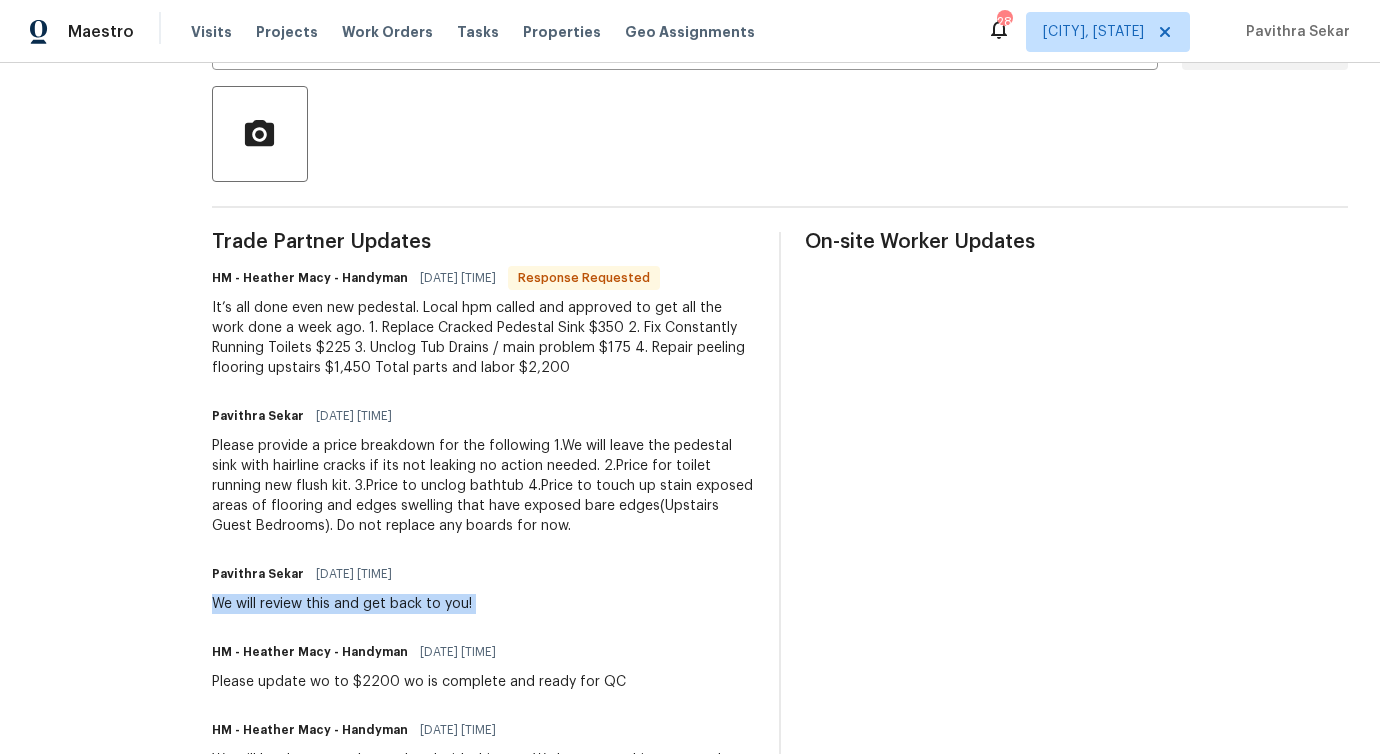 click on "Trade Partner Updates HM - [FIRST] [LAST] - Handyman [DATE] [TIME] Response Requested It’s all done even new pedestal. Local hpm called and approved to get all the work done a week ago.
1.	Replace Cracked Pedestal Sink $350
2.	Fix Constantly Running Toilets $225
3.	Unclog Tub Drains / main problem $175
4.	Repair peeling flooring upstairs $1,450
Total parts and labor $2,200 [FIRST] [LAST] [DATE] [TIME] Please provide a  price breakdown for the following
1.We will leave the pedestal sink with hairline cracks if its not leaking no action needed.
2.Price for toilet running new flush kit.
3.Price to unclog bathtub
4.Price to touch up stain exposed areas of flooring and edges swelling that have exposed bare edges(Upstairs Guest Bedrooms). Do not replace any boards for now. [FIRST] [LAST] [DATE] [TIME] We will review this and get back to you! HM - [FIRST] [LAST] - Handyman [DATE] [TIME] Please update wo to $2200 wo is complete and ready for QC HM - [FIRST] [LAST] - Handyman [DATE] [TIME]" at bounding box center (483, 1404) 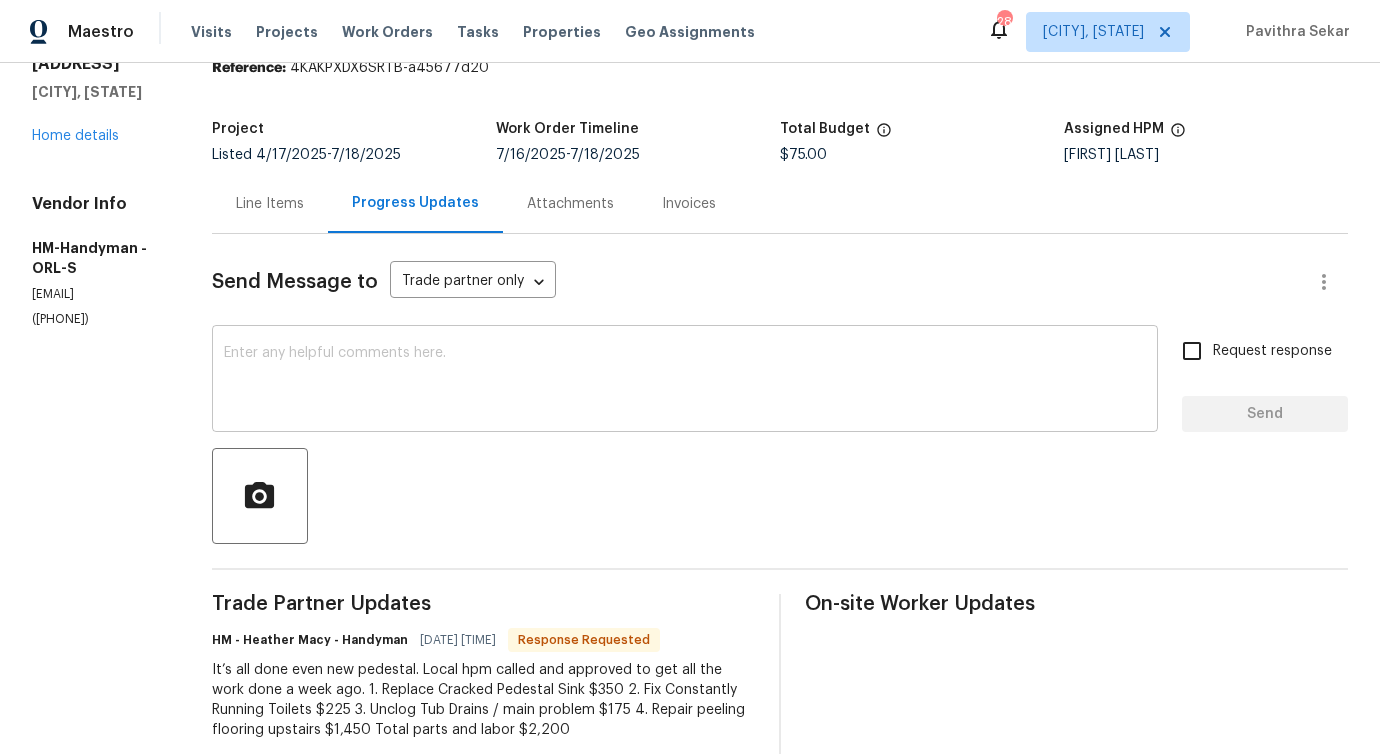 scroll, scrollTop: 0, scrollLeft: 0, axis: both 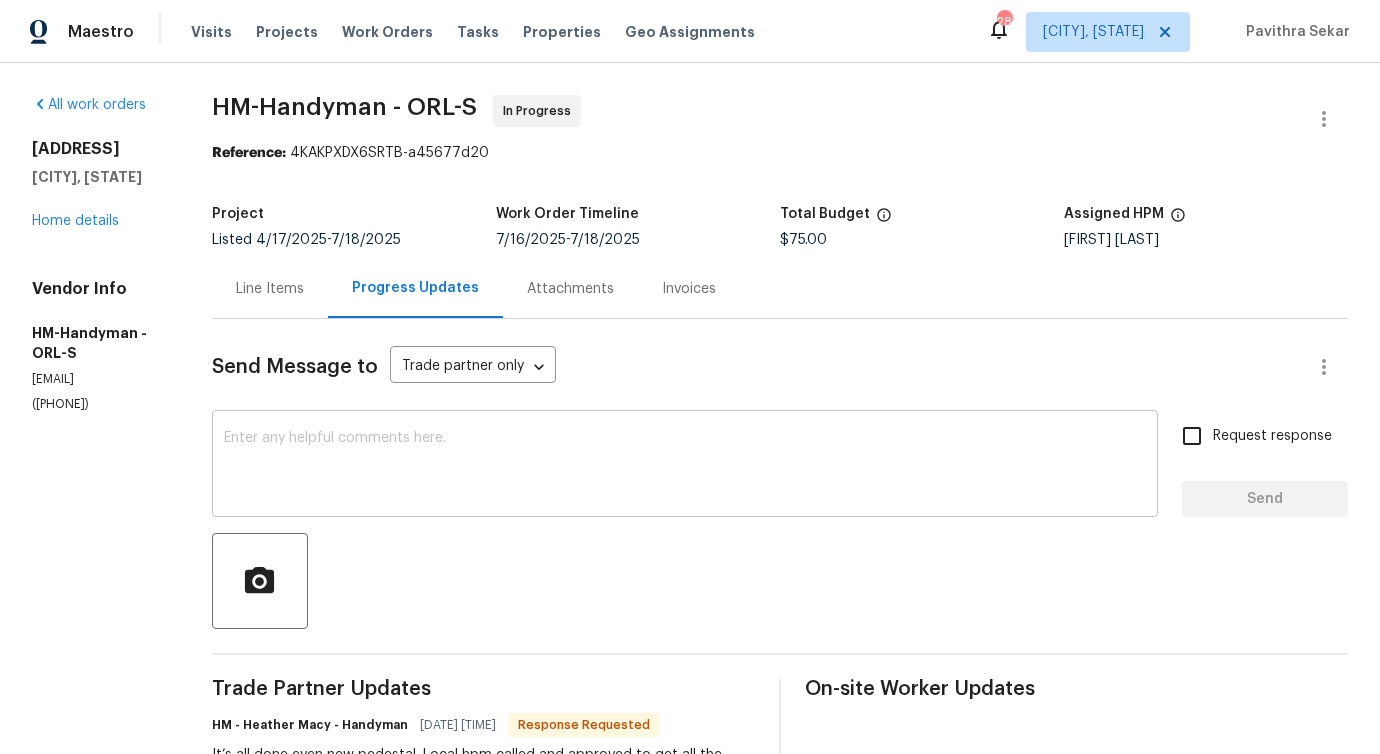 click at bounding box center [685, 466] 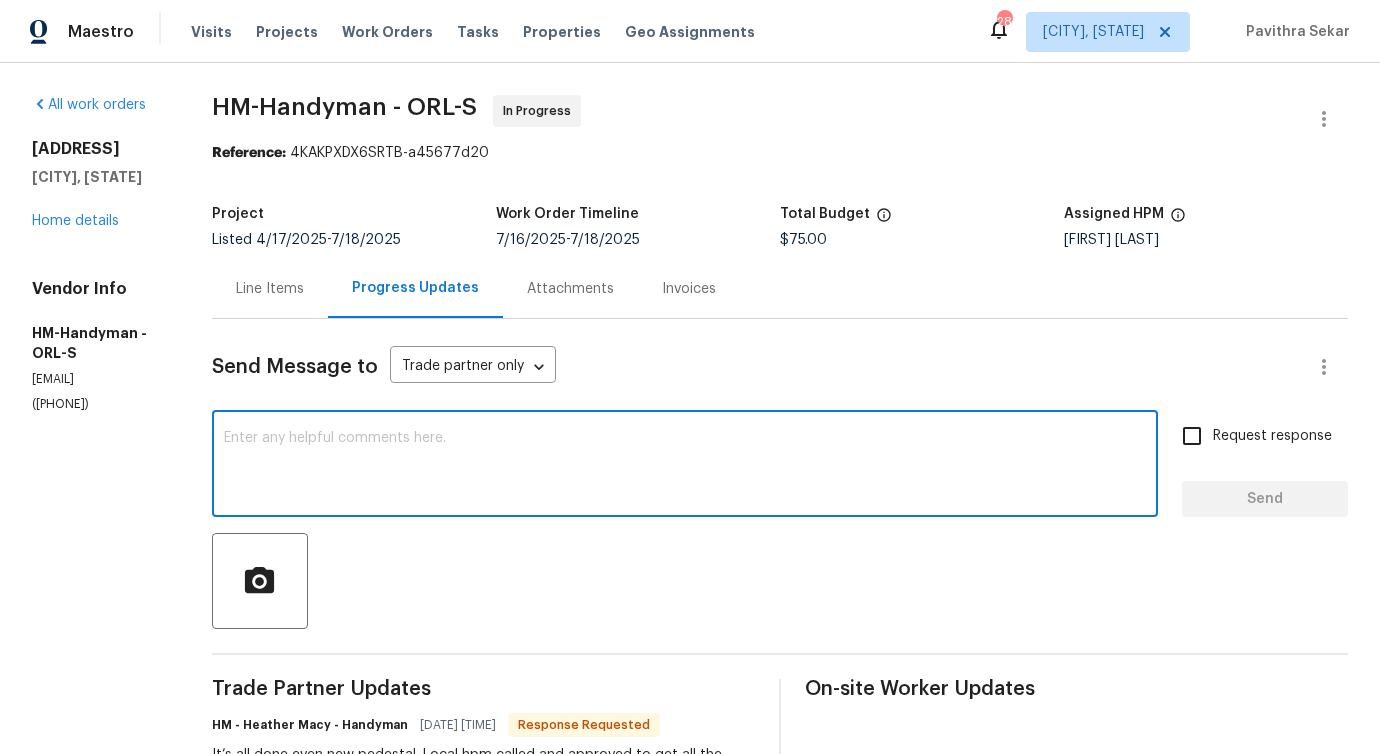 paste on "We will review this and get back to you!" 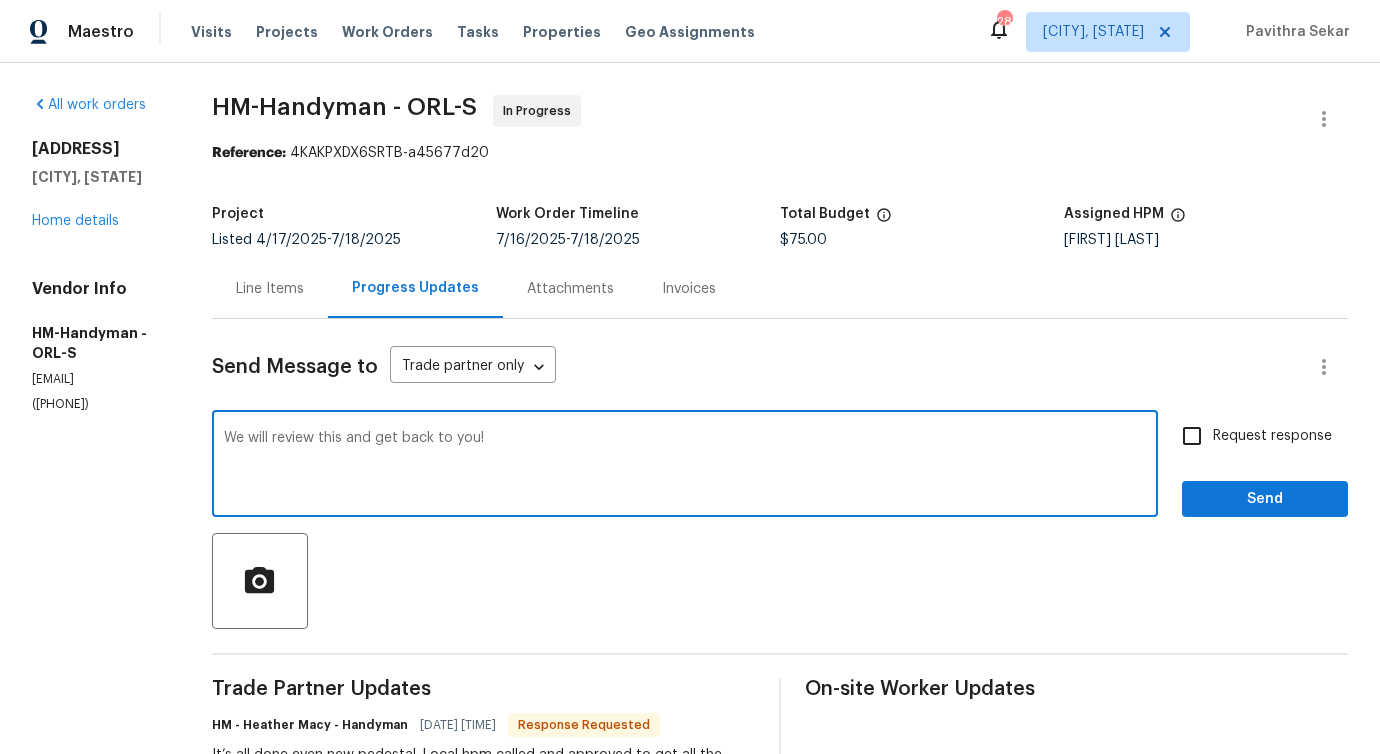 type on "We will review this and get back to you!" 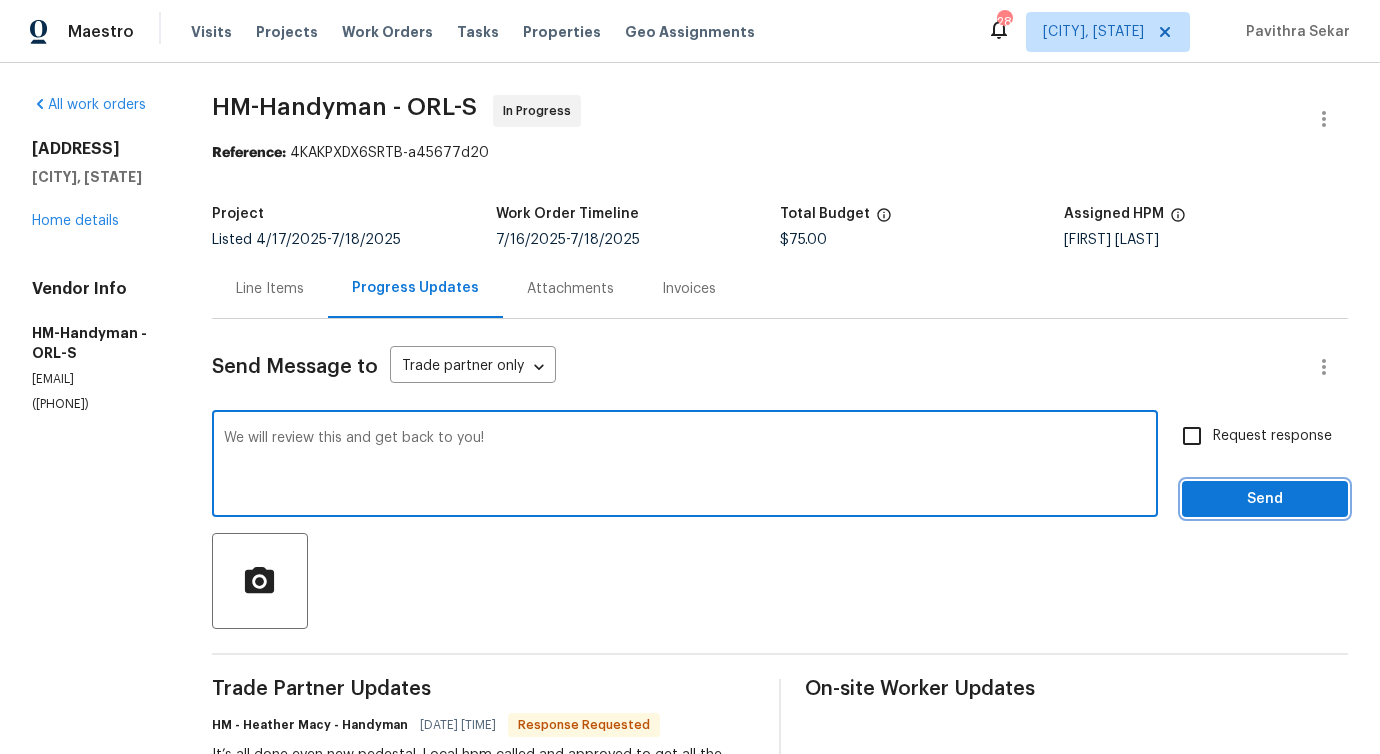 click on "Send" at bounding box center [1265, 499] 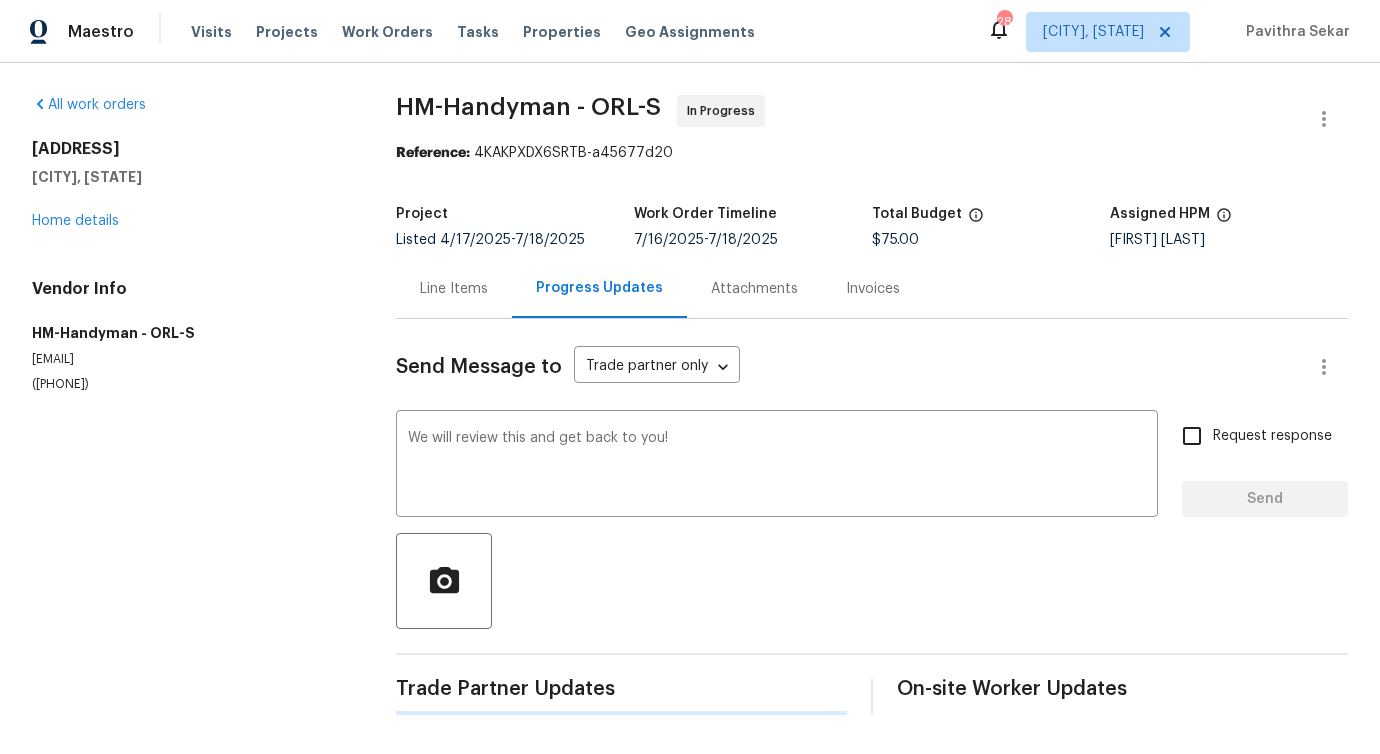 type 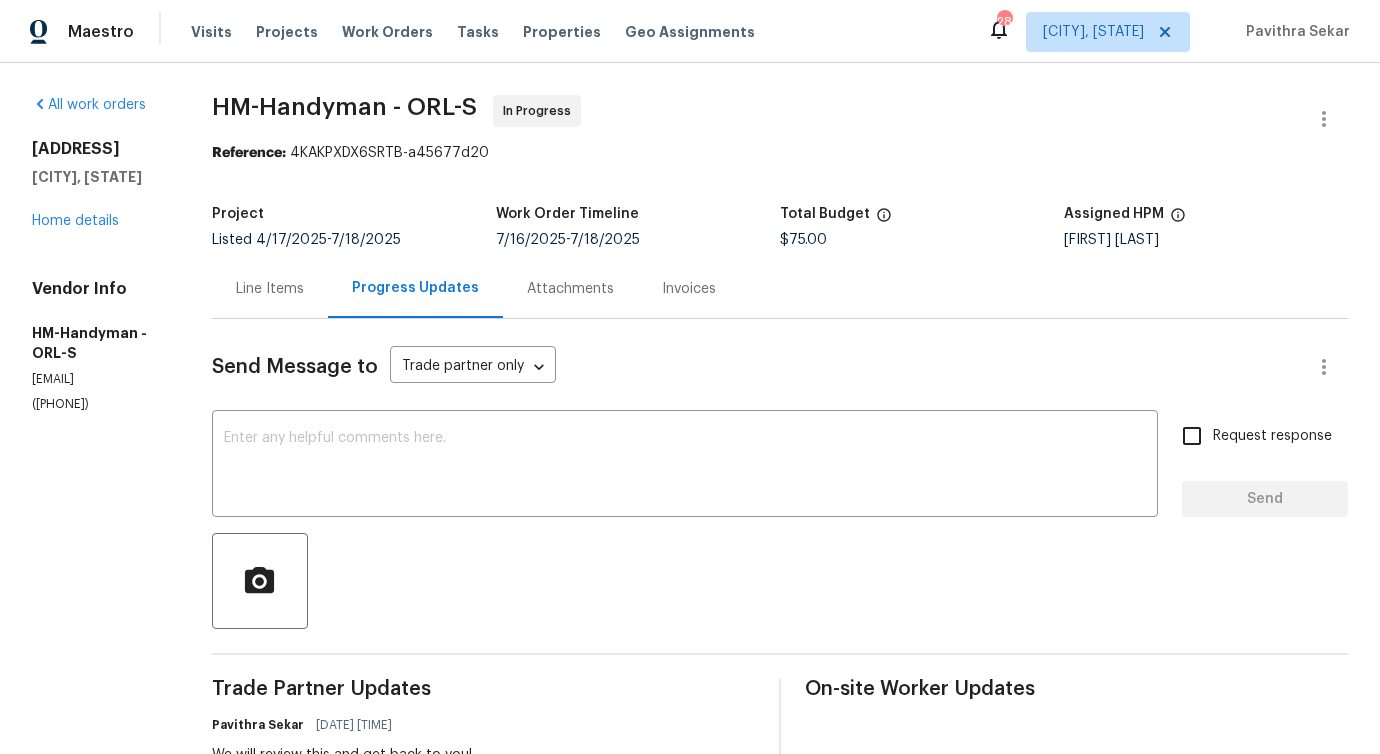 scroll, scrollTop: 657, scrollLeft: 0, axis: vertical 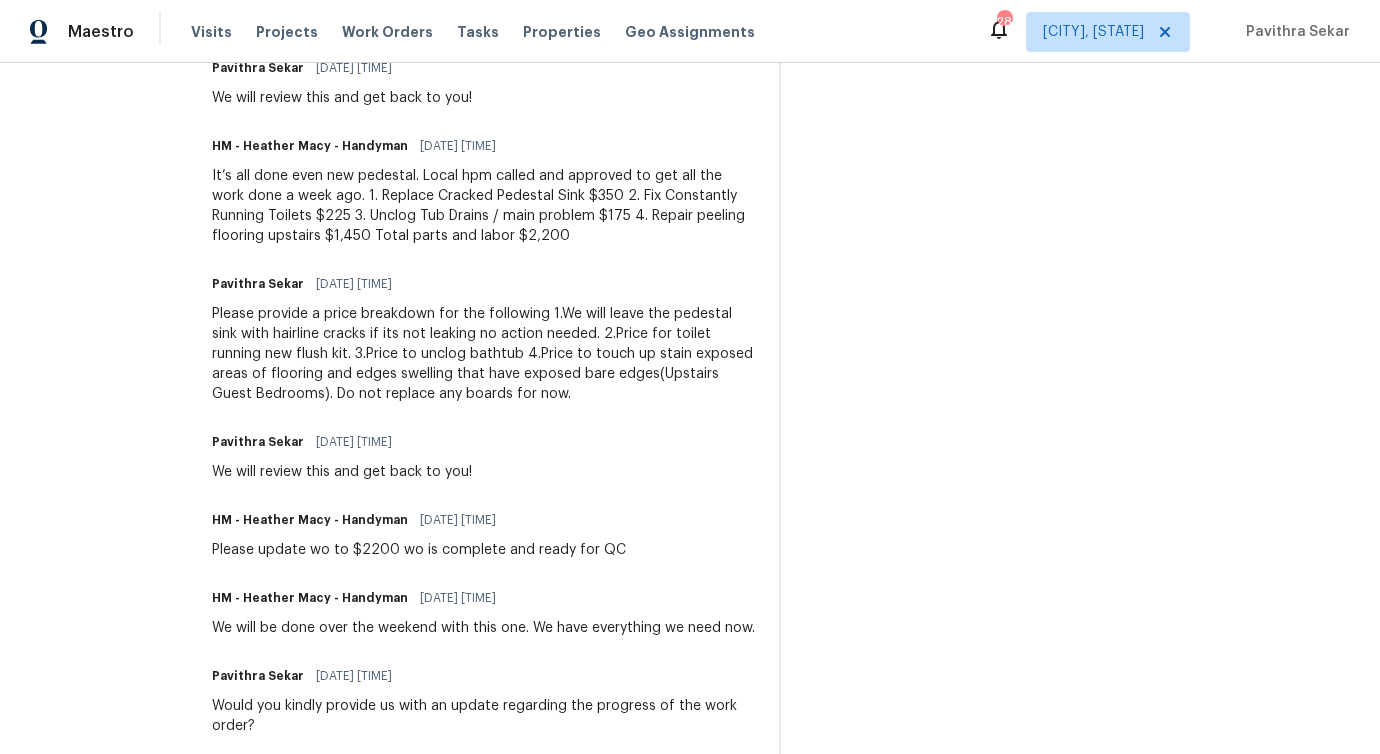 click on "It’s all done even new pedestal. Local hpm called and approved to get all the work done a week ago.
1.	Replace Cracked Pedestal Sink $350
2.	Fix Constantly Running Toilets $225
3.	Unclog Tub Drains / main problem $175
4.	Repair peeling flooring upstairs $1,450
Total parts and labor $2,200" at bounding box center [483, 206] 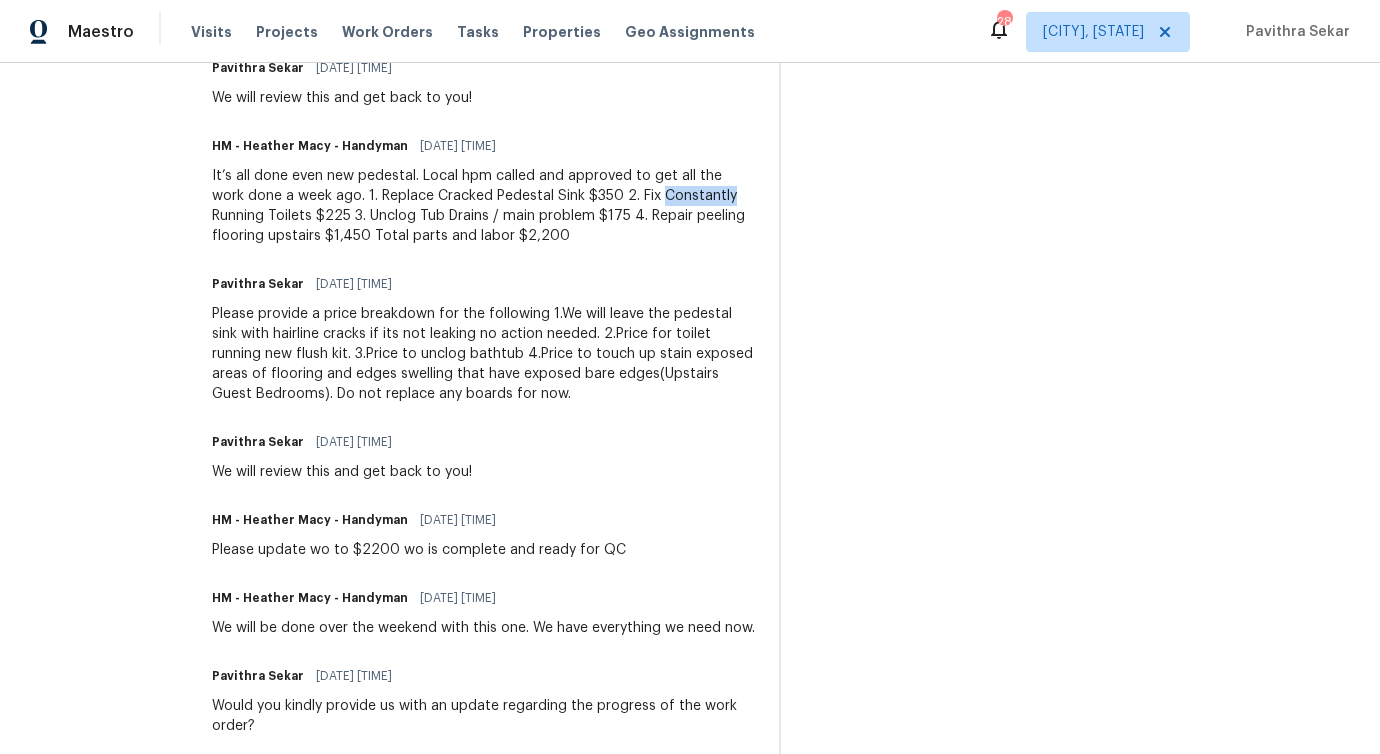 click on "It’s all done even new pedestal. Local hpm called and approved to get all the work done a week ago.
1.	Replace Cracked Pedestal Sink $350
2.	Fix Constantly Running Toilets $225
3.	Unclog Tub Drains / main problem $175
4.	Repair peeling flooring upstairs $1,450
Total parts and labor $2,200" at bounding box center (483, 206) 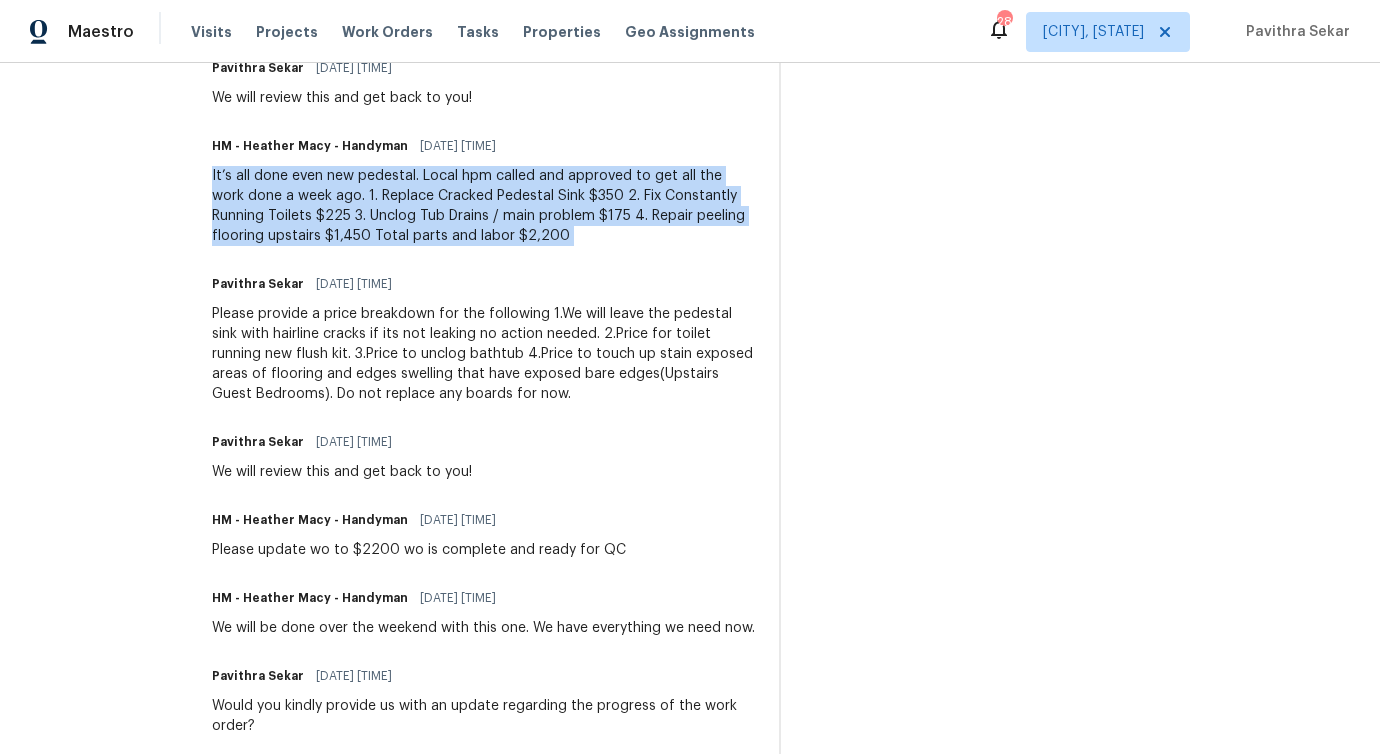 click on "It’s all done even new pedestal. Local hpm called and approved to get all the work done a week ago.
1.	Replace Cracked Pedestal Sink $350
2.	Fix Constantly Running Toilets $225
3.	Unclog Tub Drains / main problem $175
4.	Repair peeling flooring upstairs $1,450
Total parts and labor $2,200" at bounding box center (483, 206) 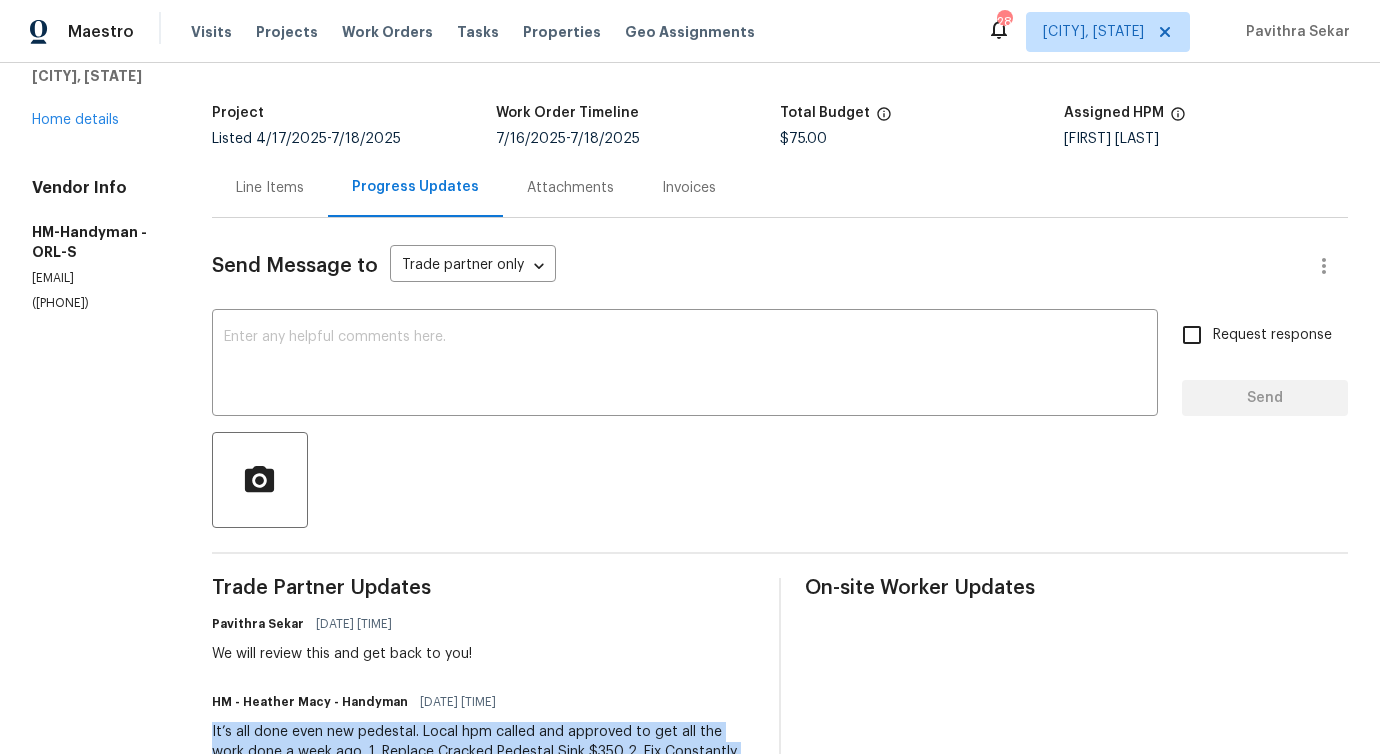 scroll, scrollTop: 0, scrollLeft: 0, axis: both 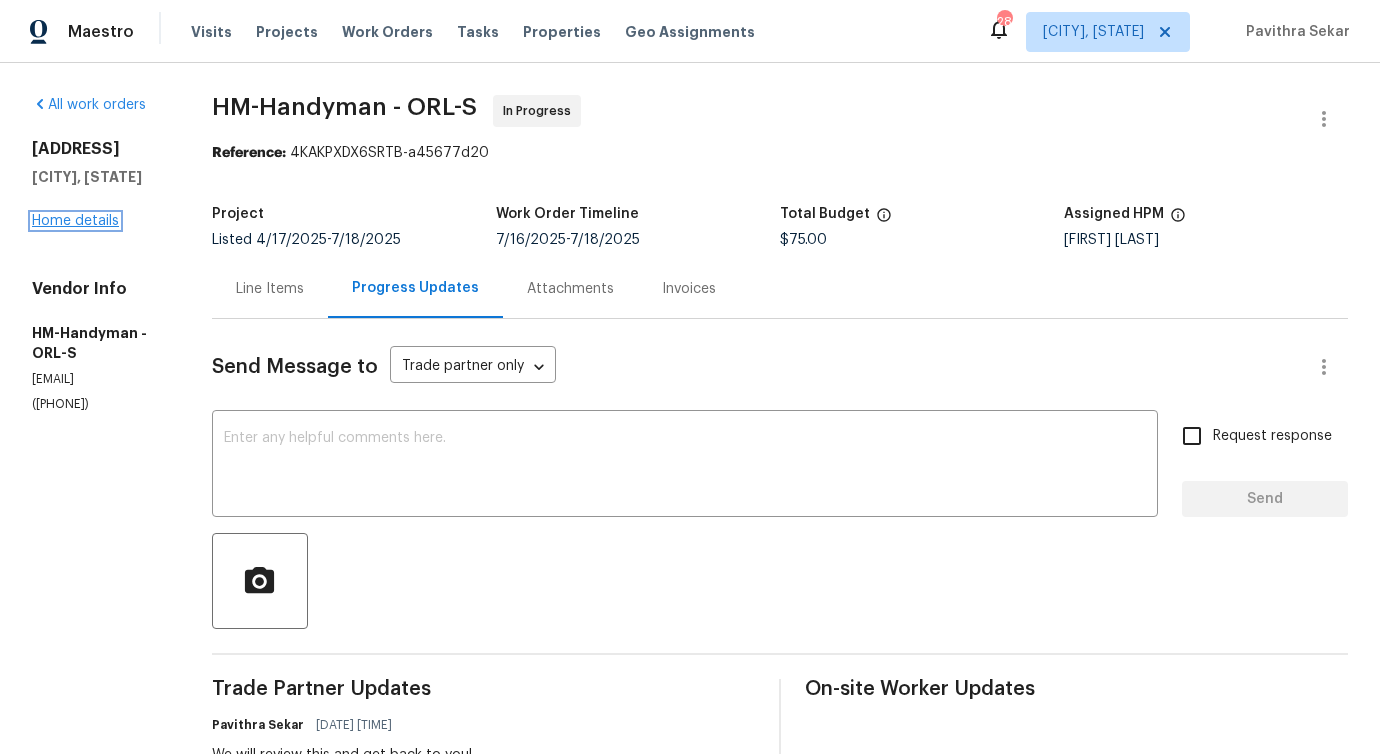 click on "Home details" at bounding box center (75, 221) 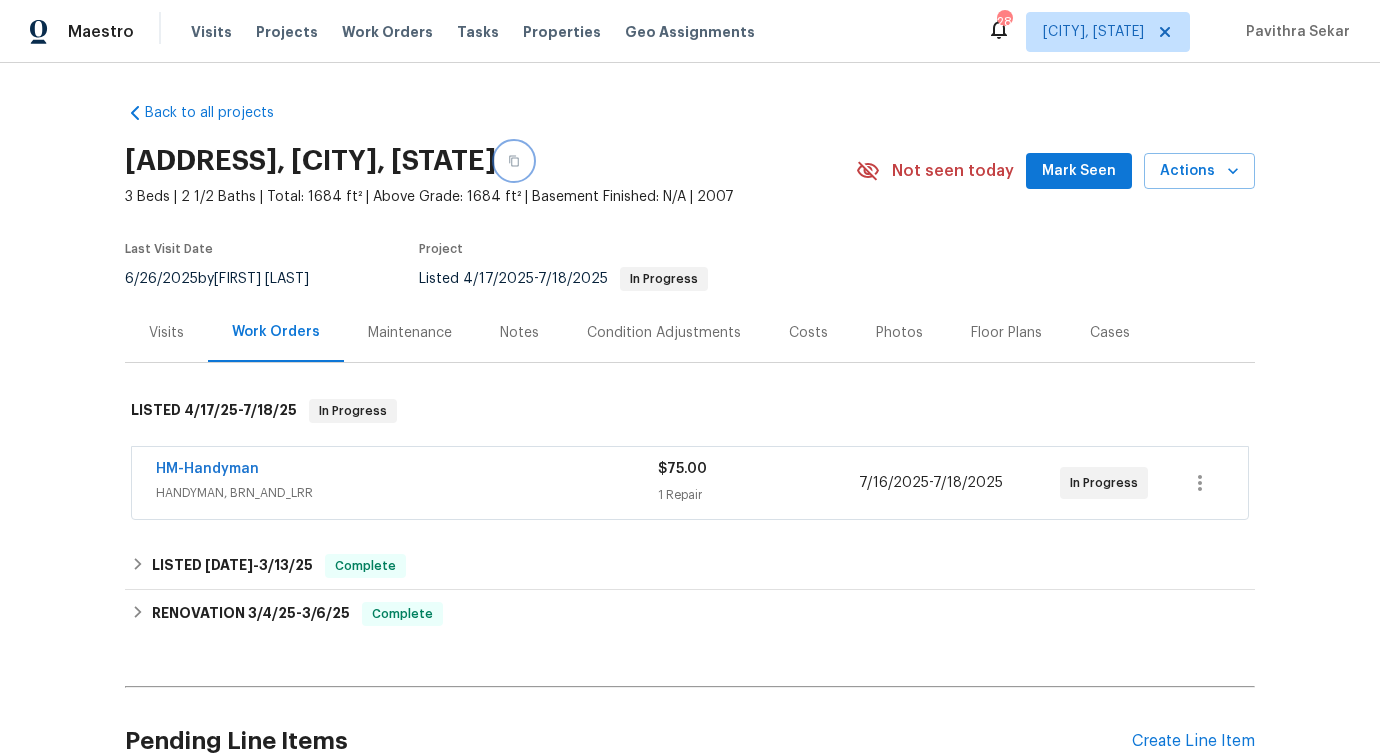 click 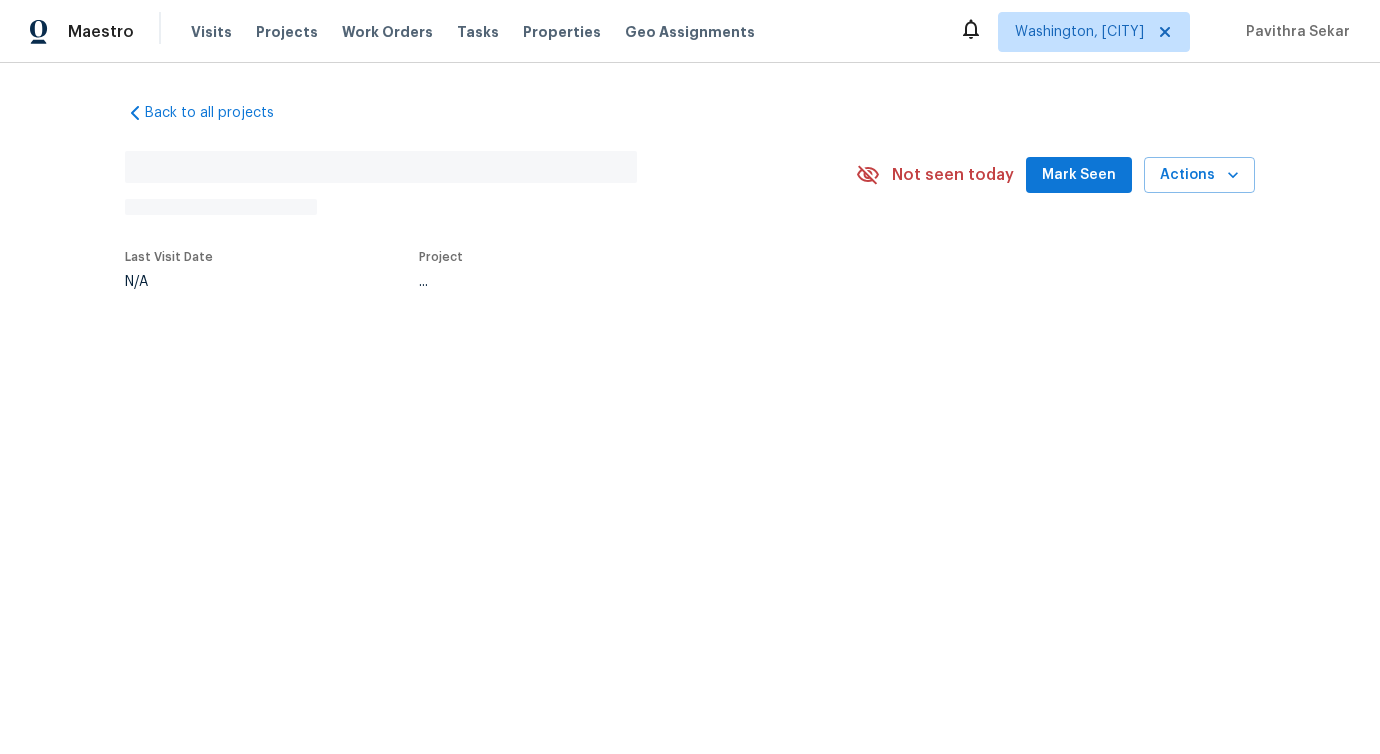 scroll, scrollTop: 0, scrollLeft: 0, axis: both 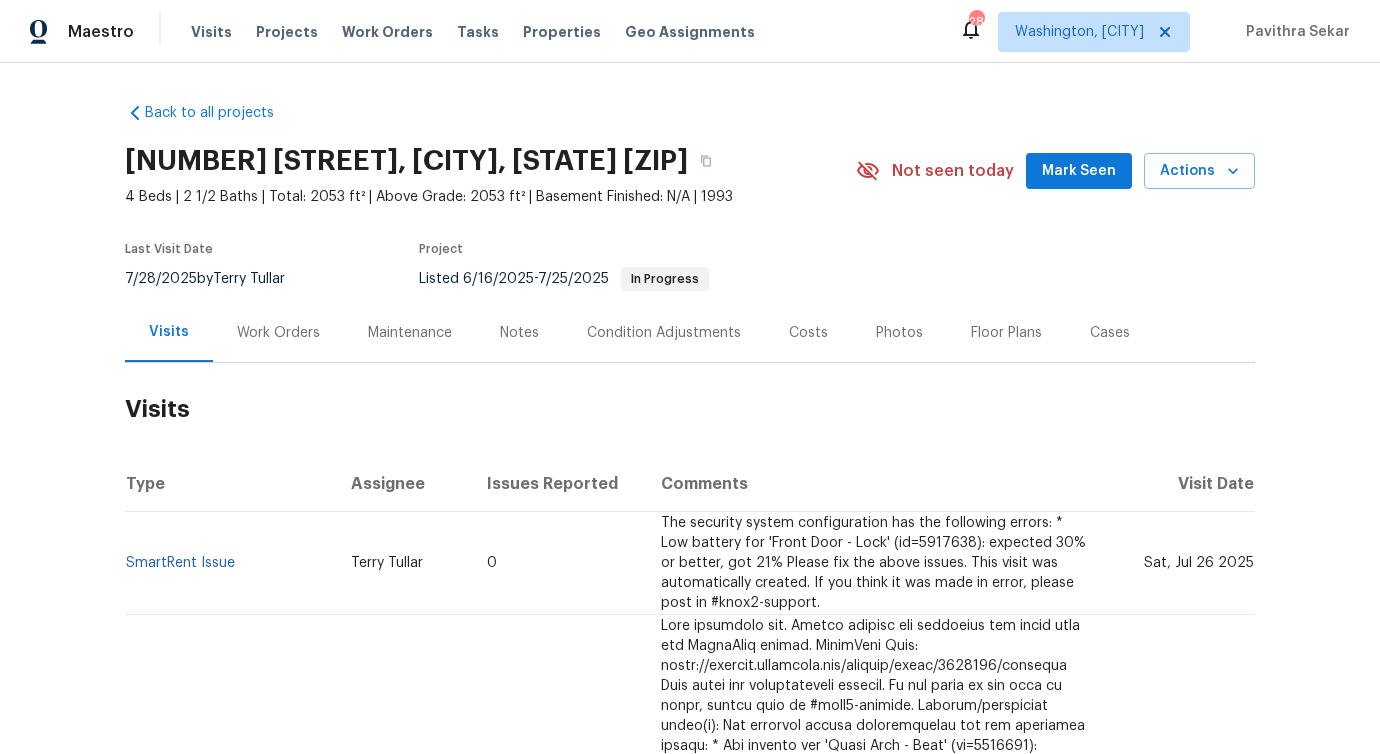 click on "Work Orders" at bounding box center [278, 332] 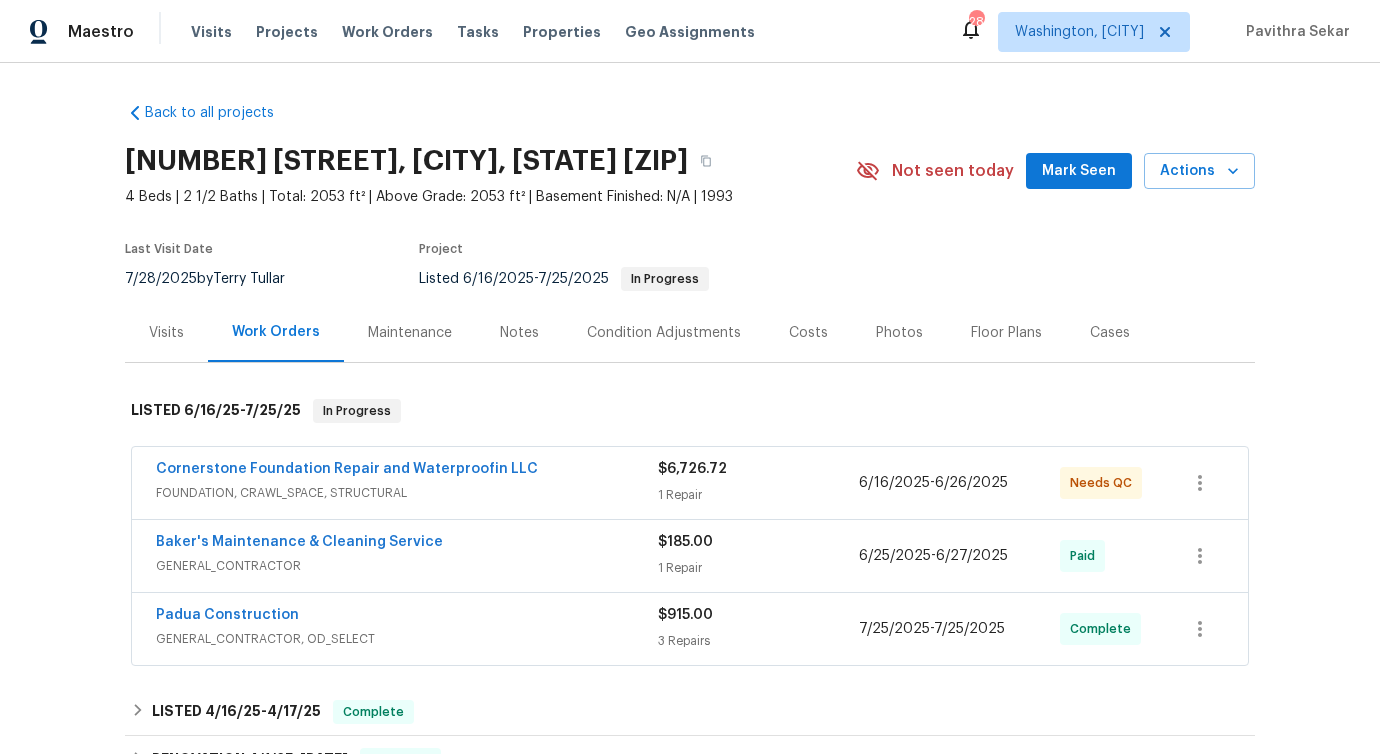 scroll, scrollTop: 351, scrollLeft: 0, axis: vertical 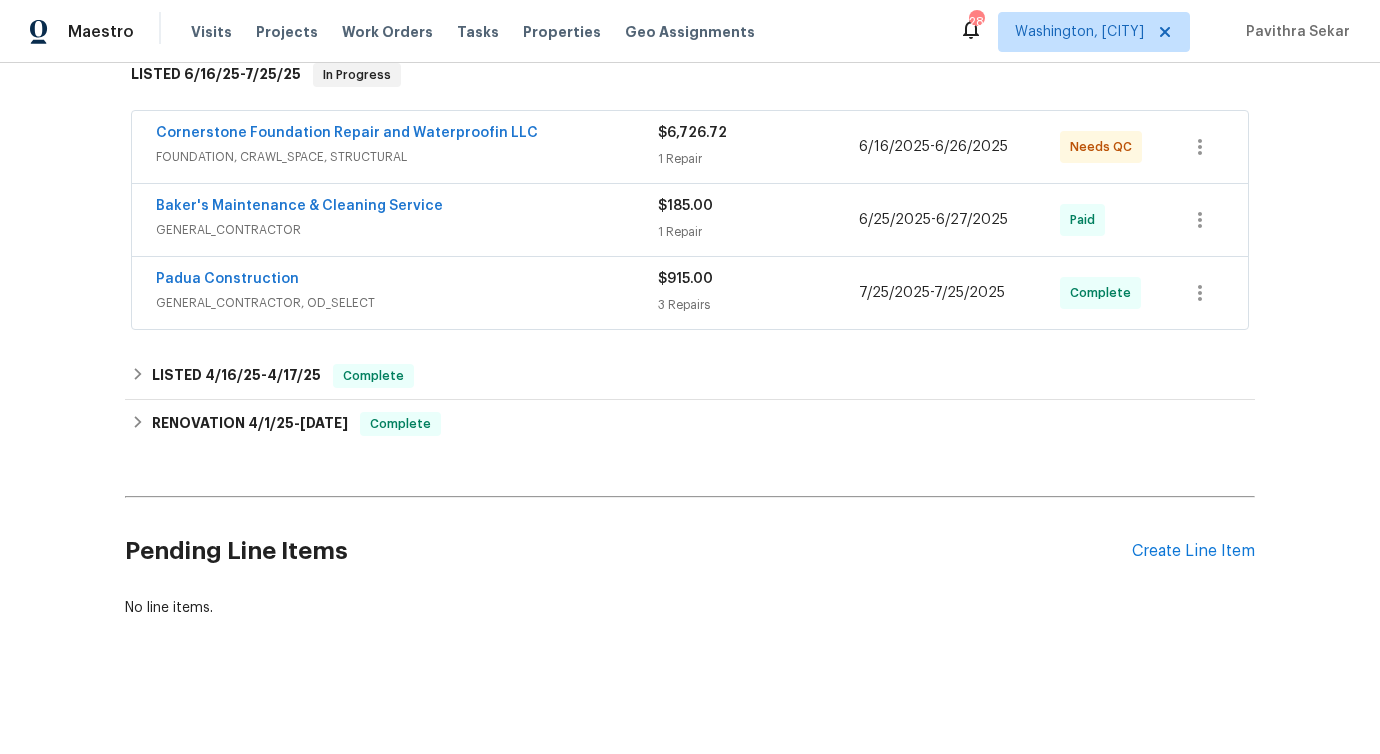 click on "Cornerstone Foundation Repair and Waterproofin LLC" at bounding box center (407, 135) 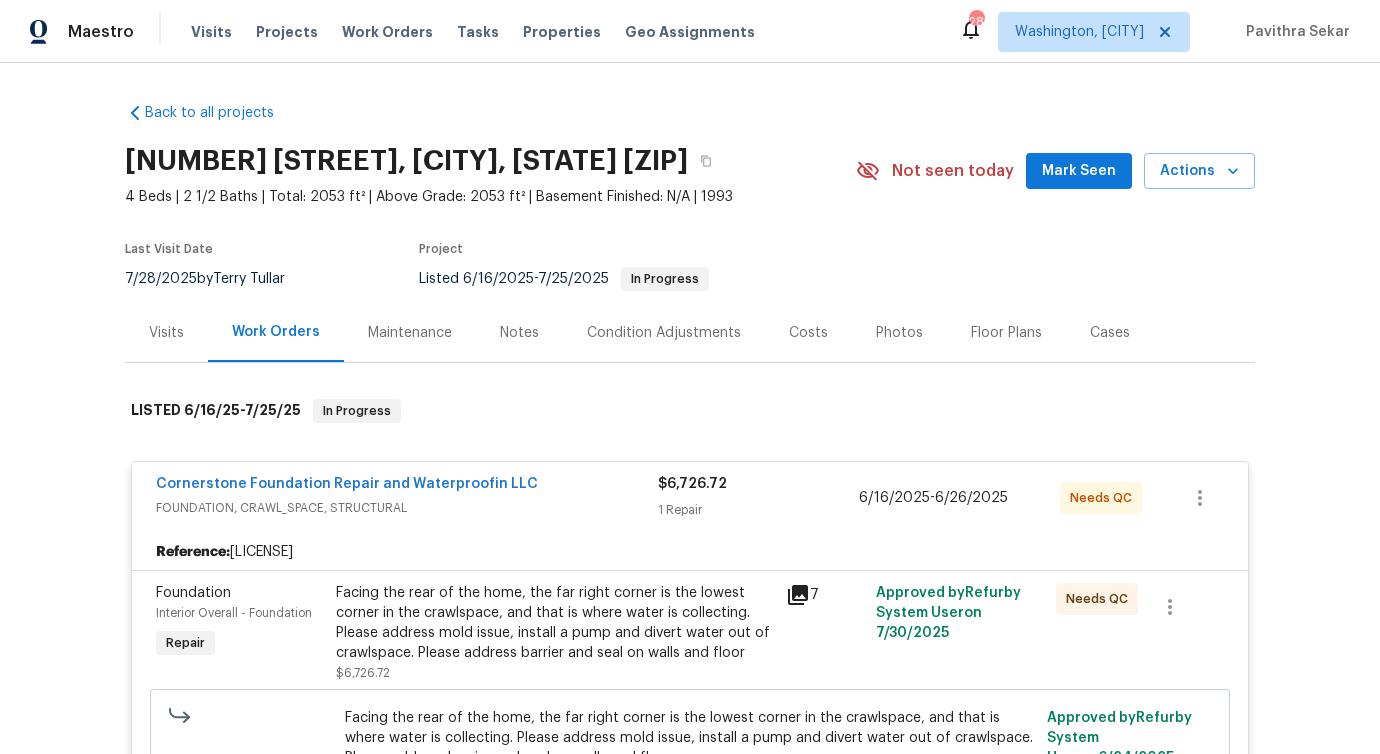 scroll, scrollTop: 39, scrollLeft: 0, axis: vertical 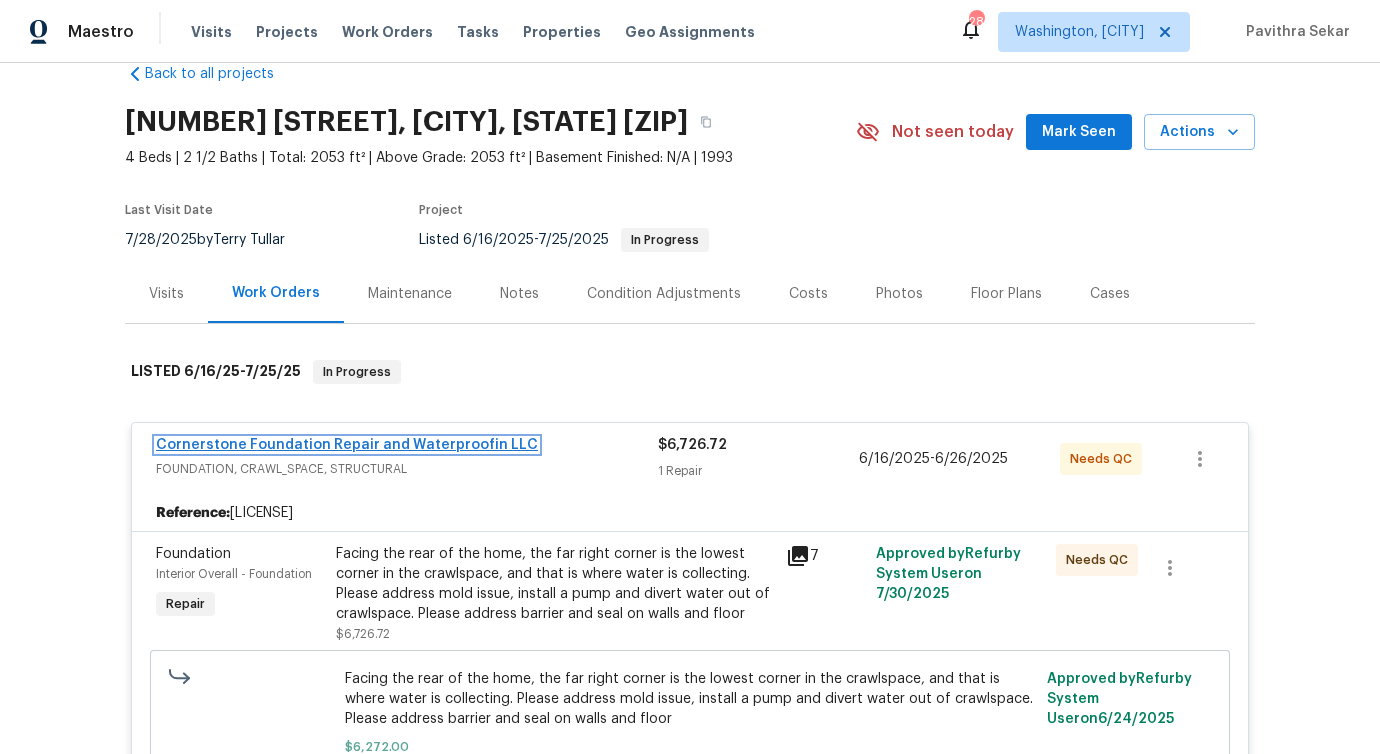 click on "Cornerstone Foundation Repair and Waterproofin LLC" at bounding box center (347, 445) 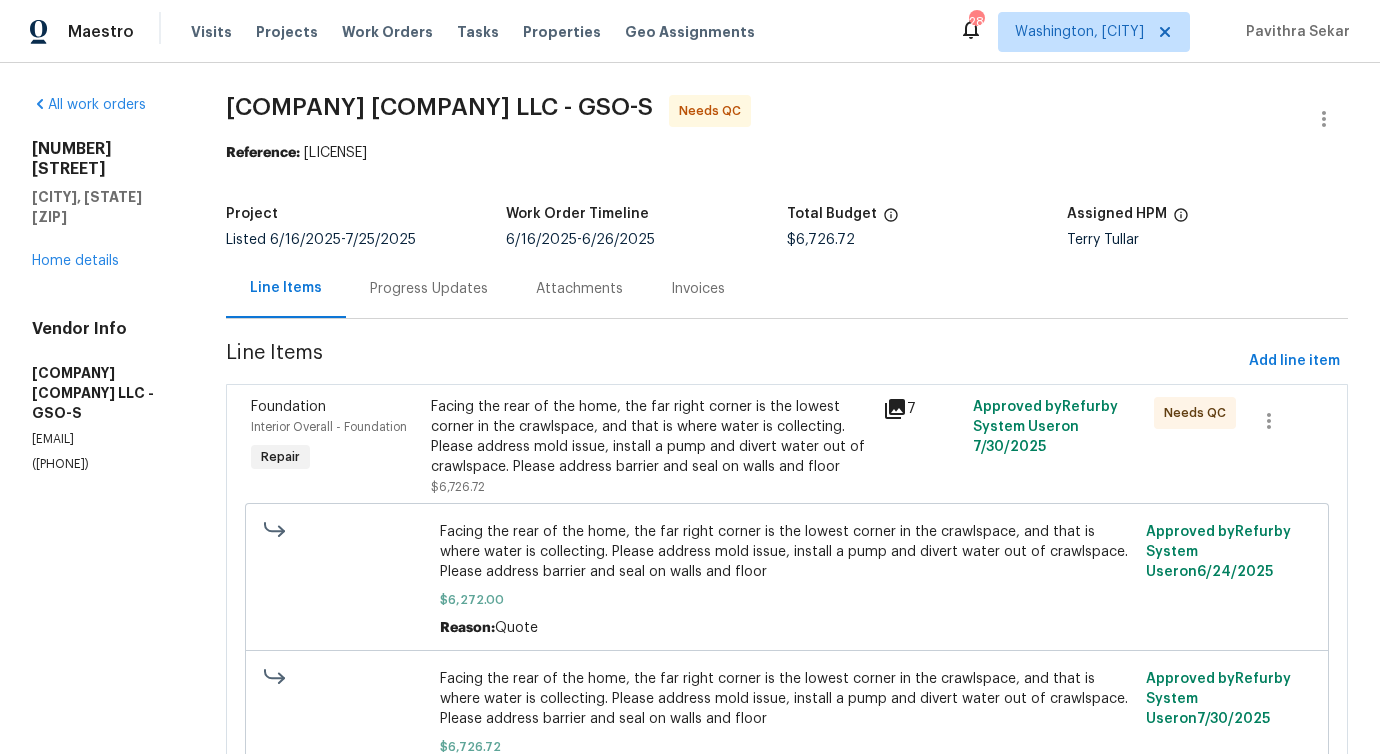 click on "Progress Updates" at bounding box center (429, 288) 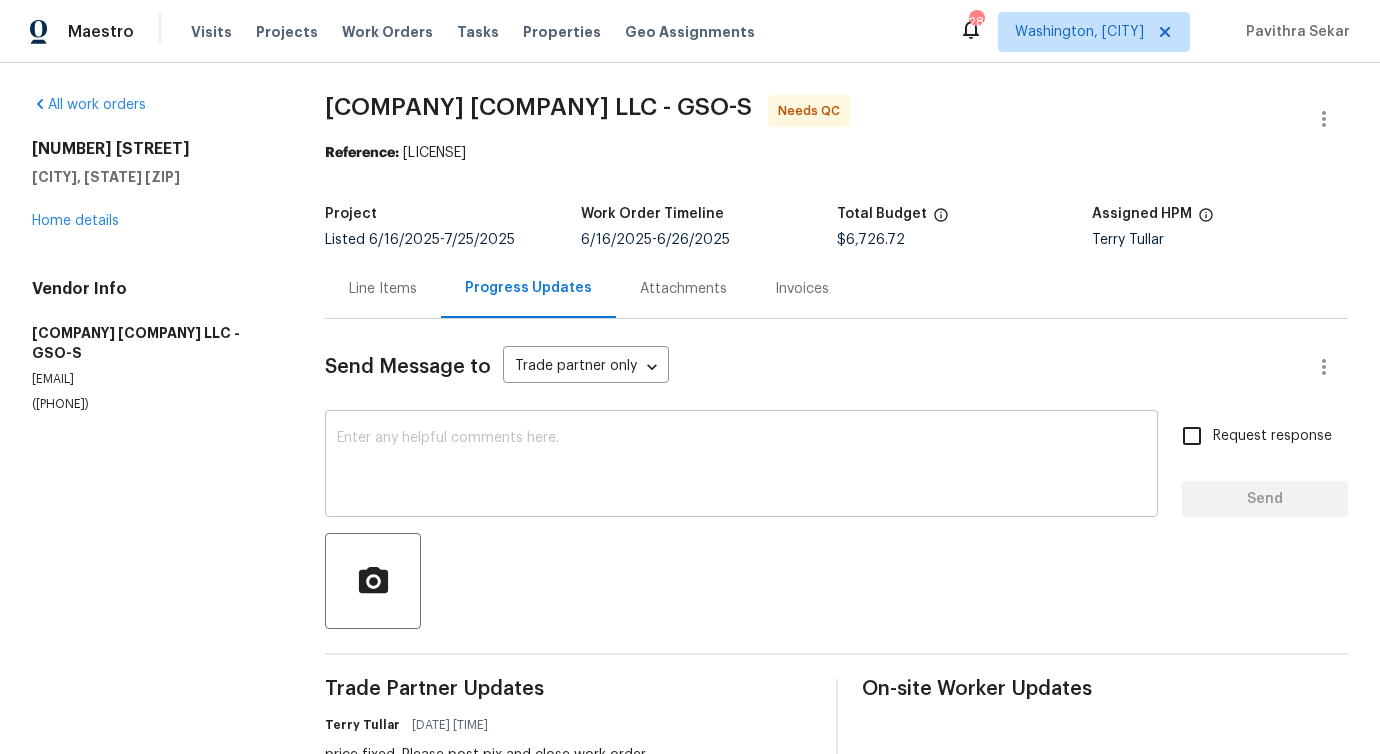 click at bounding box center [741, 466] 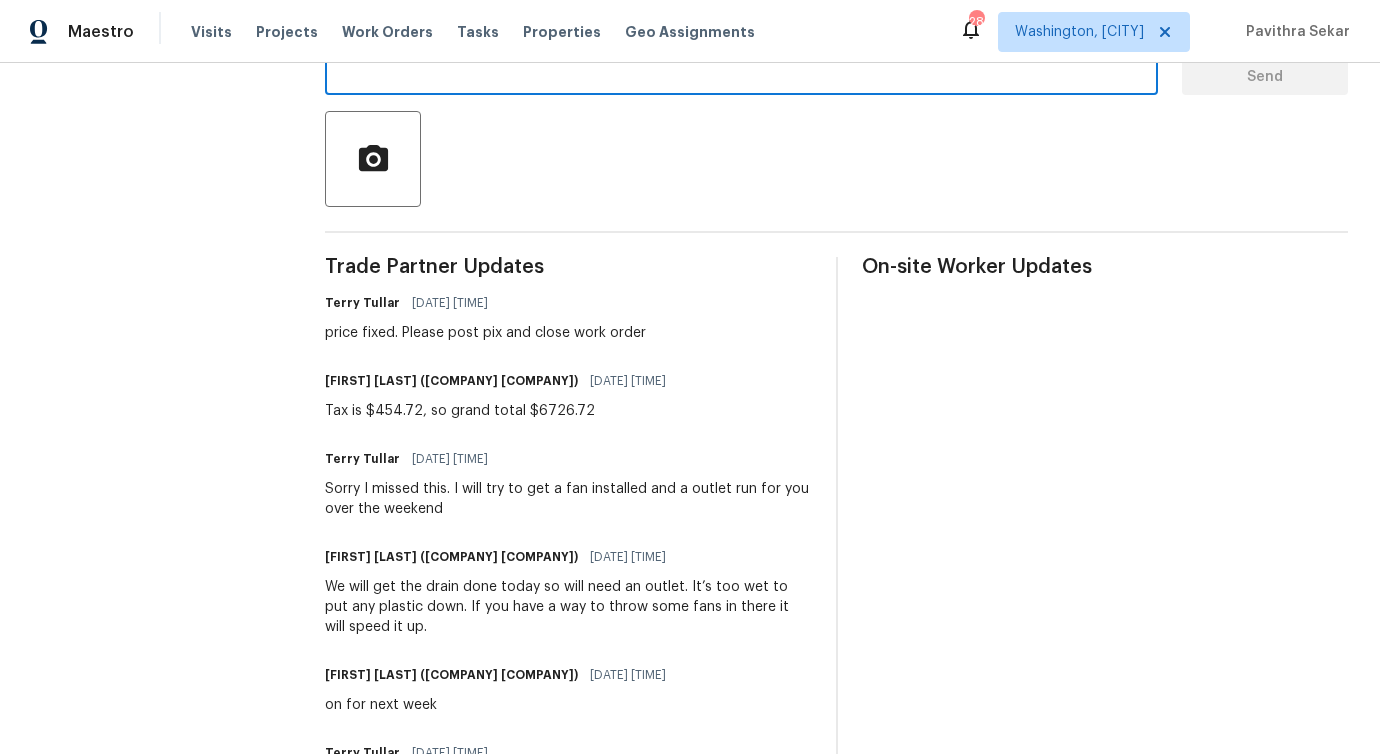 scroll, scrollTop: 0, scrollLeft: 0, axis: both 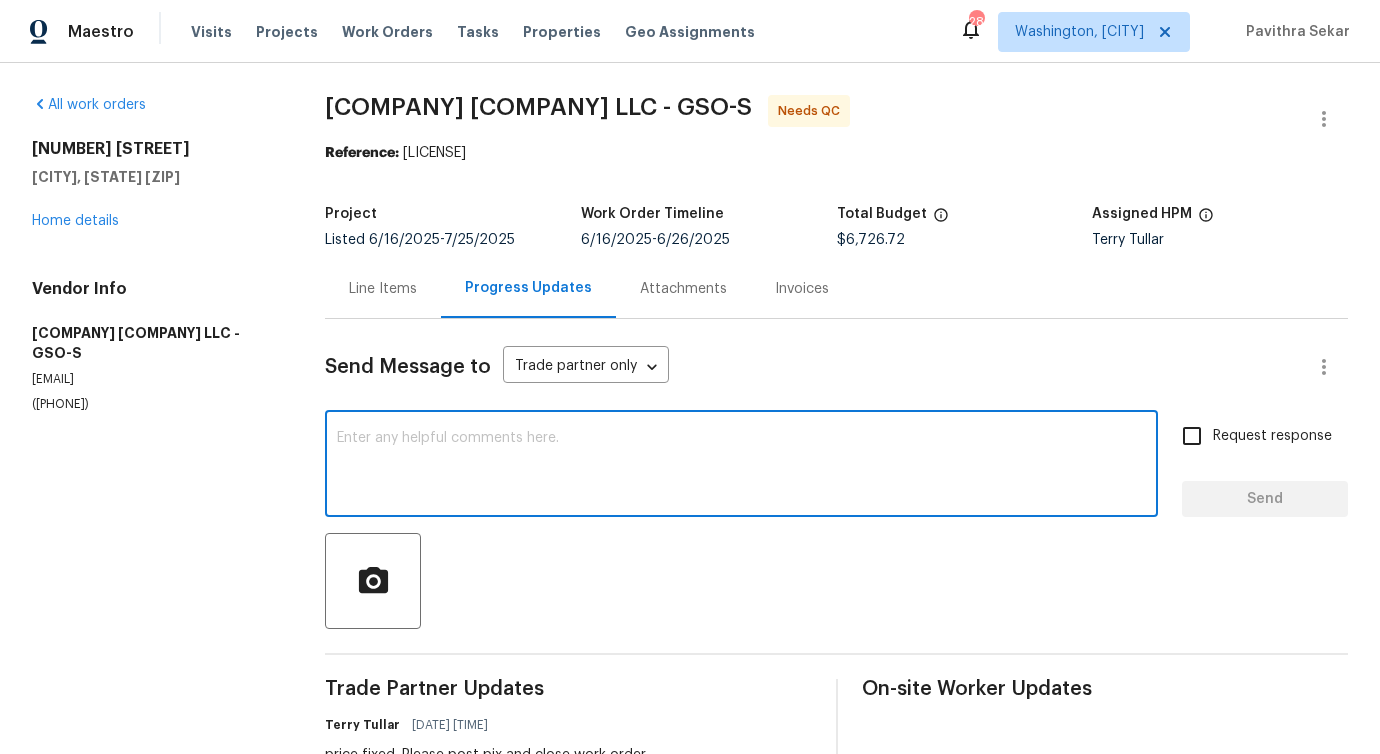 click on "3319 Timberwolf Ave High Point, NC 27265 Home details" at bounding box center (154, 185) 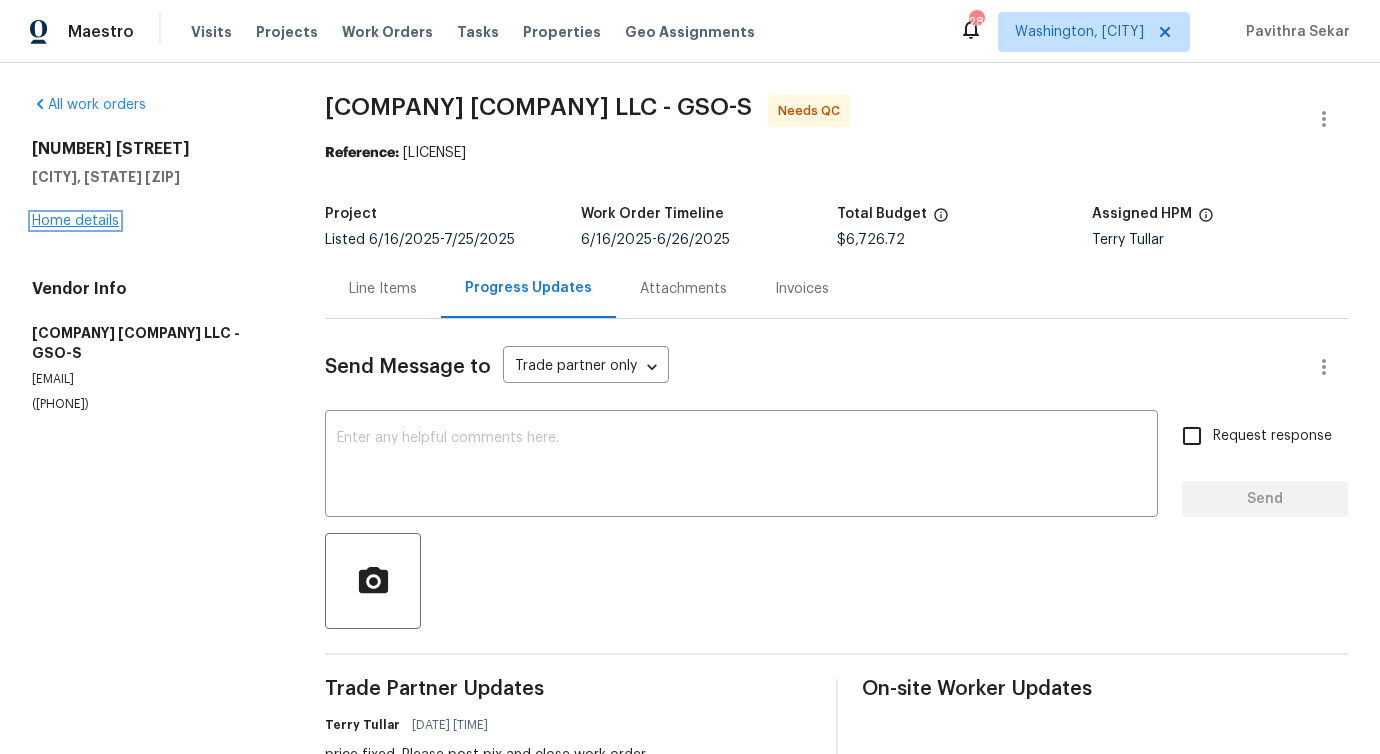 click on "Home details" at bounding box center [75, 221] 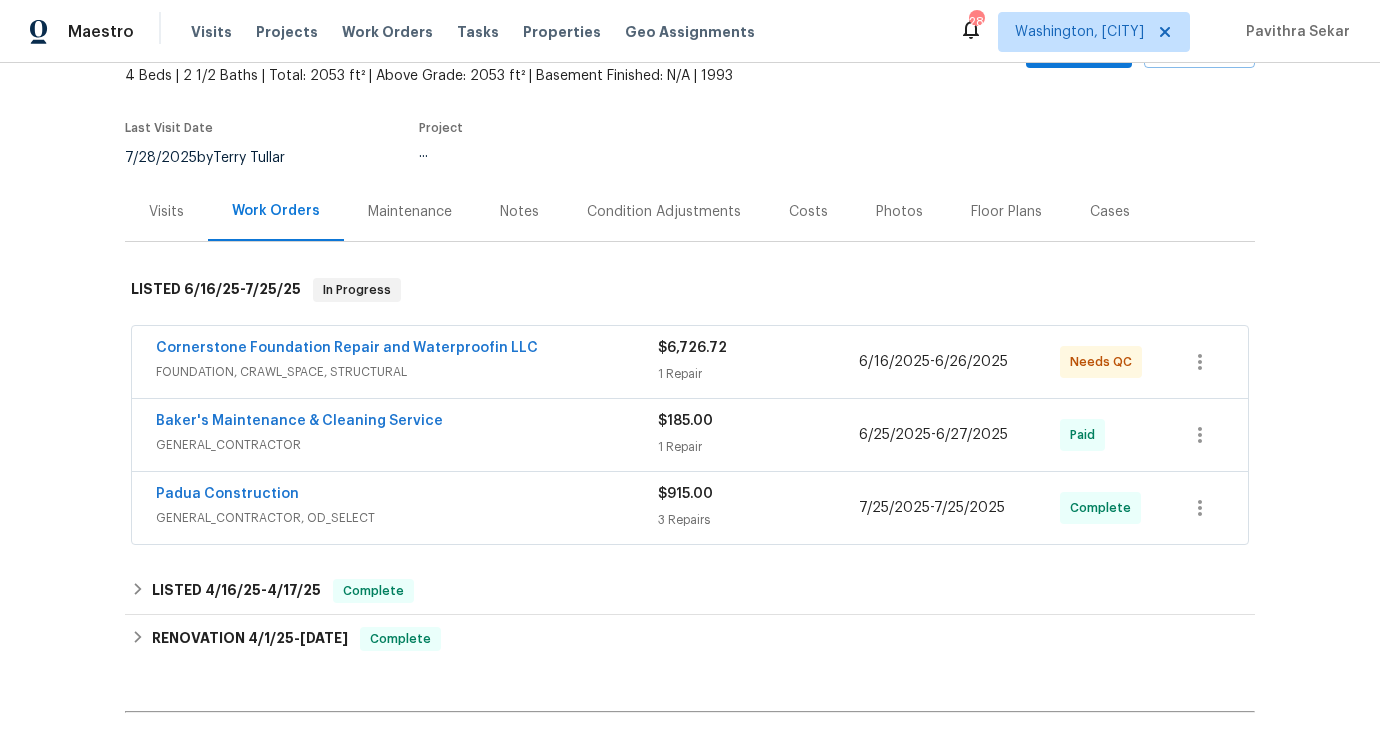 scroll, scrollTop: 183, scrollLeft: 0, axis: vertical 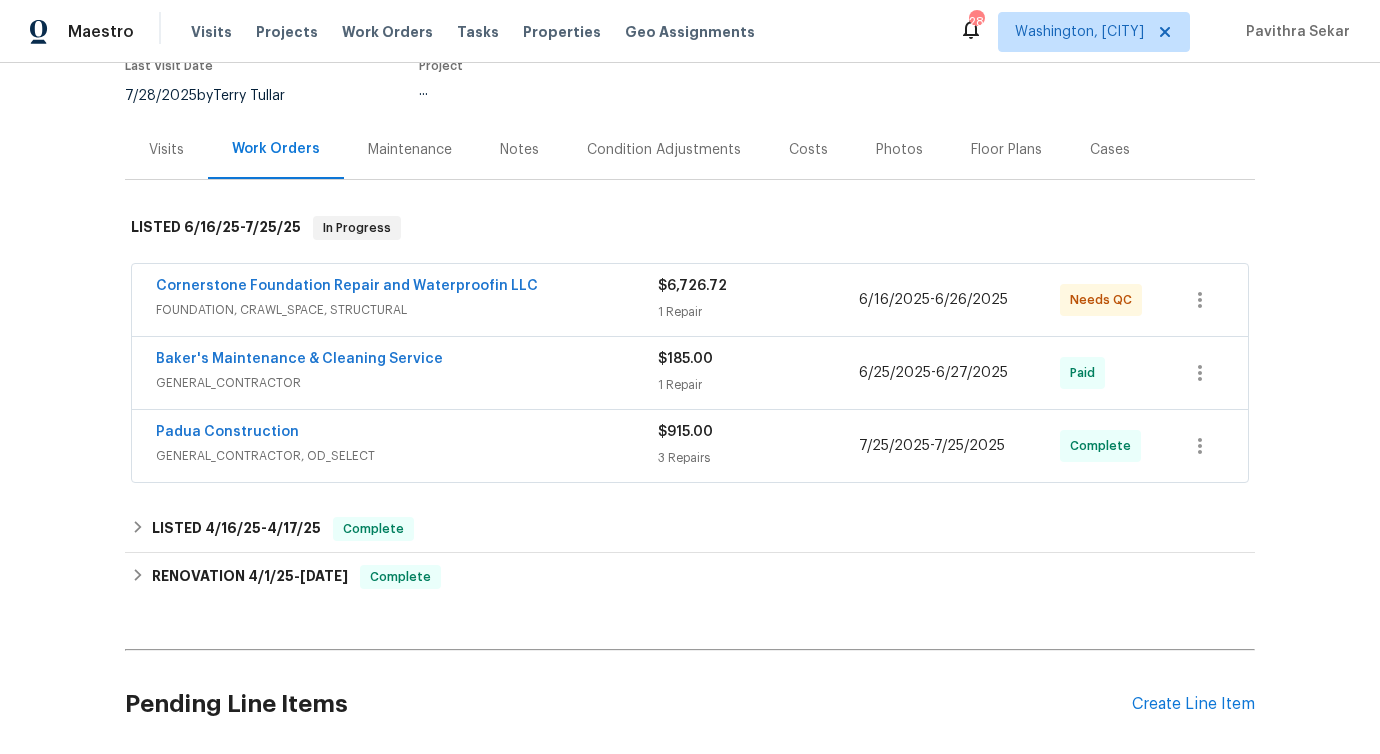 click on "Baker's Maintenance & Cleaning Service" at bounding box center [407, 361] 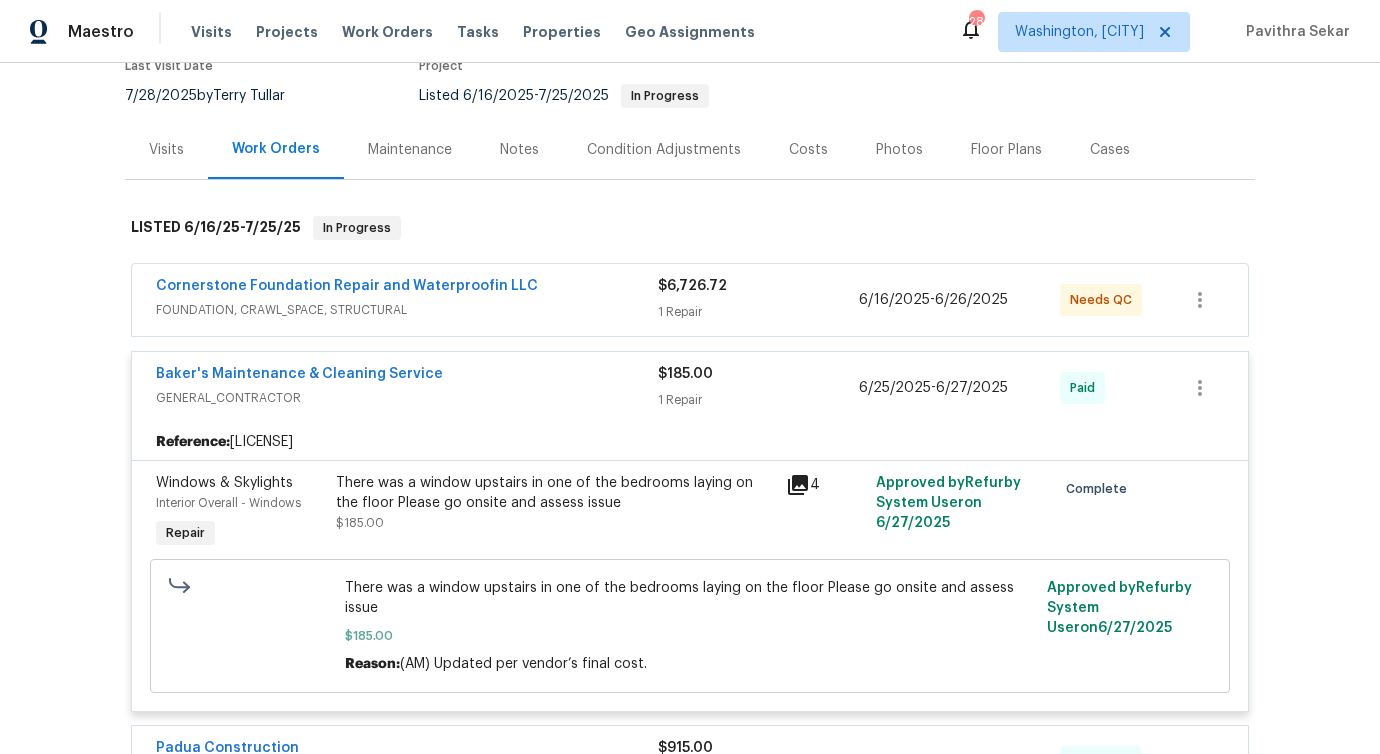 click on "Baker's Maintenance & Cleaning Service" at bounding box center [407, 376] 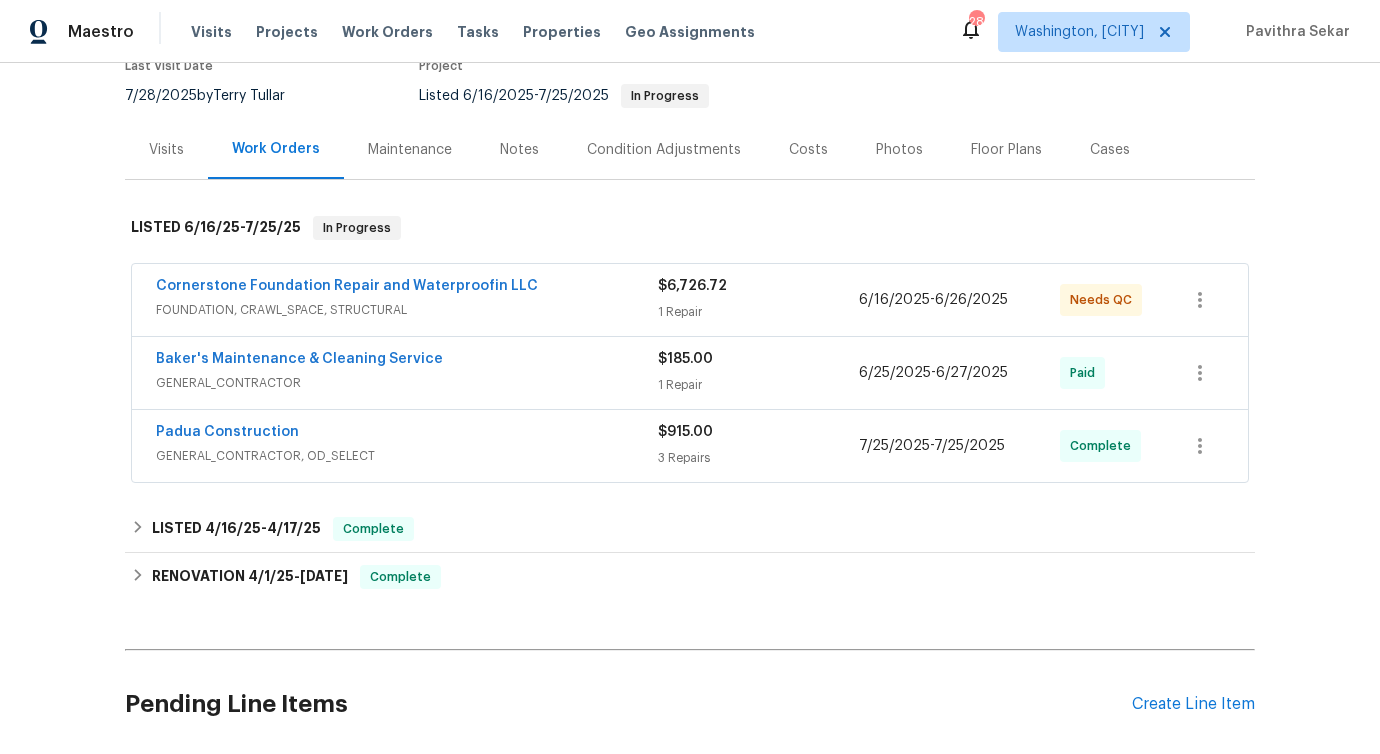 click on "Padua Construction" at bounding box center [407, 434] 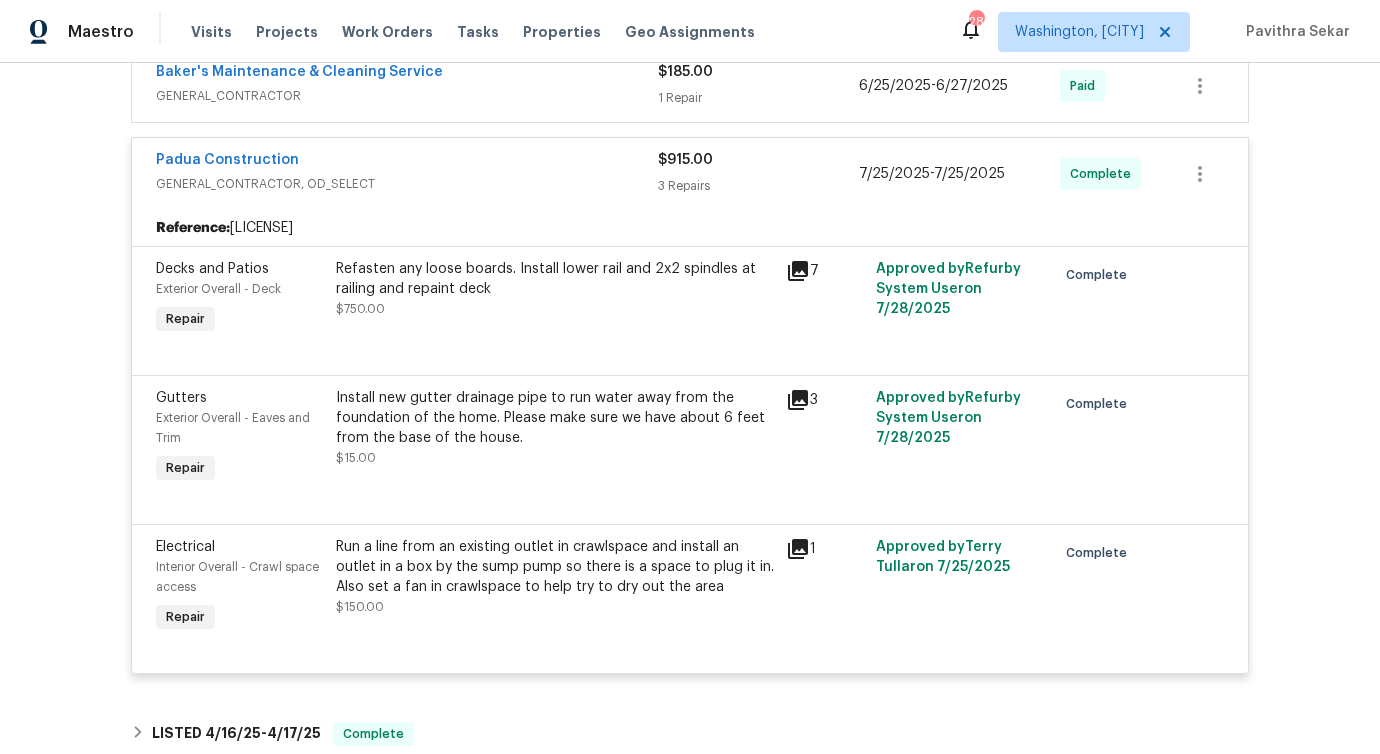 scroll, scrollTop: 477, scrollLeft: 0, axis: vertical 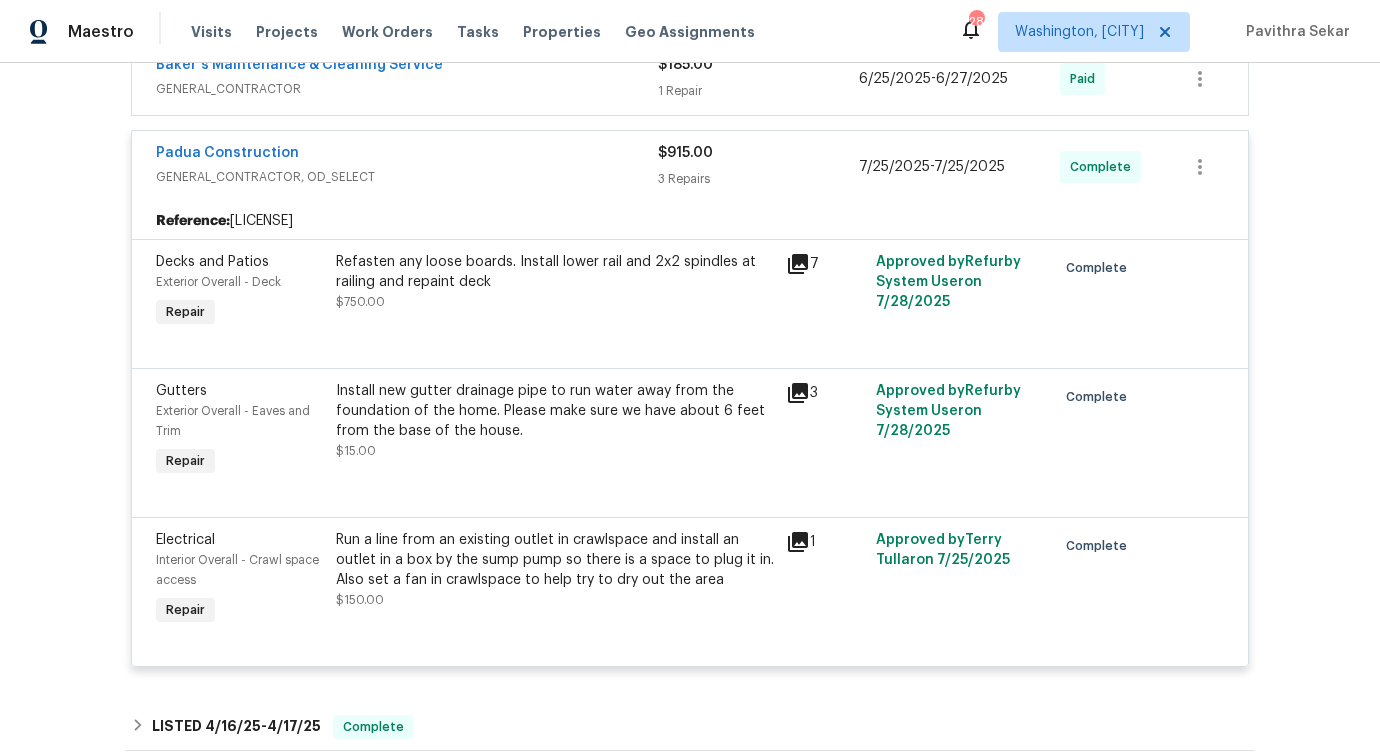 click on "Padua Construction" at bounding box center (407, 155) 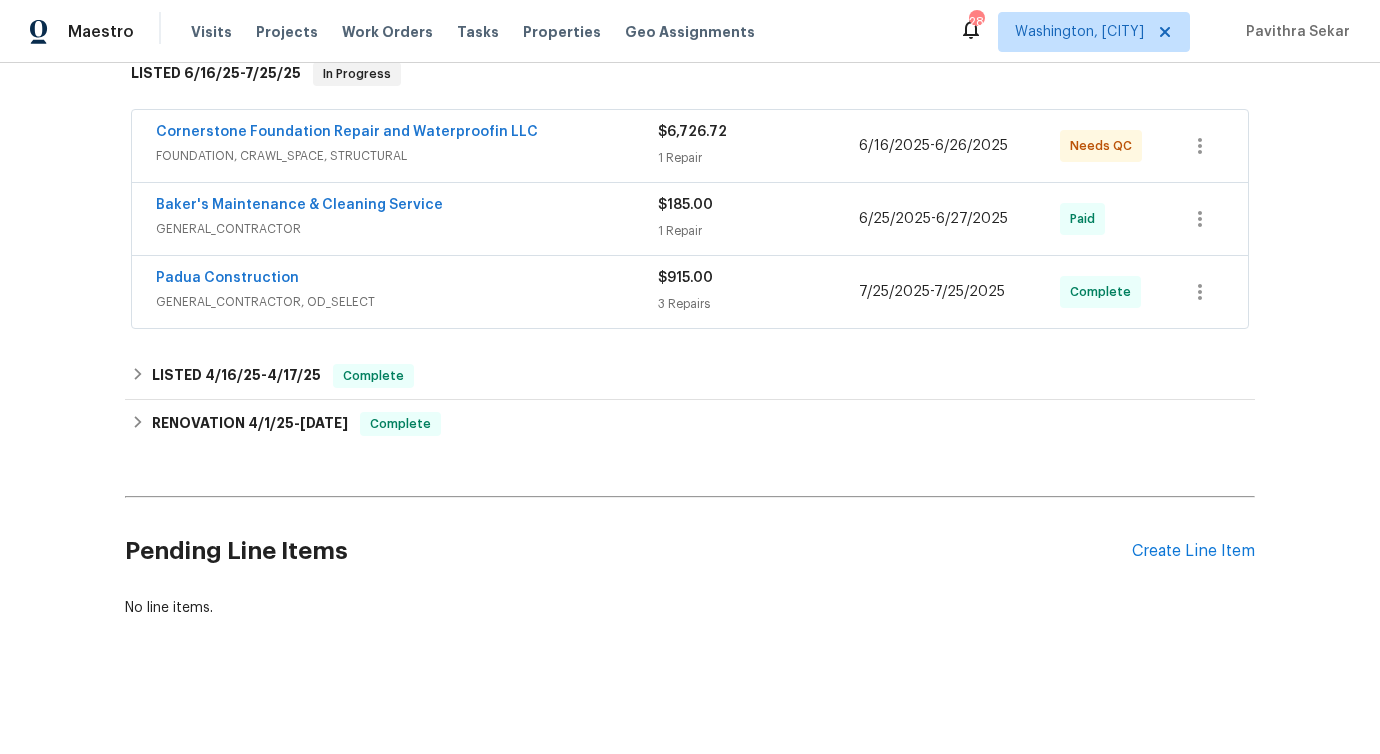 scroll, scrollTop: 351, scrollLeft: 0, axis: vertical 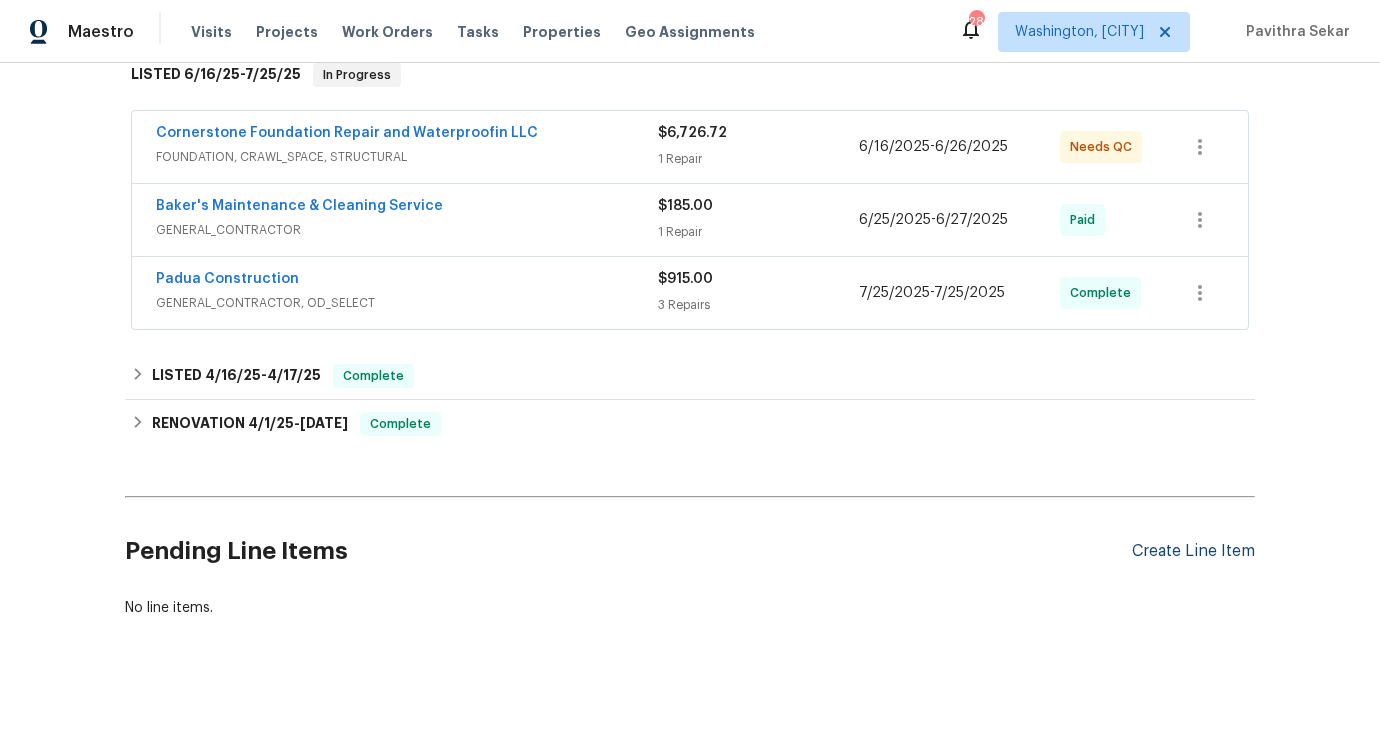 click on "Create Line Item" at bounding box center [1193, 551] 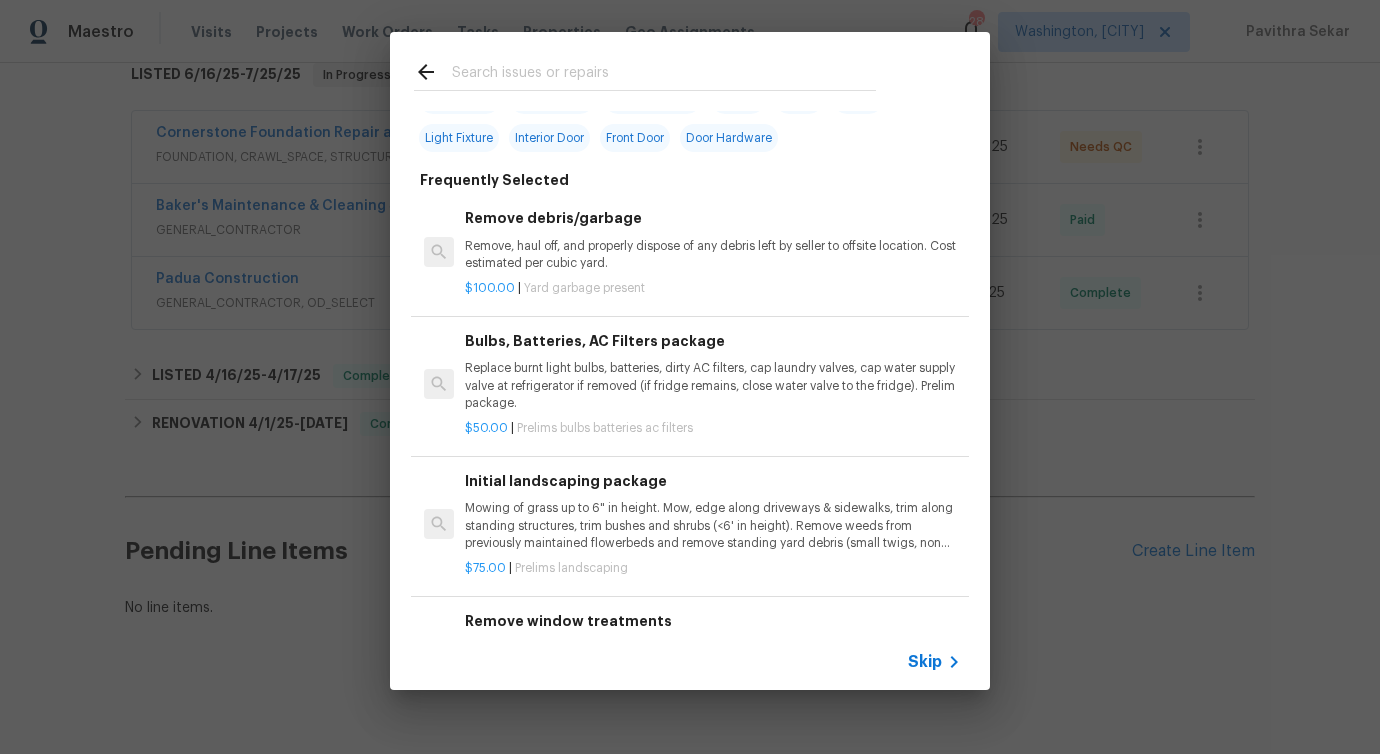 scroll, scrollTop: 0, scrollLeft: 0, axis: both 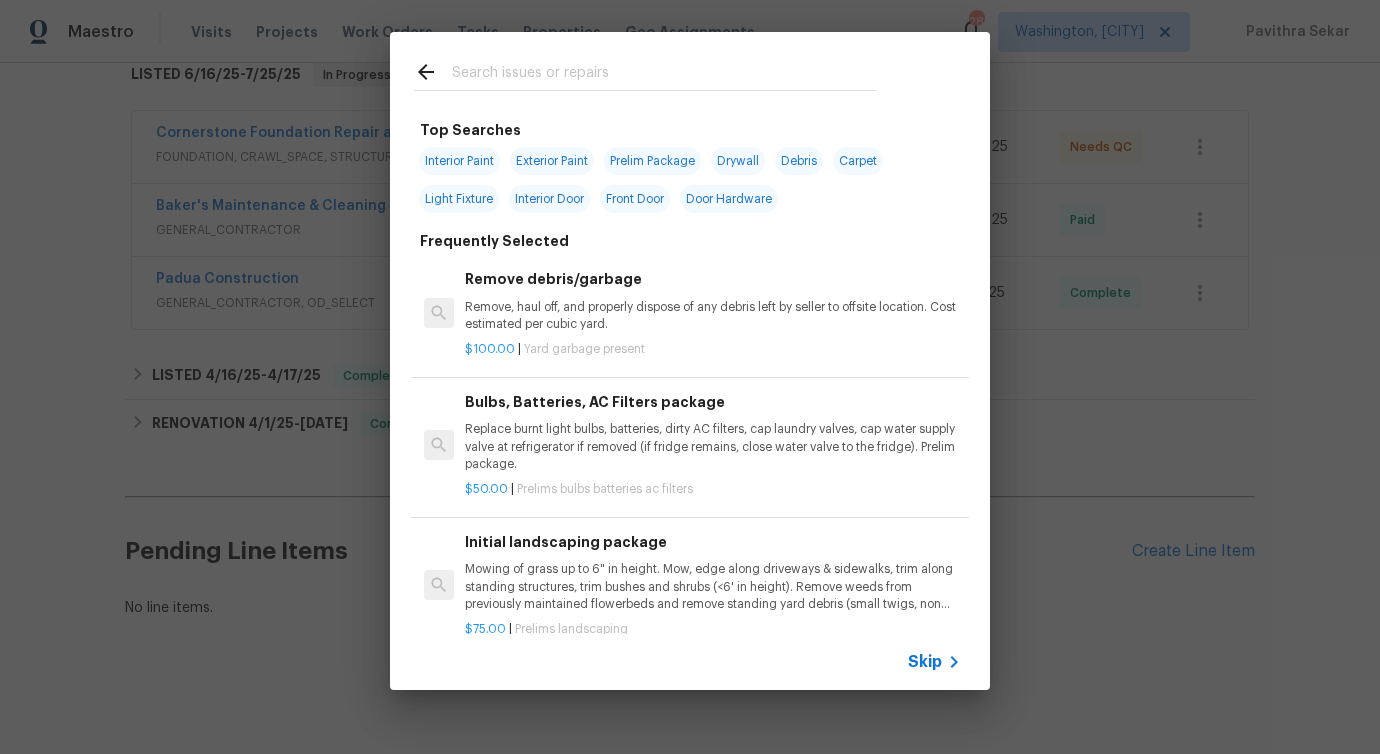click at bounding box center (664, 75) 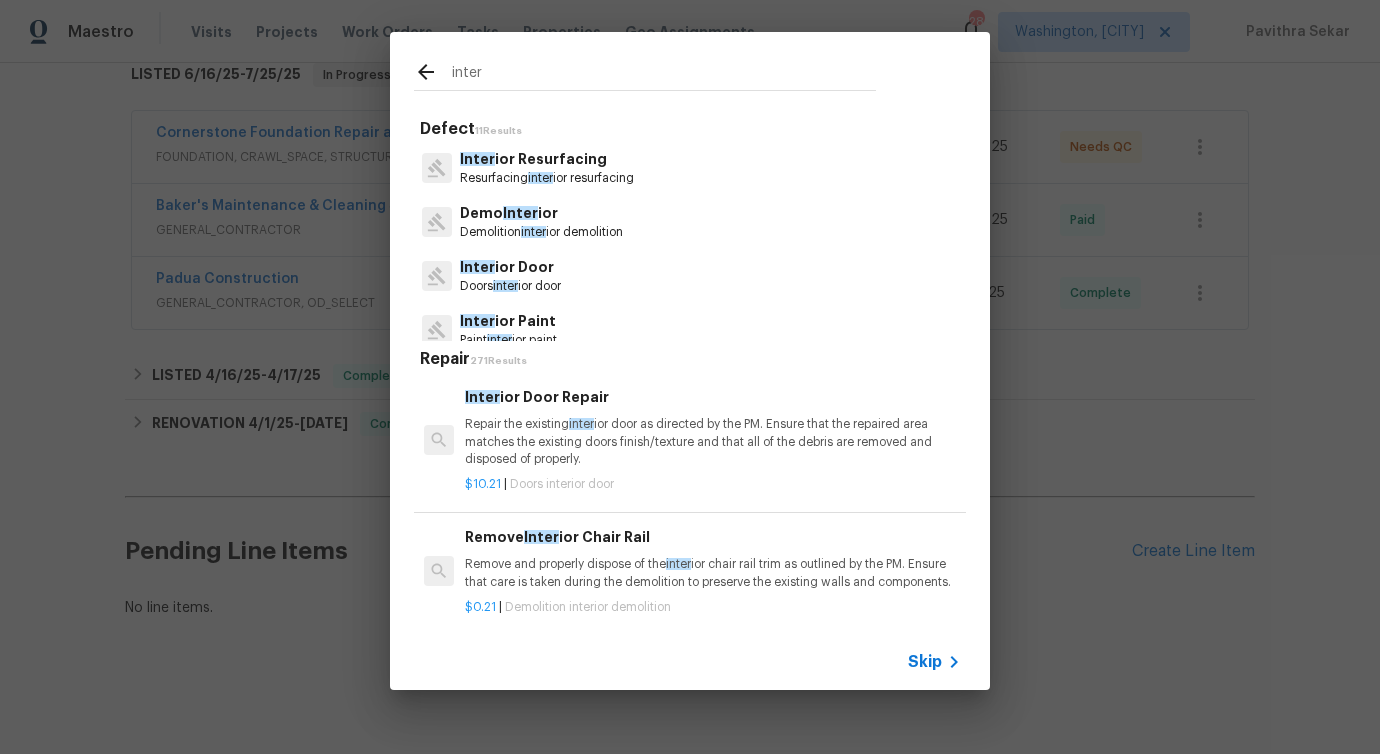 type on "inter" 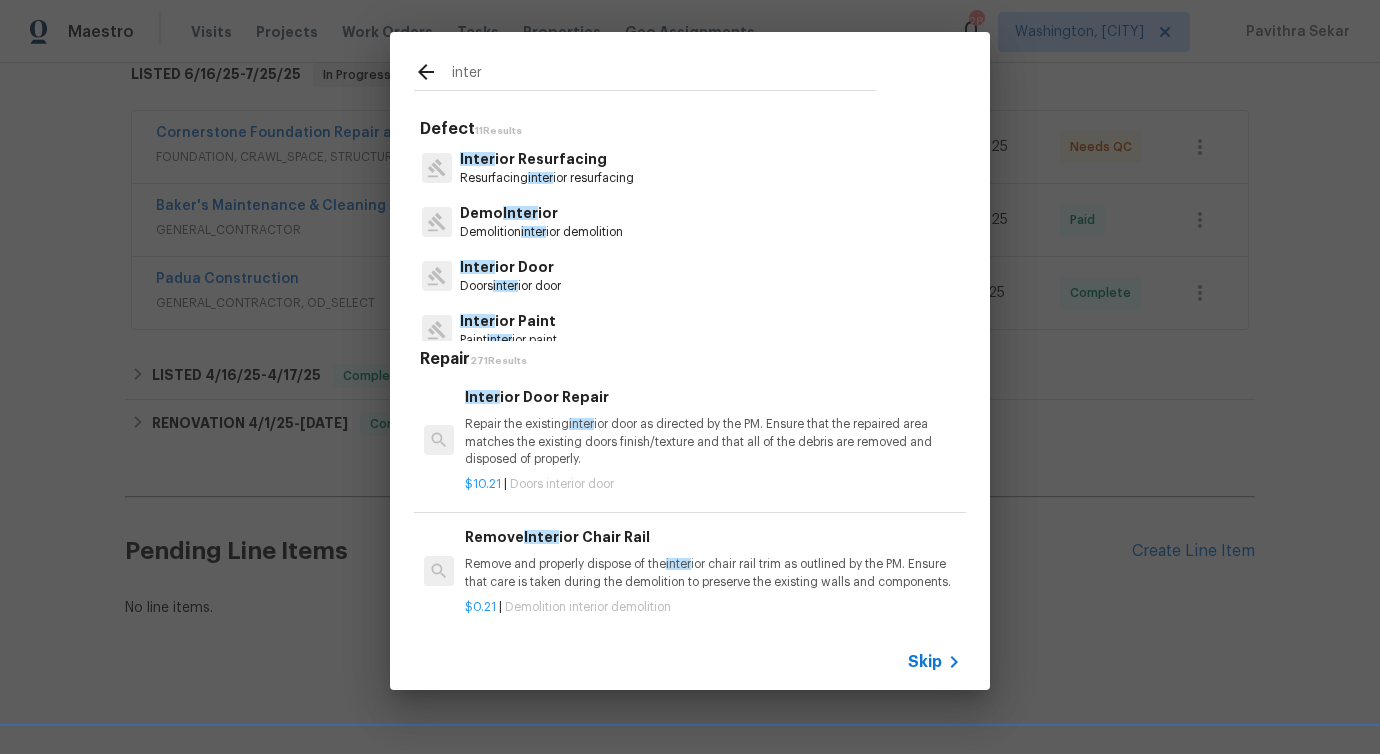 click on "inter" at bounding box center (540, 178) 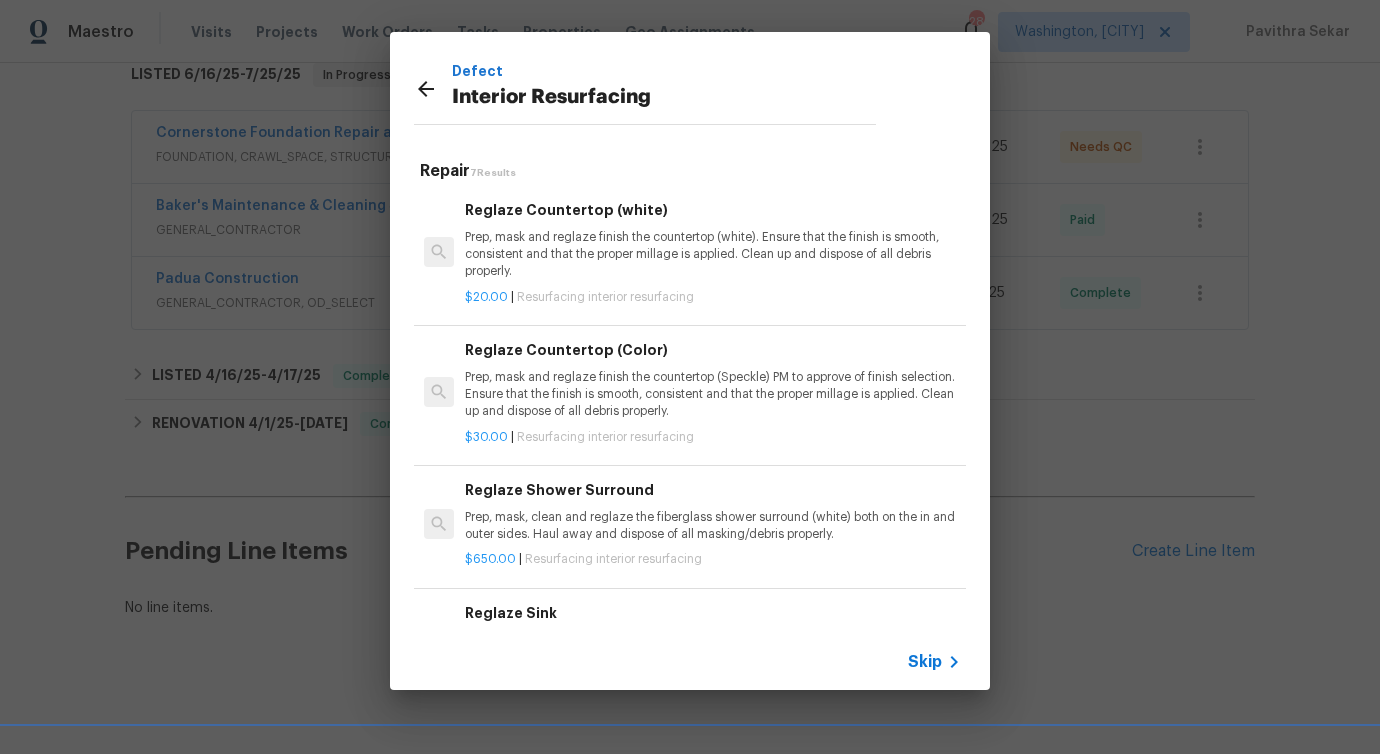 click on "Prep, mask and reglaze finish the countertop (white). Ensure that the finish is smooth, consistent and that the proper millage is applied. Clean up and dispose of all debris properly." at bounding box center [713, 254] 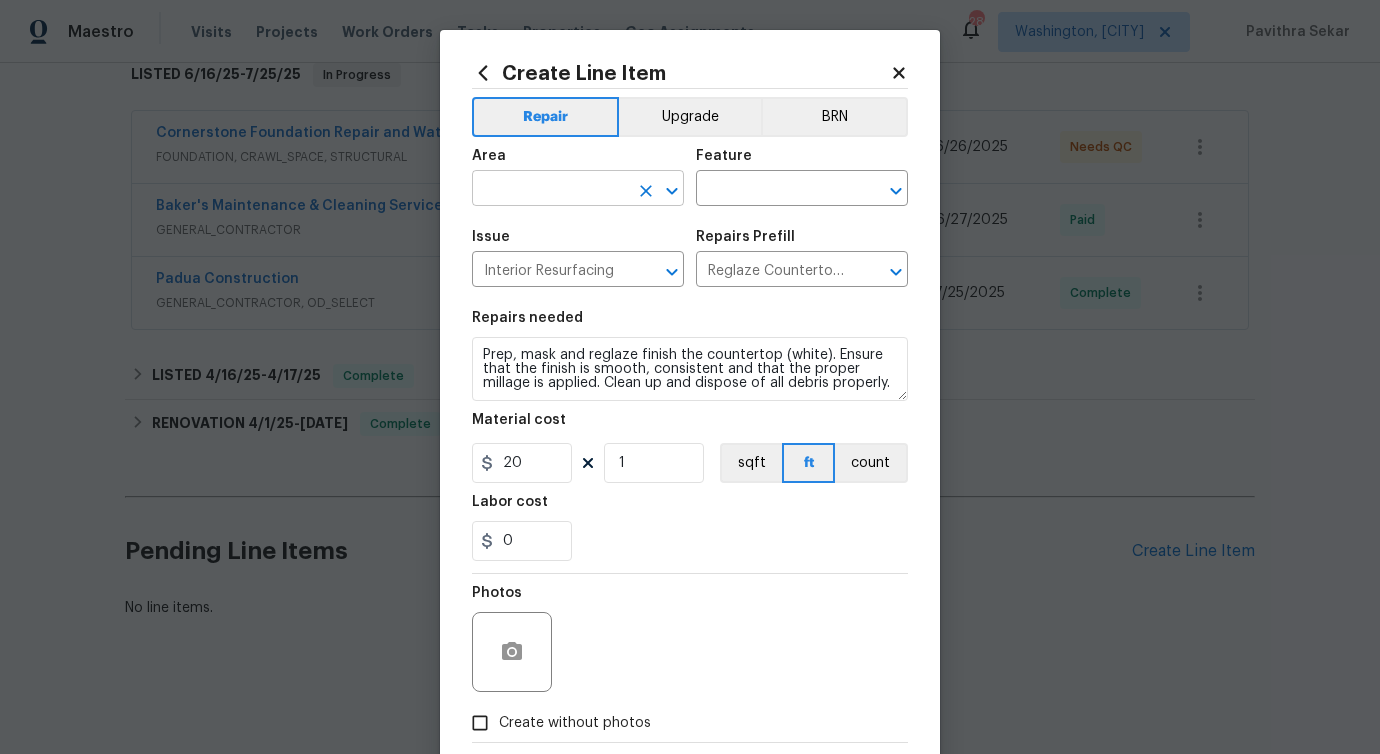 click at bounding box center [550, 190] 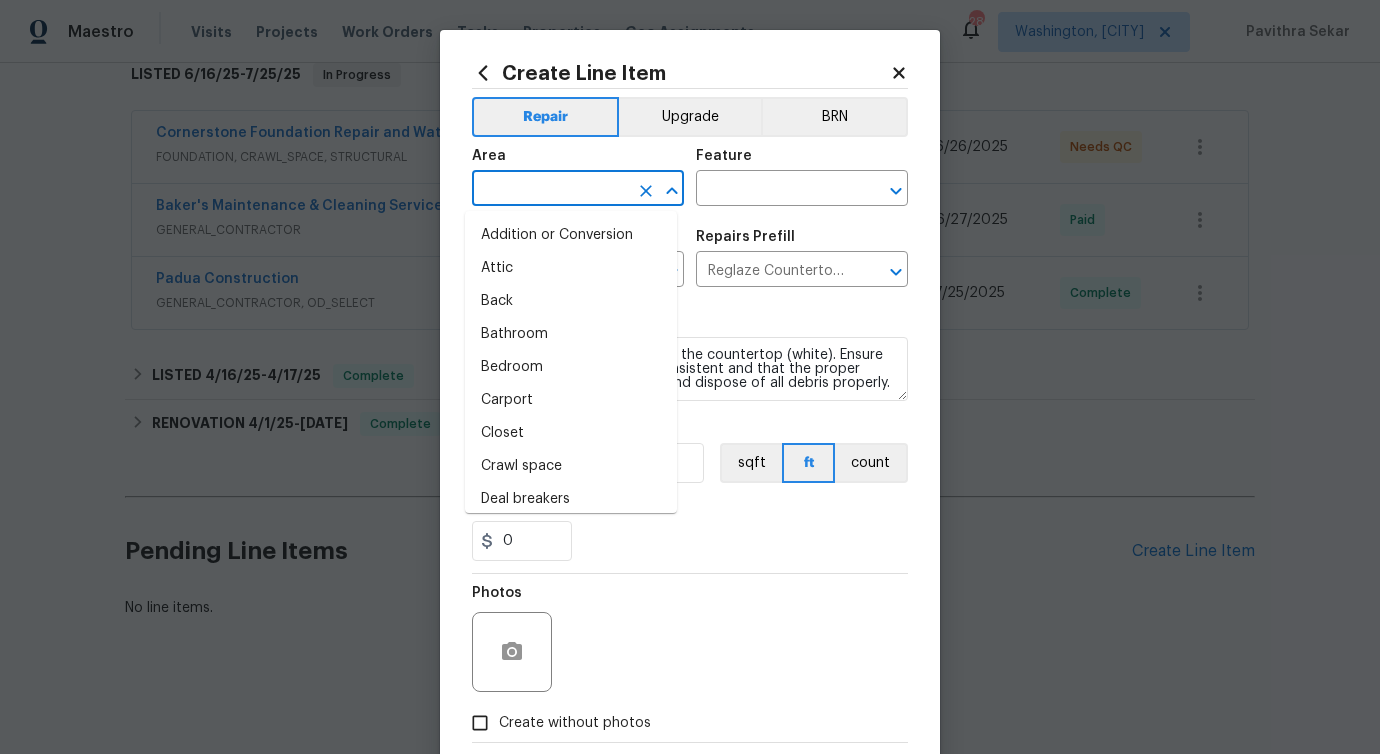 type on "i" 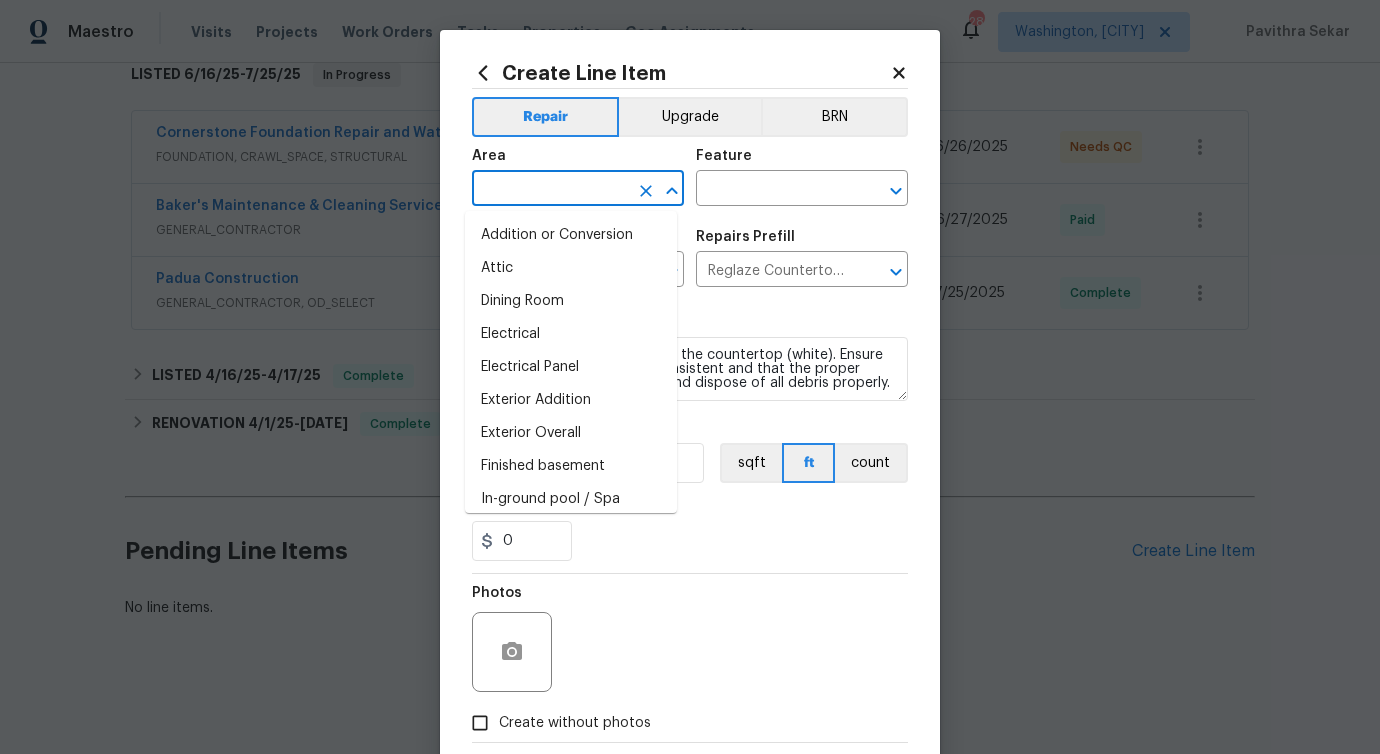 type on "n" 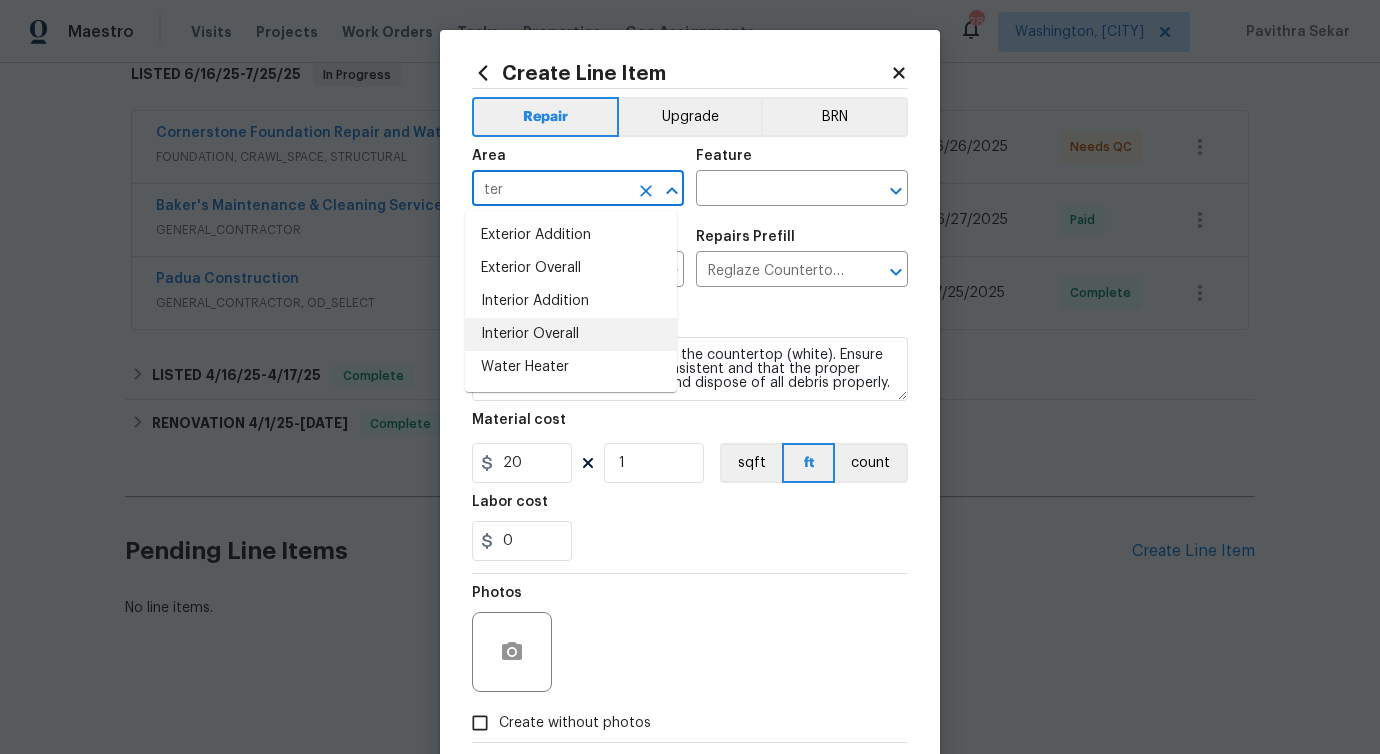 click on "Interior Overall" at bounding box center (571, 334) 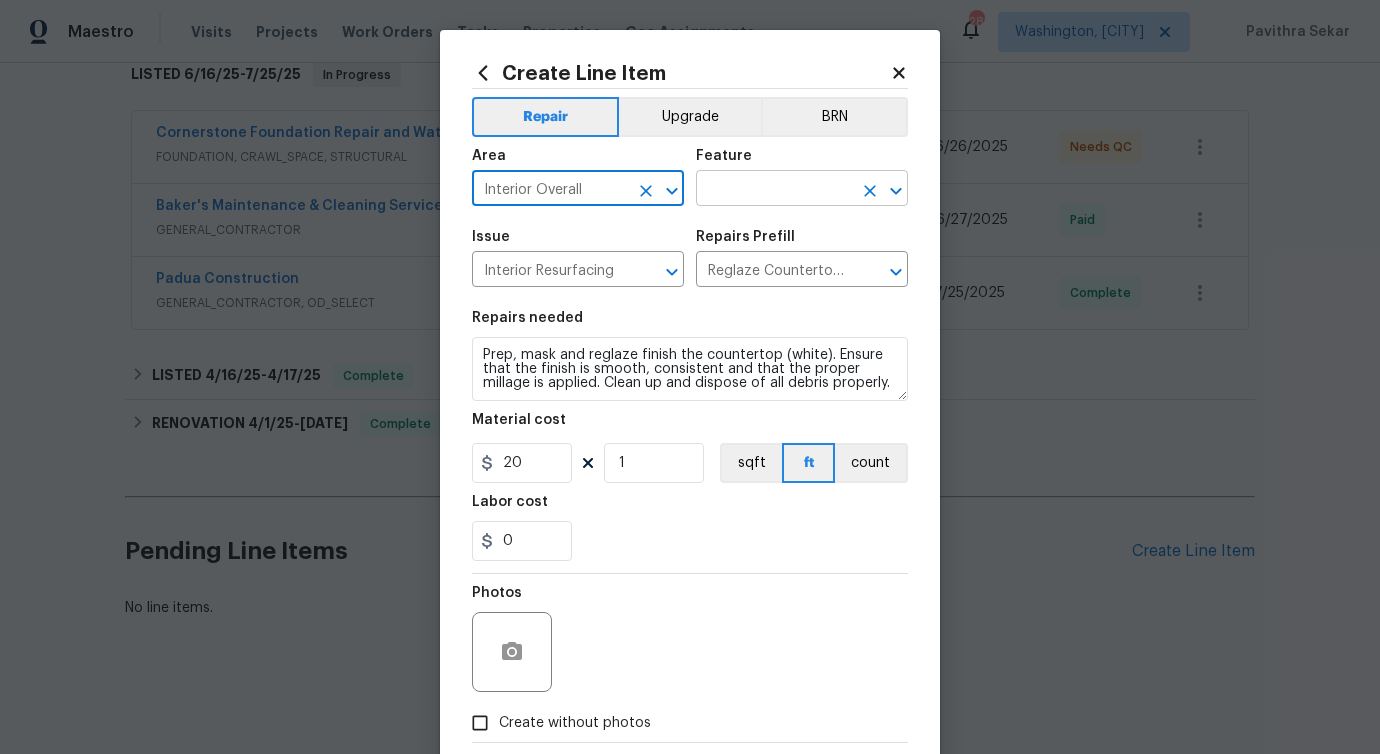 type on "Interior Overall" 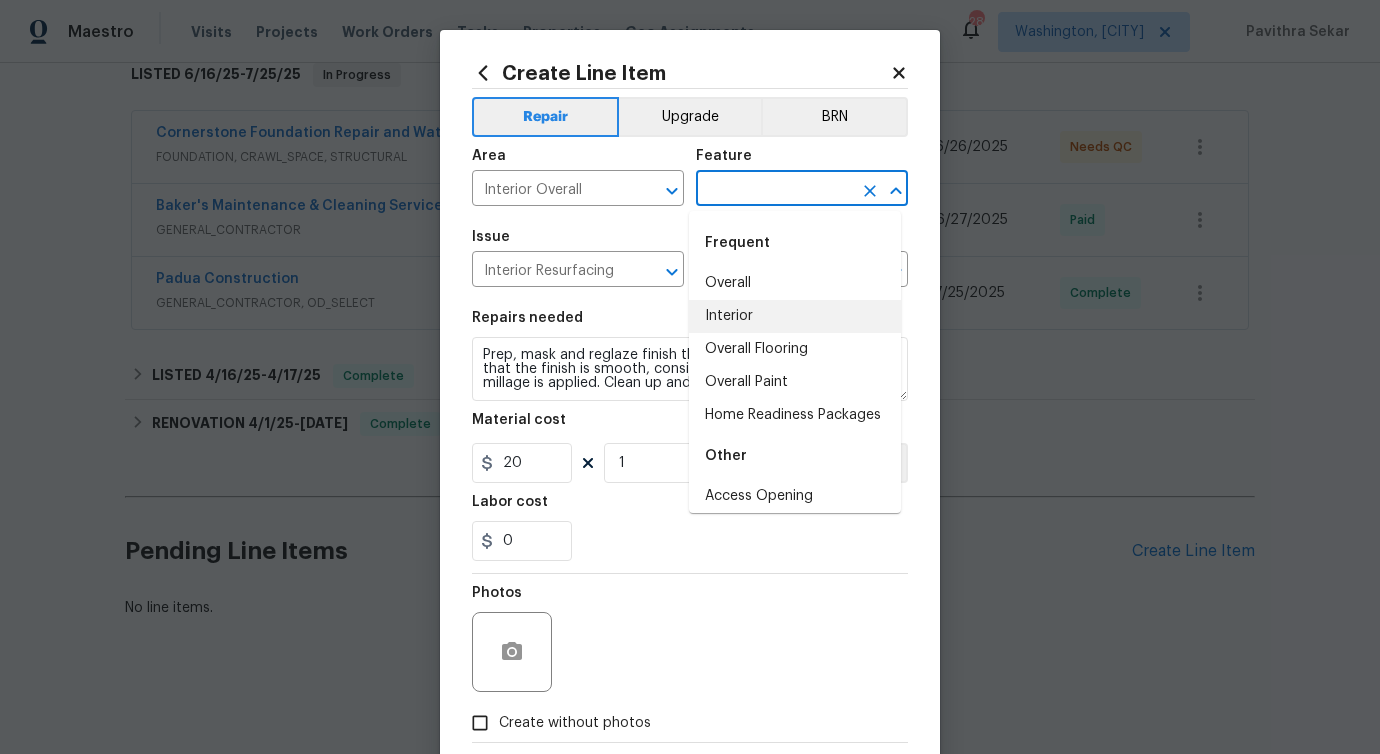 click on "Interior" at bounding box center [795, 316] 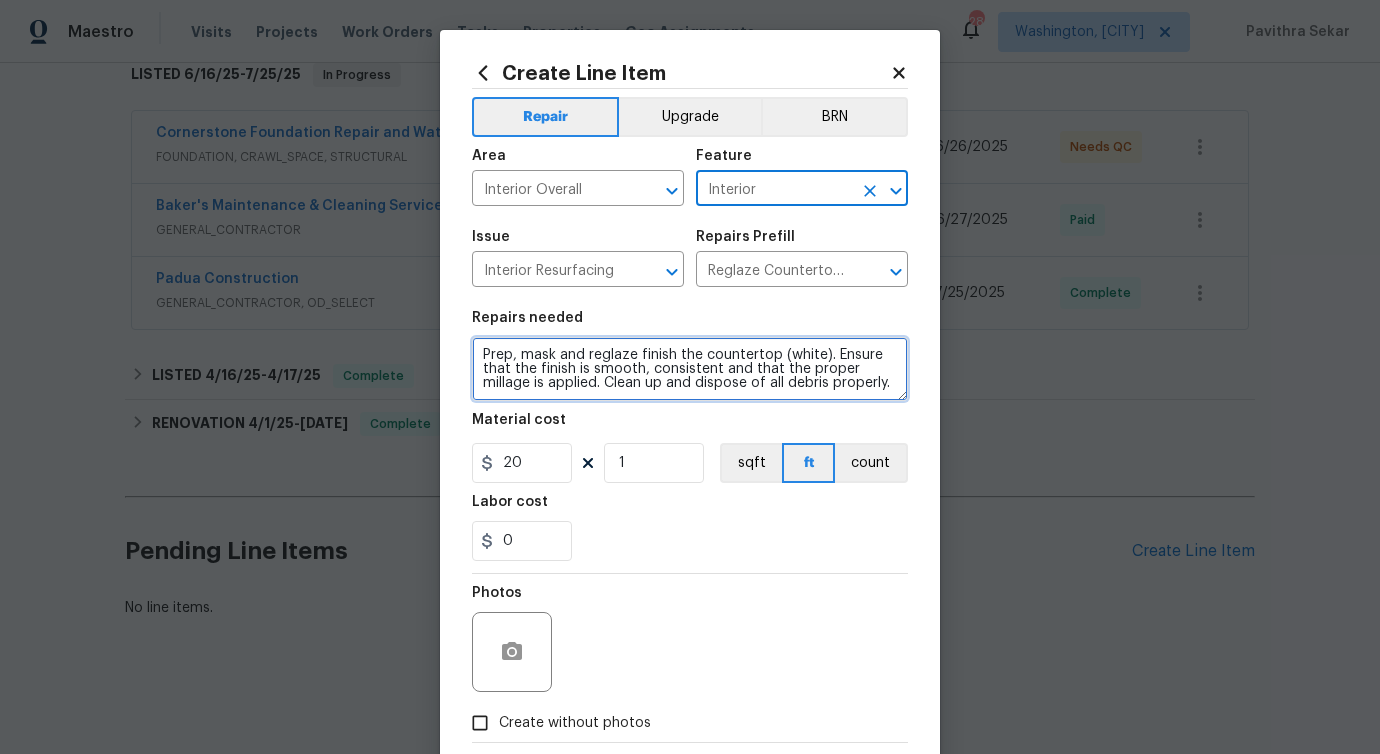 click on "Prep, mask and reglaze finish the countertop (white). Ensure that the finish is smooth, consistent and that the proper millage is applied. Clean up and dispose of all debris properly." at bounding box center [690, 369] 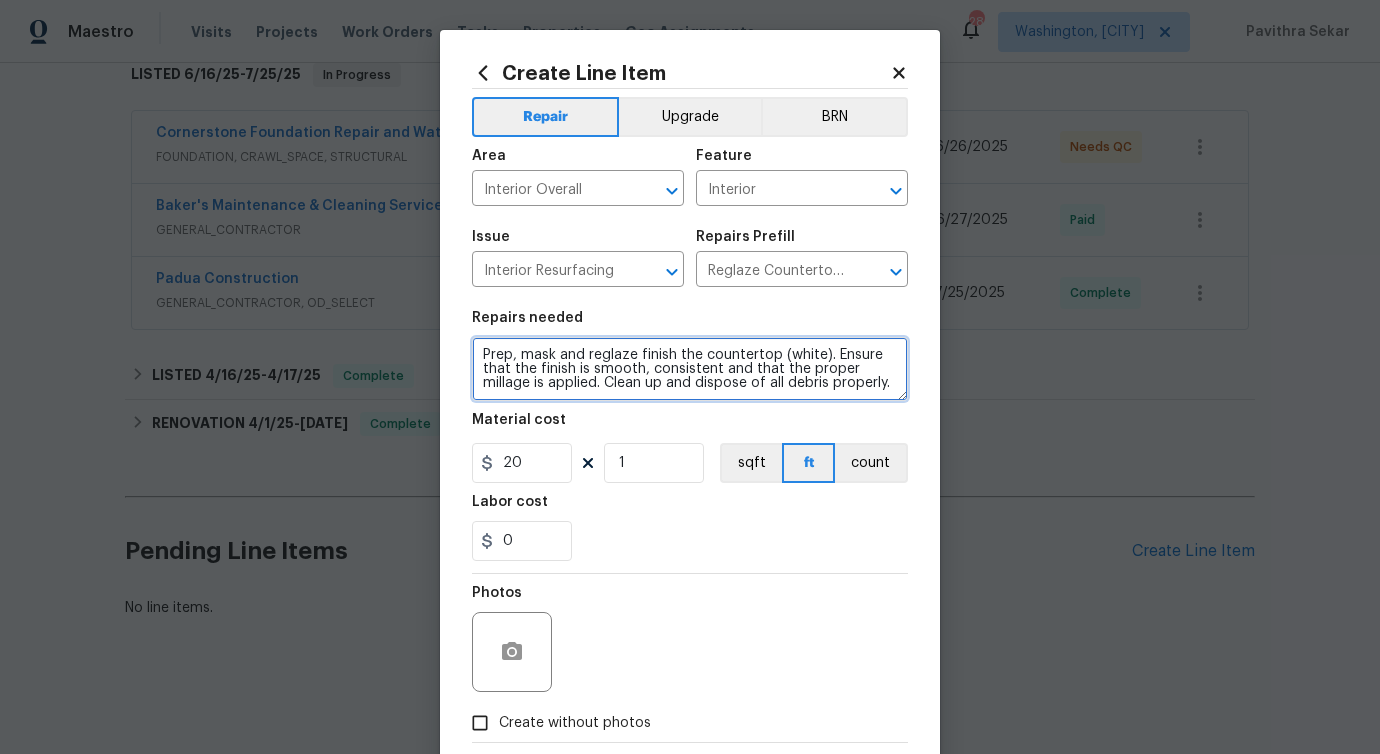 click on "Prep, mask and reglaze finish the countertop (white). Ensure that the finish is smooth, consistent and that the proper millage is applied. Clean up and dispose of all debris properly." at bounding box center [690, 369] 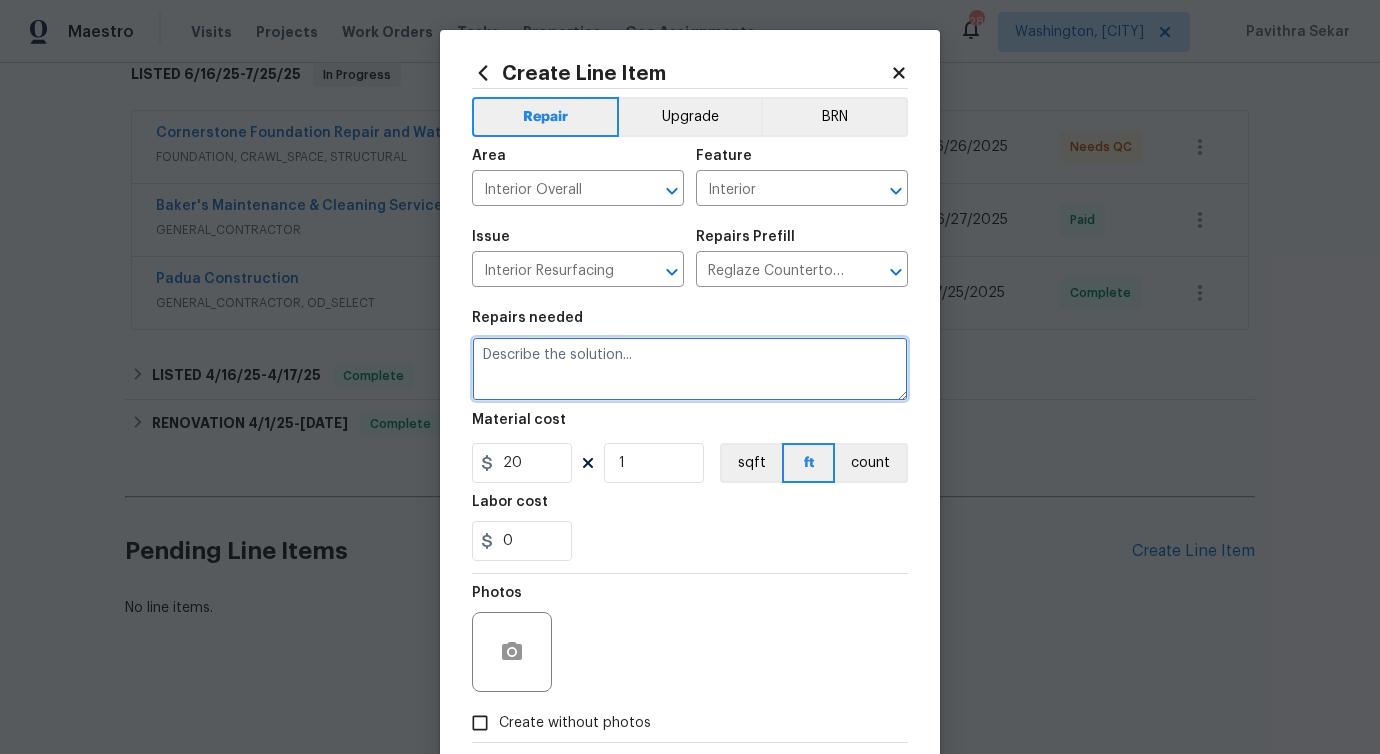 paste on "Feedback received that there’s a broken outlet in the dining room. Please inspect and repair as needed." 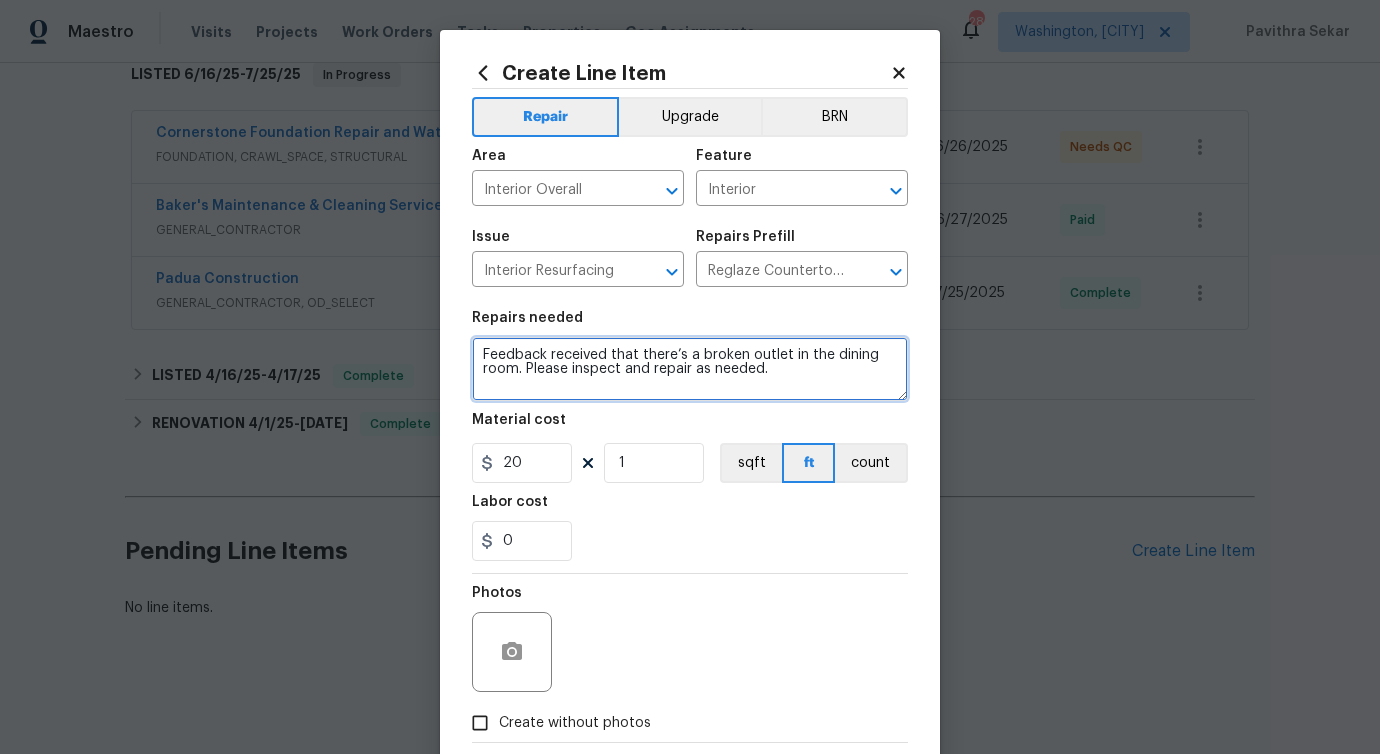 type on "Feedback received that there’s a broken outlet in the dining room. Please inspect and repair as needed." 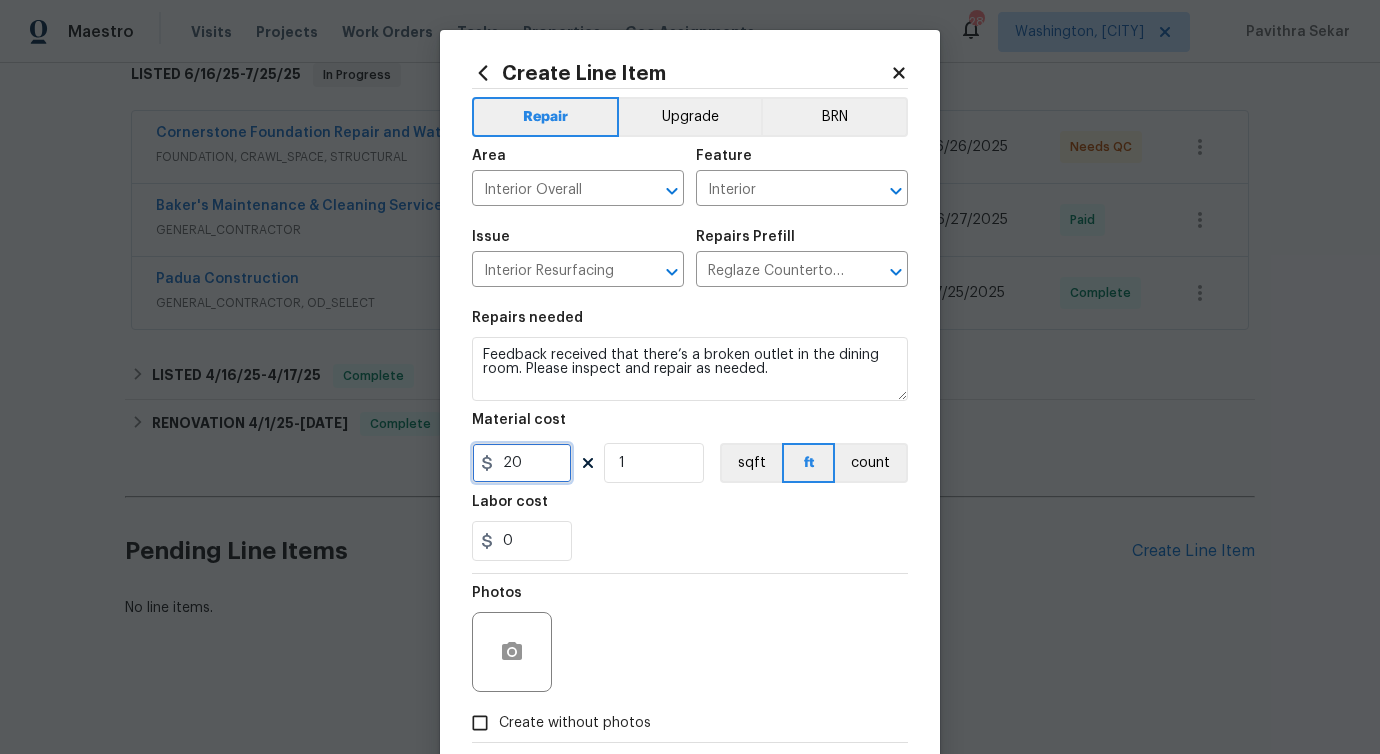 click on "20" at bounding box center (522, 463) 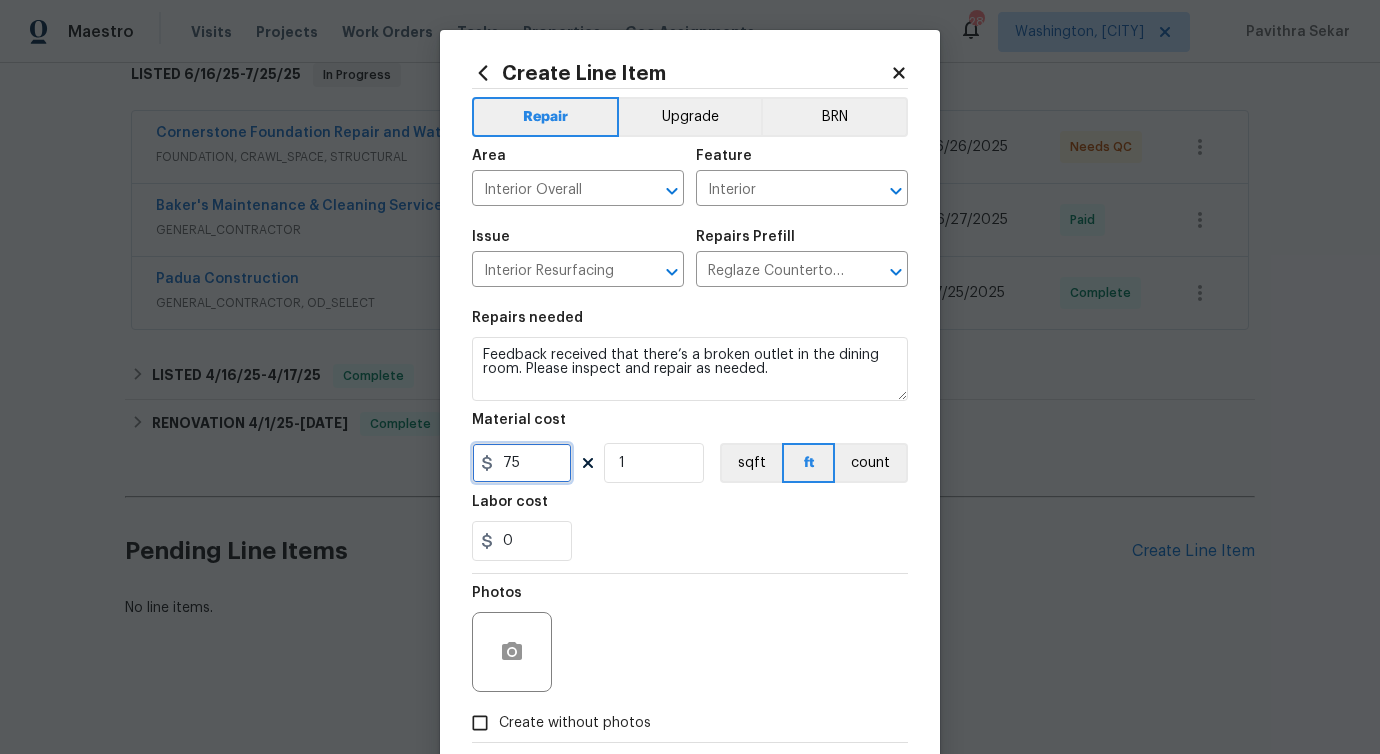 type on "75" 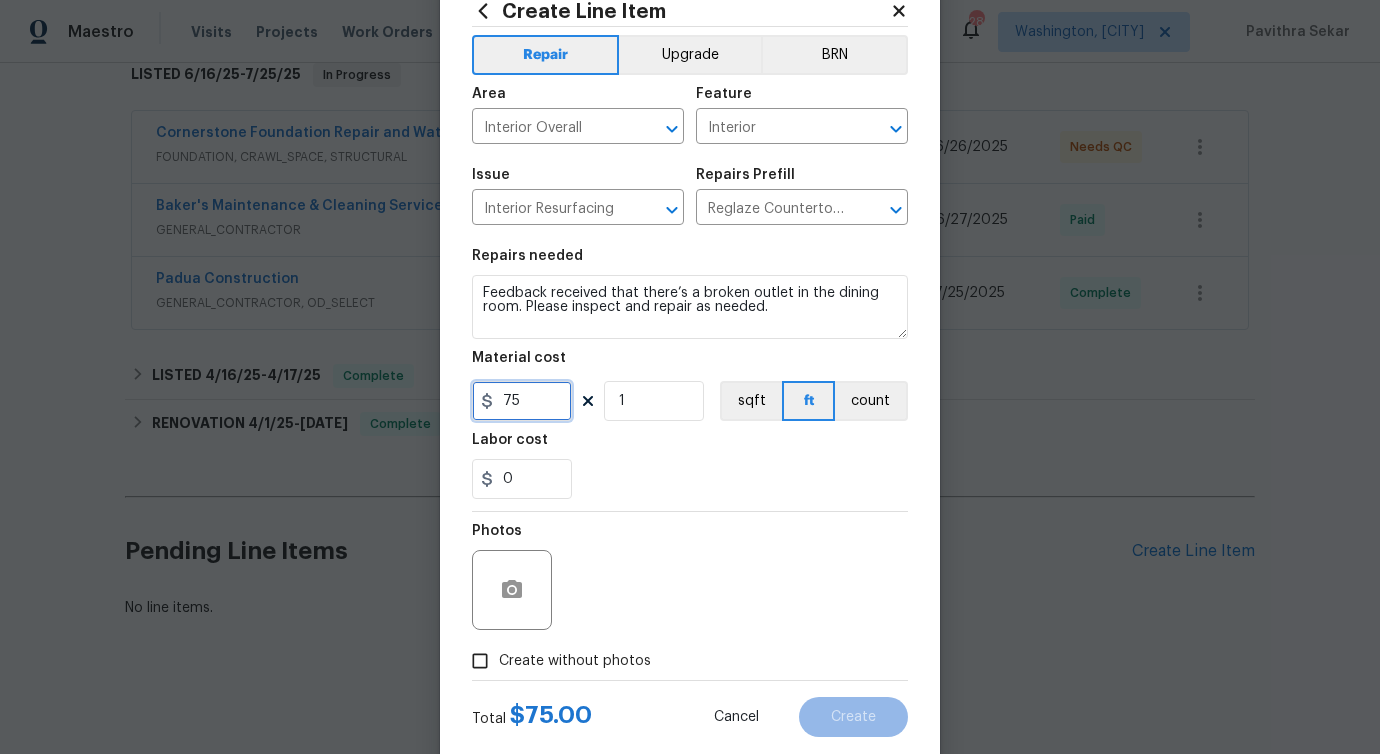 scroll, scrollTop: 108, scrollLeft: 0, axis: vertical 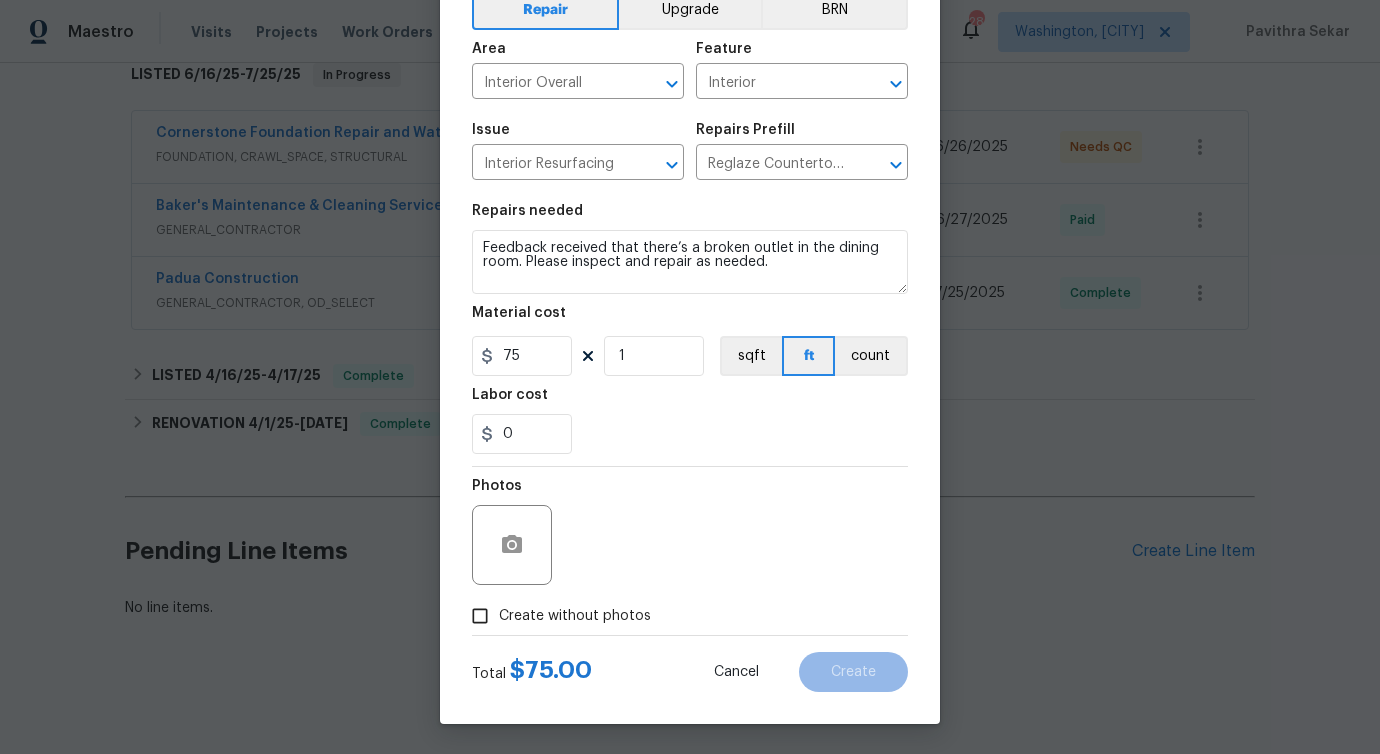 click on "Create without photos" at bounding box center [575, 616] 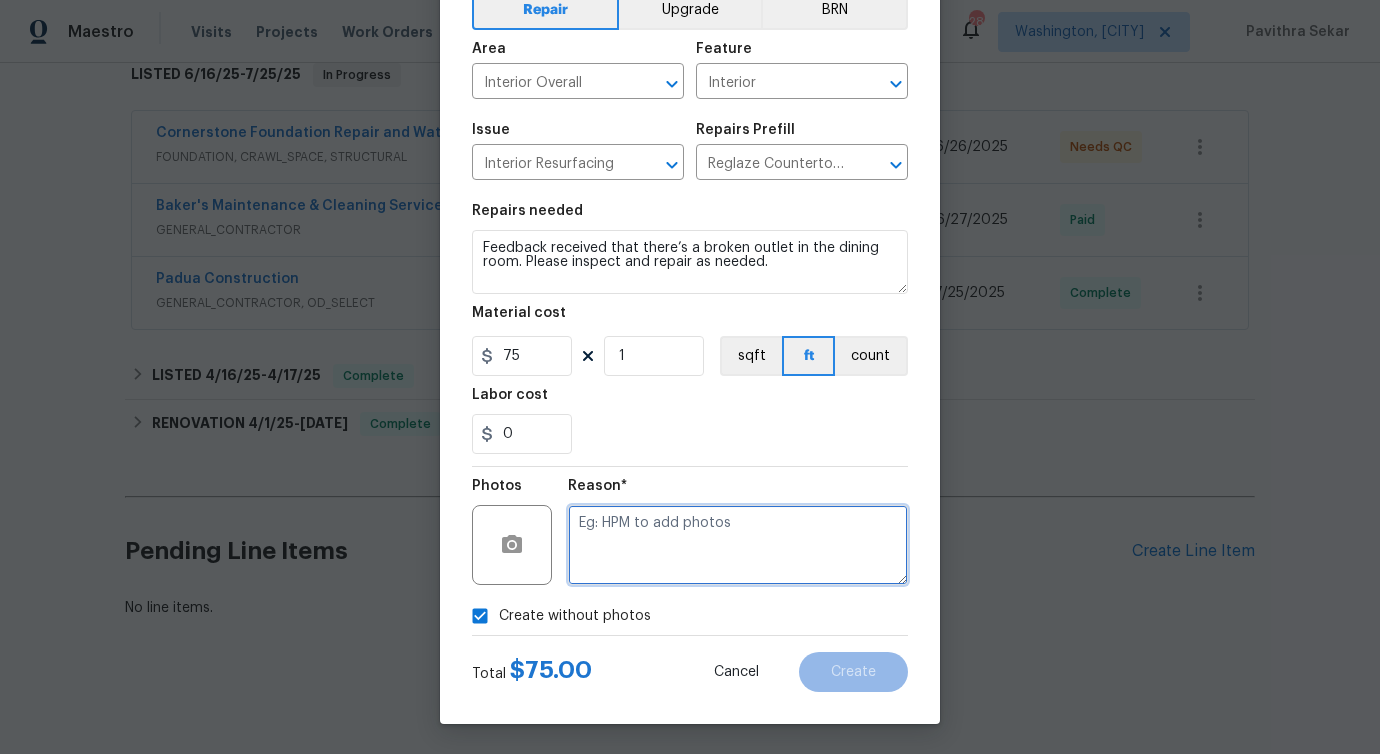 click at bounding box center (738, 545) 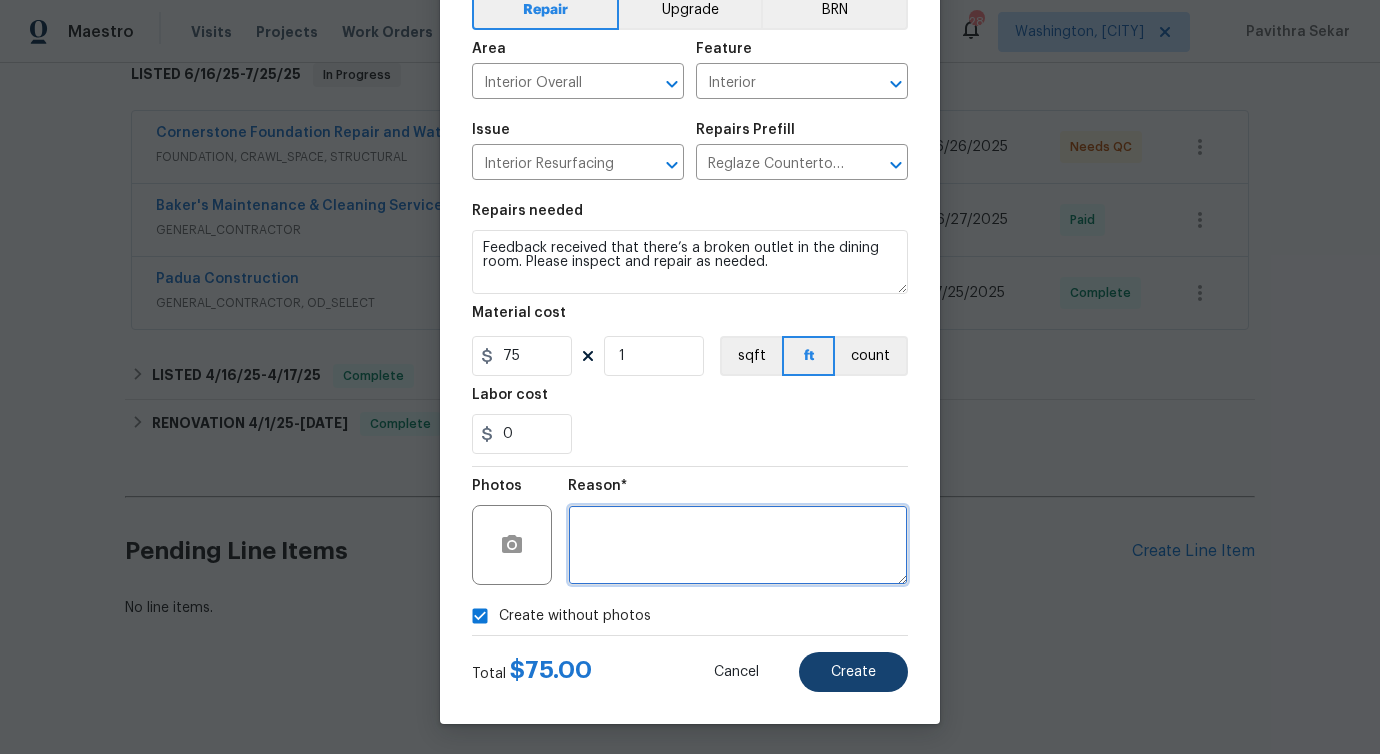 type 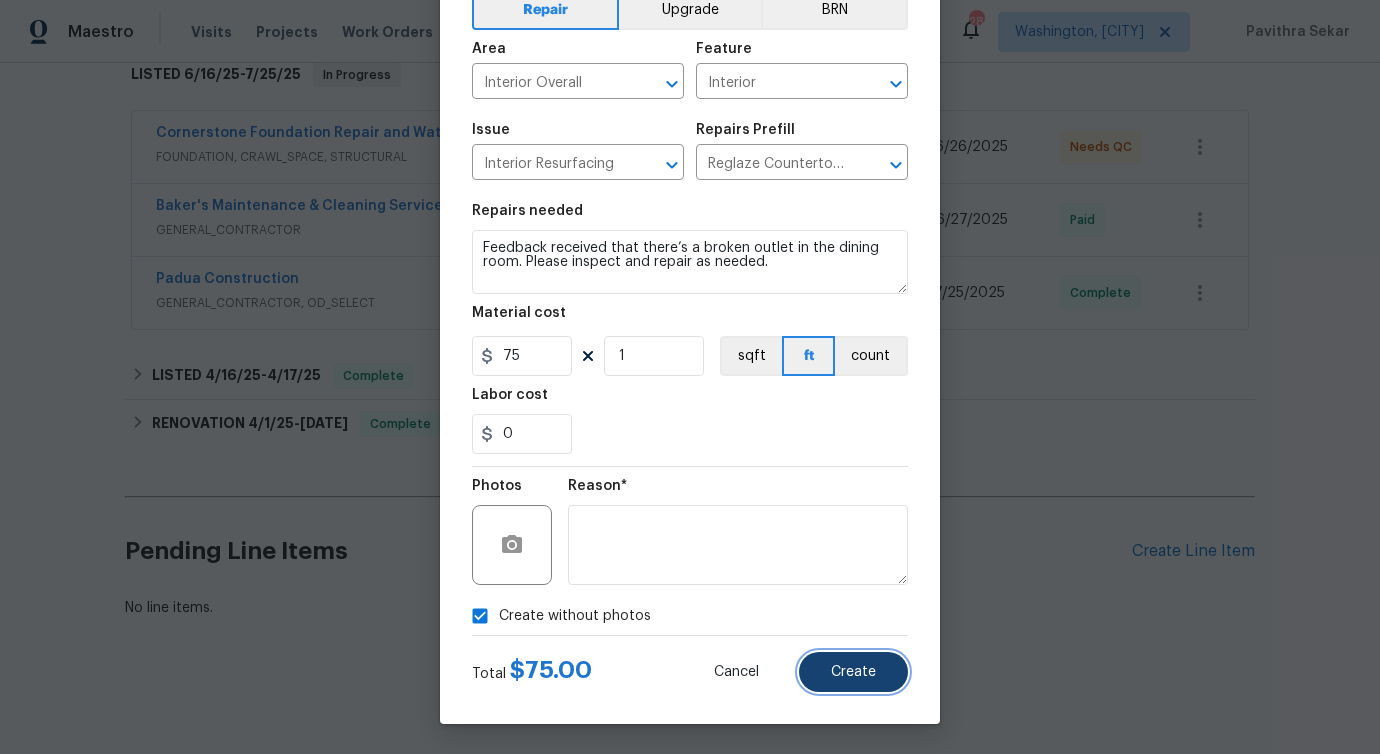 click on "Create" at bounding box center [853, 672] 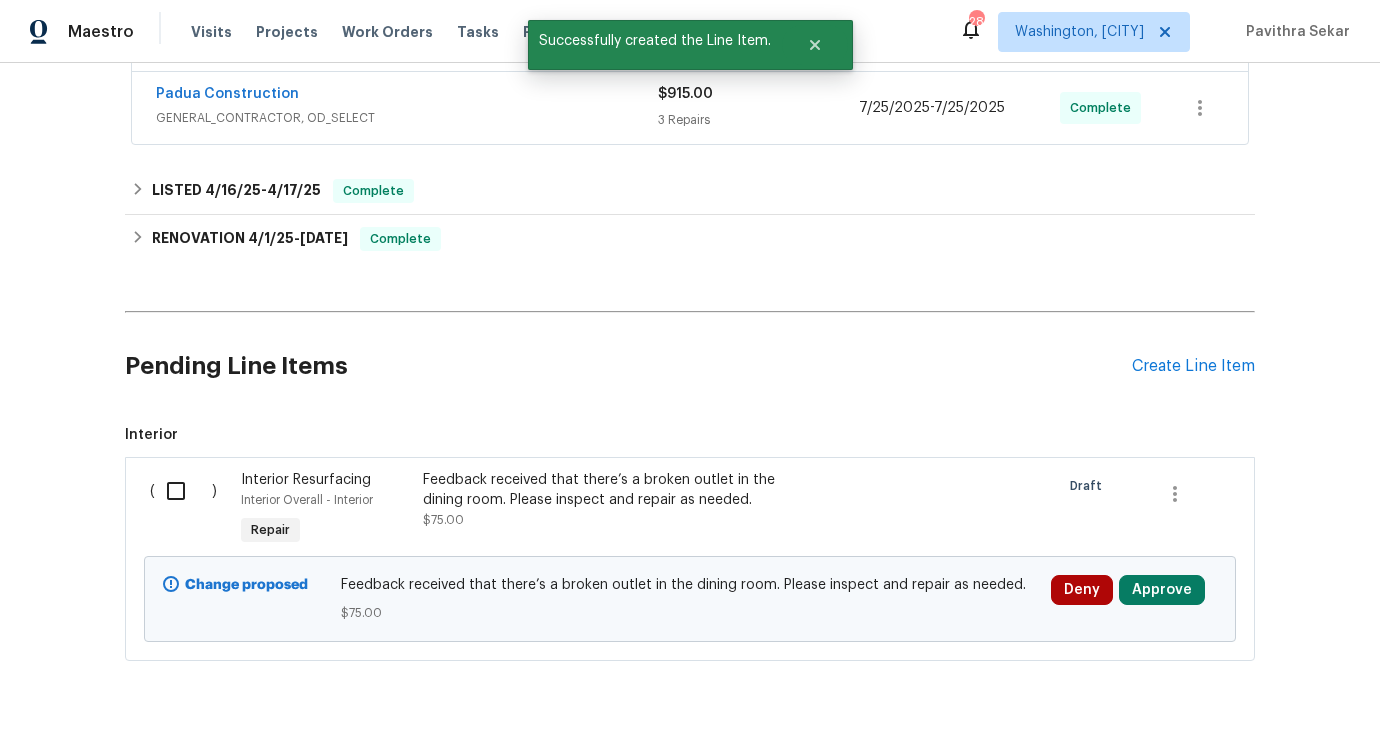scroll, scrollTop: 579, scrollLeft: 0, axis: vertical 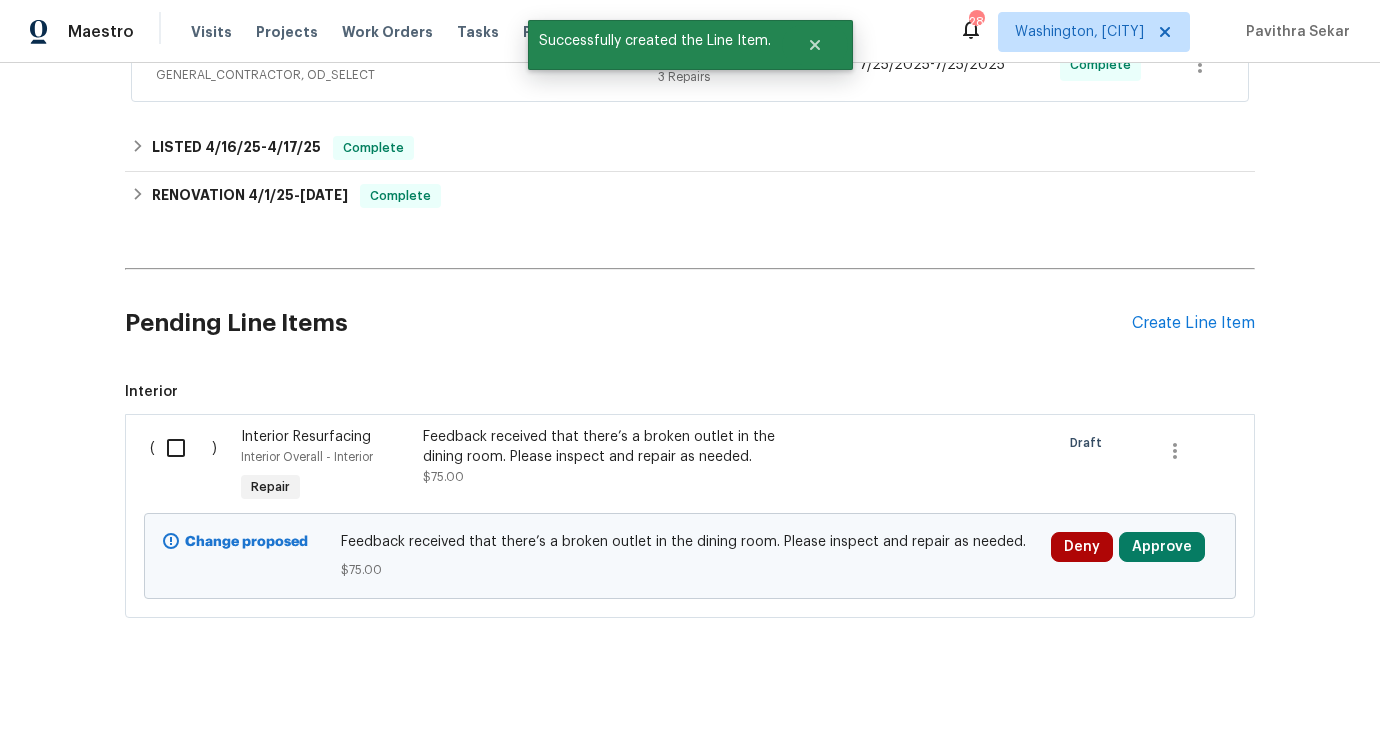 click at bounding box center [183, 448] 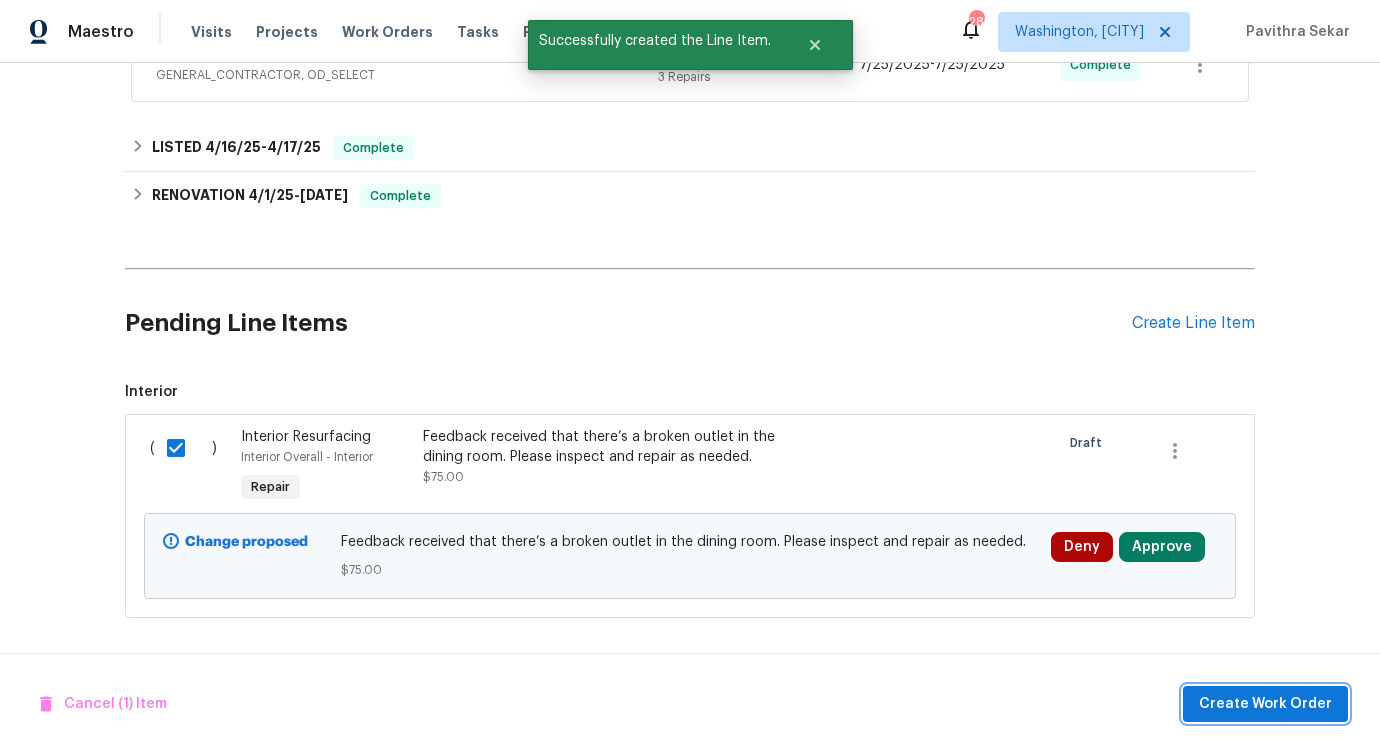 click on "Create Work Order" at bounding box center (1265, 704) 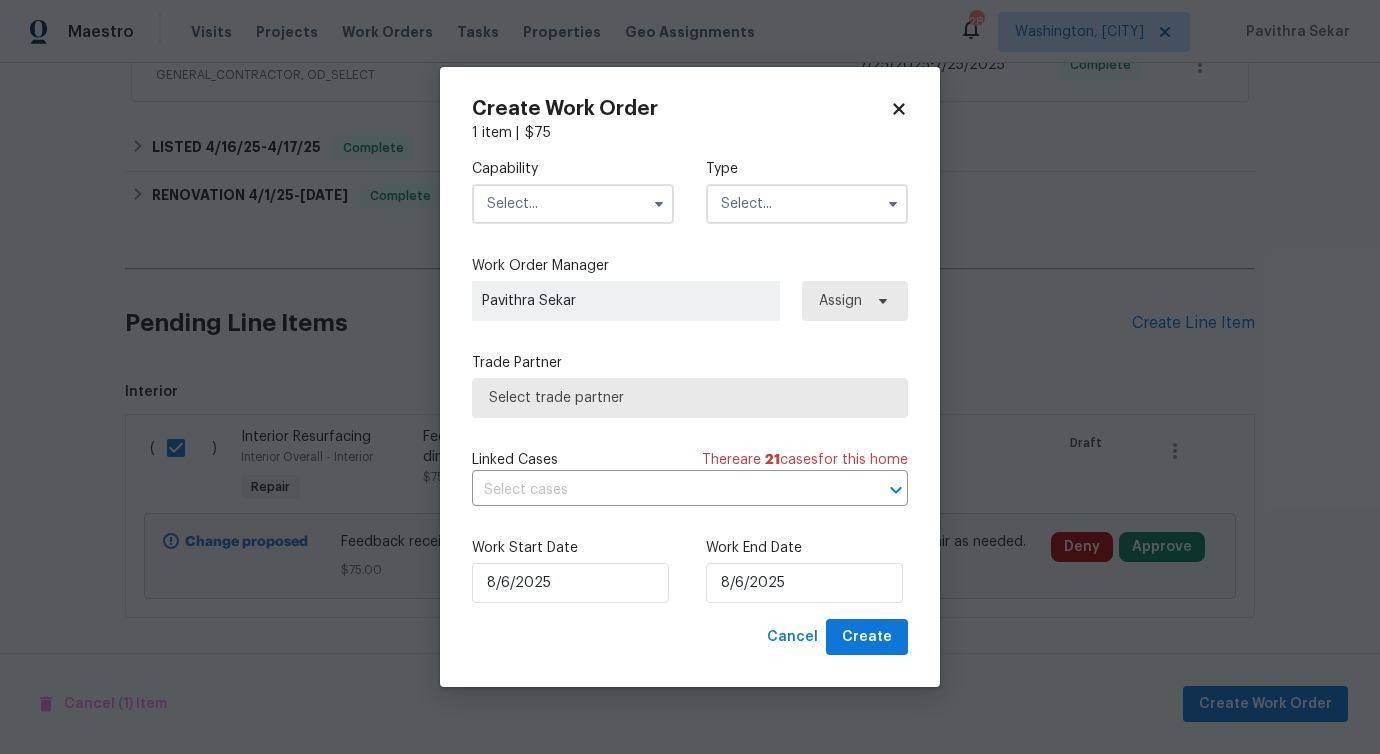 click at bounding box center [573, 204] 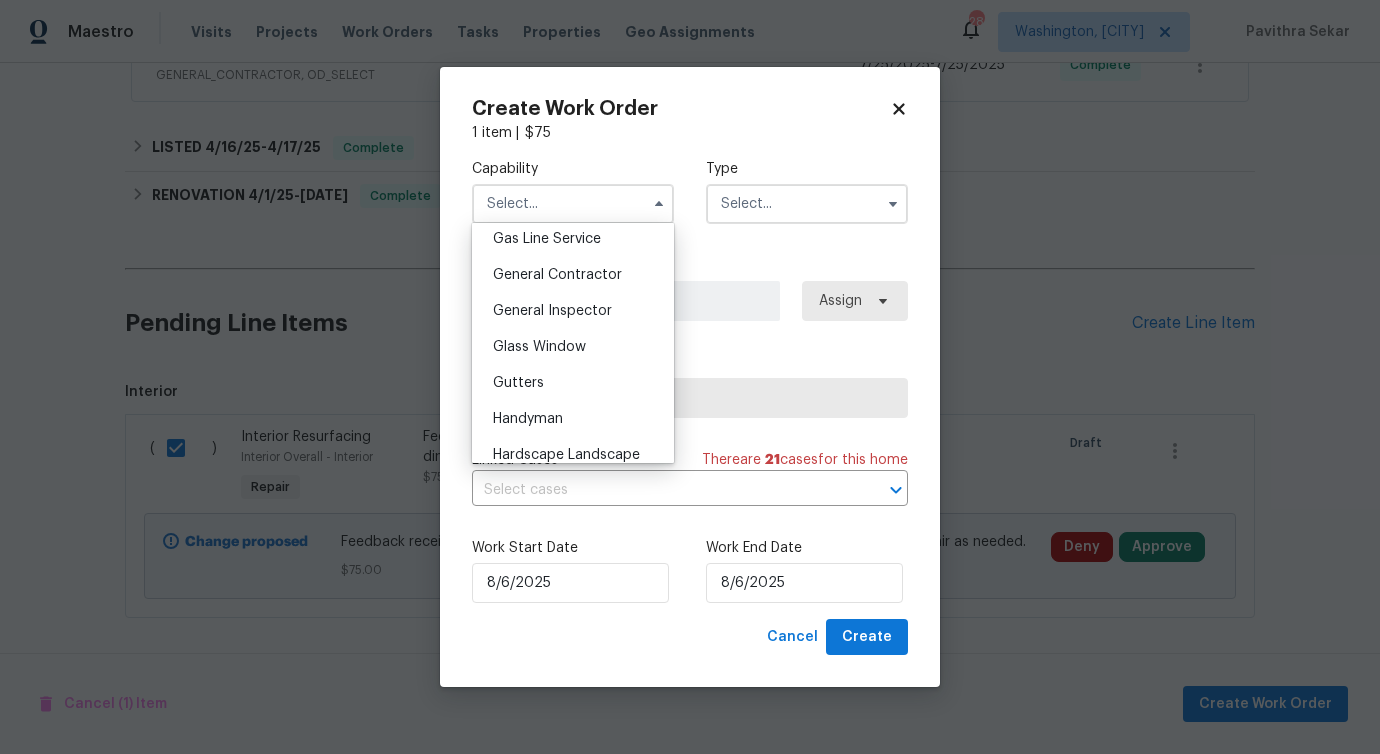 scroll, scrollTop: 1045, scrollLeft: 0, axis: vertical 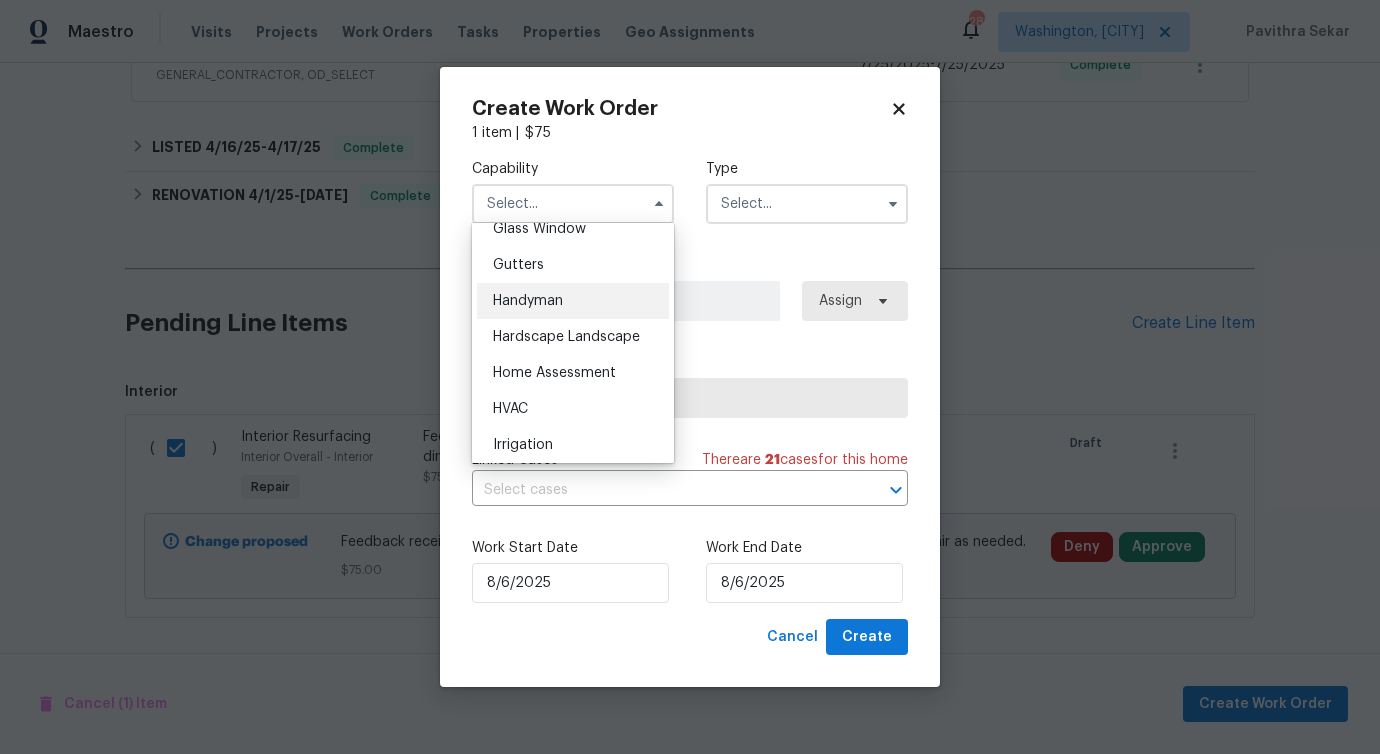 click on "Handyman" at bounding box center (573, 301) 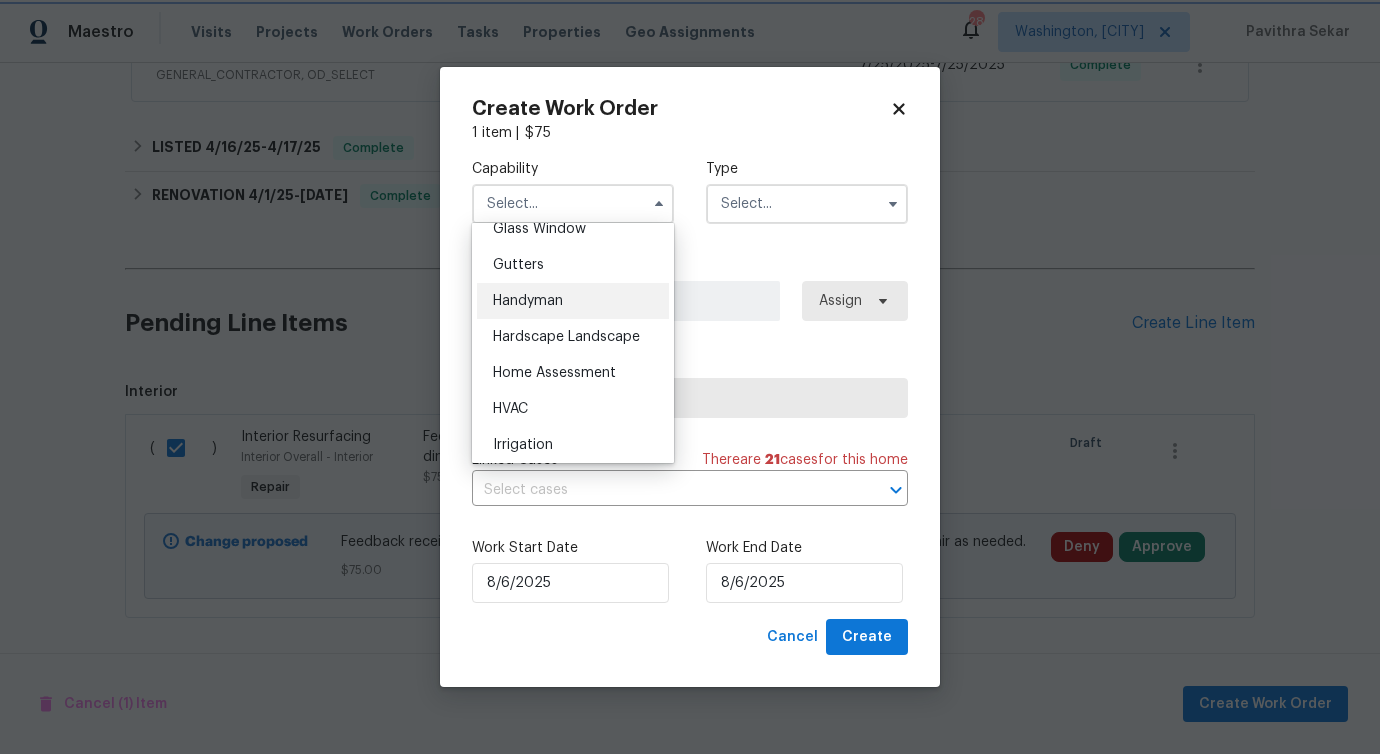 type on "Handyman" 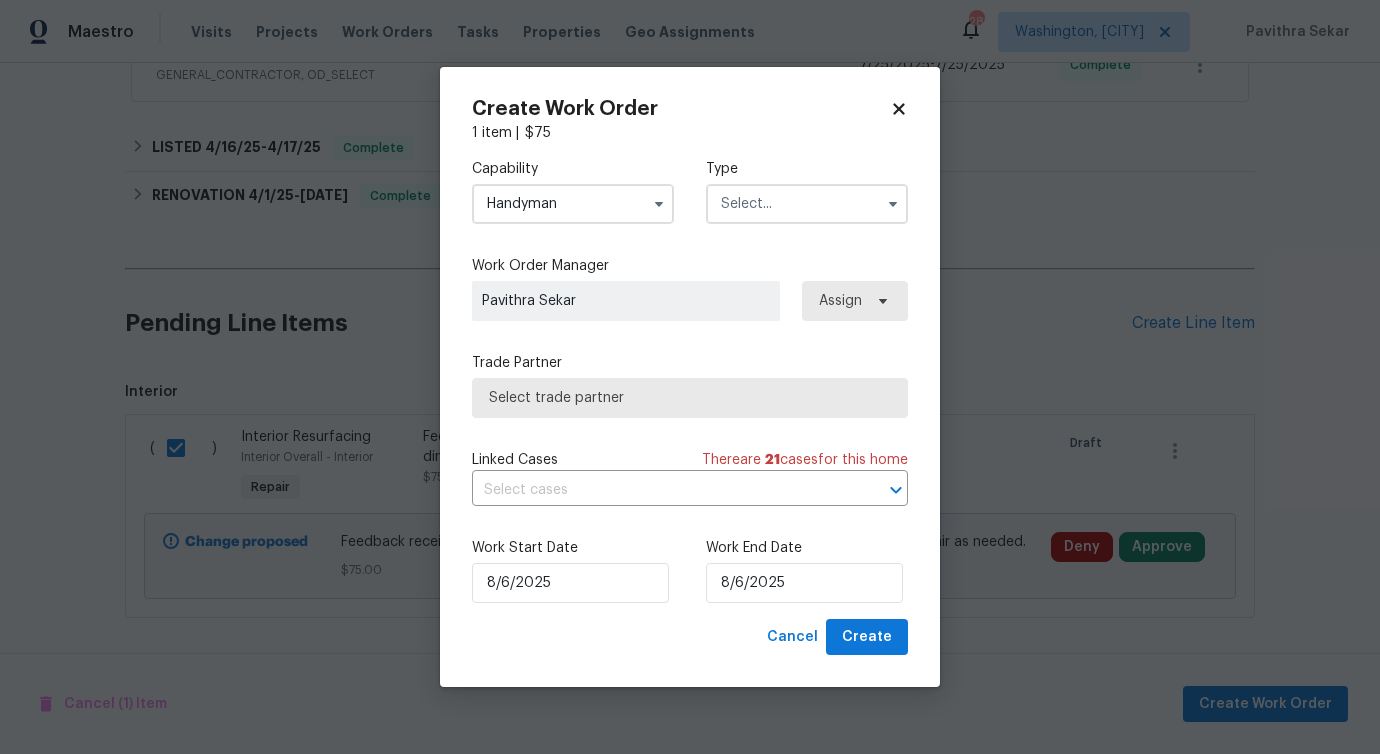 click at bounding box center [807, 204] 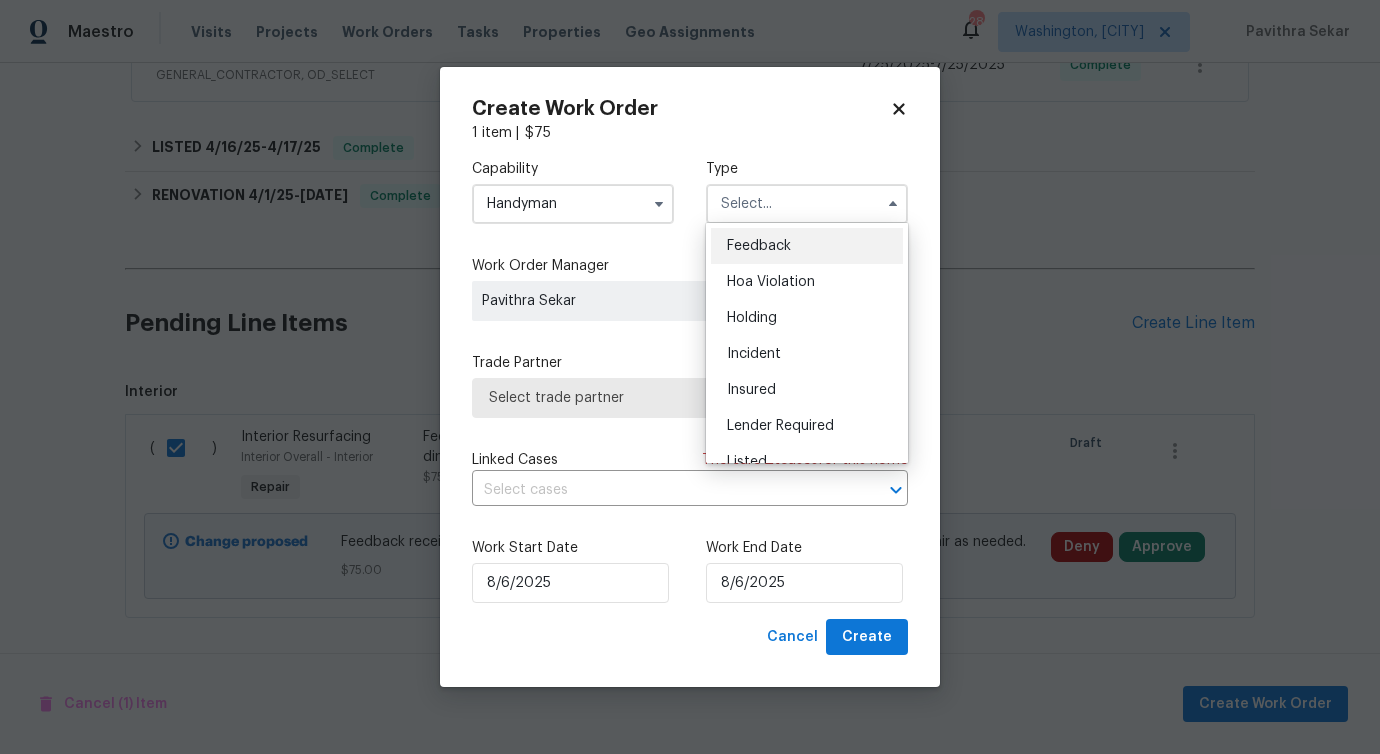 click on "Feedback" at bounding box center [759, 246] 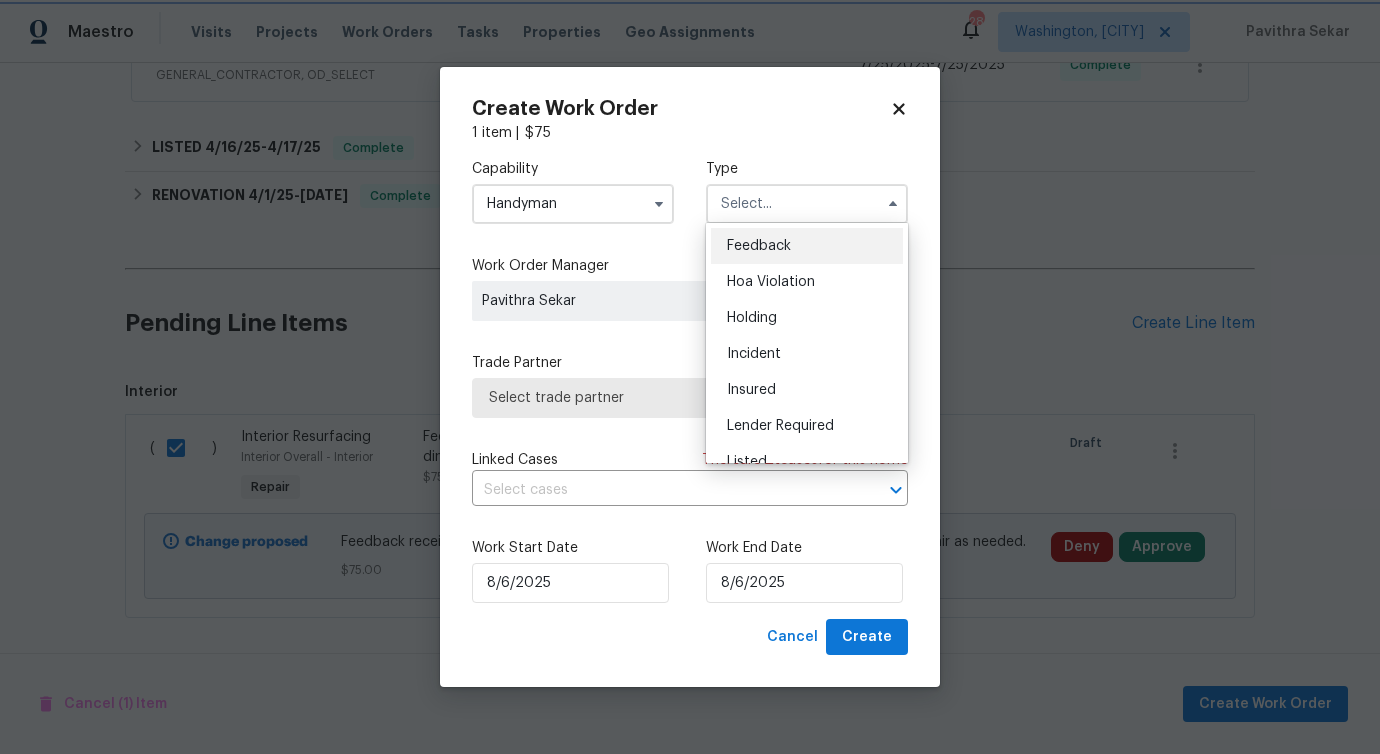 type on "Feedback" 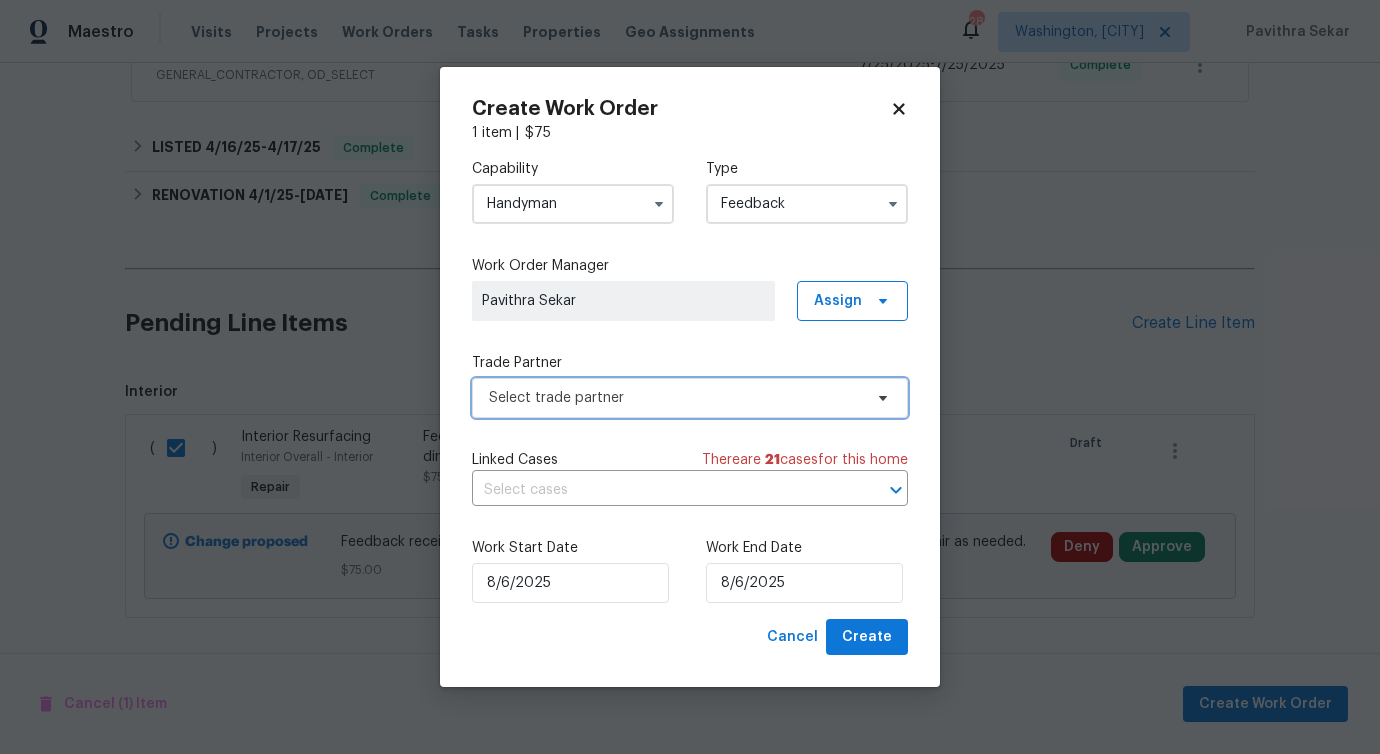 click on "Select trade partner" at bounding box center (690, 398) 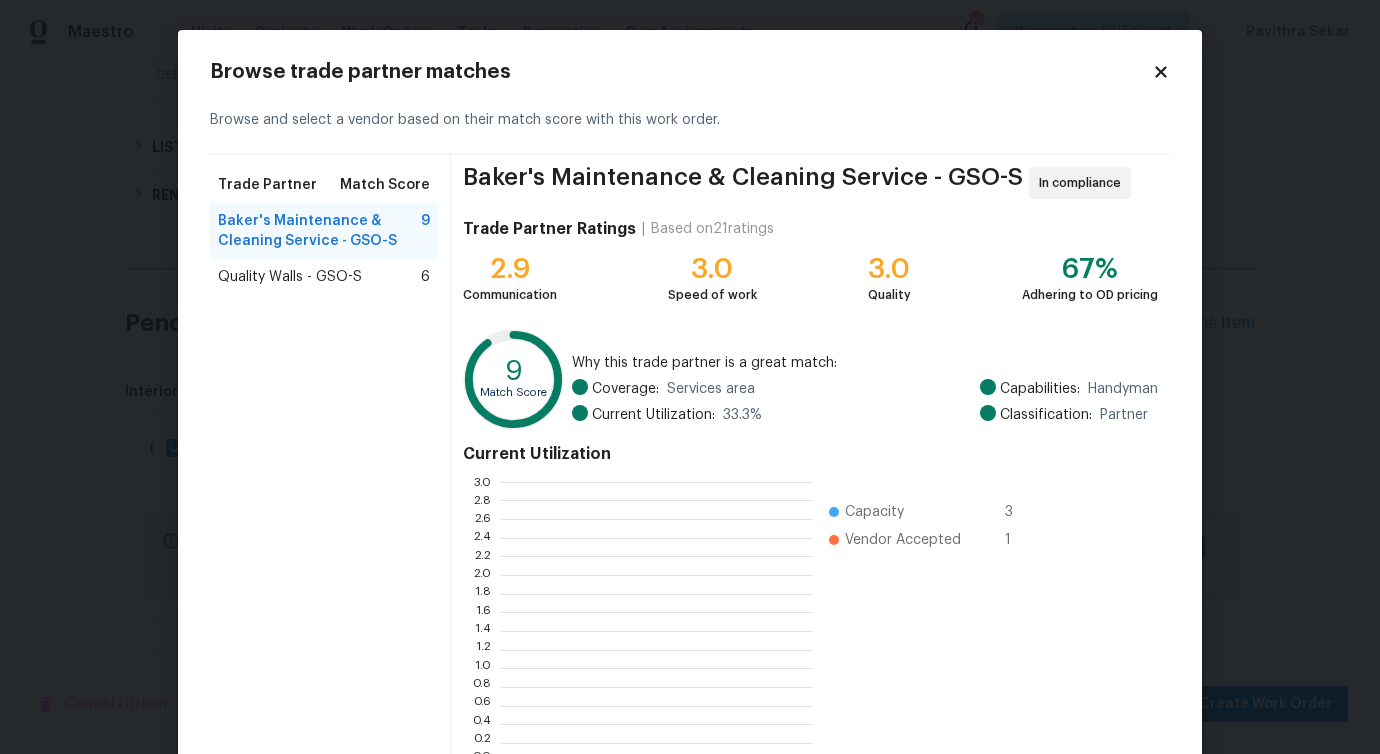 scroll, scrollTop: 2, scrollLeft: 2, axis: both 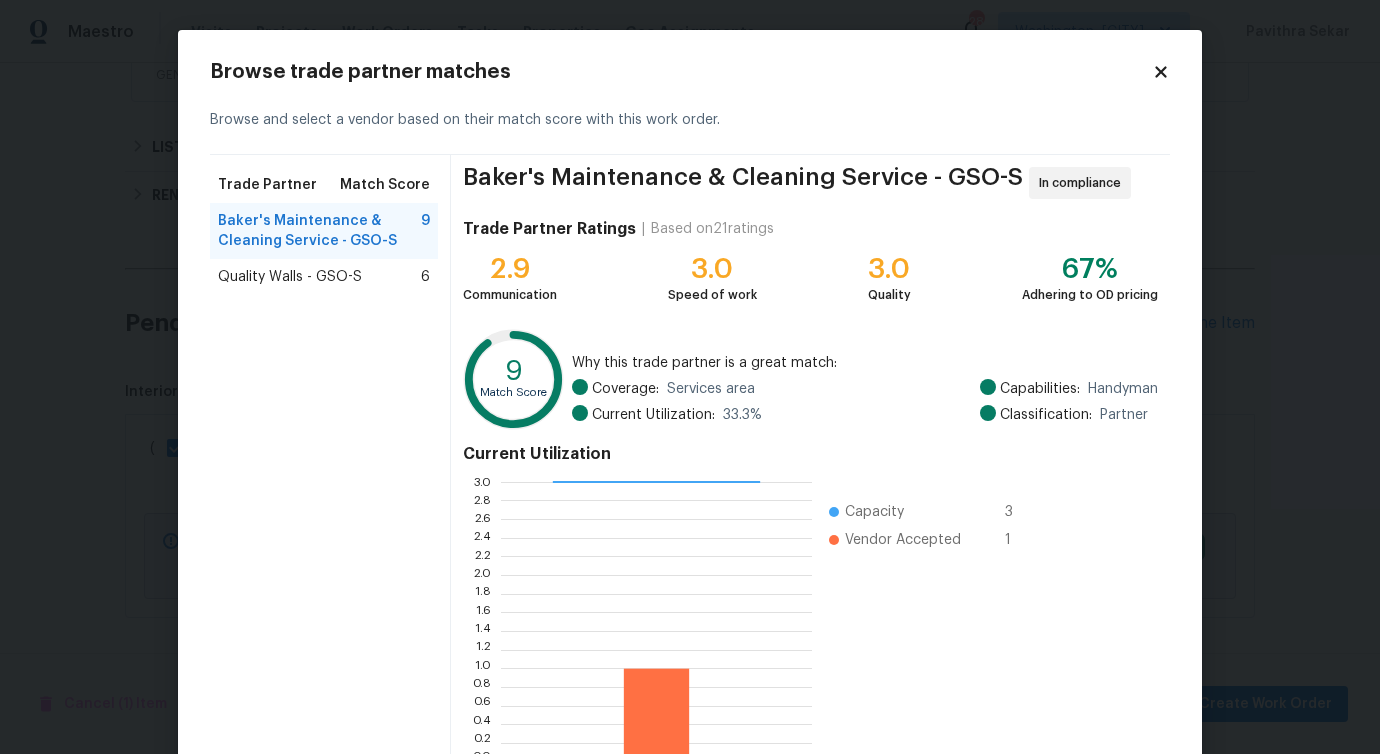 click on "Quality Walls - GSO-S 6" at bounding box center [324, 277] 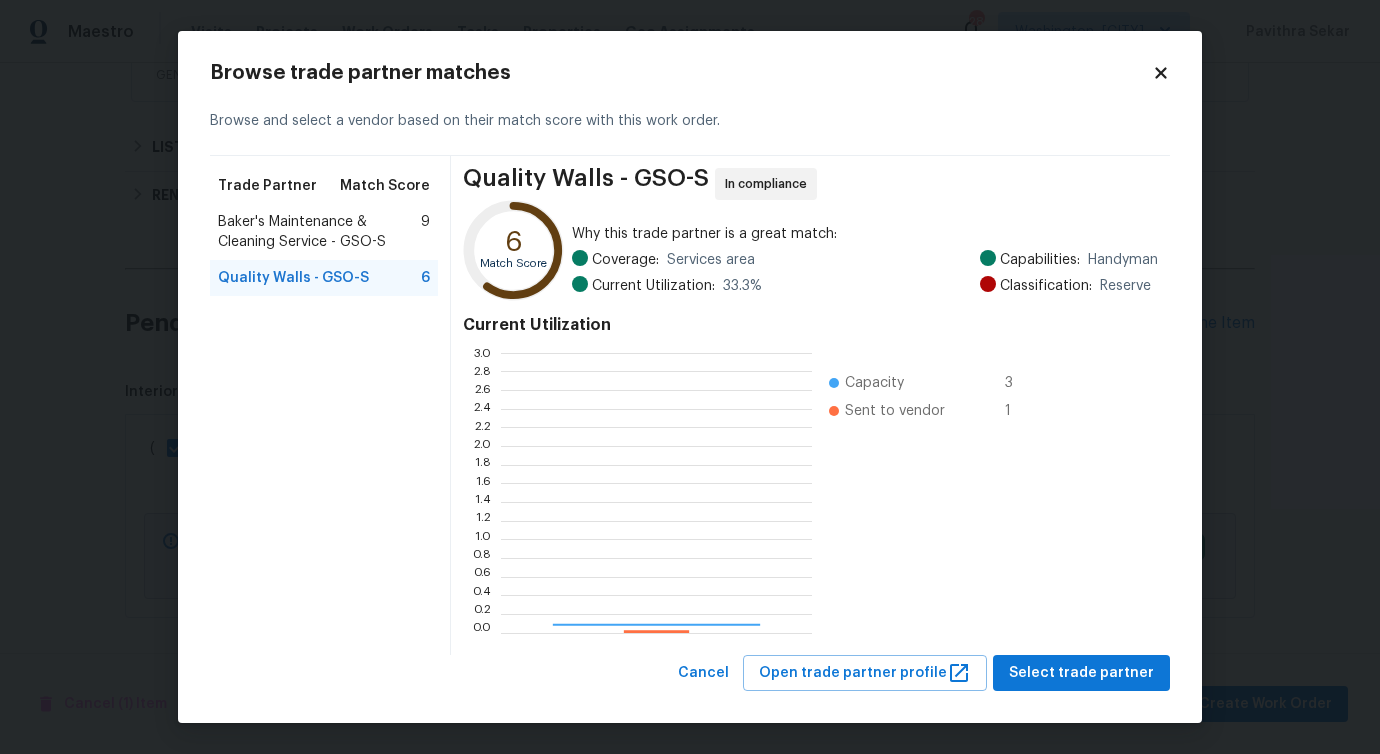 scroll, scrollTop: 2, scrollLeft: 2, axis: both 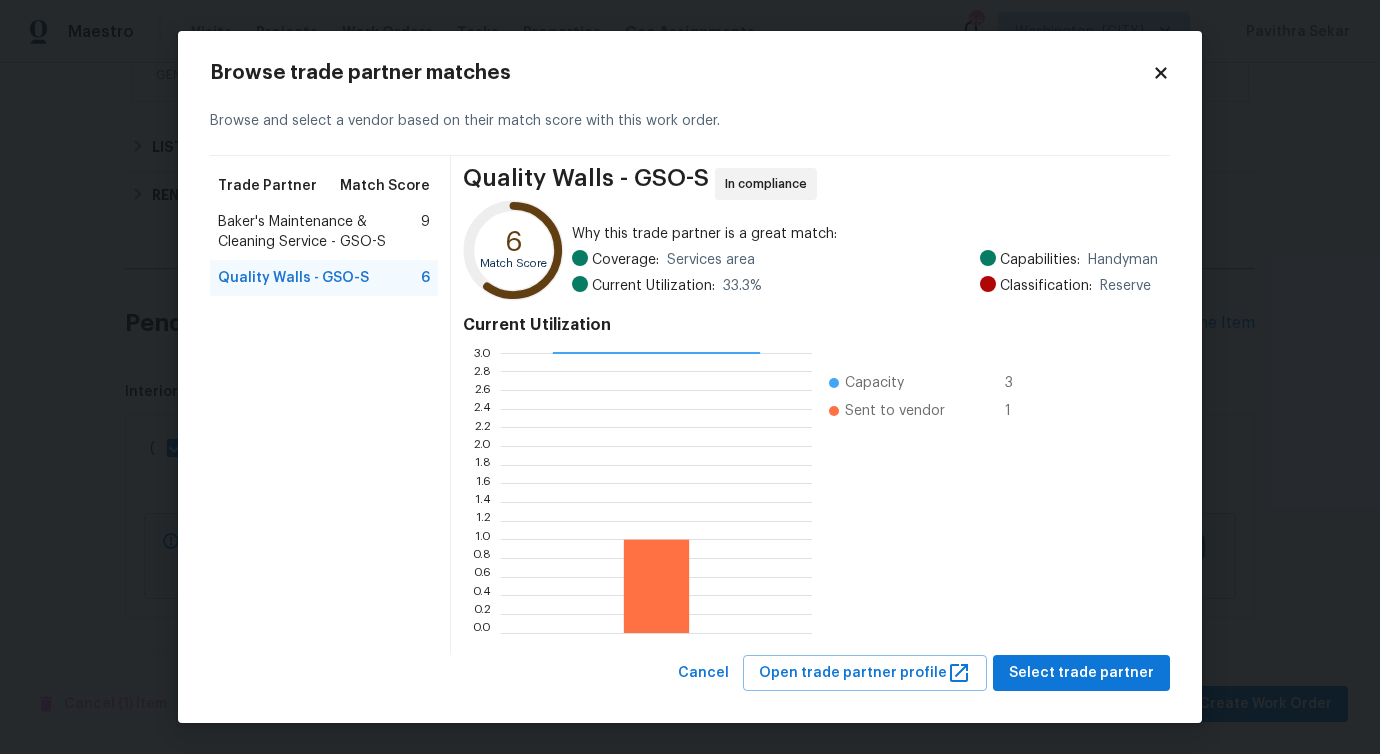 click on "Baker's Maintenance & Cleaning Service - GSO-S" at bounding box center (319, 232) 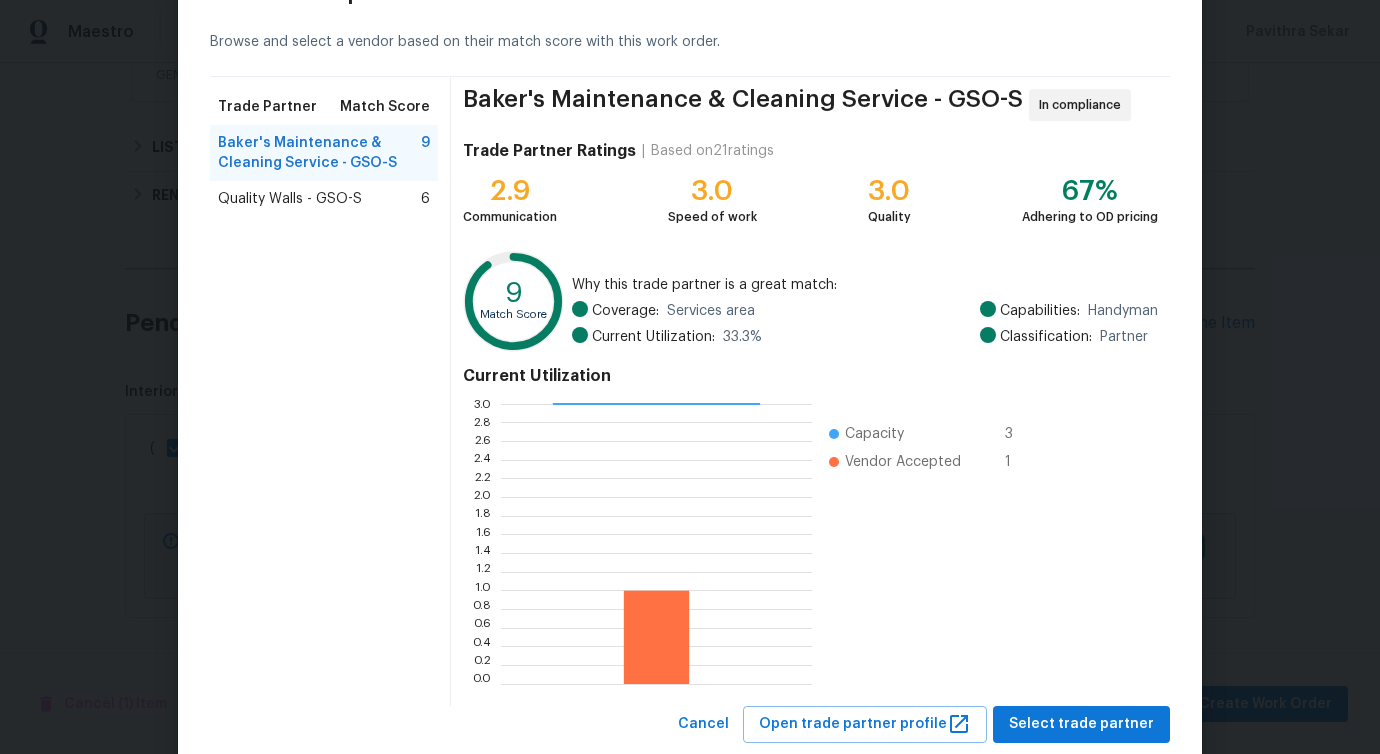 scroll, scrollTop: 128, scrollLeft: 0, axis: vertical 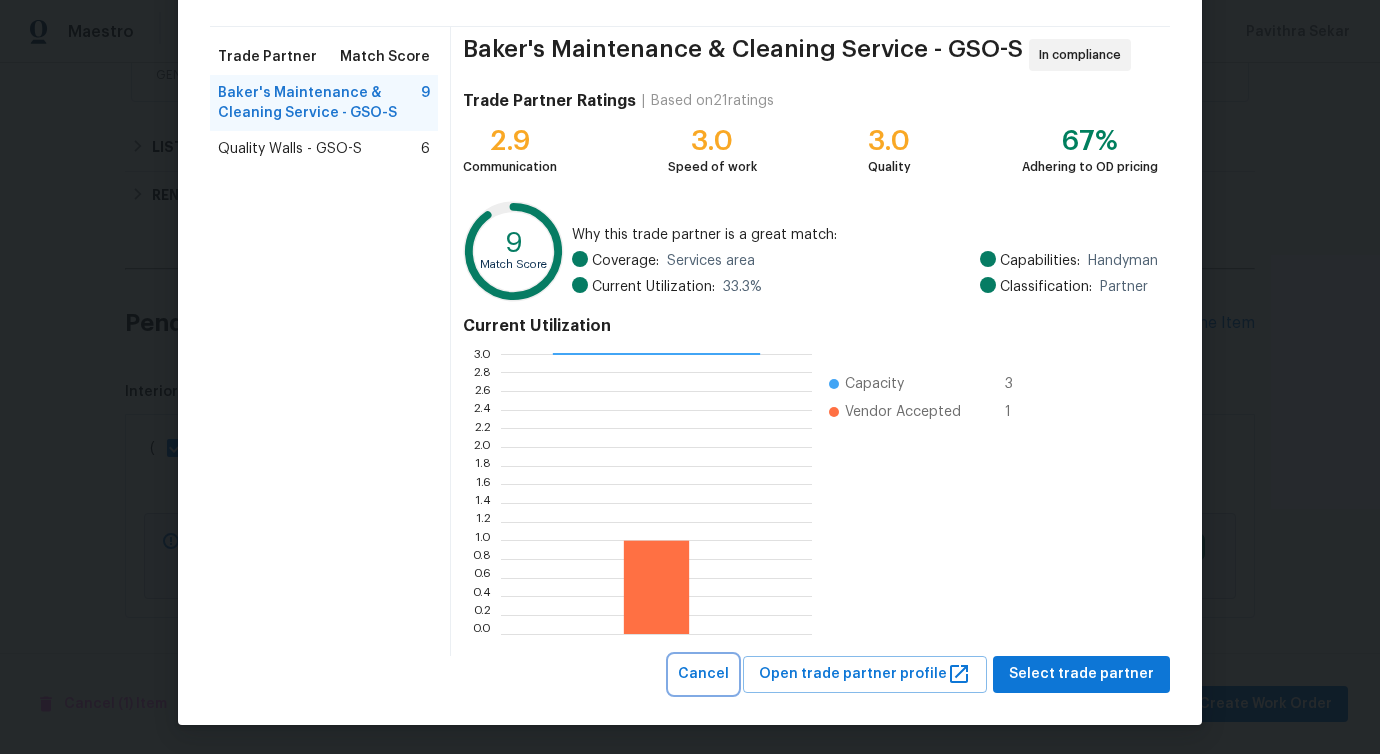 click on "Cancel" at bounding box center [703, 674] 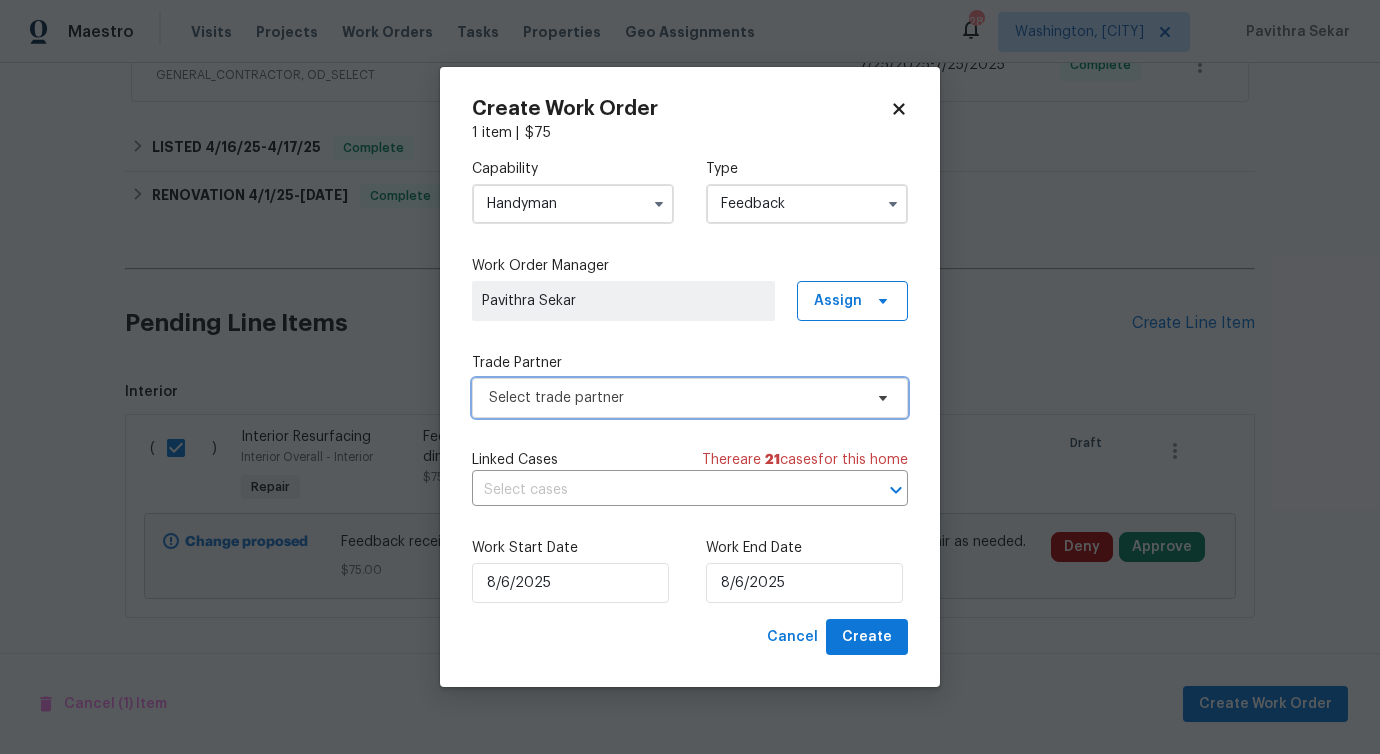 scroll, scrollTop: 0, scrollLeft: 0, axis: both 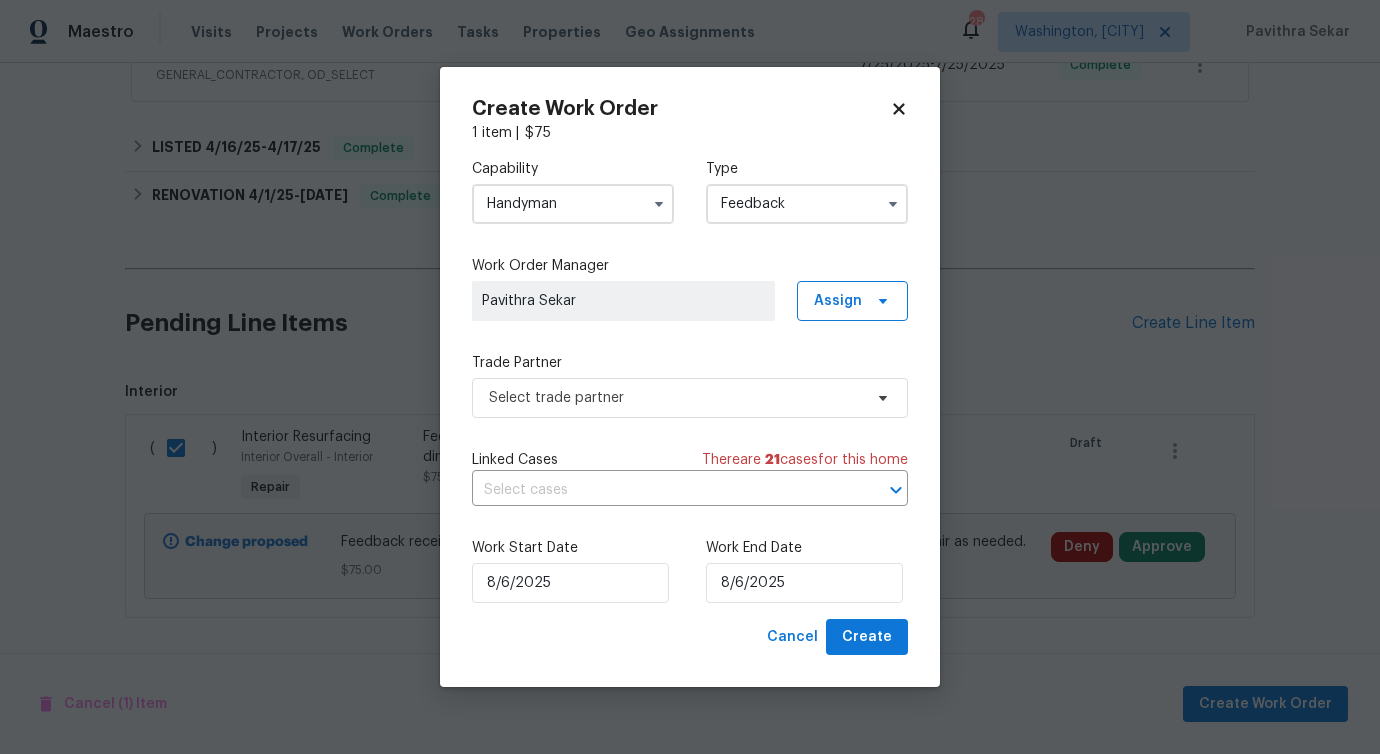 click on "Handyman" at bounding box center (573, 204) 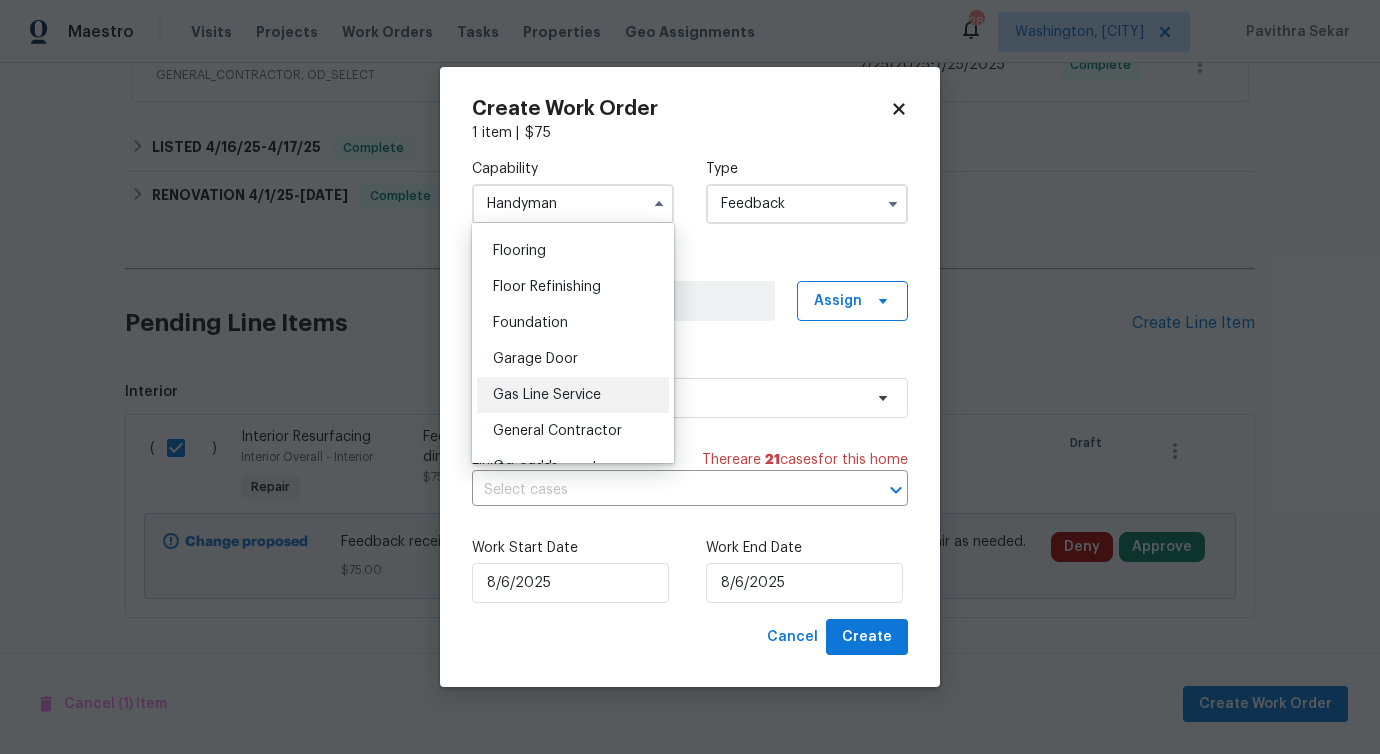 scroll, scrollTop: 794, scrollLeft: 0, axis: vertical 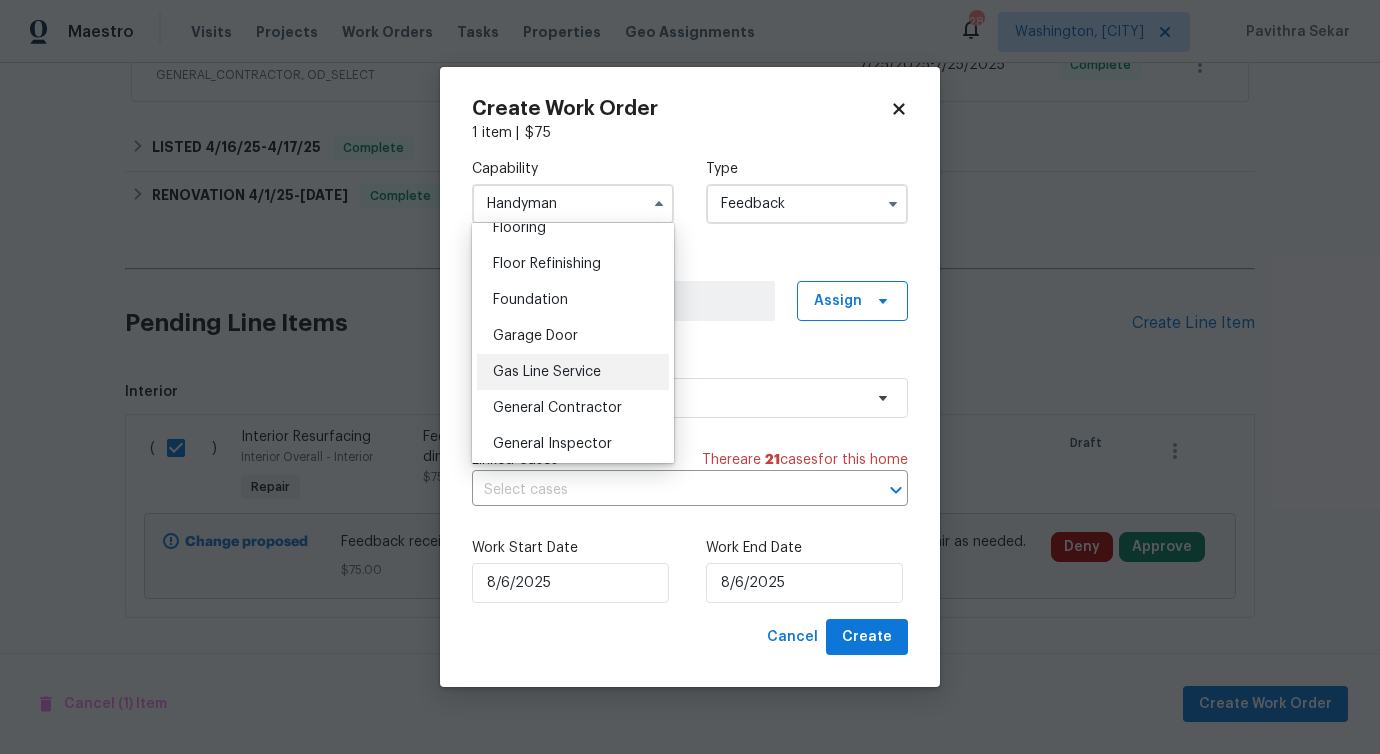 click on "General Contractor" at bounding box center (557, 408) 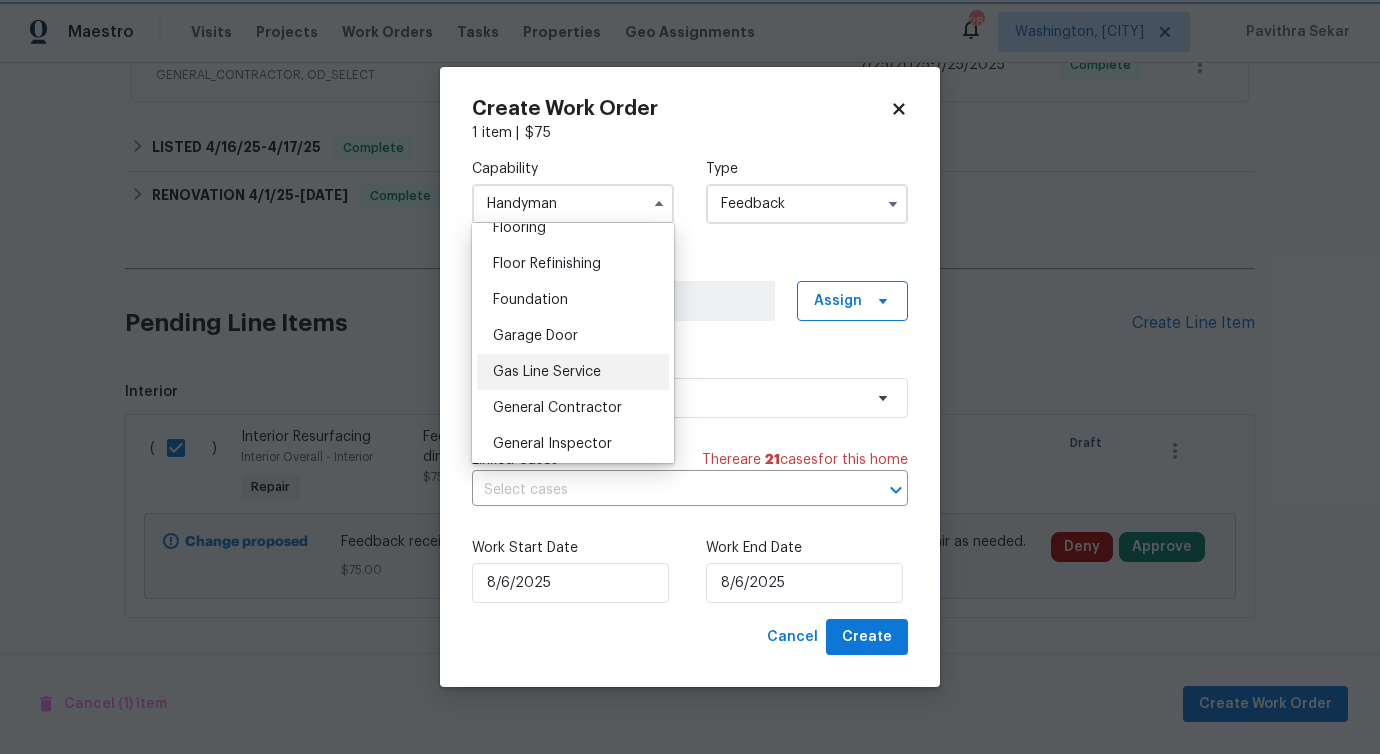 type on "General Contractor" 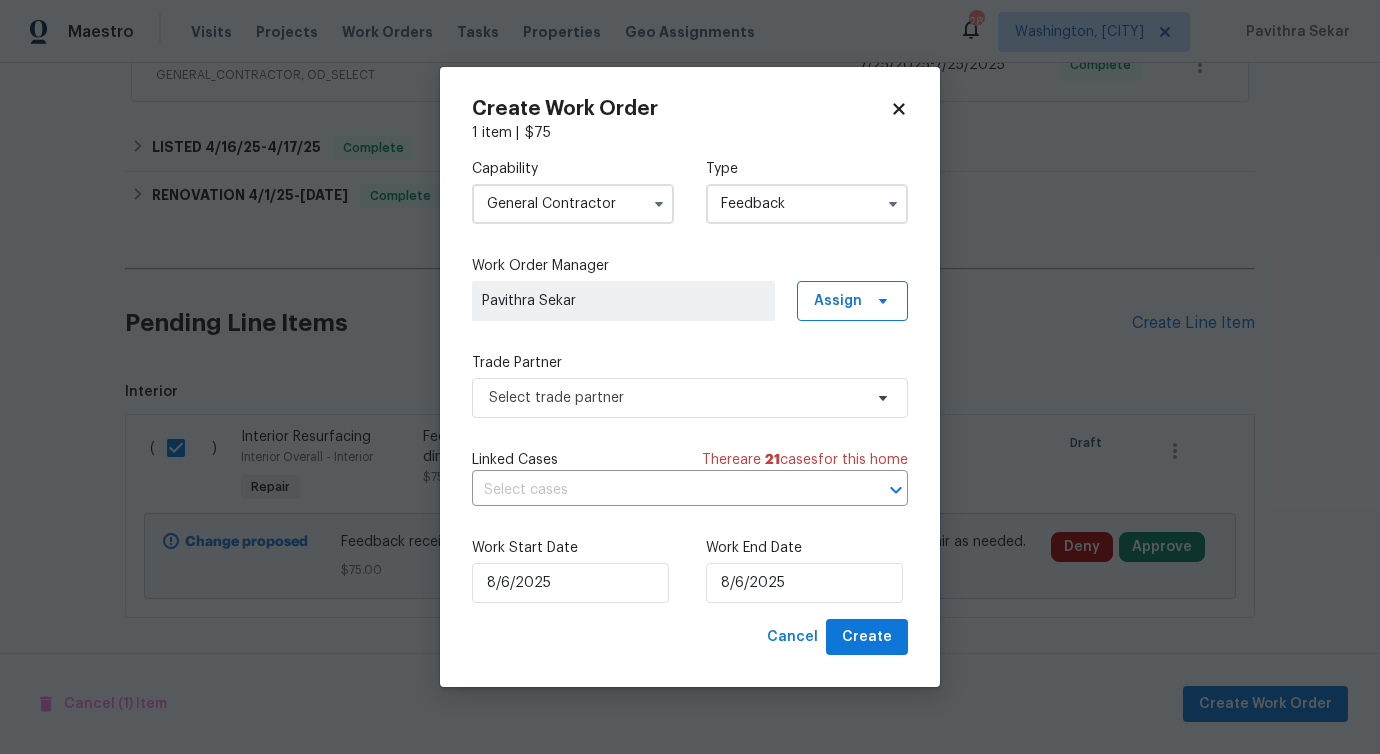 click on "Capability   General Contractor Type   Feedback Work Order Manager   Pavithra Sekar Assign Trade Partner   Select trade partner Linked Cases There  are   21  case s  for this home   ​ Work Start Date   8/6/2025 Work End Date   8/6/2025" at bounding box center (690, 381) 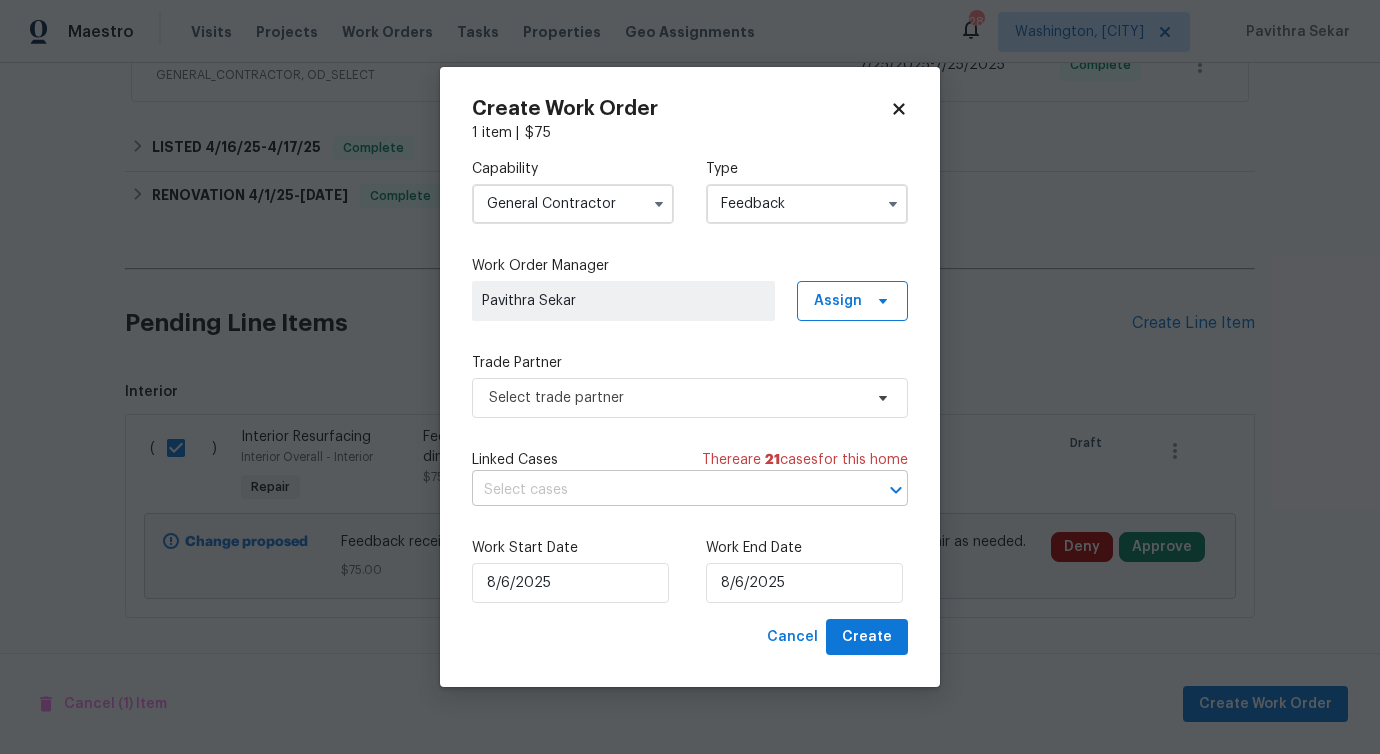 click at bounding box center (662, 490) 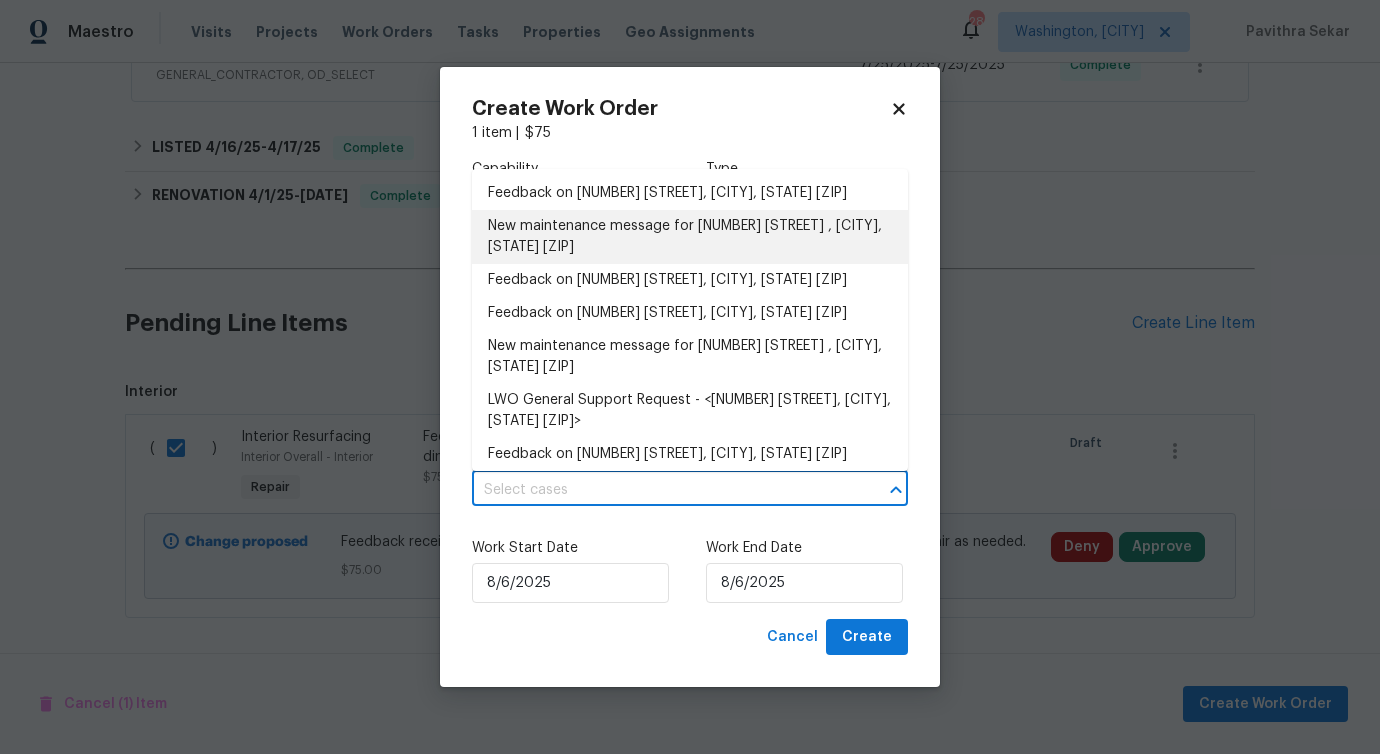 click on "New maintenance message for 3319 Timberwolf Ave , High Point, NC 27265" at bounding box center (690, 237) 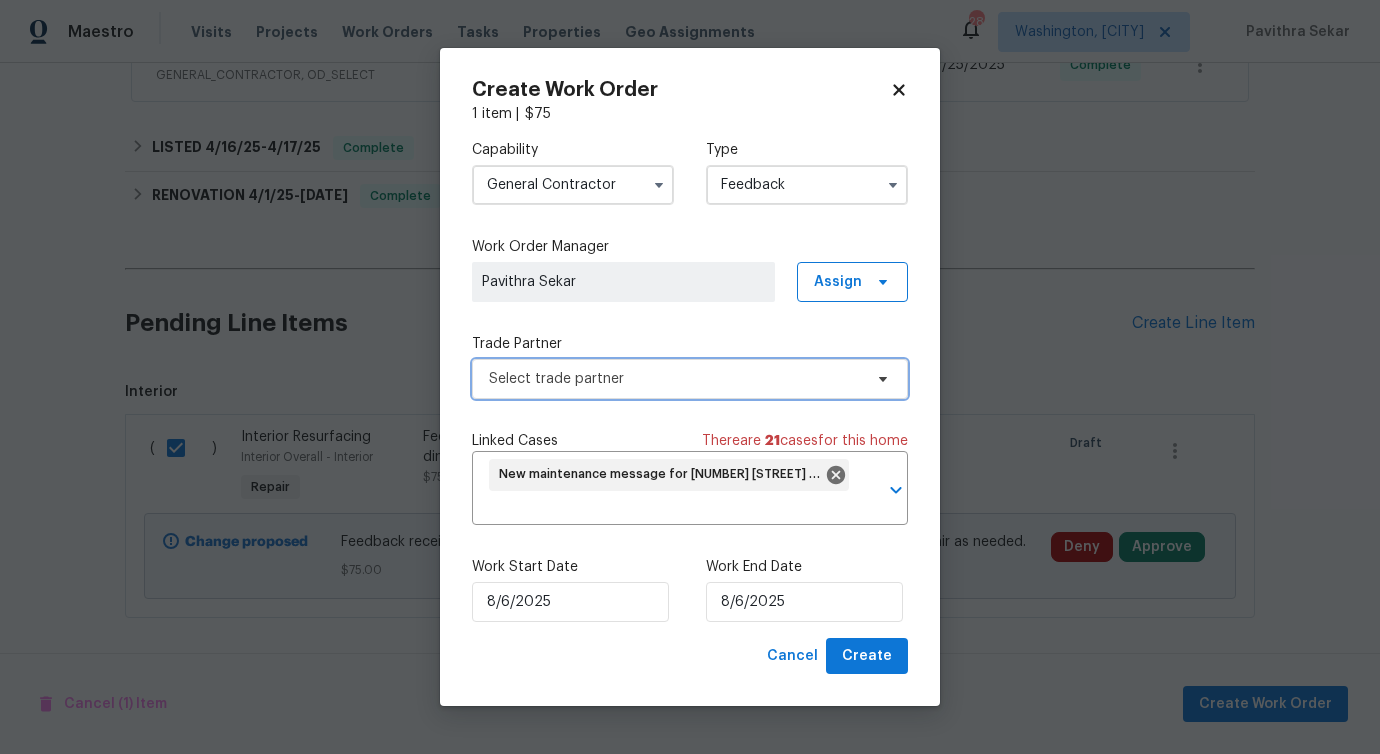 click on "Select trade partner" at bounding box center [675, 379] 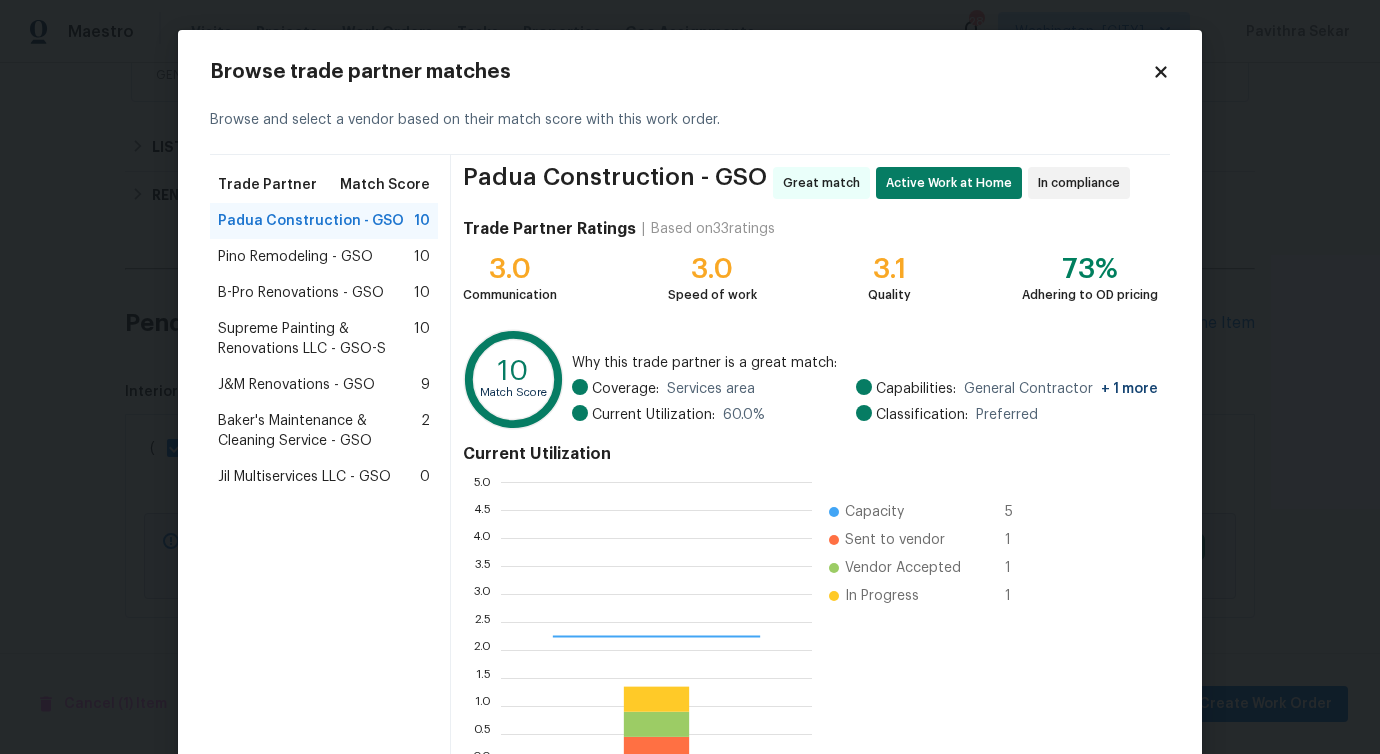 scroll, scrollTop: 2, scrollLeft: 2, axis: both 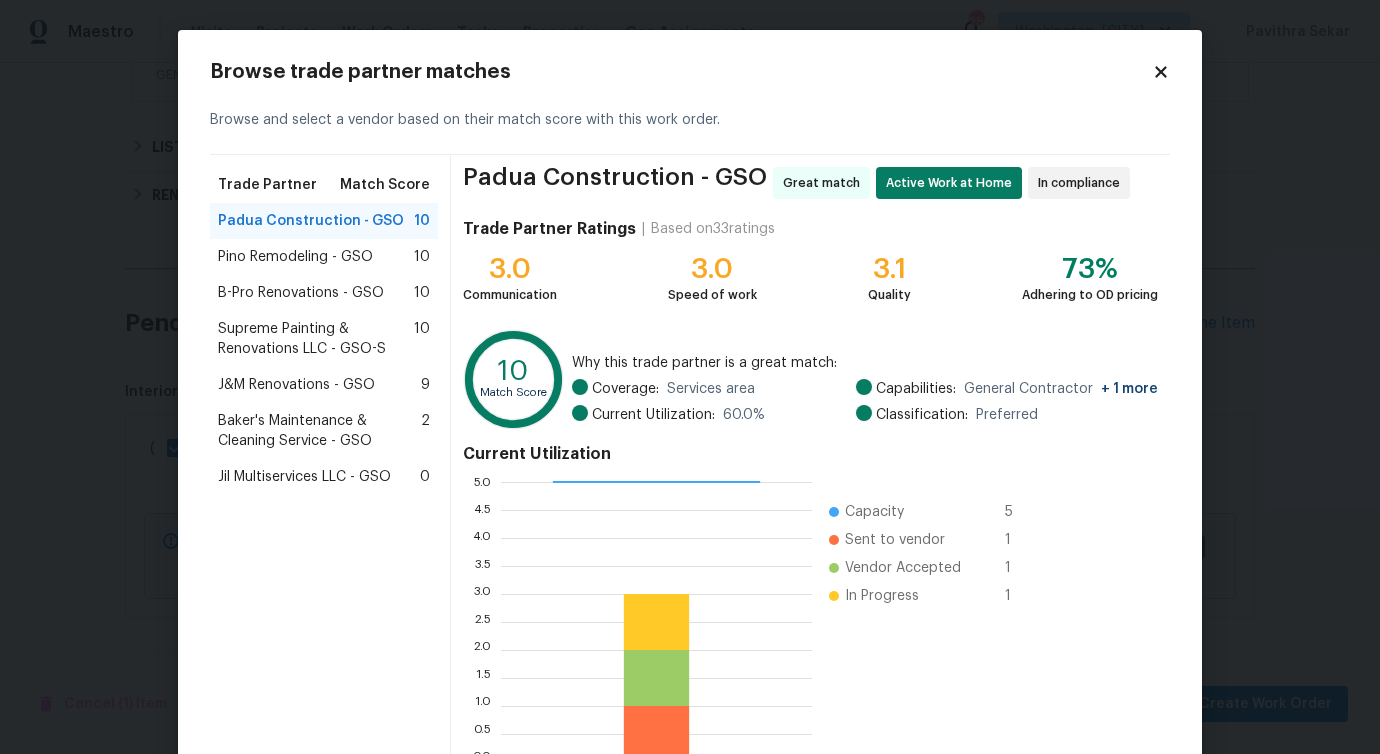 click on "Pino Remodeling - GSO 10" at bounding box center [324, 257] 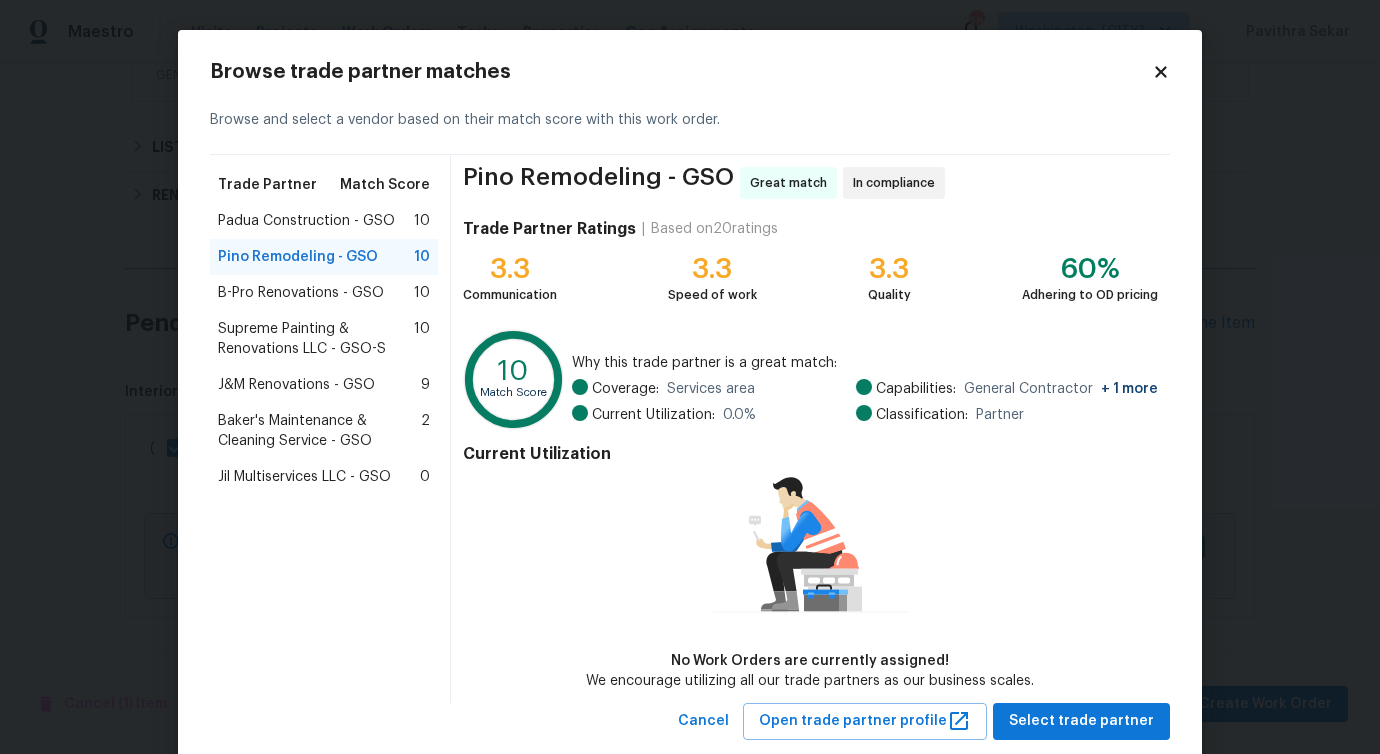 click on "B-Pro Renovations - GSO" at bounding box center [301, 293] 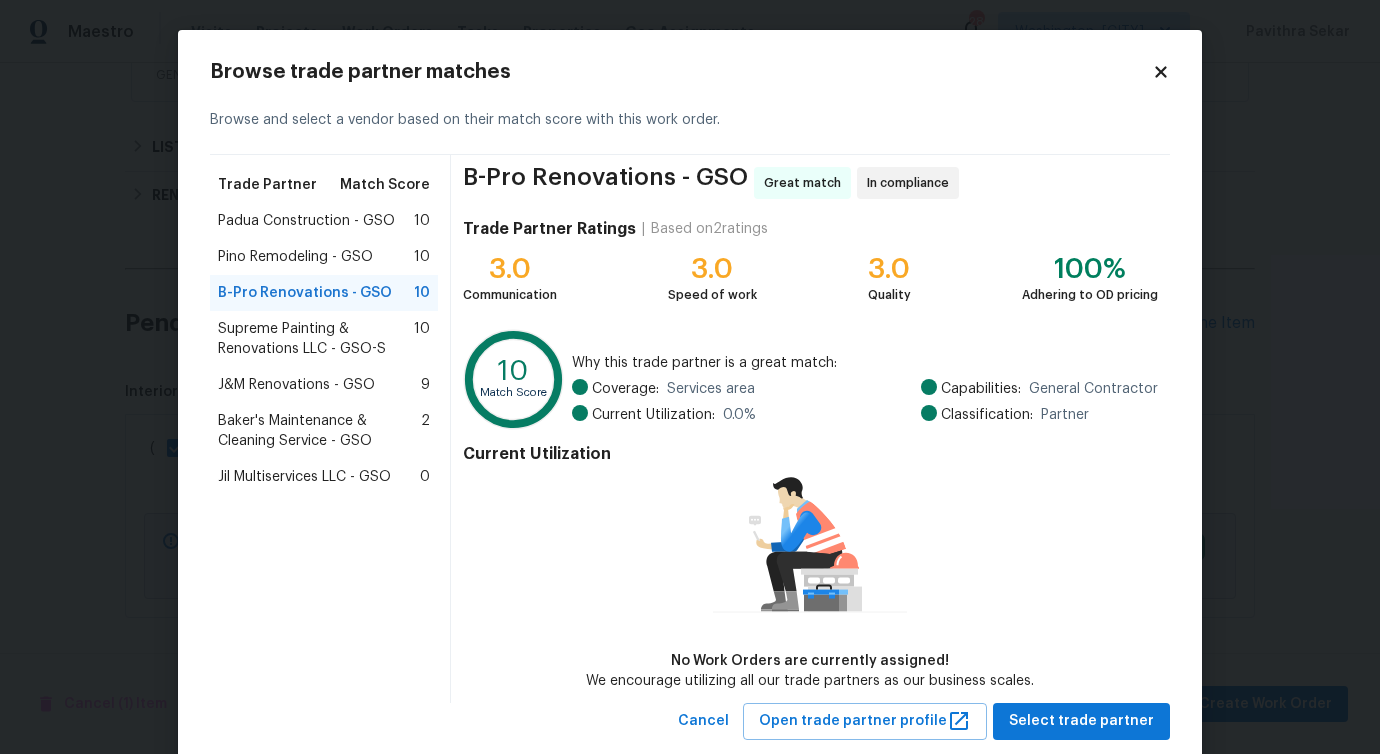 click on "Pino Remodeling - GSO" at bounding box center (295, 257) 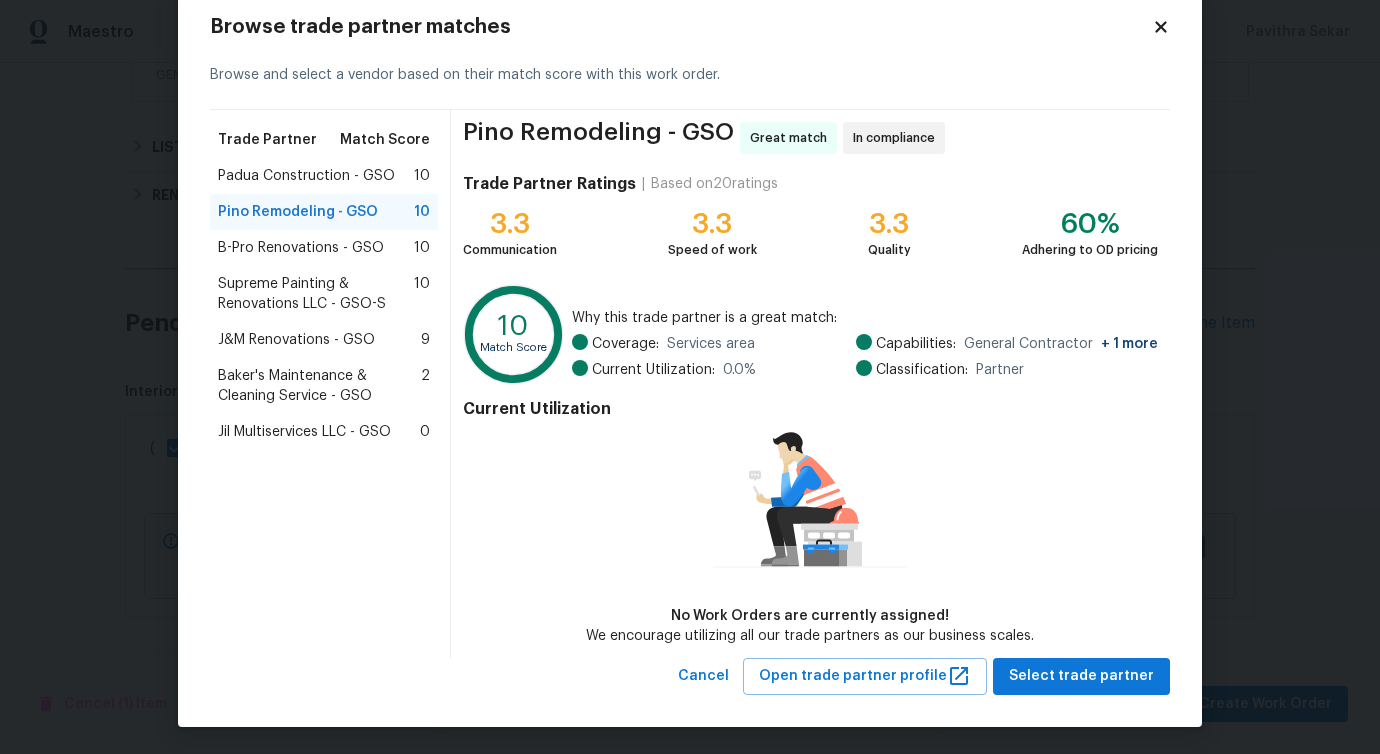 scroll, scrollTop: 46, scrollLeft: 0, axis: vertical 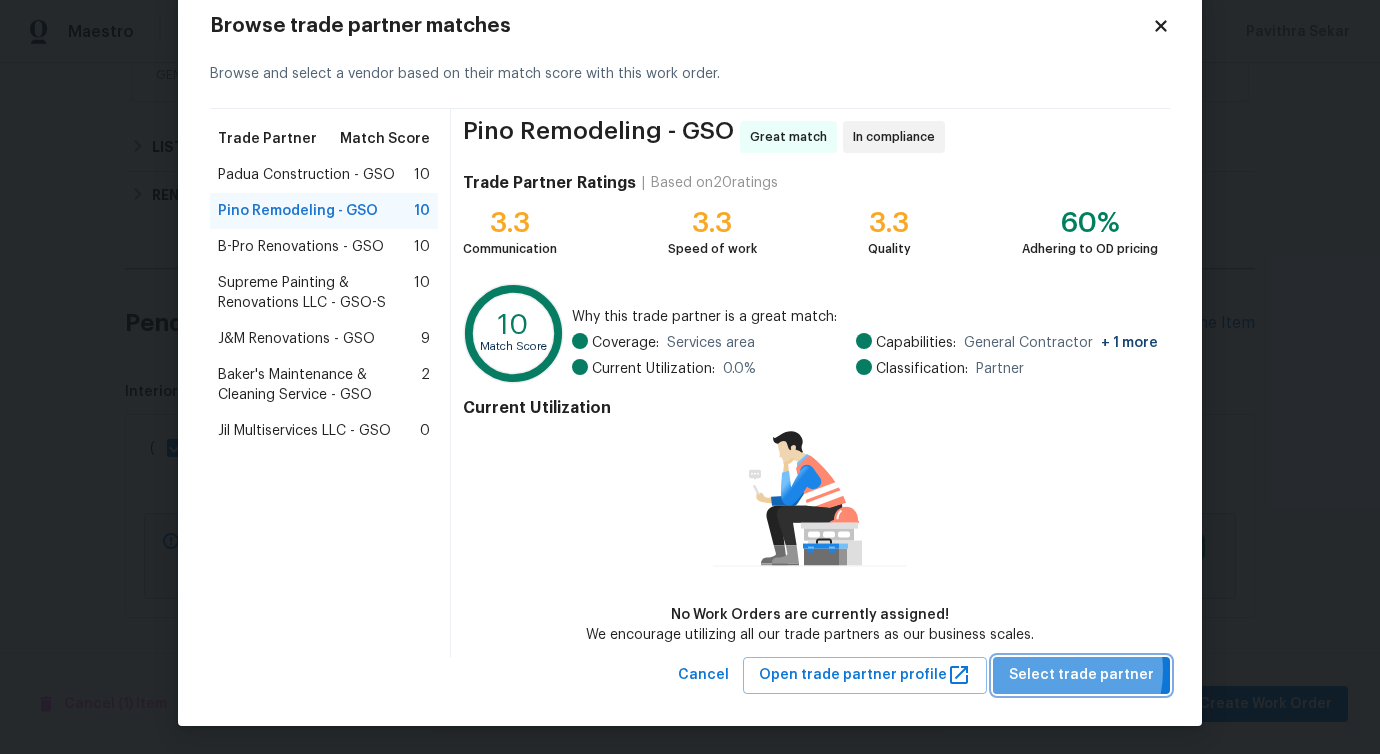 click on "Select trade partner" at bounding box center [1081, 675] 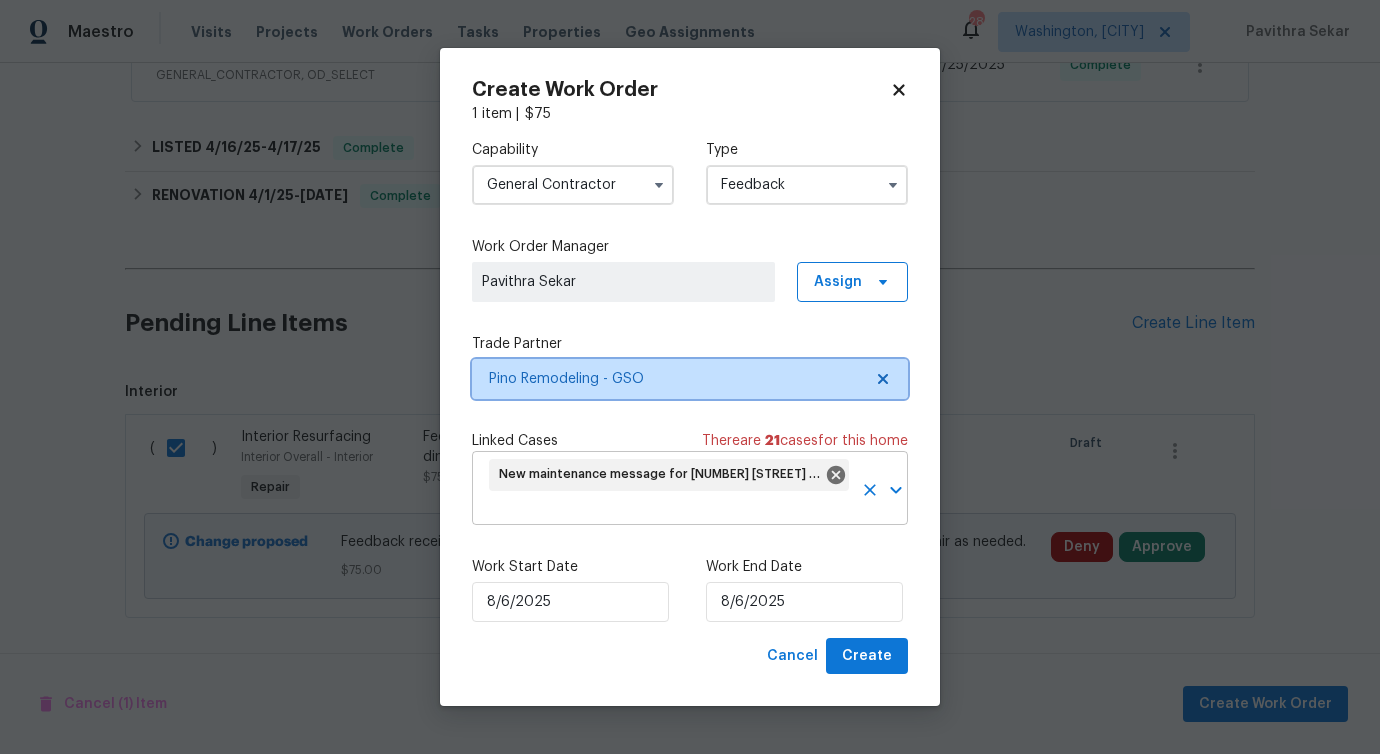 scroll, scrollTop: 0, scrollLeft: 0, axis: both 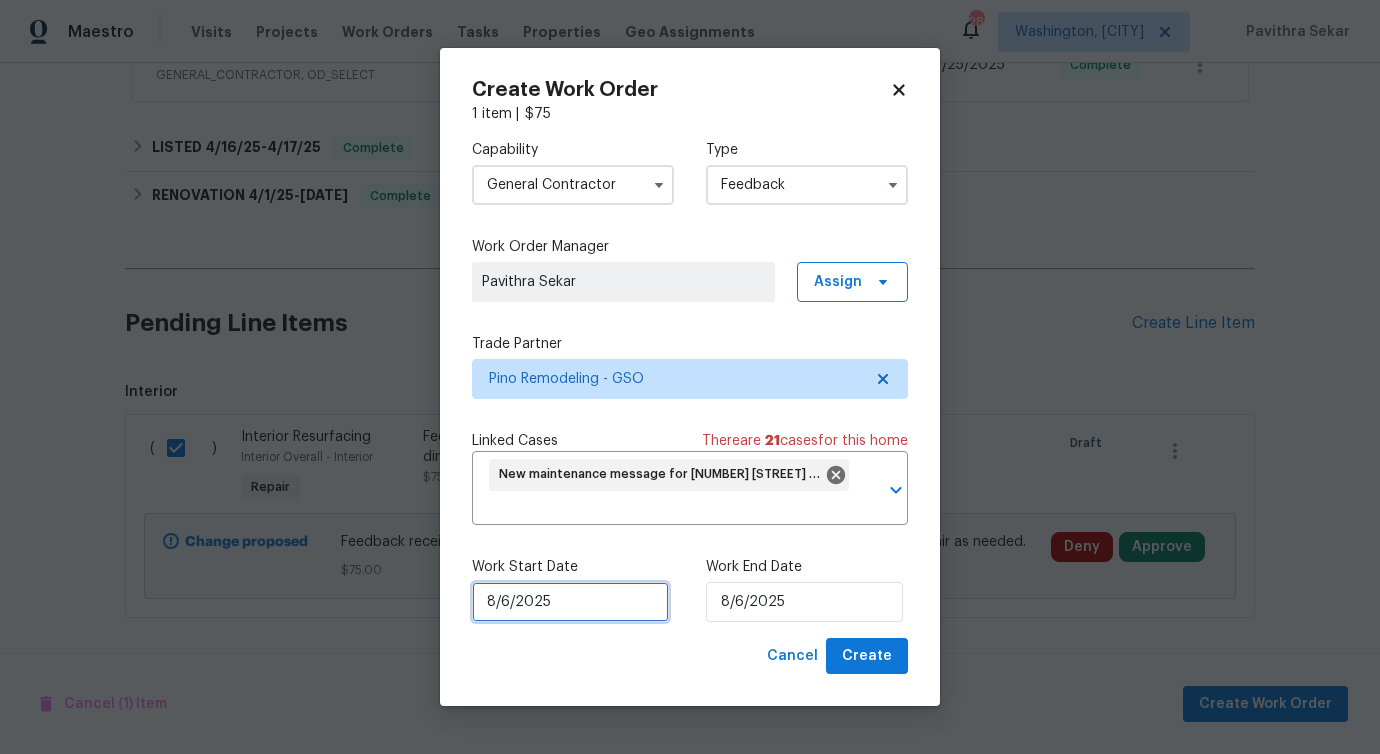 click on "8/6/2025" at bounding box center (570, 602) 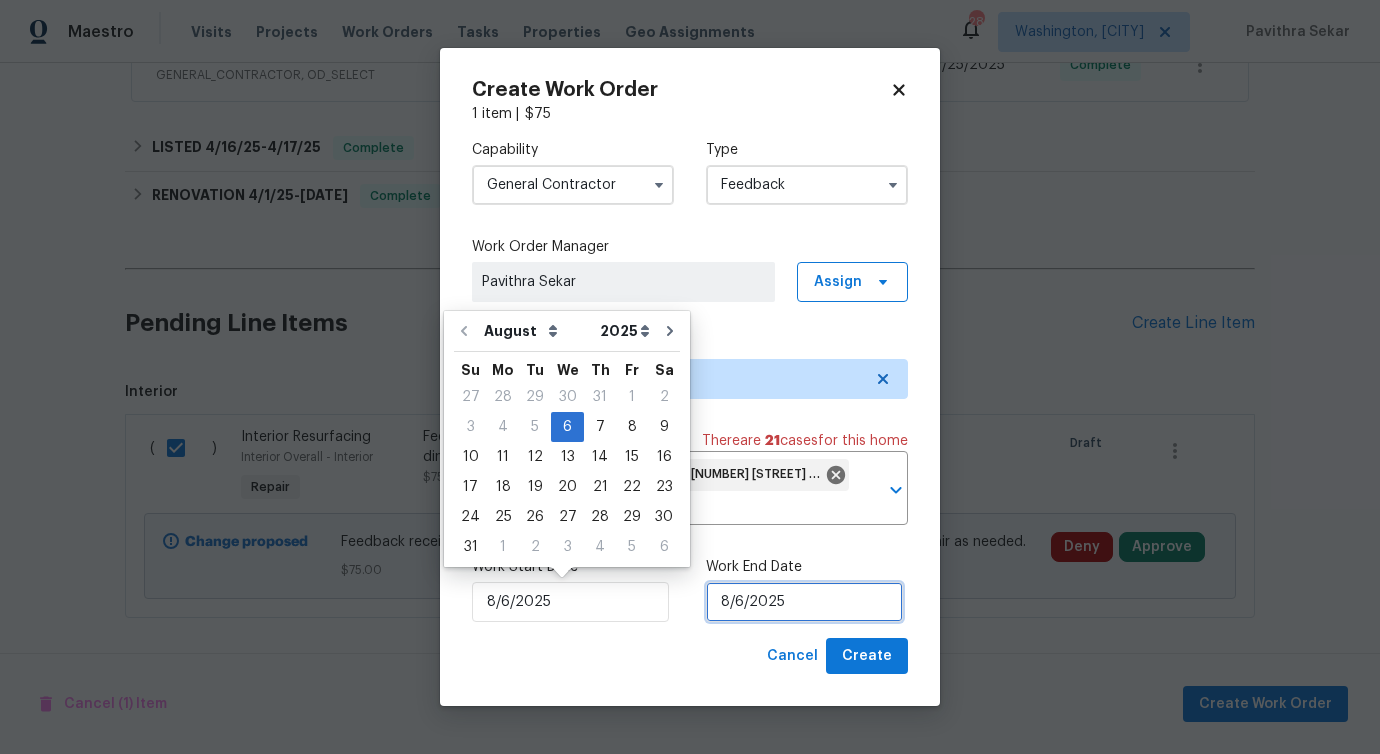 click on "8/6/2025" at bounding box center (804, 602) 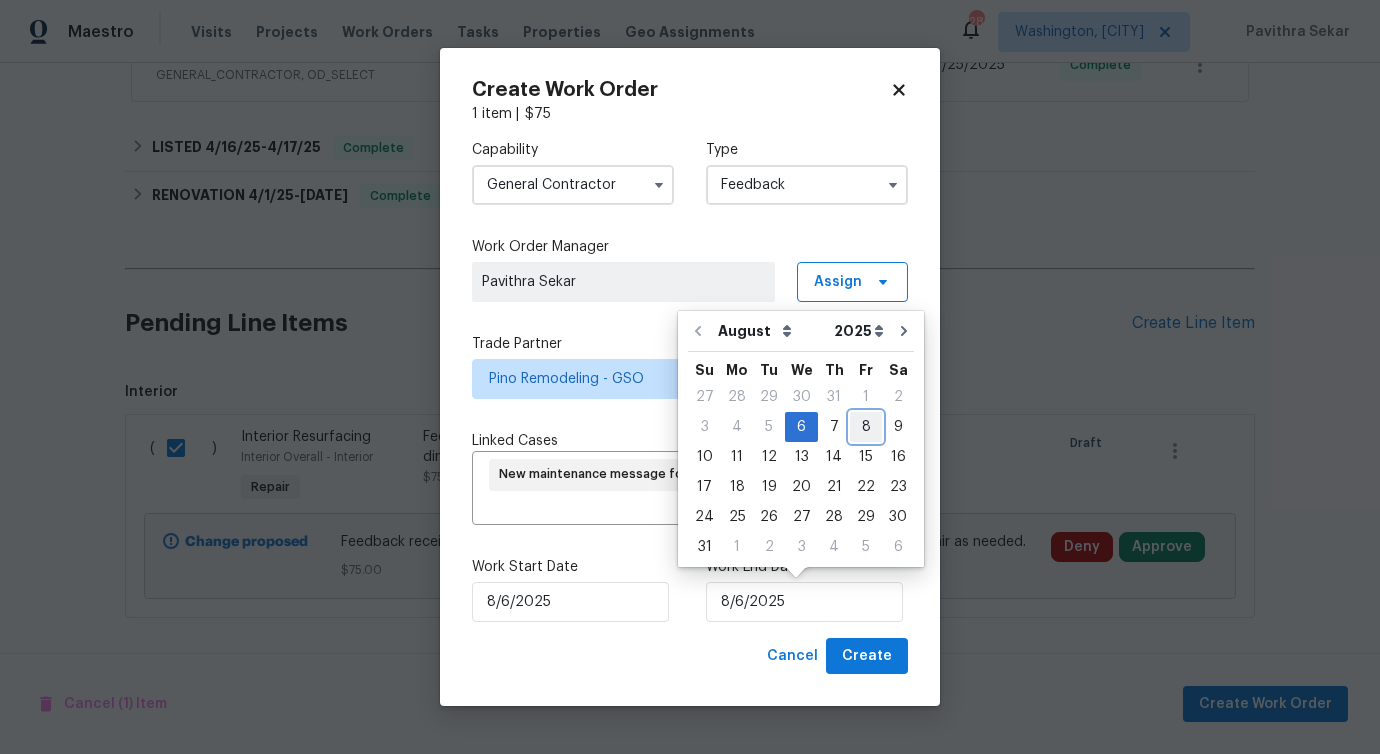 click on "8" at bounding box center [866, 427] 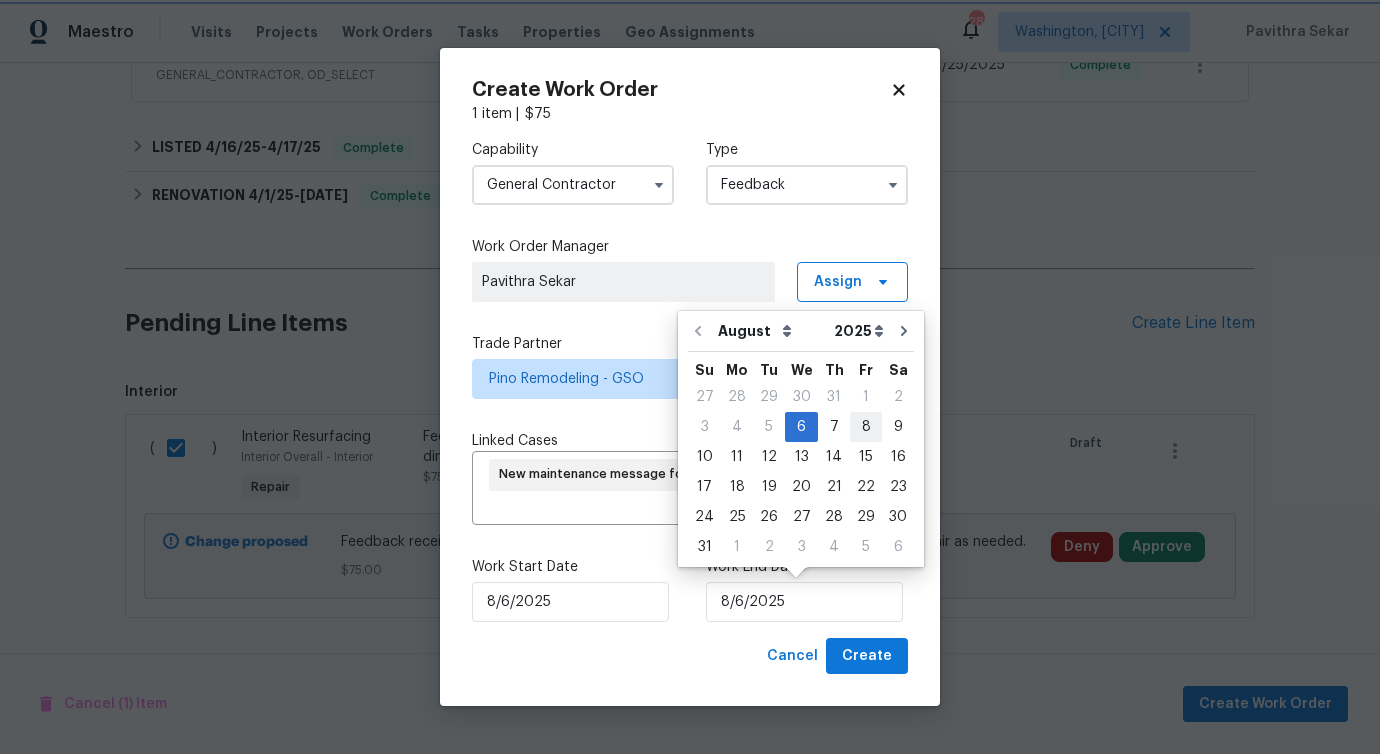 type on "8/8/2025" 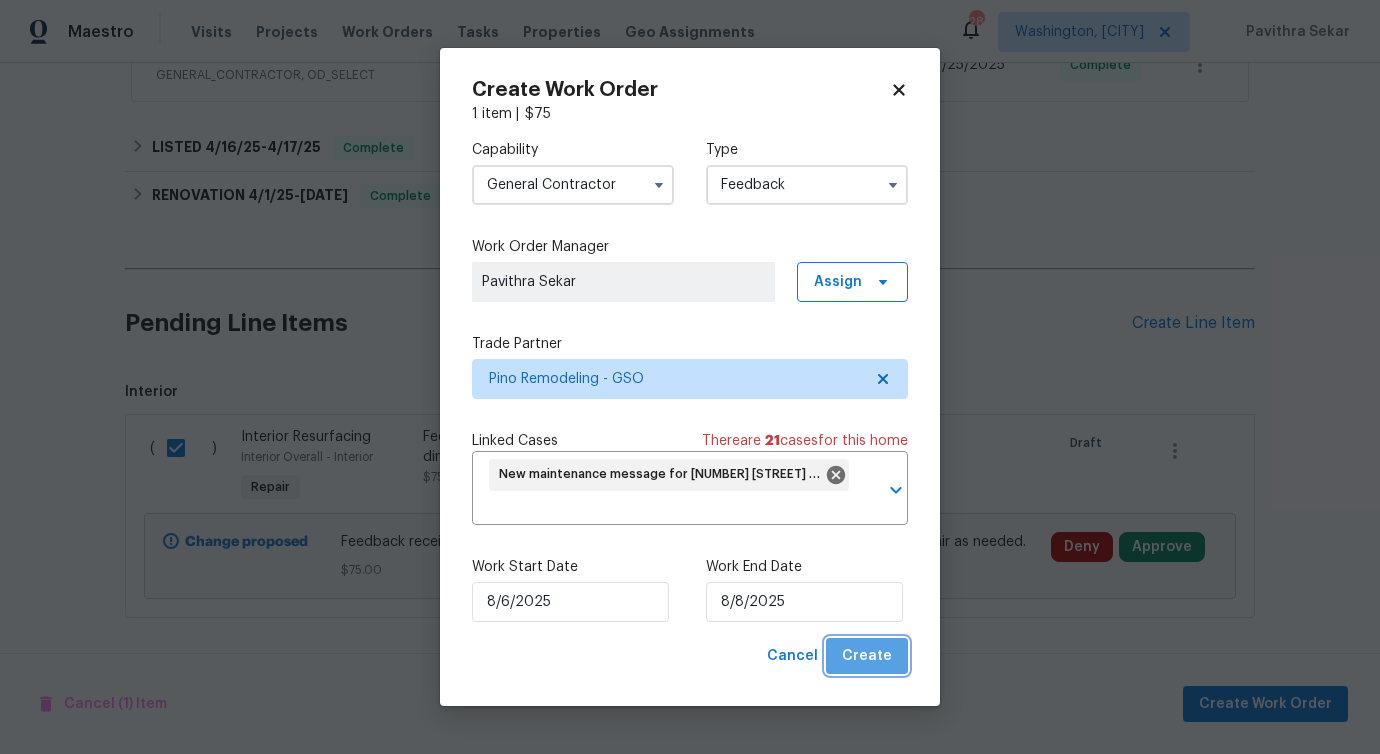 click on "Create" at bounding box center (867, 656) 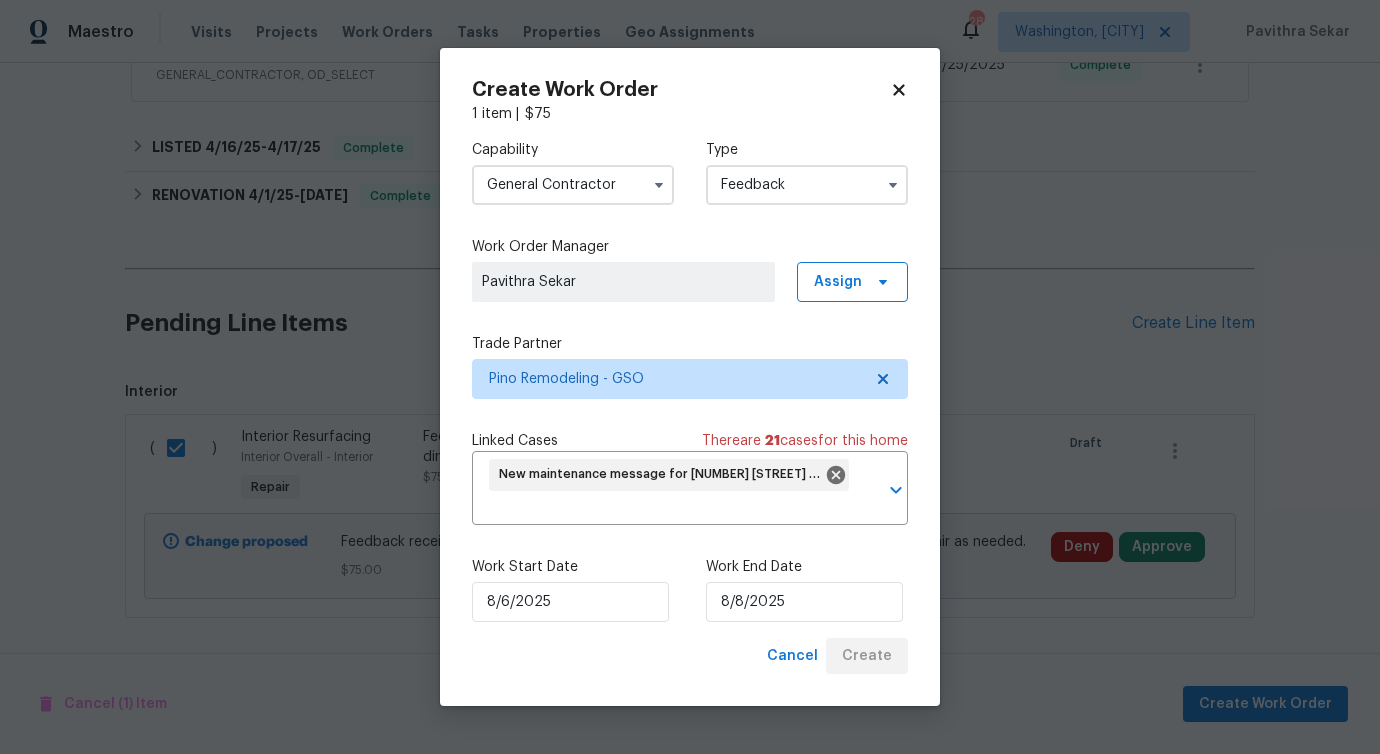 checkbox on "false" 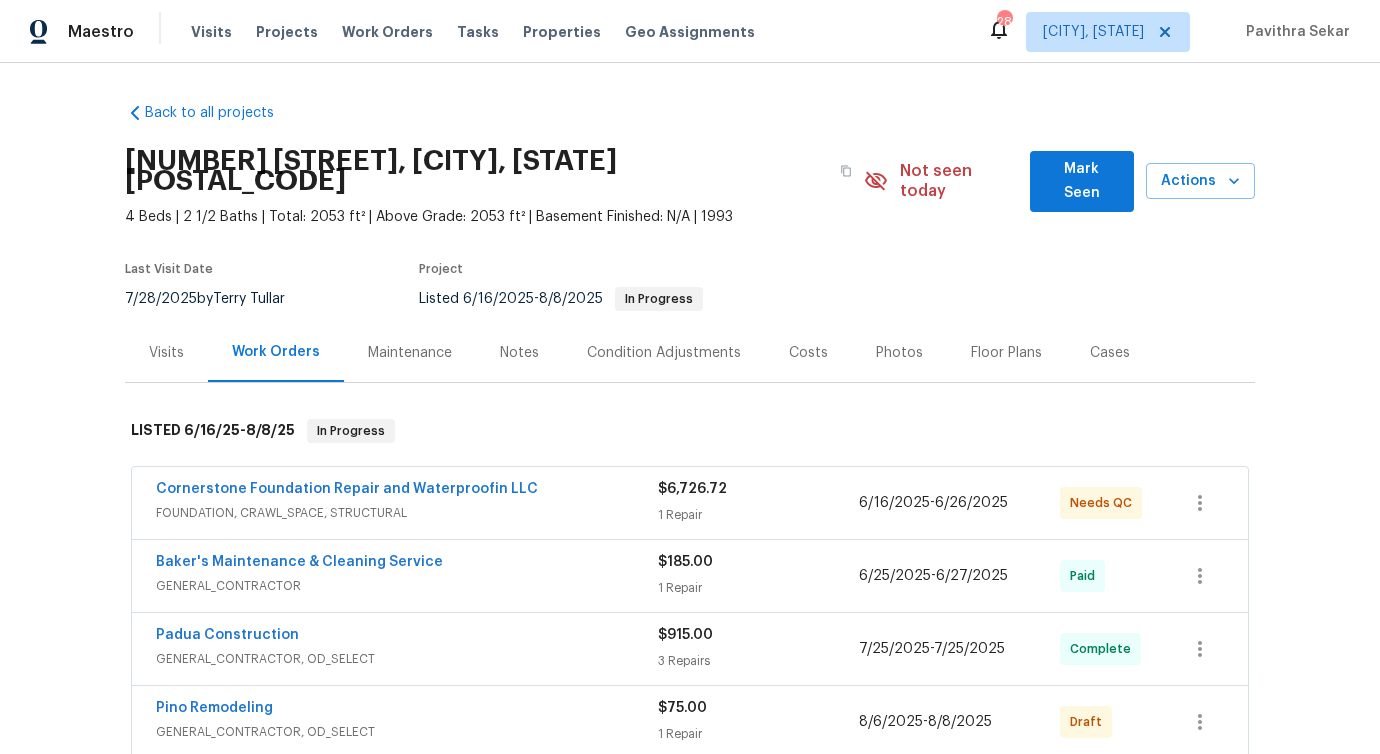 scroll, scrollTop: 0, scrollLeft: 0, axis: both 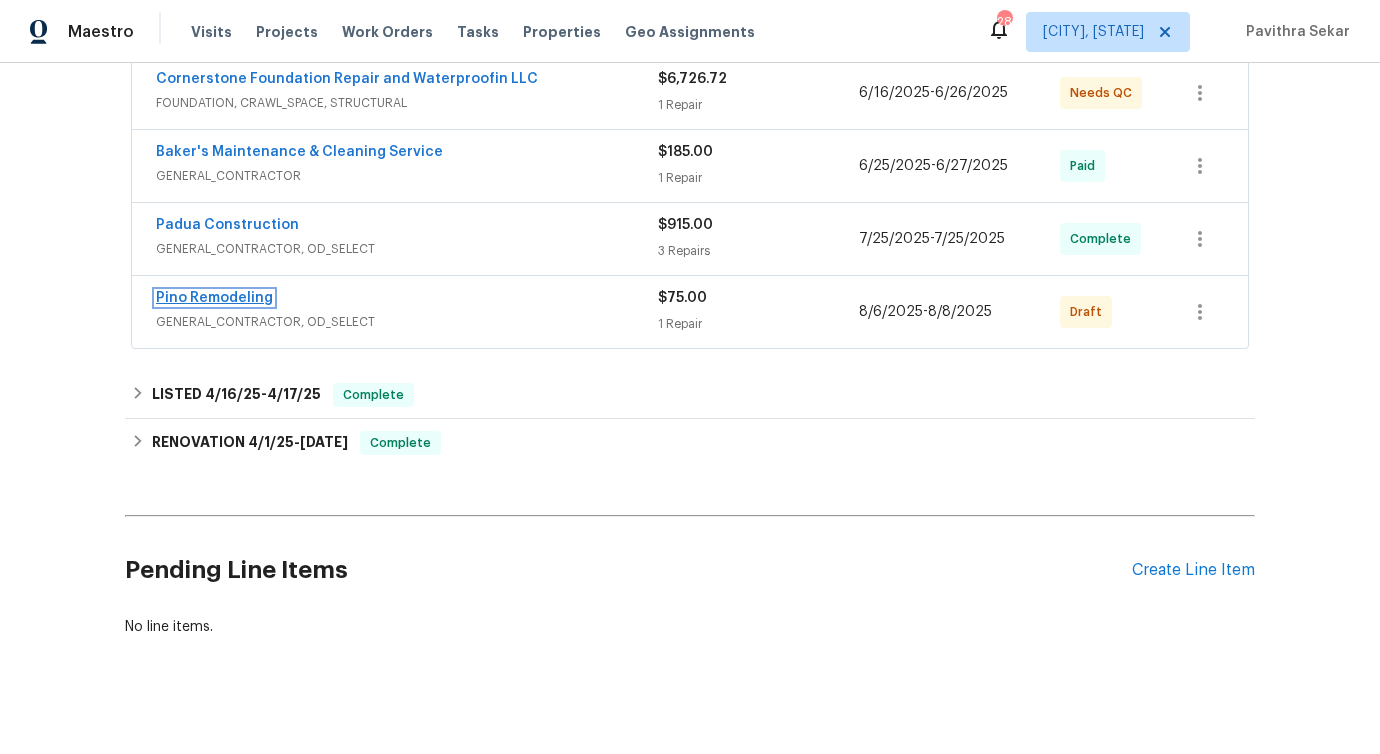click on "Pino Remodeling" at bounding box center [214, 298] 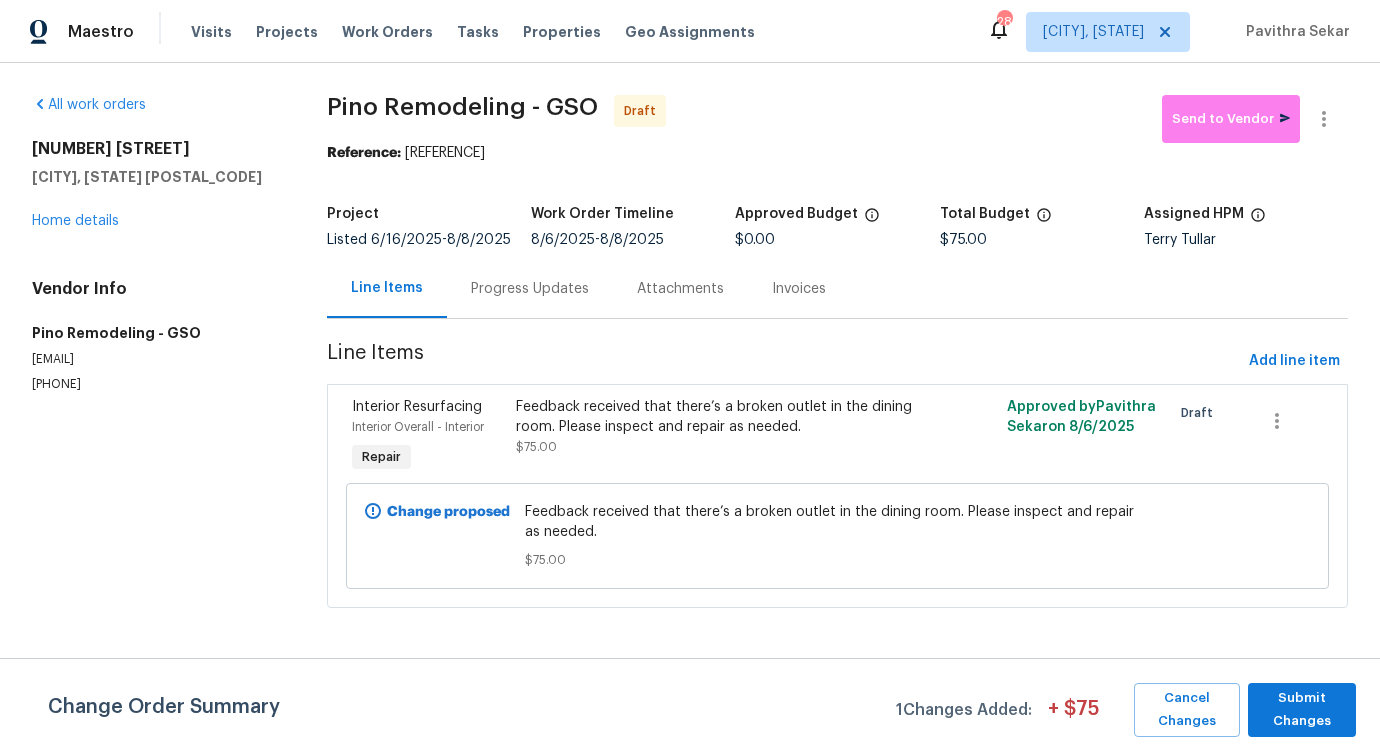 click on "Project Listed [DATE] - [DATE] Work Order Timeline [DATE] - [DATE] Approved Budget $0.00 Total Budget $75.00 Assigned HPM Terry Tullar" at bounding box center (837, 227) 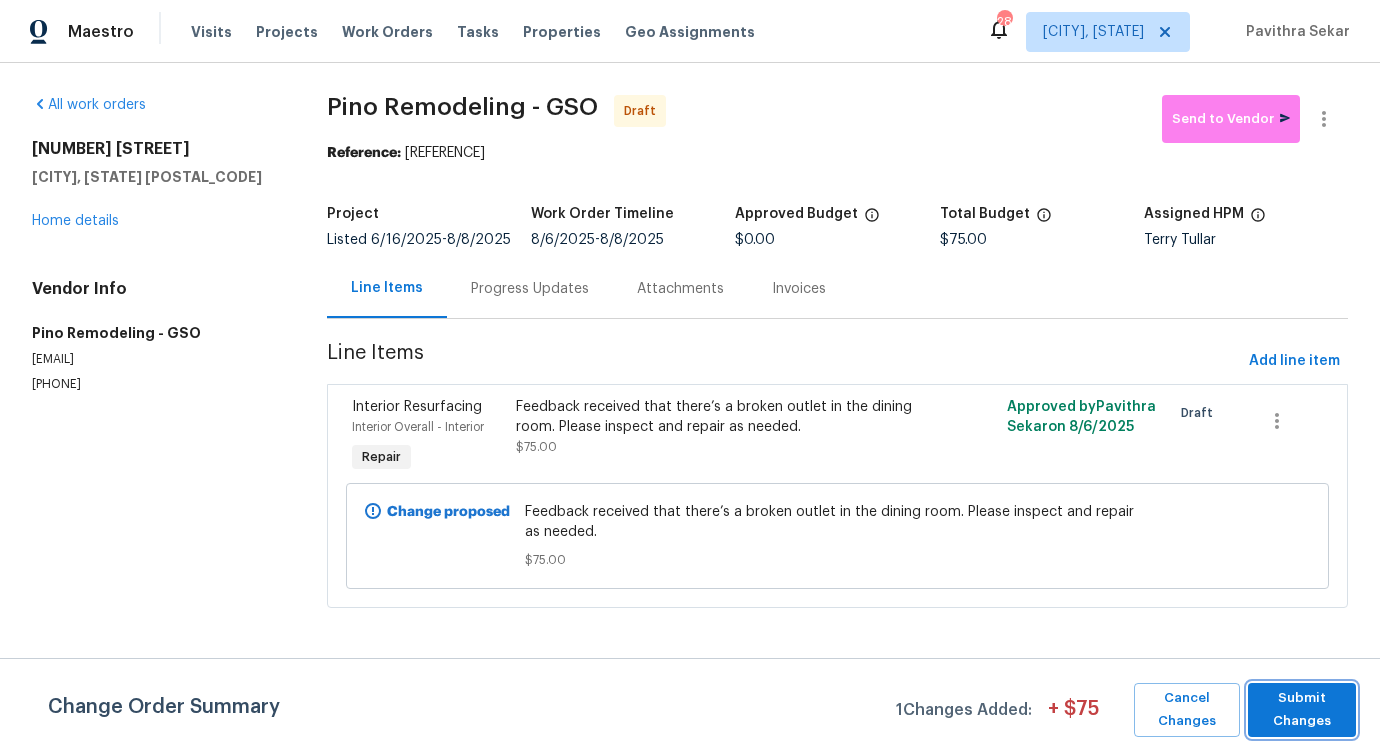 click on "Submit Changes" at bounding box center [1302, 710] 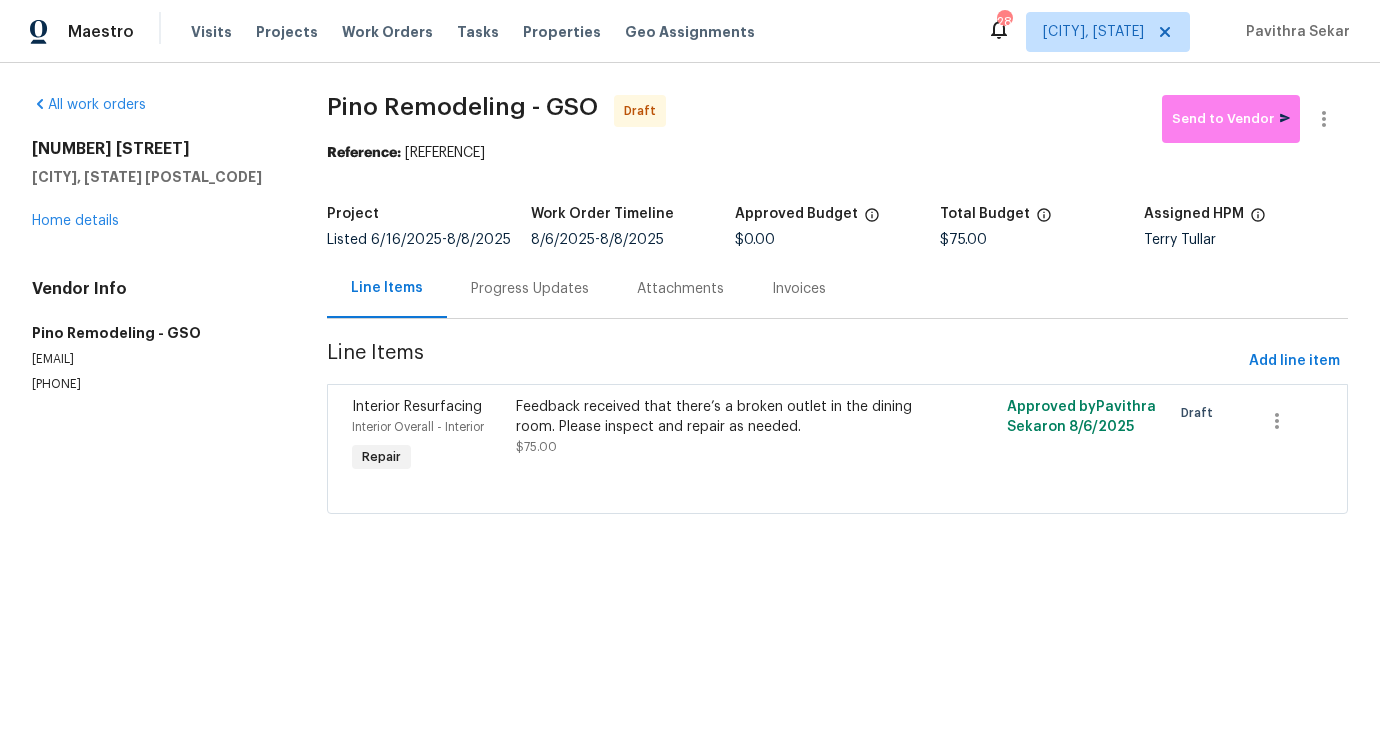 click on "Progress Updates" at bounding box center (530, 289) 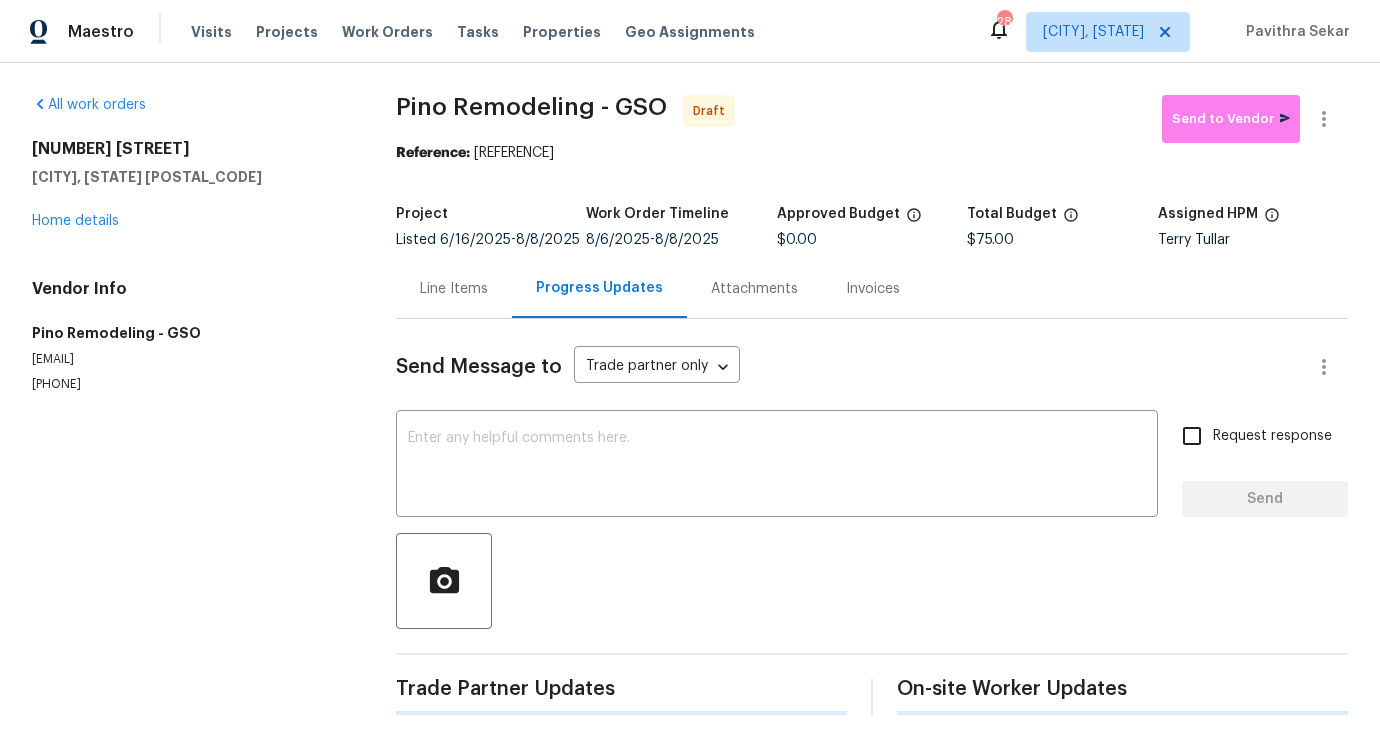click on "Send Message to Trade partner only Trade partner only ​ x ​ Request response Send Trade Partner Updates On-site Worker Updates" at bounding box center [872, 517] 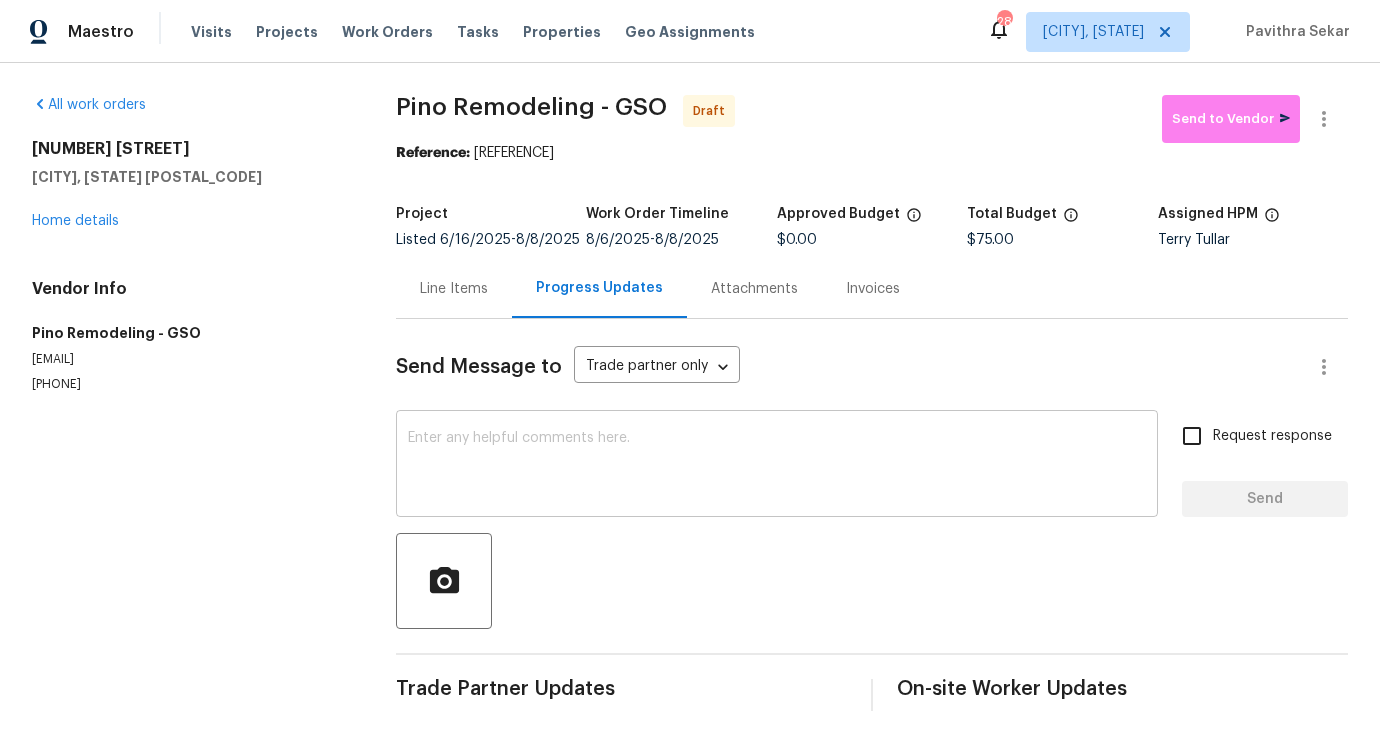 click at bounding box center (777, 466) 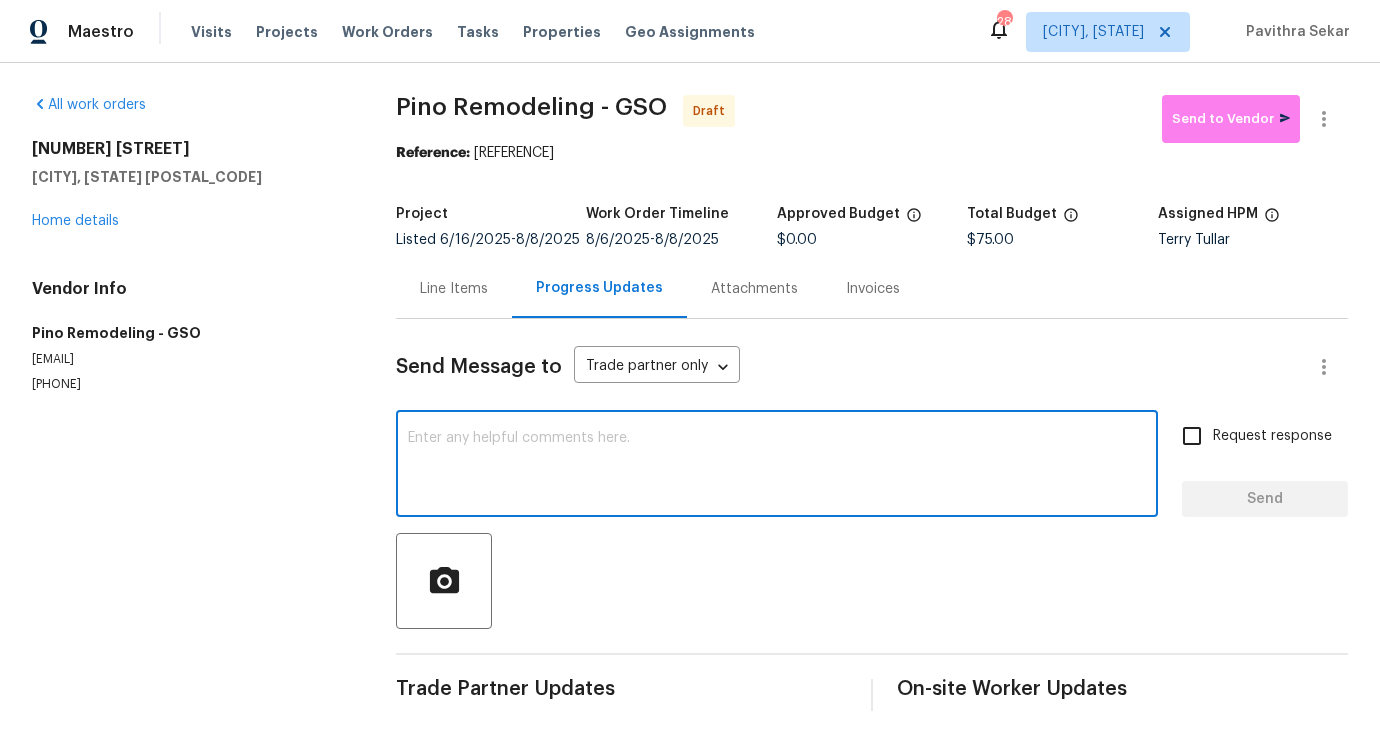 paste on "Hi, this is Pavithra with Opendoor. I’m confirming you received the WO for the property at (Address). Please review and accept the WO within 24 hours and provide a schedule date. Please disregard the contact information for the HPM included in the WO. Our Centralised LWO Team is responsible for Listed WOs." 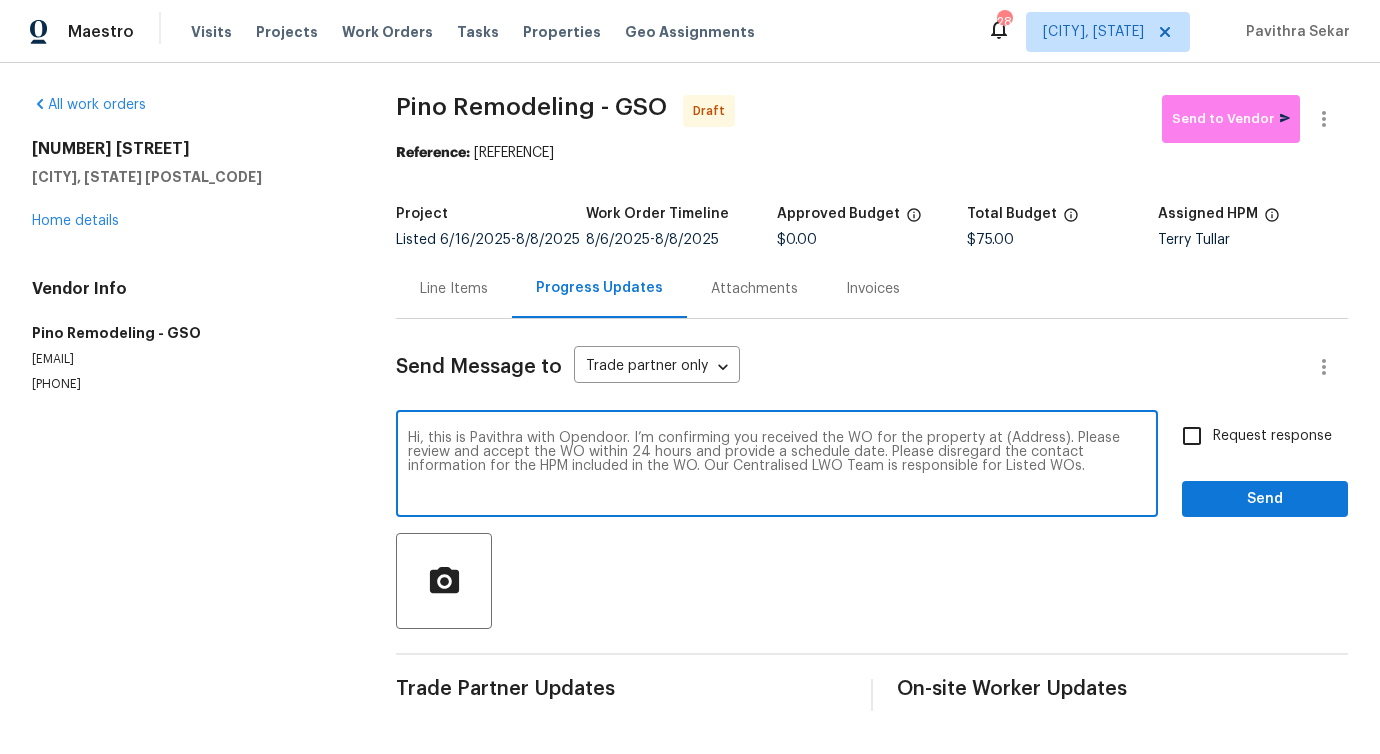 click on "Hi, this is Pavithra with Opendoor. I’m confirming you received the WO for the property at (Address). Please review and accept the WO within 24 hours and provide a schedule date. Please disregard the contact information for the HPM included in the WO. Our Centralised LWO Team is responsible for Listed WOs." at bounding box center [777, 466] 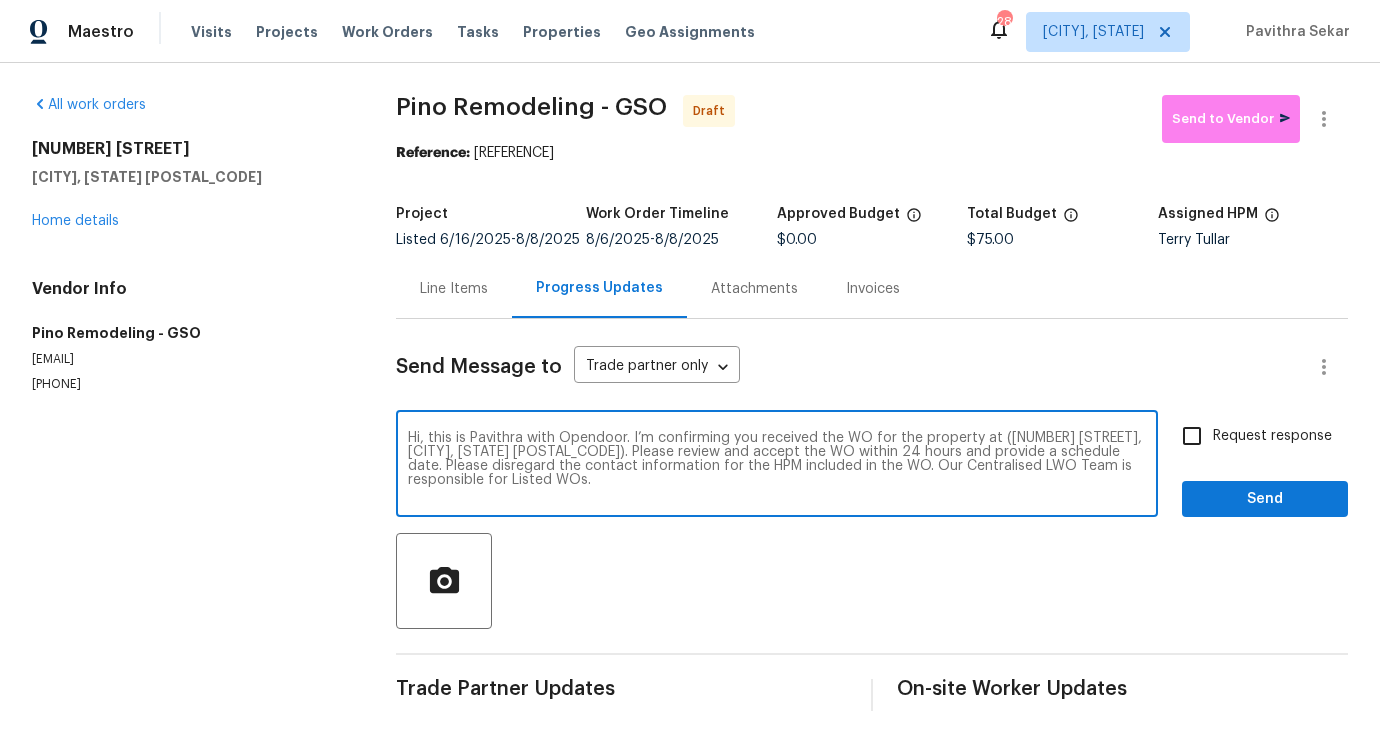 type on "Hi, this is Pavithra with Opendoor. I’m confirming you received the WO for the property at ([NUMBER] [STREET], [CITY], [STATE] [POSTAL_CODE]). Please review and accept the WO within 24 hours and provide a schedule date. Please disregard the contact information for the HPM included in the WO. Our Centralised LWO Team is responsible for Listed WOs." 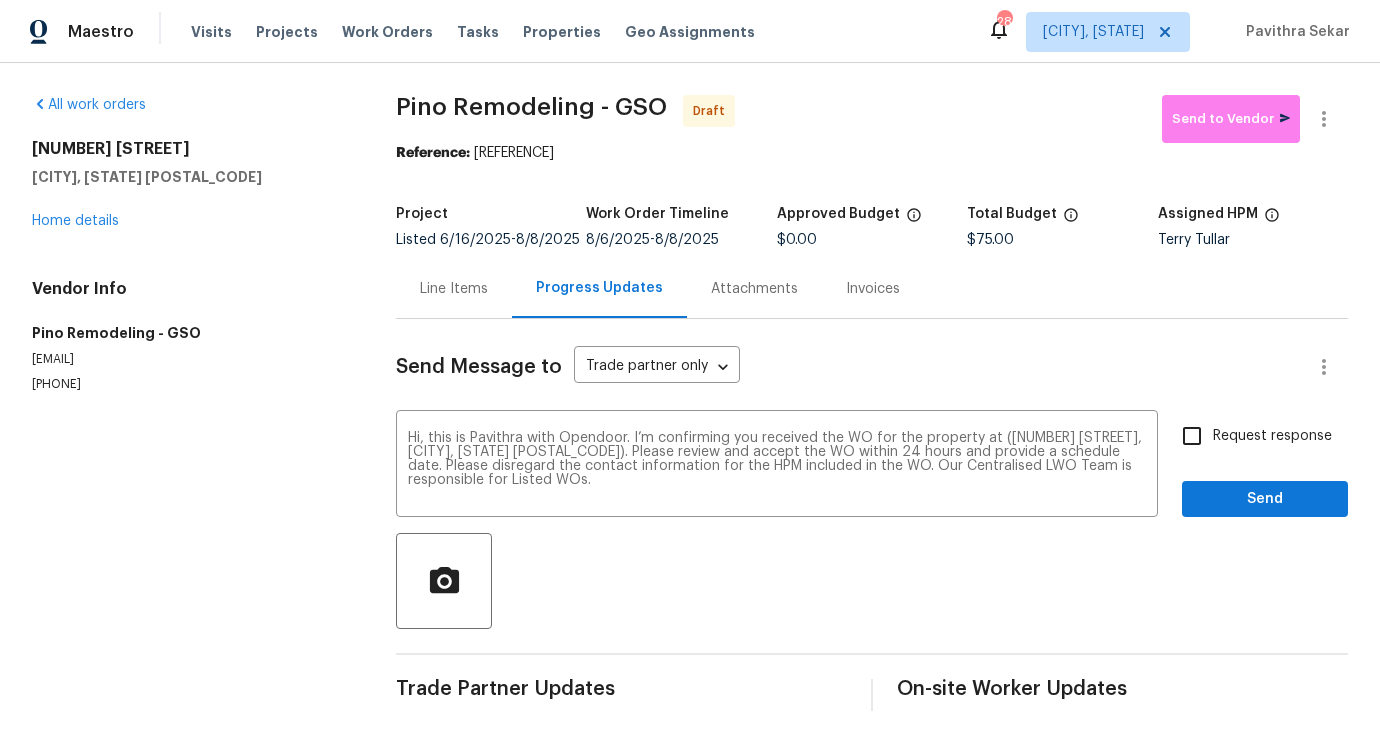 click on "Request response" at bounding box center [1272, 436] 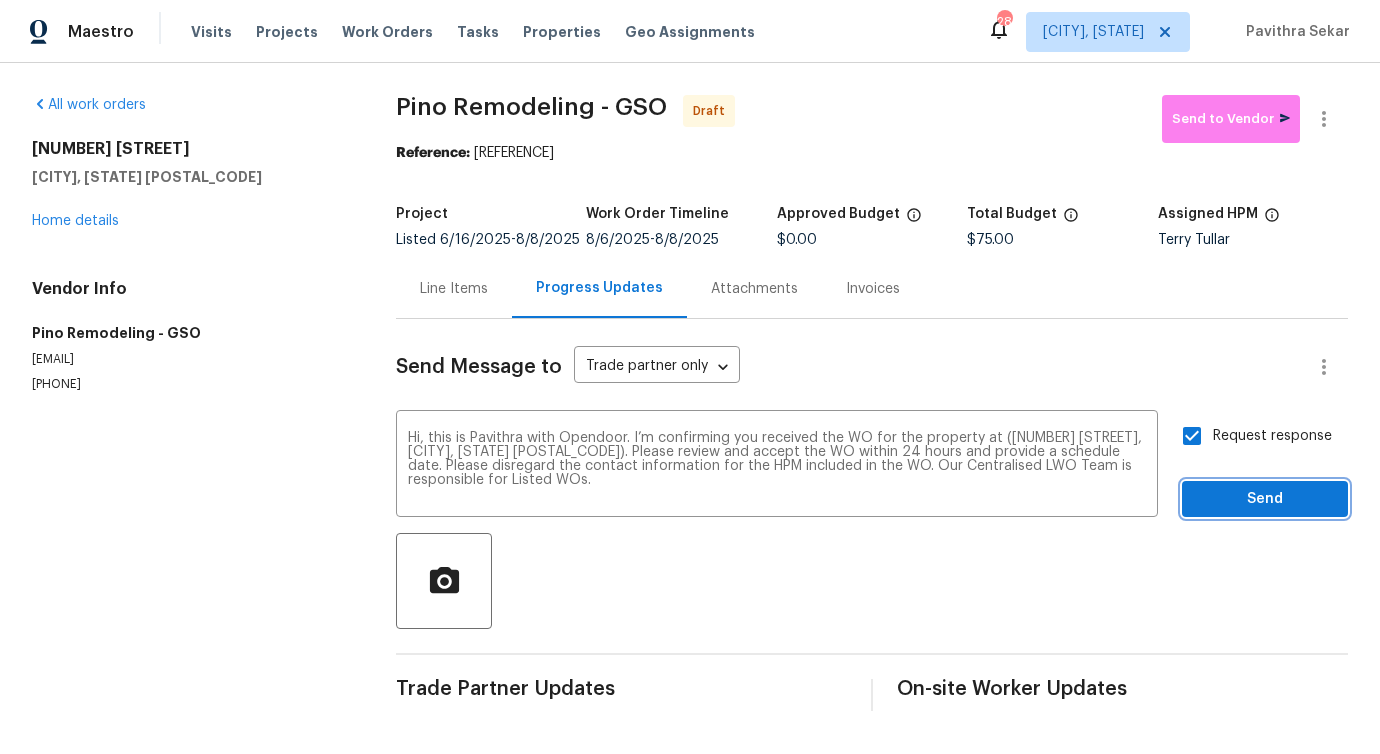 click on "Send" at bounding box center (1265, 499) 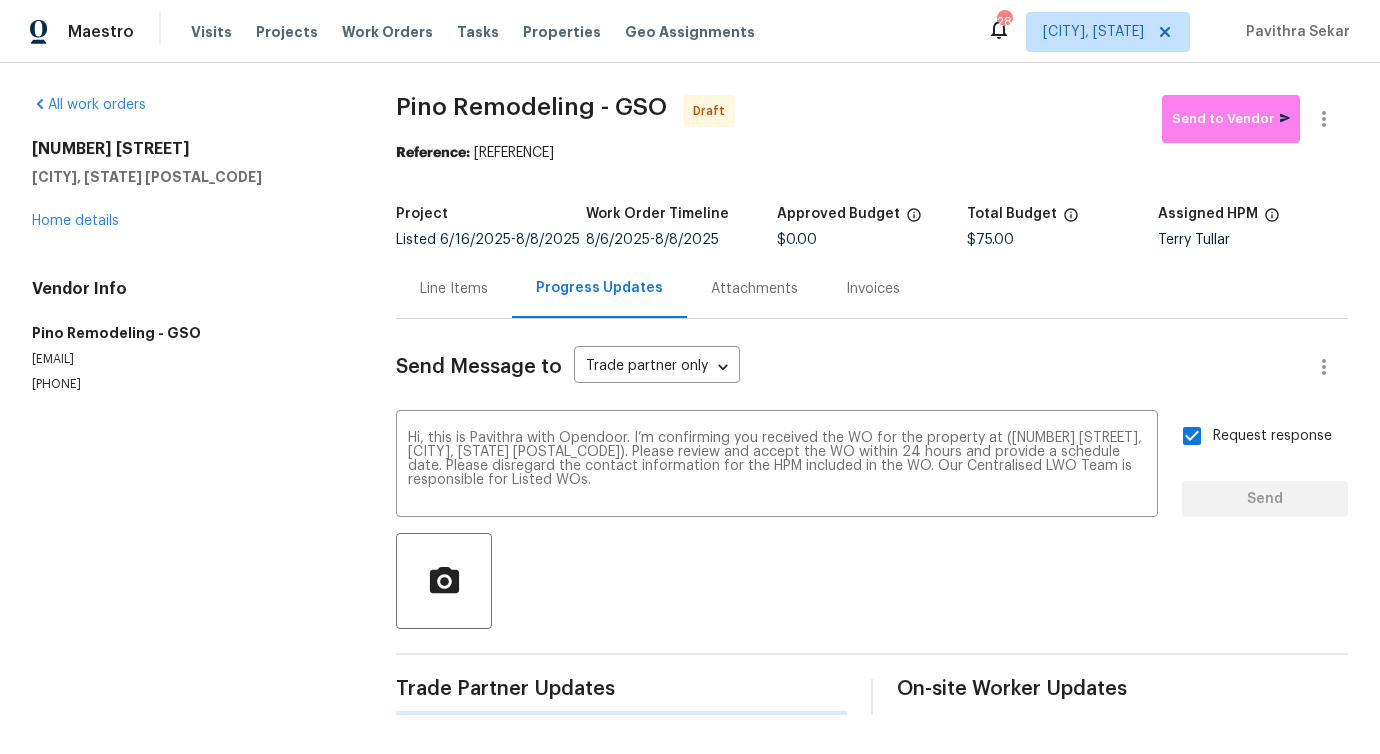 type 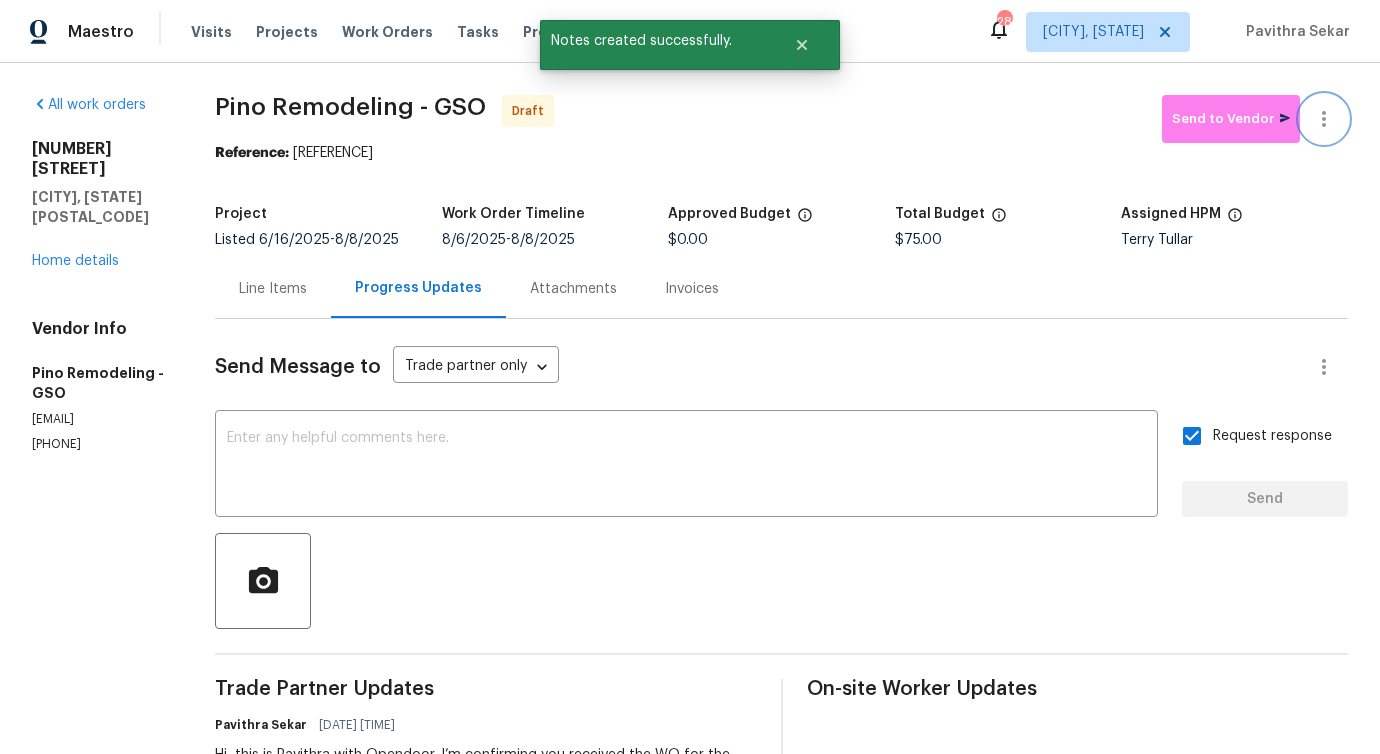 click 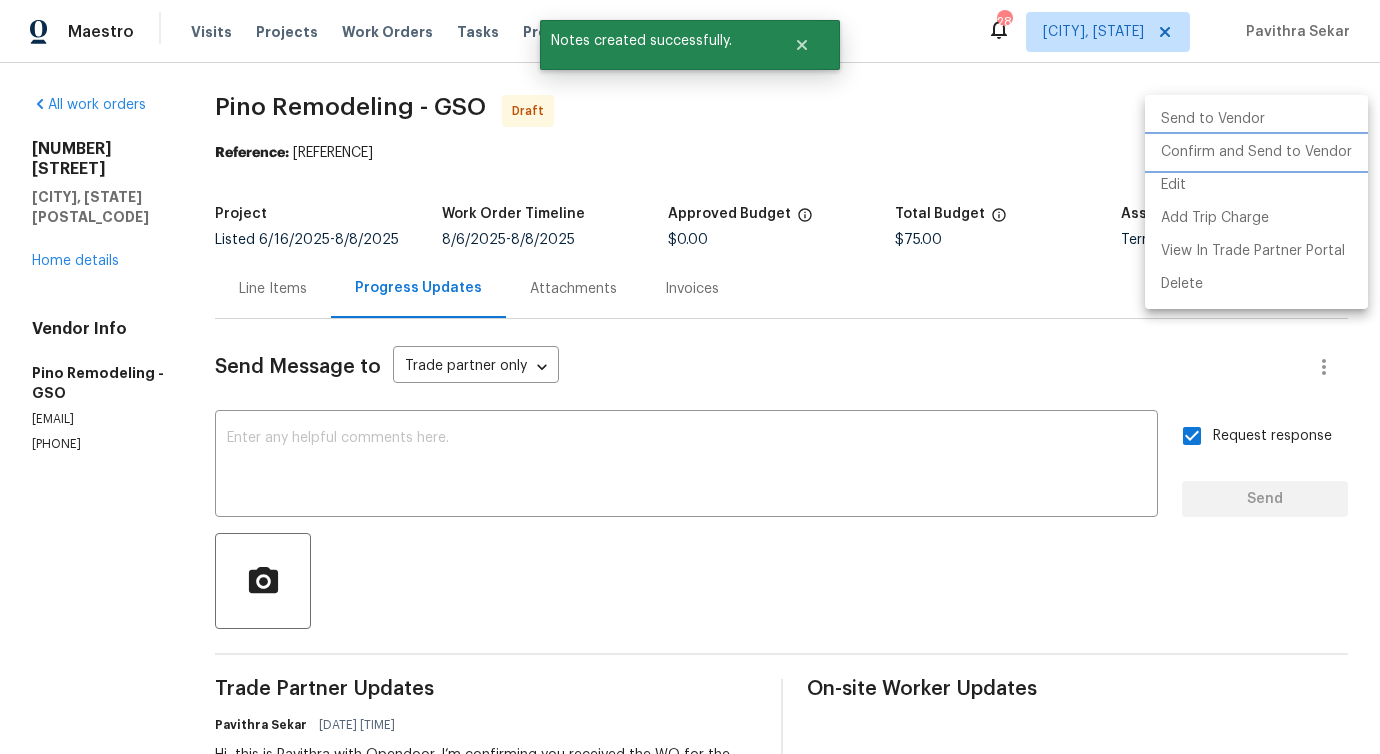 click on "Confirm and Send to Vendor" at bounding box center [1256, 152] 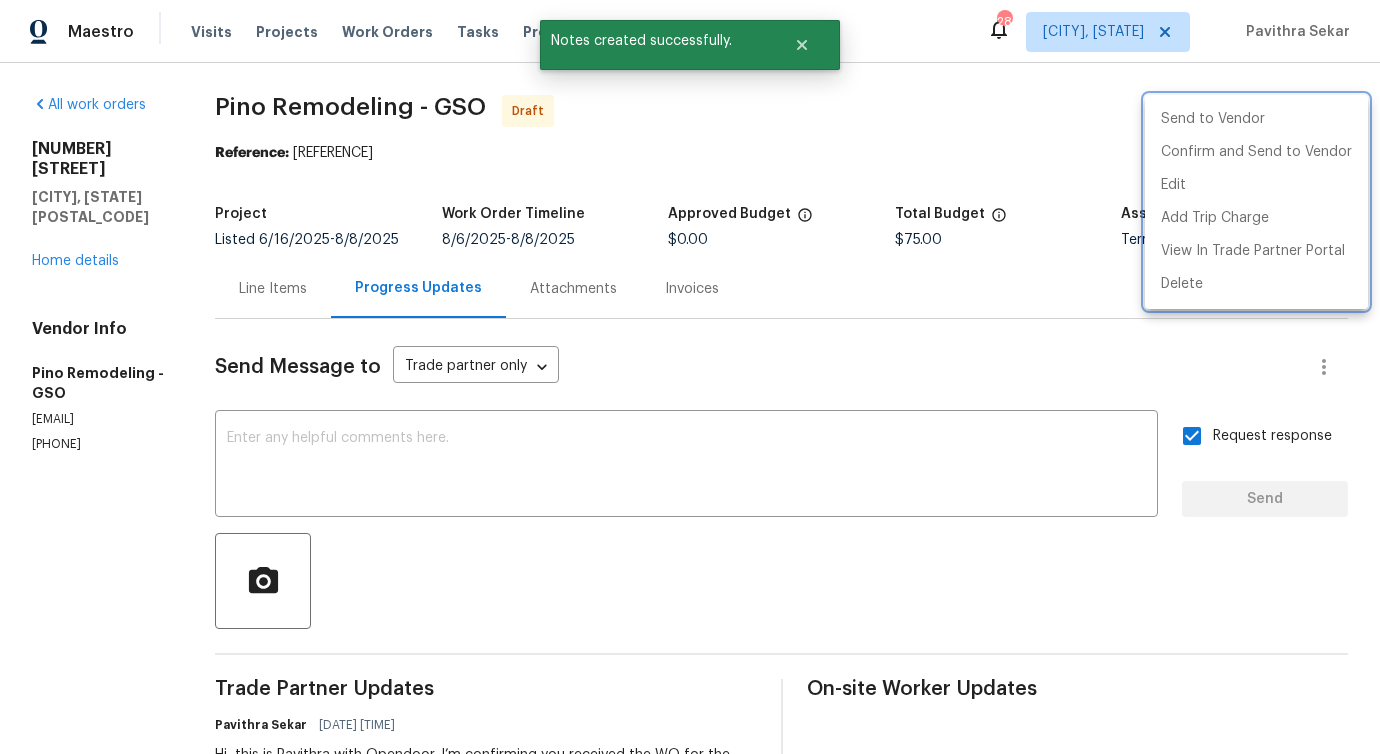 click at bounding box center (690, 377) 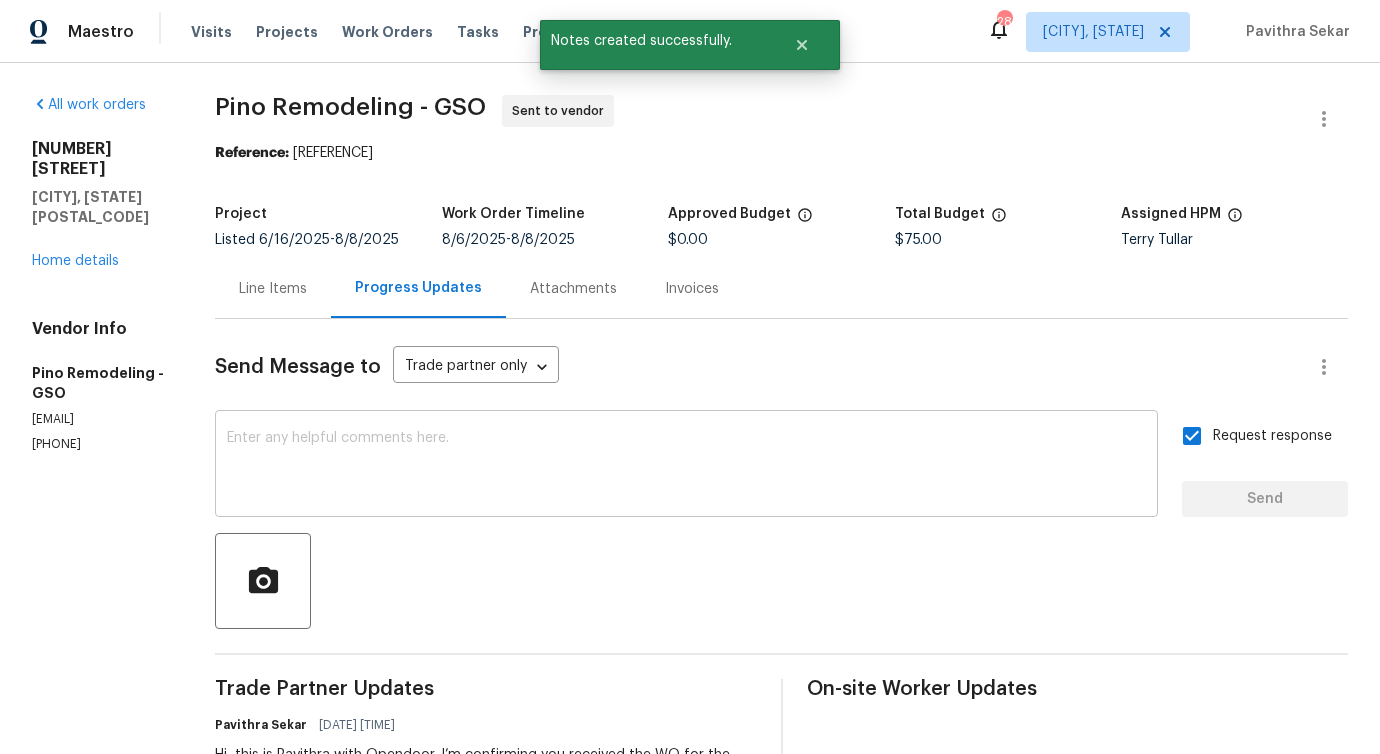 click at bounding box center (686, 466) 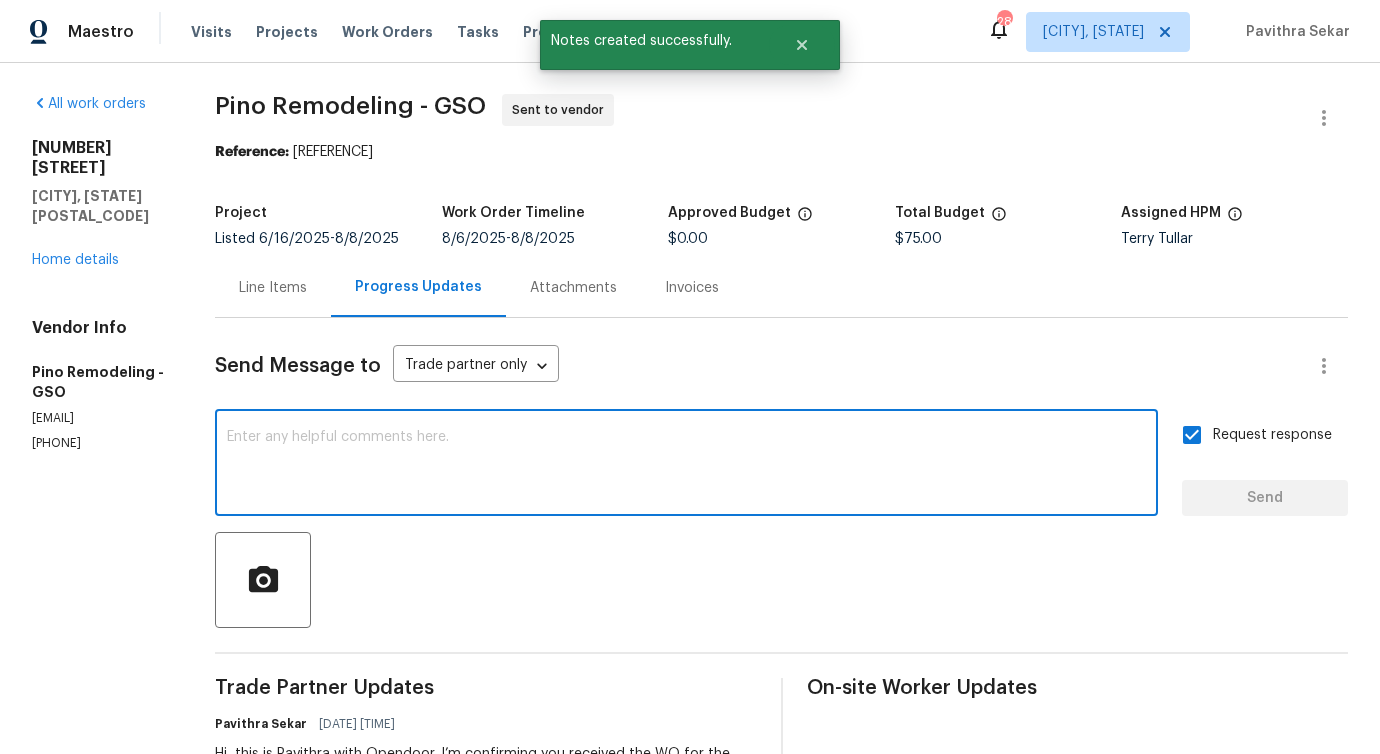 scroll, scrollTop: 0, scrollLeft: 0, axis: both 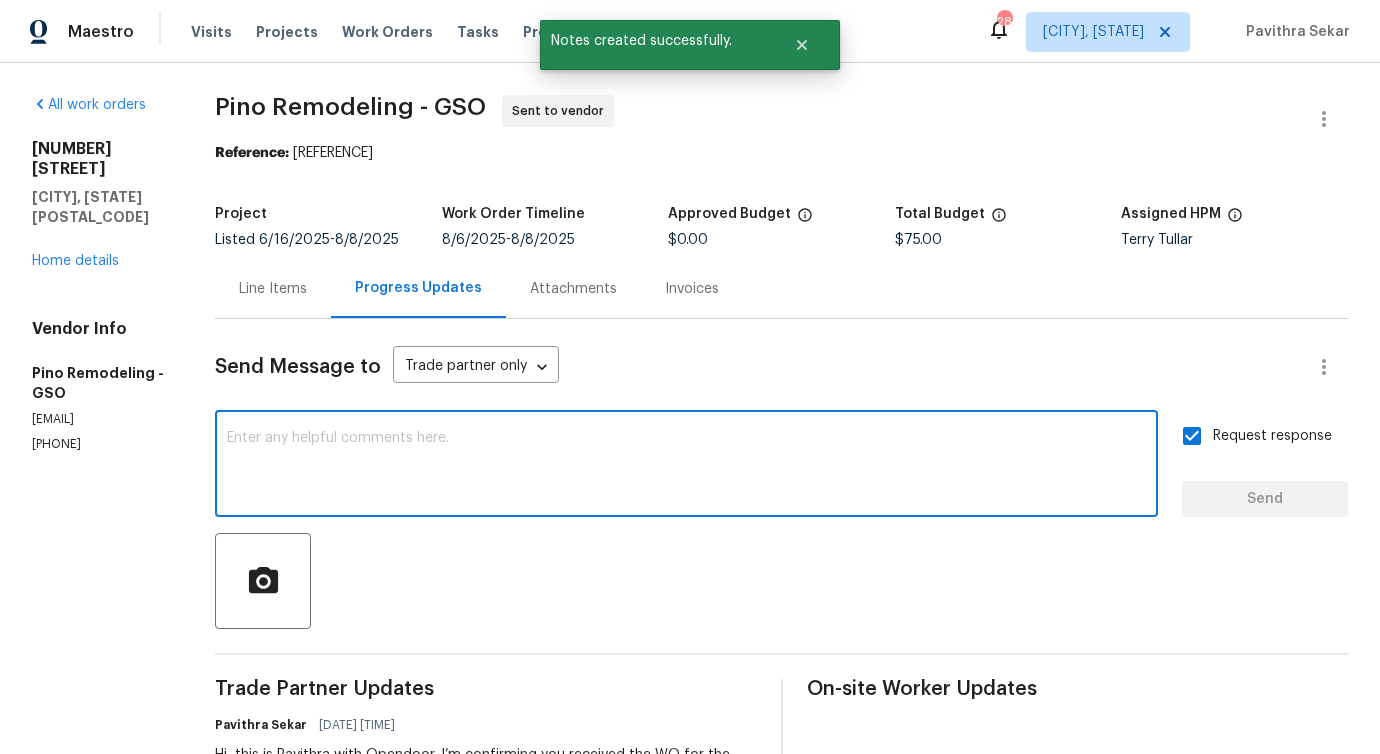click on "Line Items" at bounding box center [273, 289] 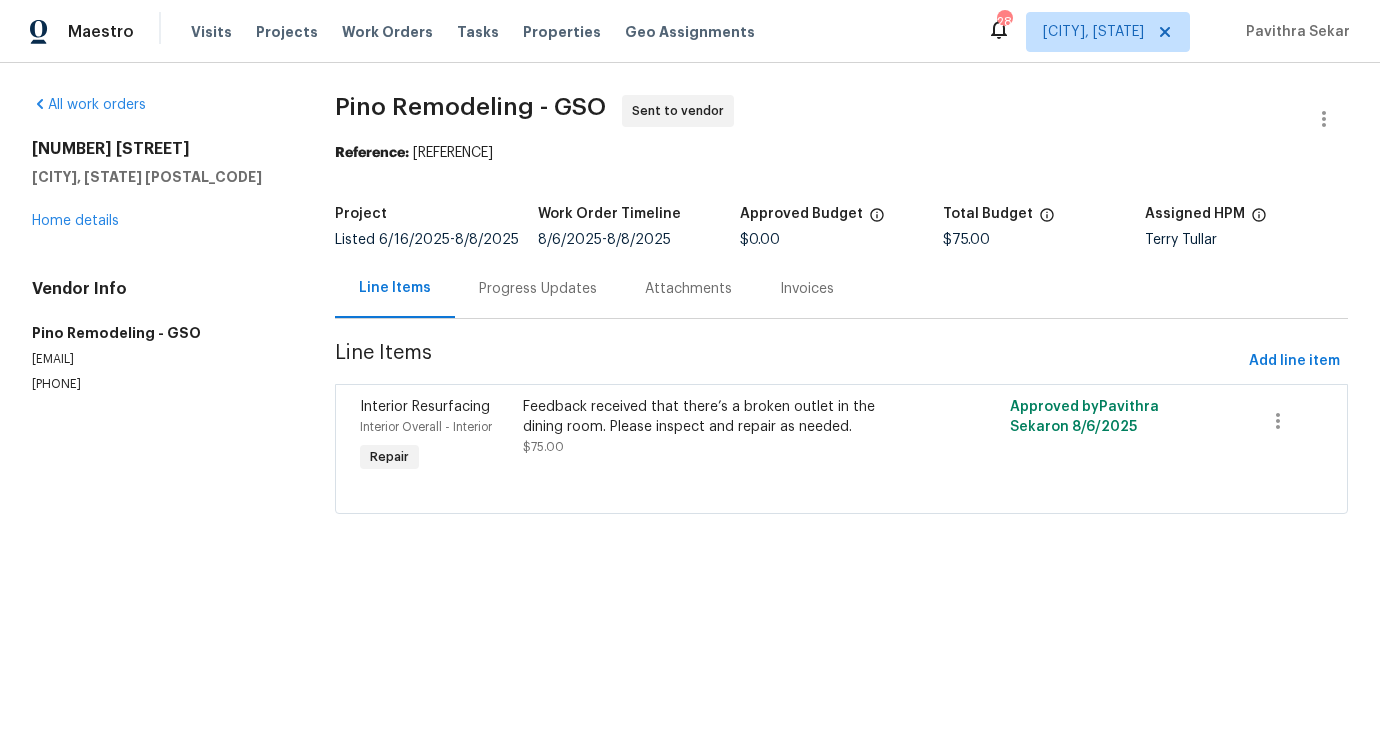 click on "Progress Updates" at bounding box center (538, 289) 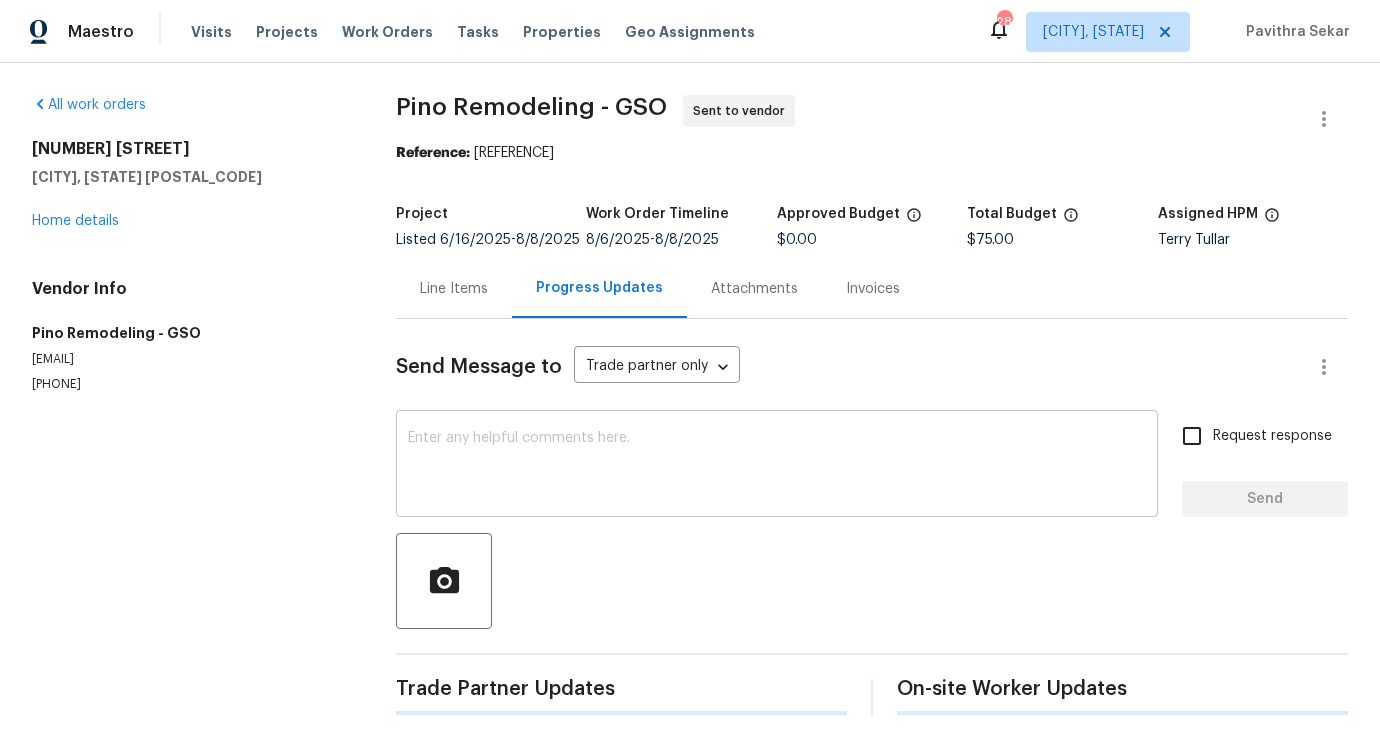 click at bounding box center (777, 466) 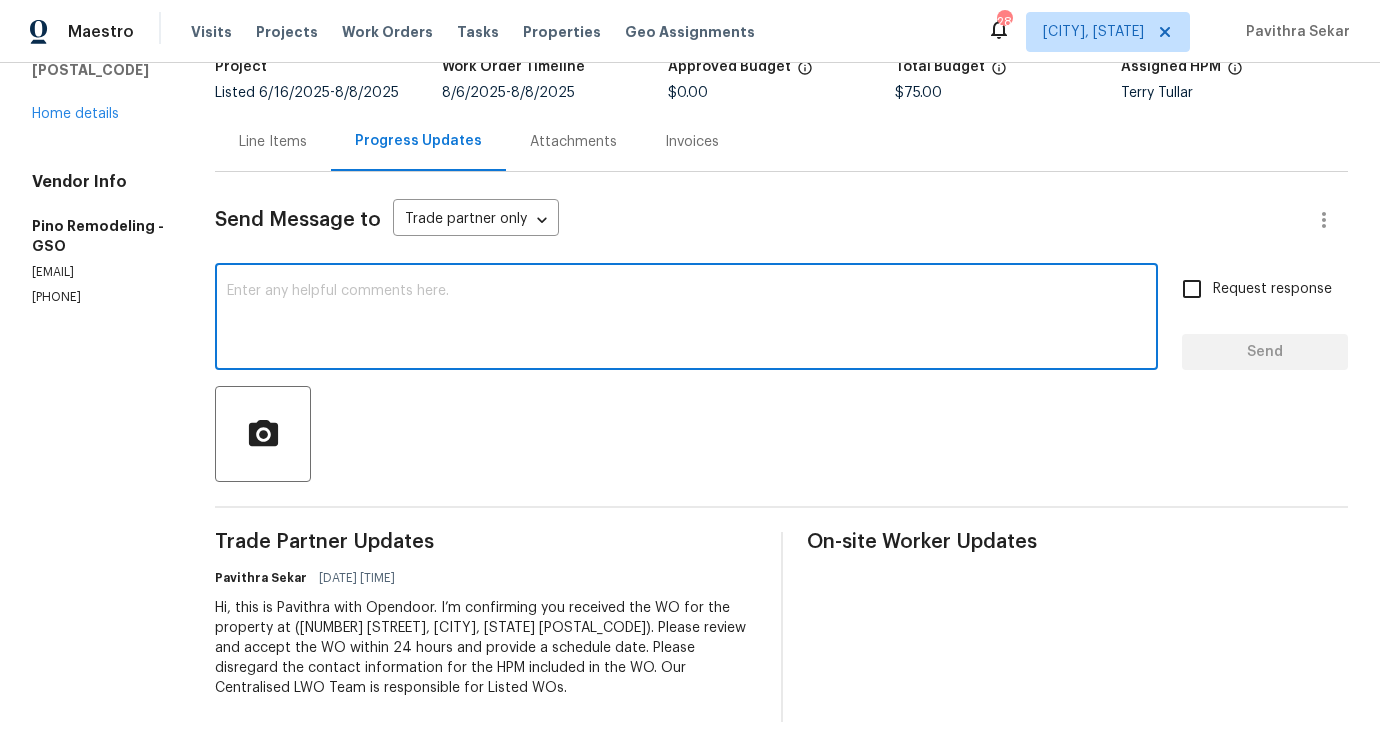 scroll, scrollTop: 0, scrollLeft: 0, axis: both 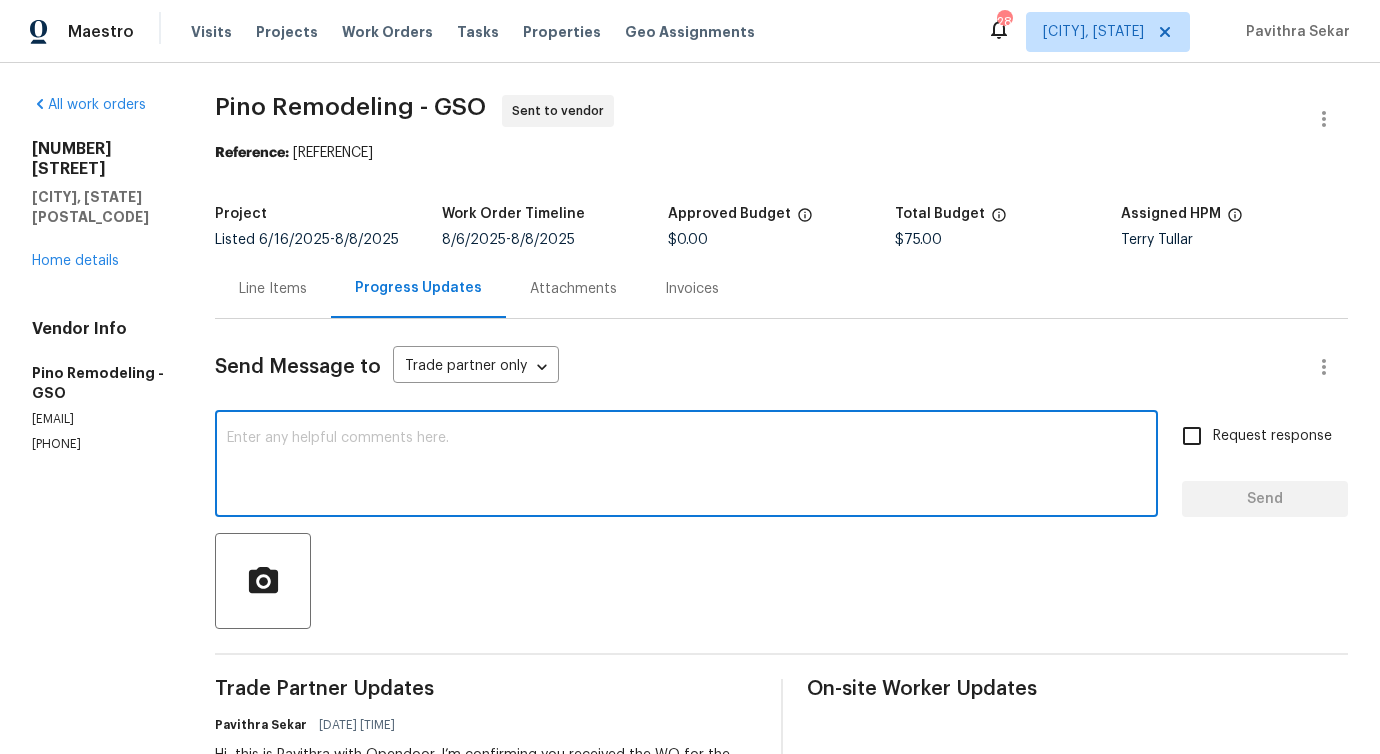click on "Send Message to Trade partner only Trade partner only ​ x ​ Request response Send Trade Partner Updates Pavithra Sekar 08/06/2025 11:48 AM Hi, this is Pavithra with Opendoor. I’m confirming you received the WO for the property at (3319 Timberwolf Ave, High Point, NC 27265). Please review and accept the WO within 24 hours and provide a schedule date. Please disregard the contact information for the HPM included in the WO. Our Centralised LWO Team is responsible for Listed WOs. On-site Worker Updates" at bounding box center [781, 594] 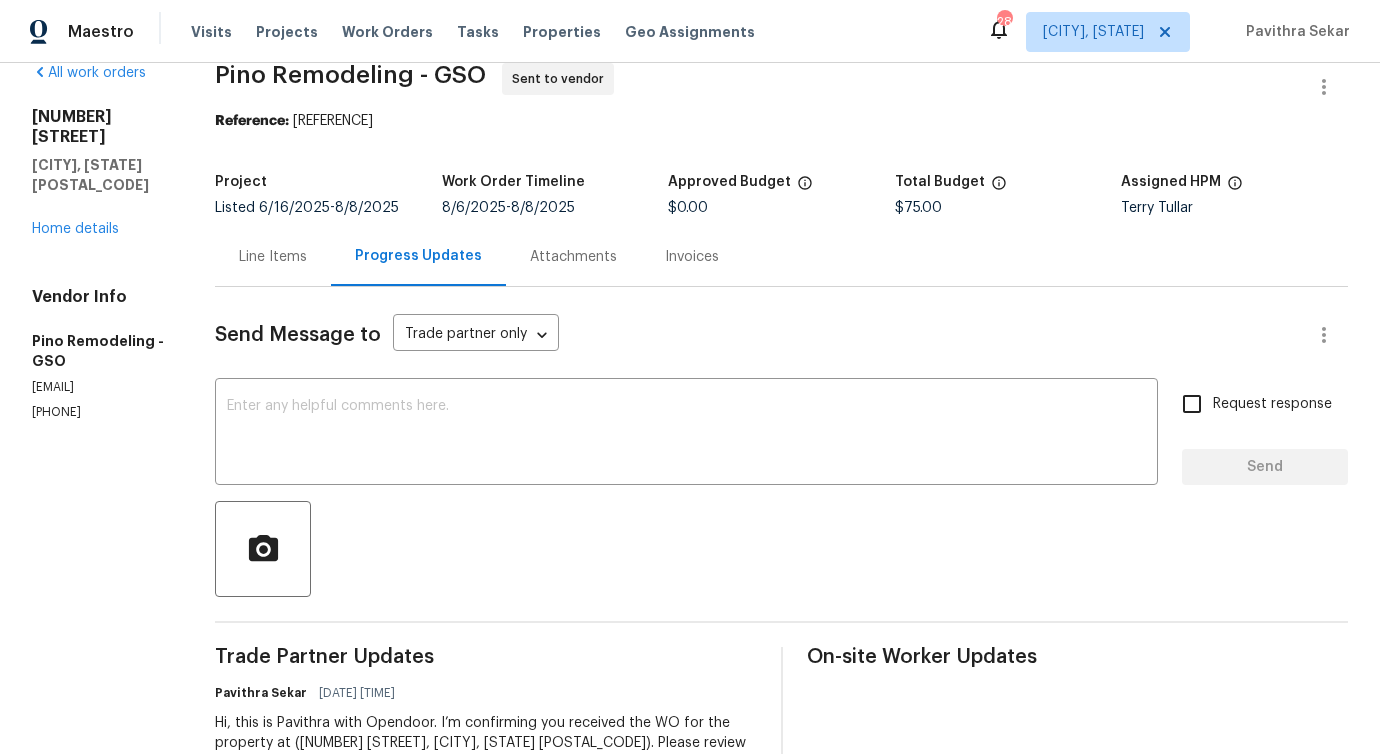 scroll, scrollTop: 0, scrollLeft: 0, axis: both 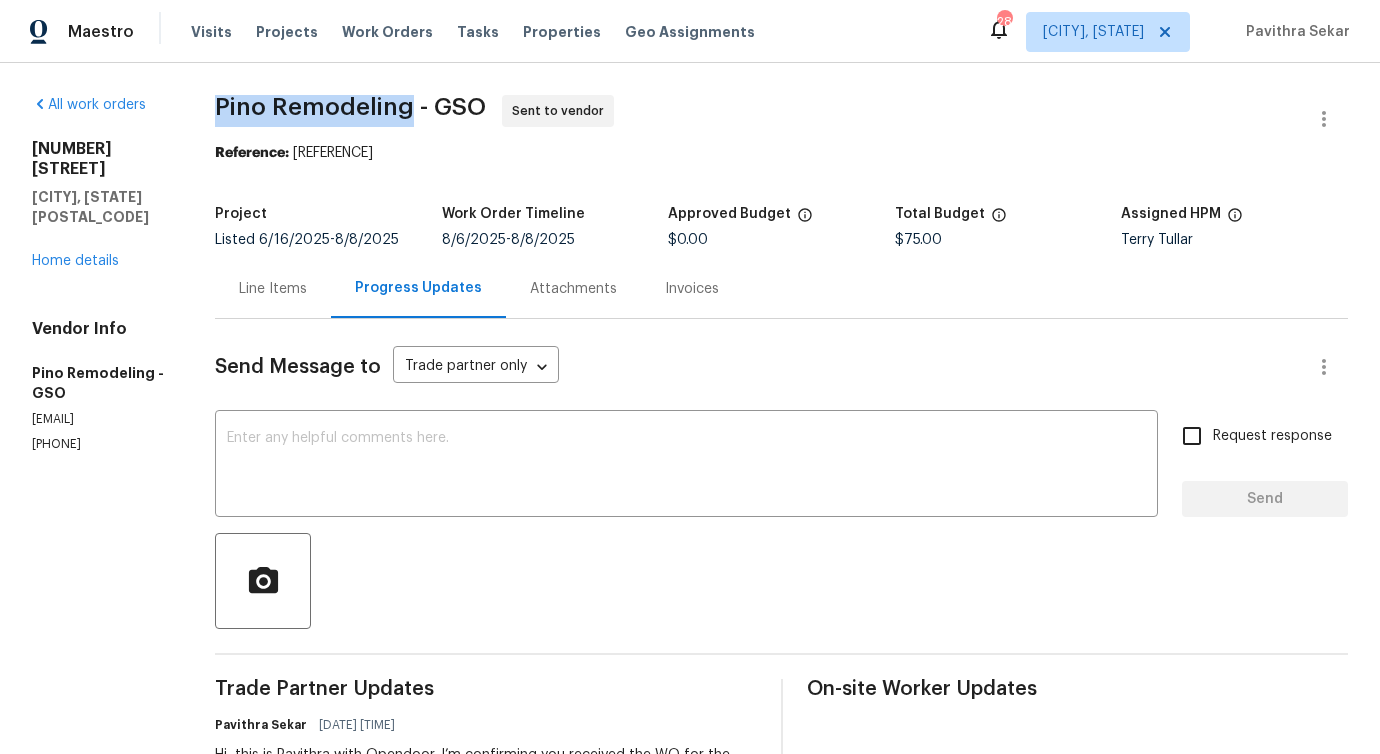 drag, startPoint x: 225, startPoint y: 103, endPoint x: 434, endPoint y: 111, distance: 209.15306 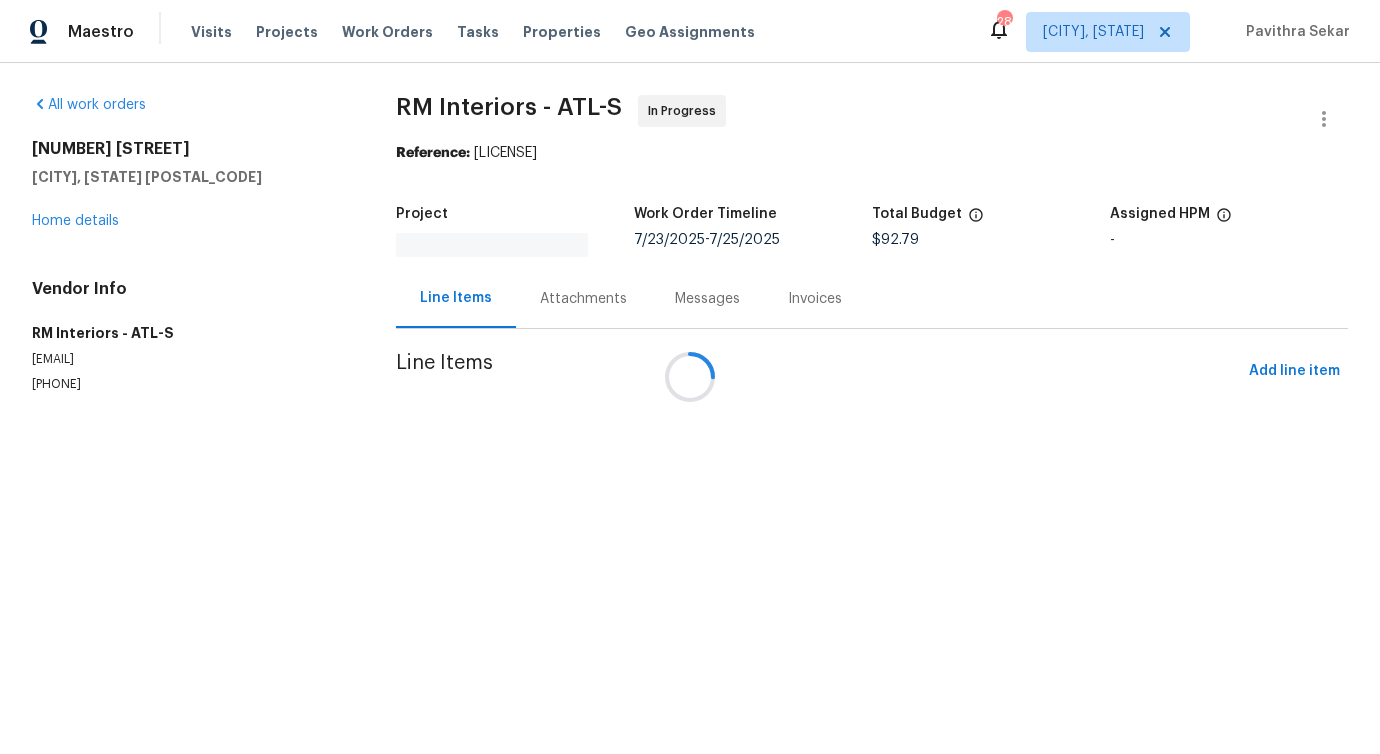 scroll, scrollTop: 0, scrollLeft: 0, axis: both 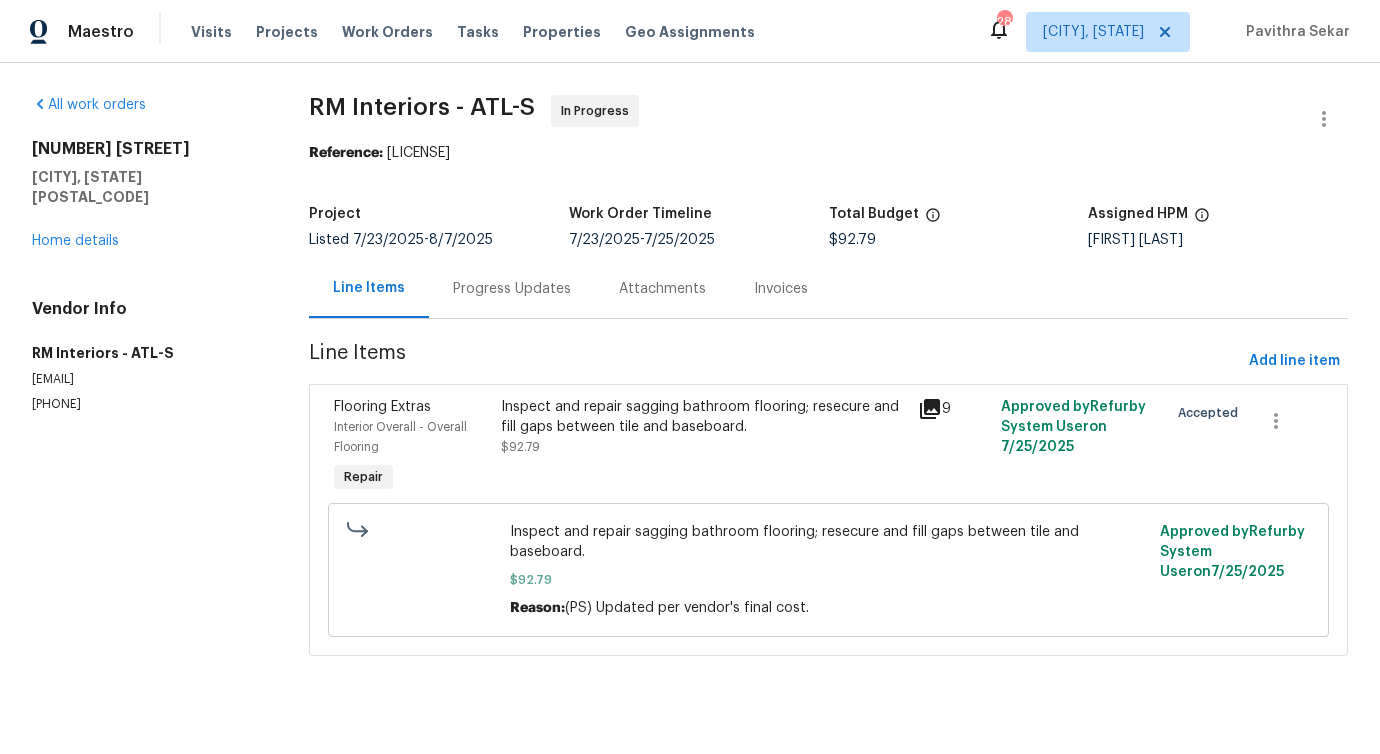 click on "Progress Updates" at bounding box center [512, 288] 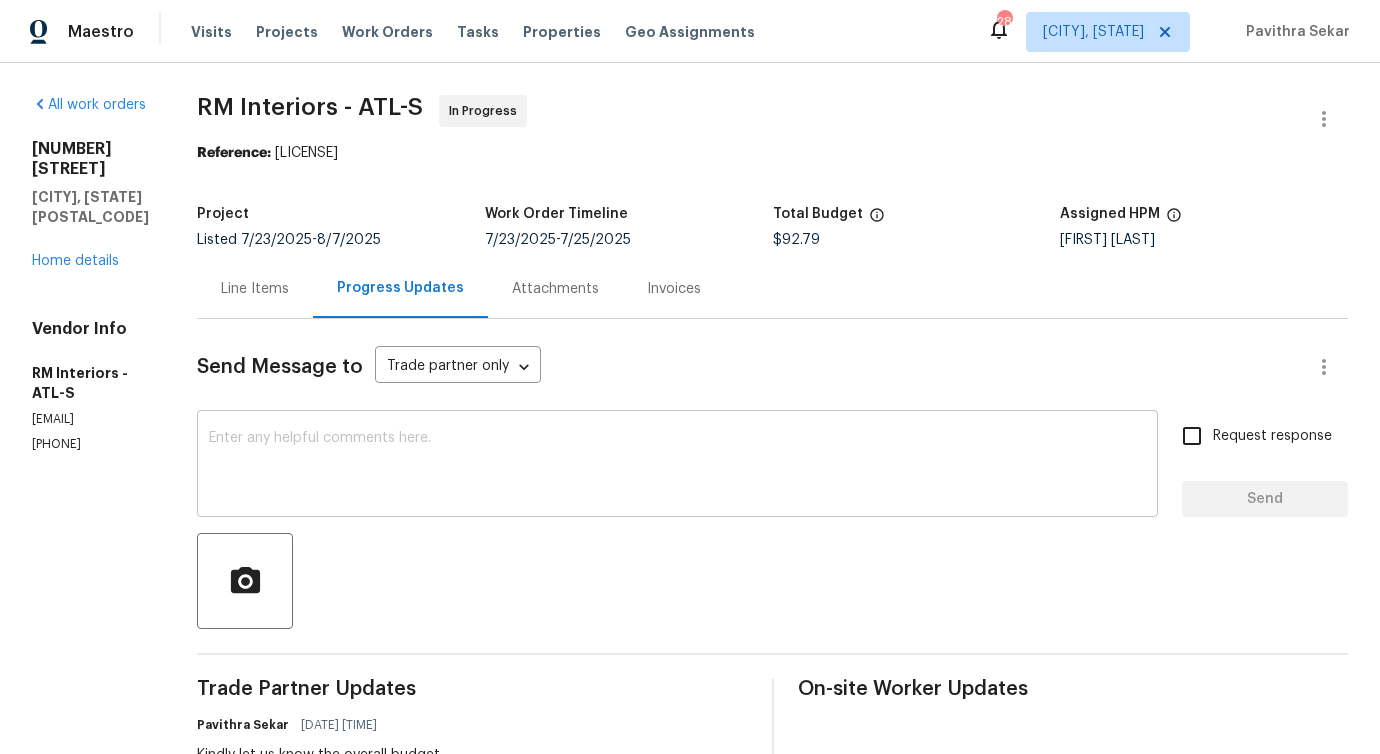 click on "x ​" at bounding box center (677, 466) 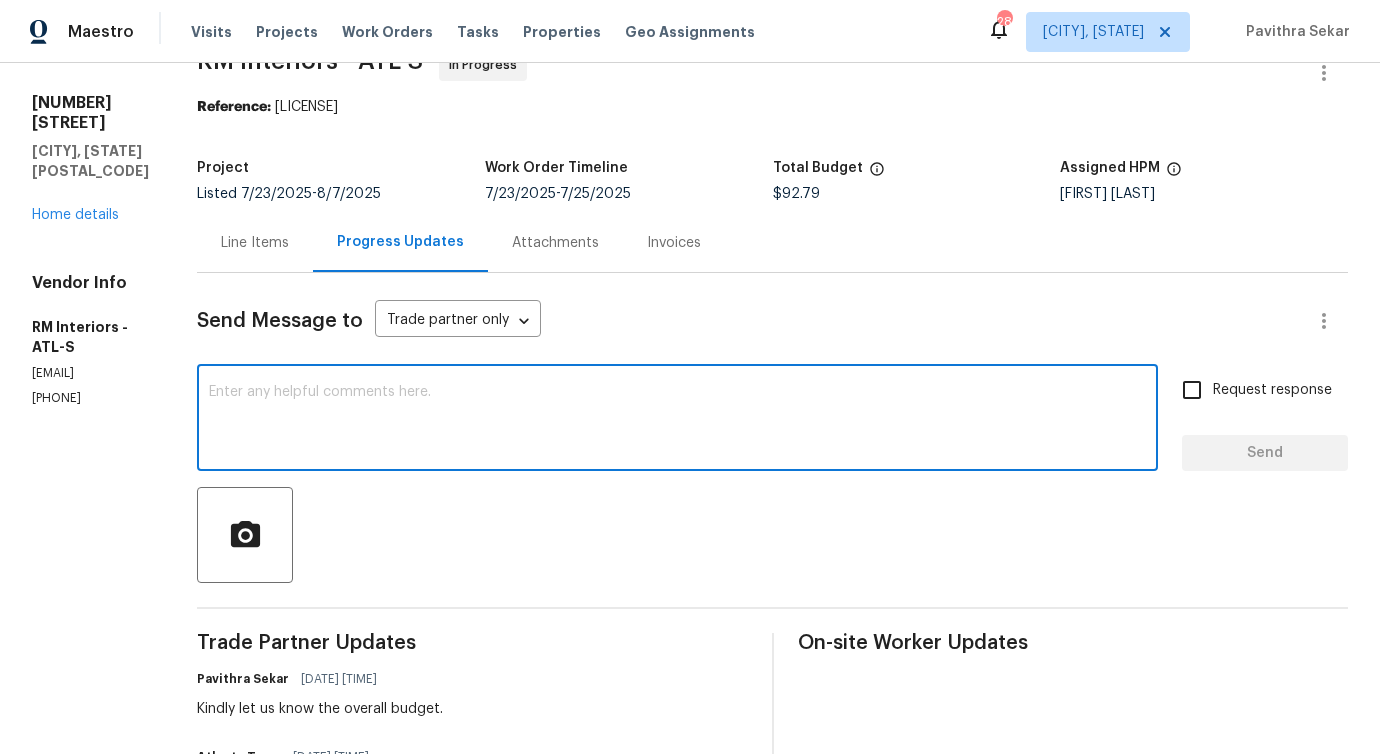 scroll, scrollTop: 0, scrollLeft: 0, axis: both 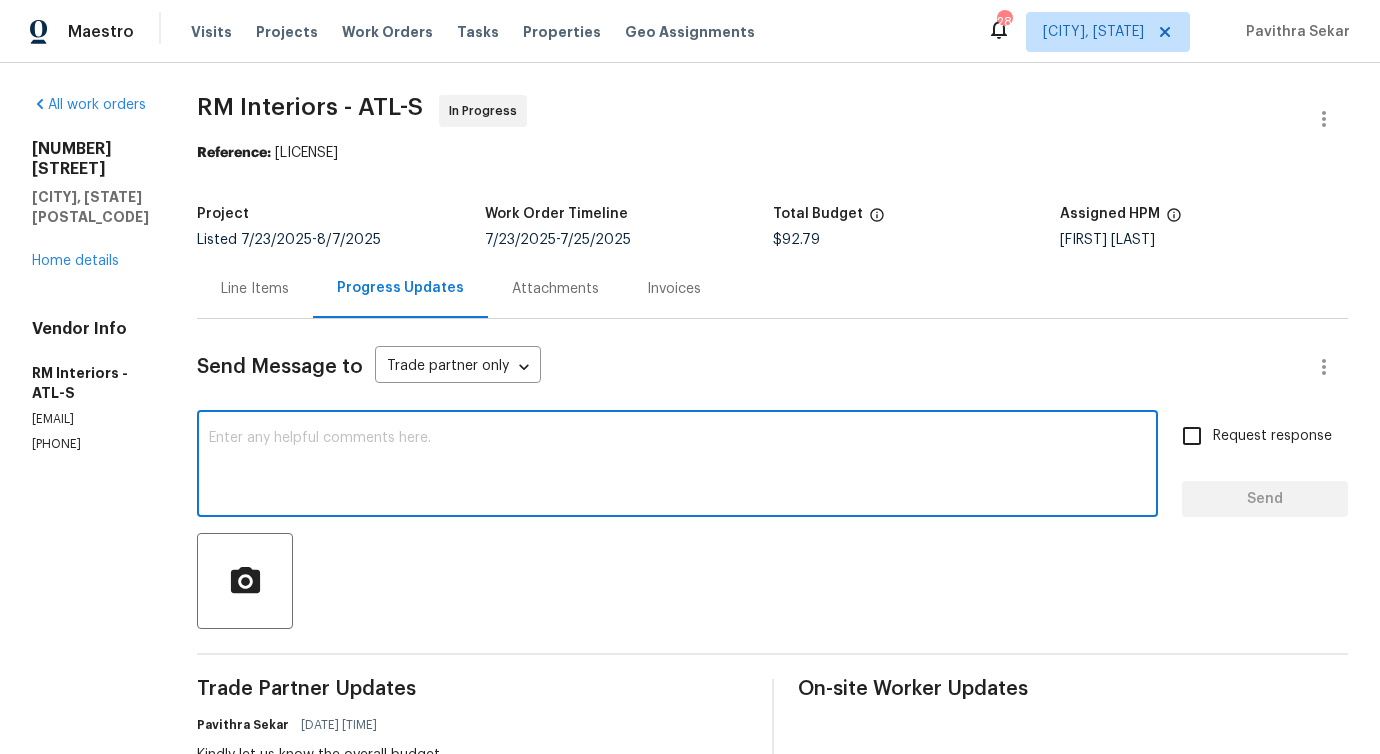 click at bounding box center (677, 466) 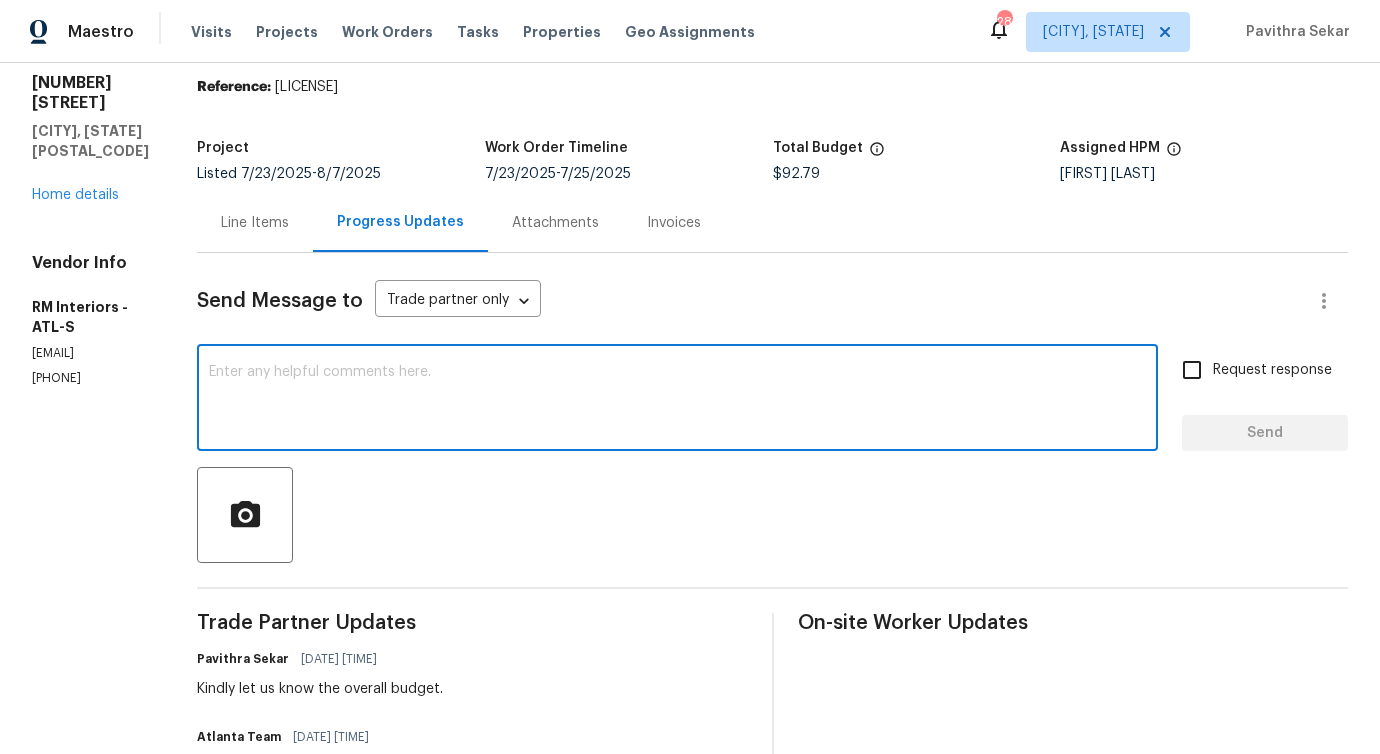 scroll, scrollTop: 0, scrollLeft: 0, axis: both 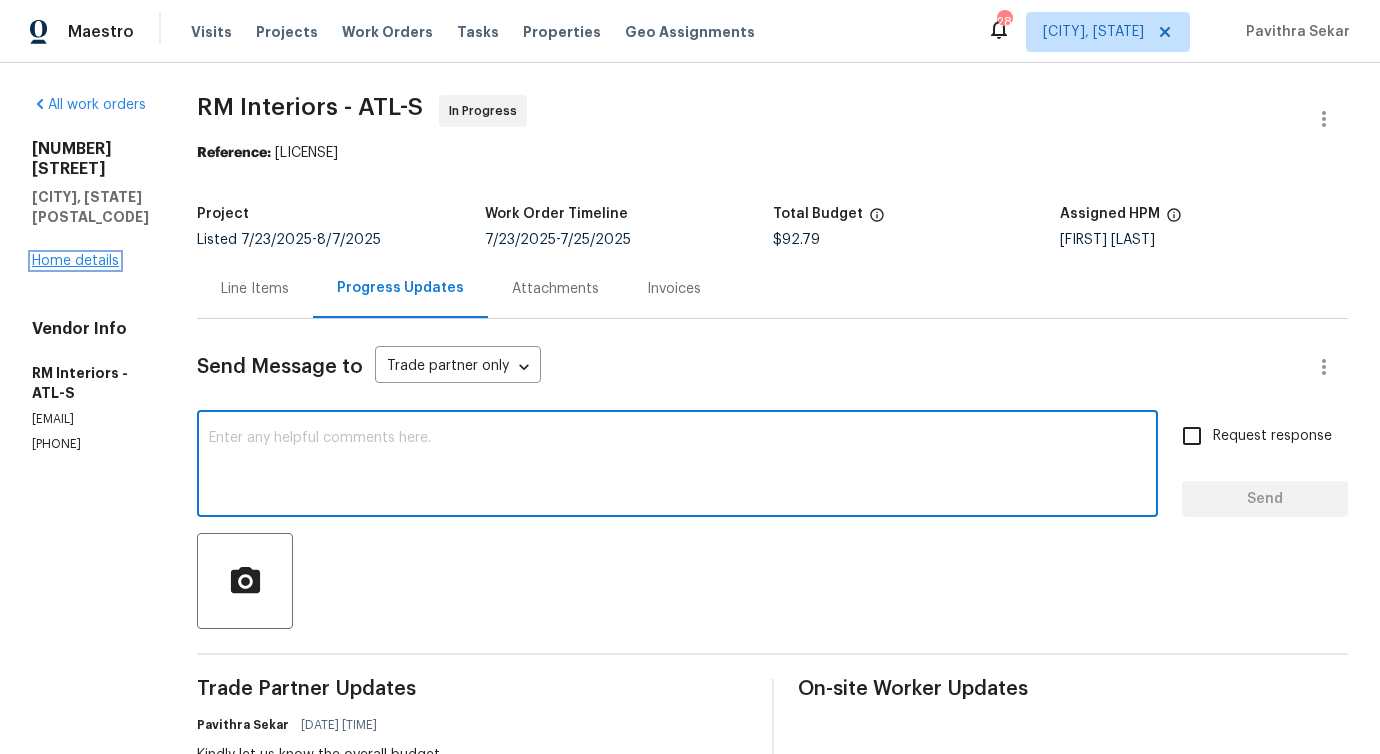 click on "Home details" at bounding box center [75, 261] 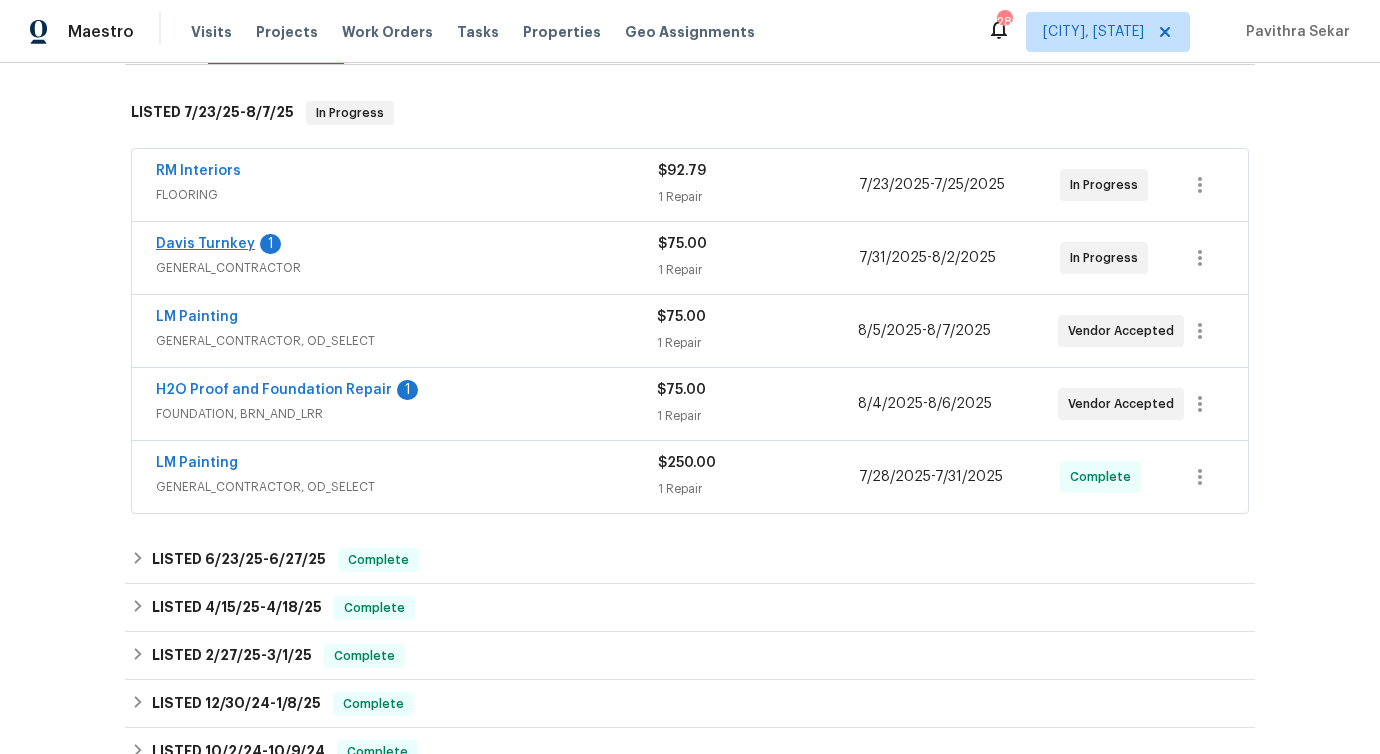 scroll, scrollTop: 214, scrollLeft: 0, axis: vertical 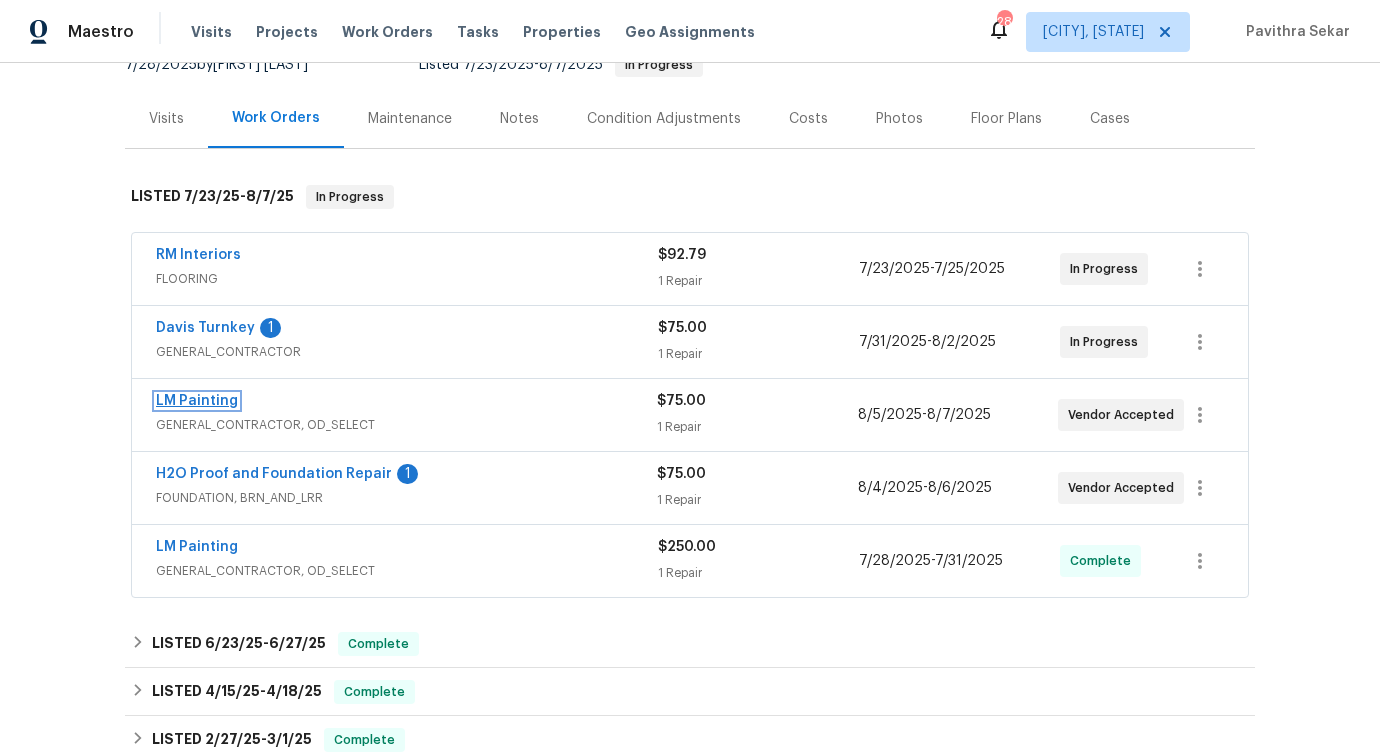 click on "LM Painting" at bounding box center (197, 401) 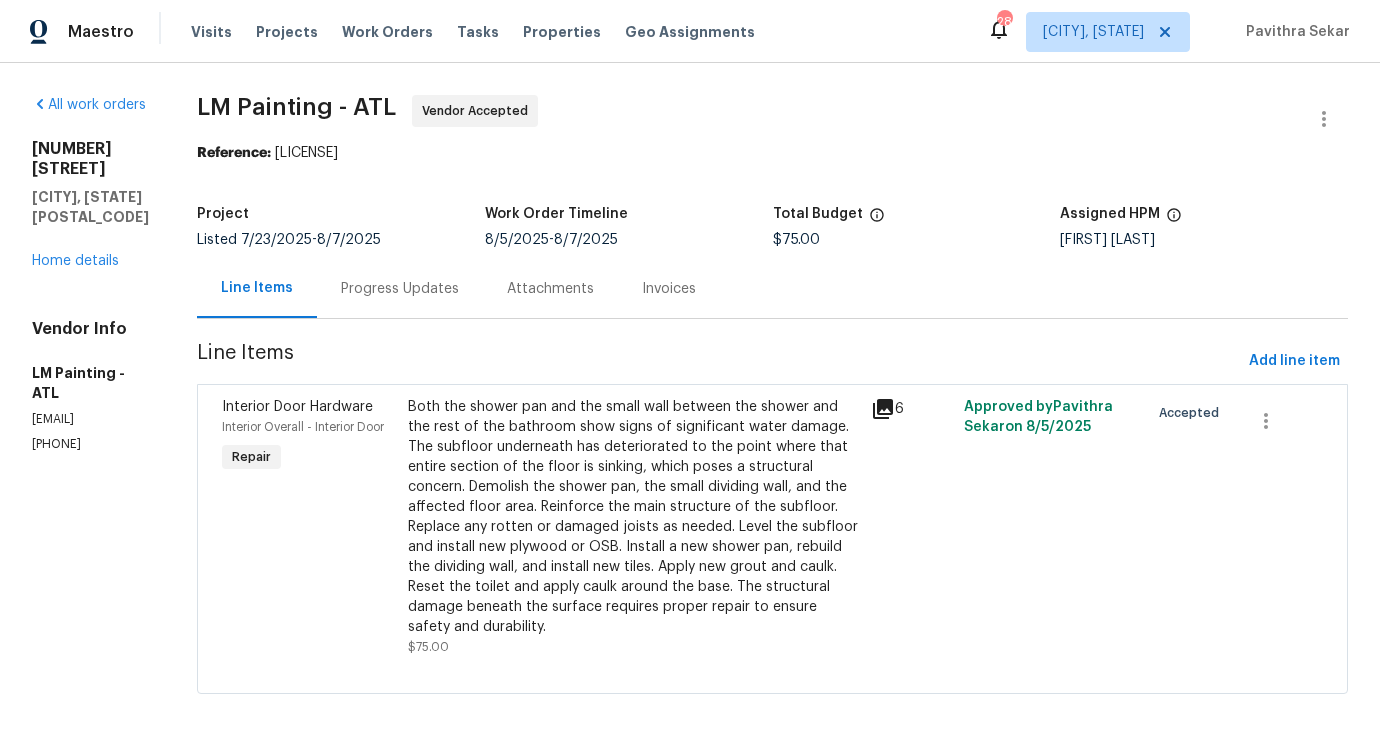 click on "Progress Updates" at bounding box center (400, 288) 